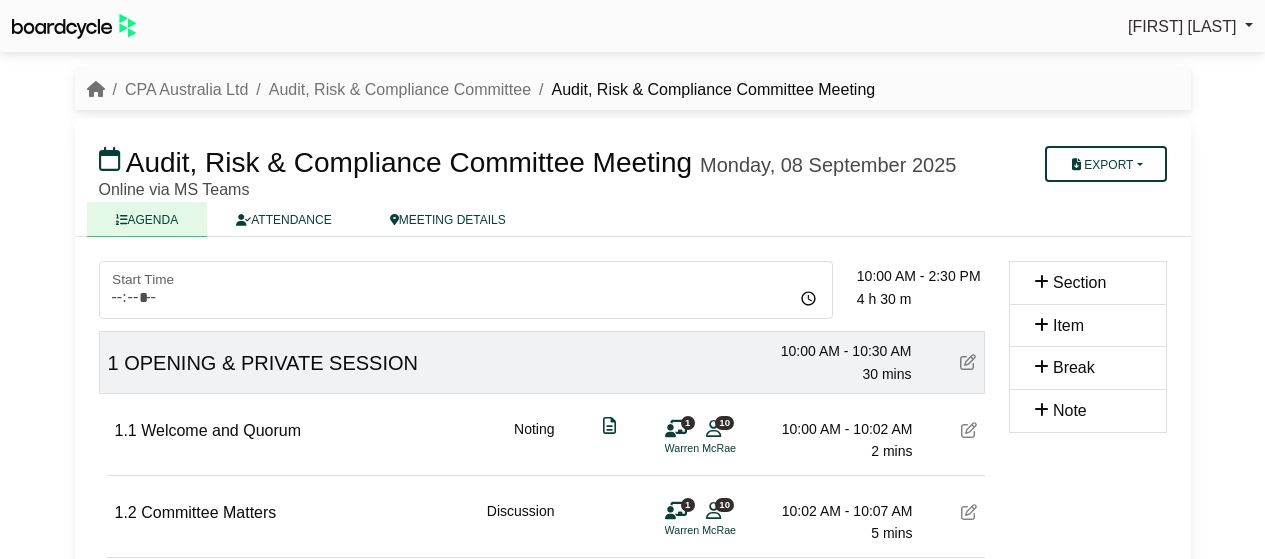 scroll, scrollTop: 0, scrollLeft: 0, axis: both 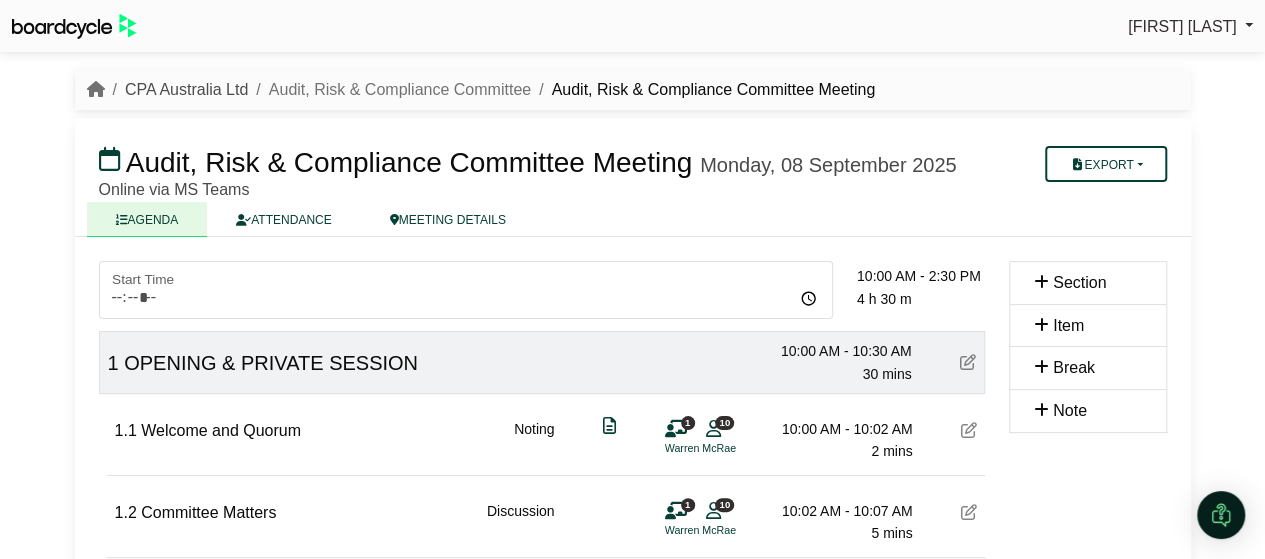 click on "CPA Australia Ltd" at bounding box center [186, 89] 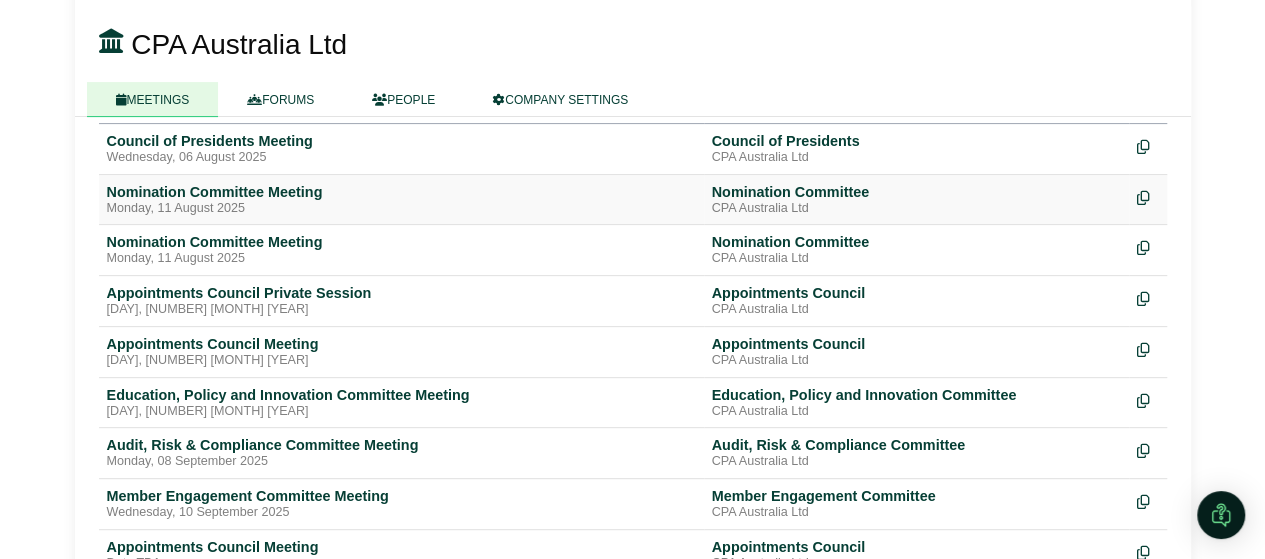 scroll, scrollTop: 238, scrollLeft: 0, axis: vertical 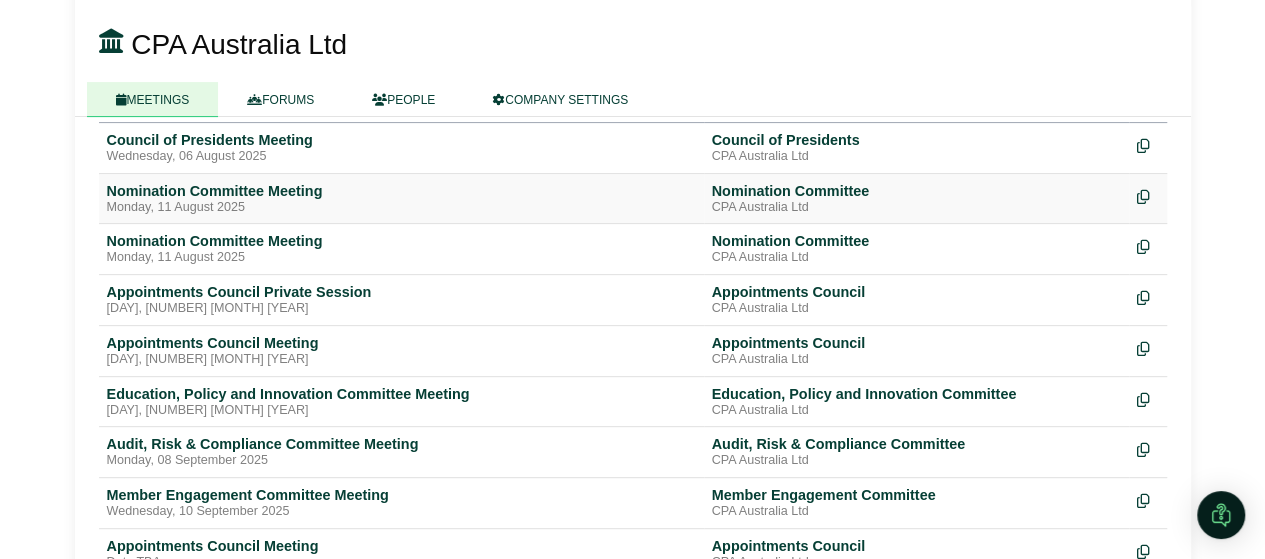 click on "Nomination Committee Meeting" at bounding box center [401, 191] 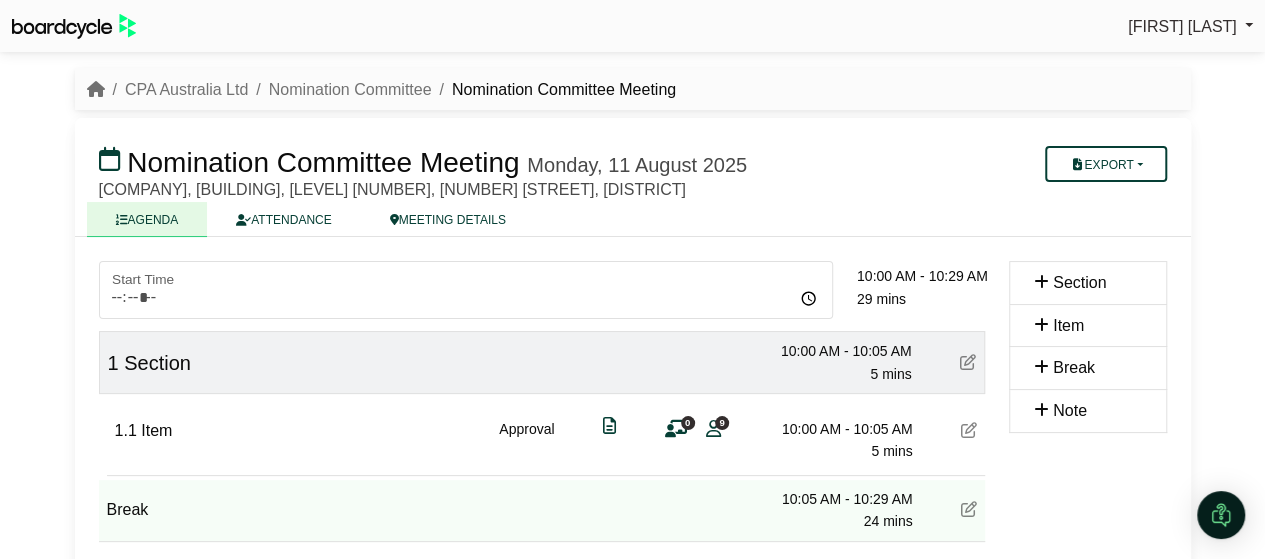 scroll, scrollTop: 90, scrollLeft: 0, axis: vertical 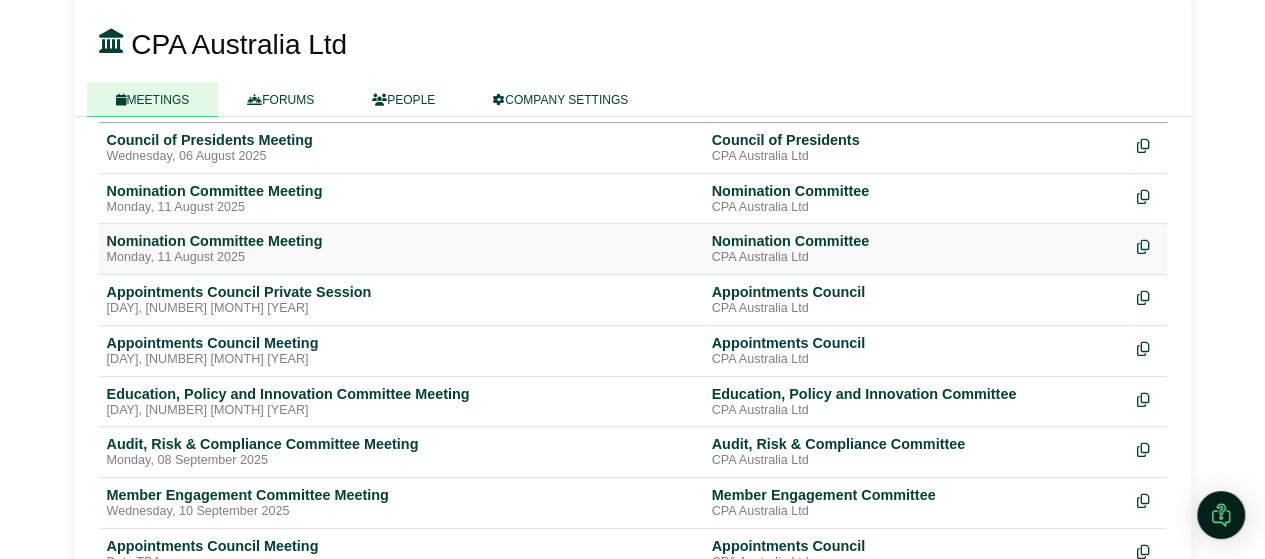click on "Nomination Committee Meeting" at bounding box center (401, 241) 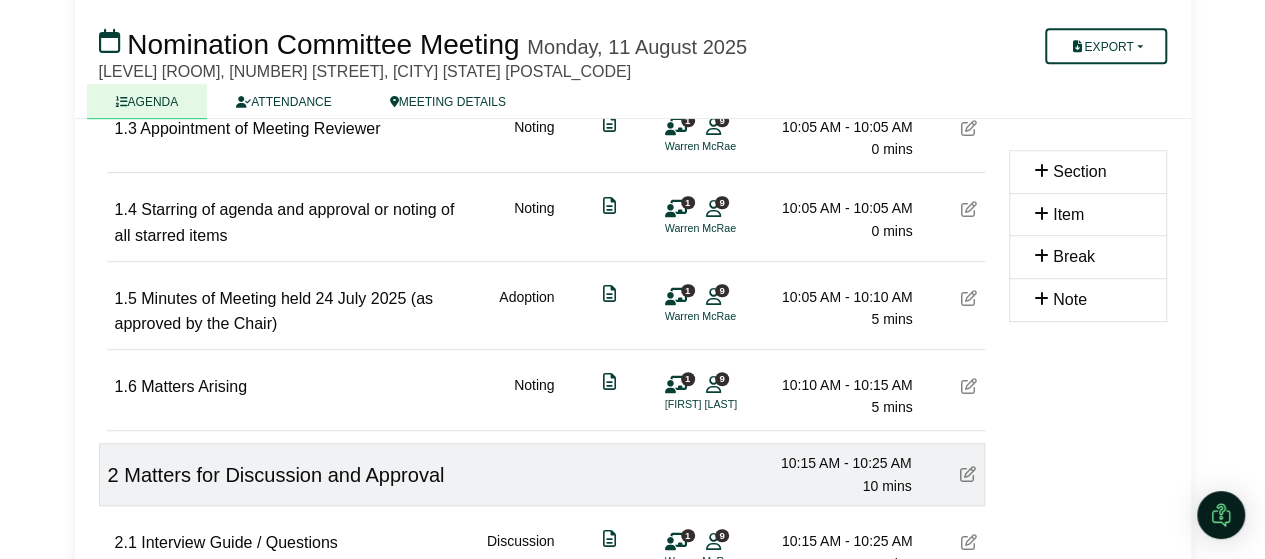 scroll, scrollTop: 510, scrollLeft: 0, axis: vertical 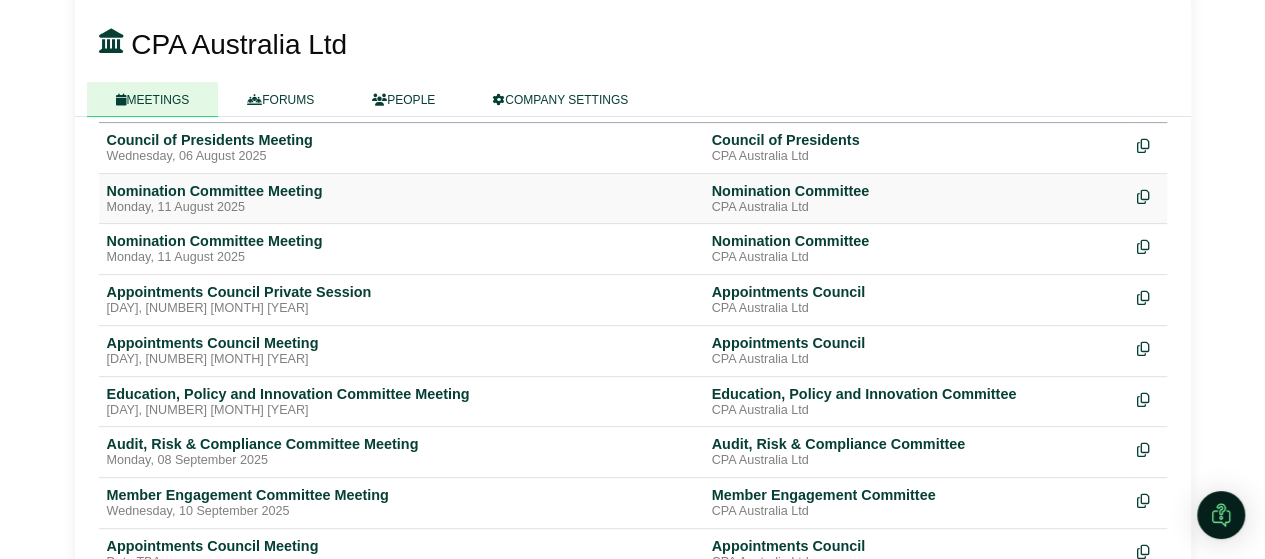 click on "Nomination Committee Meeting" at bounding box center [401, 191] 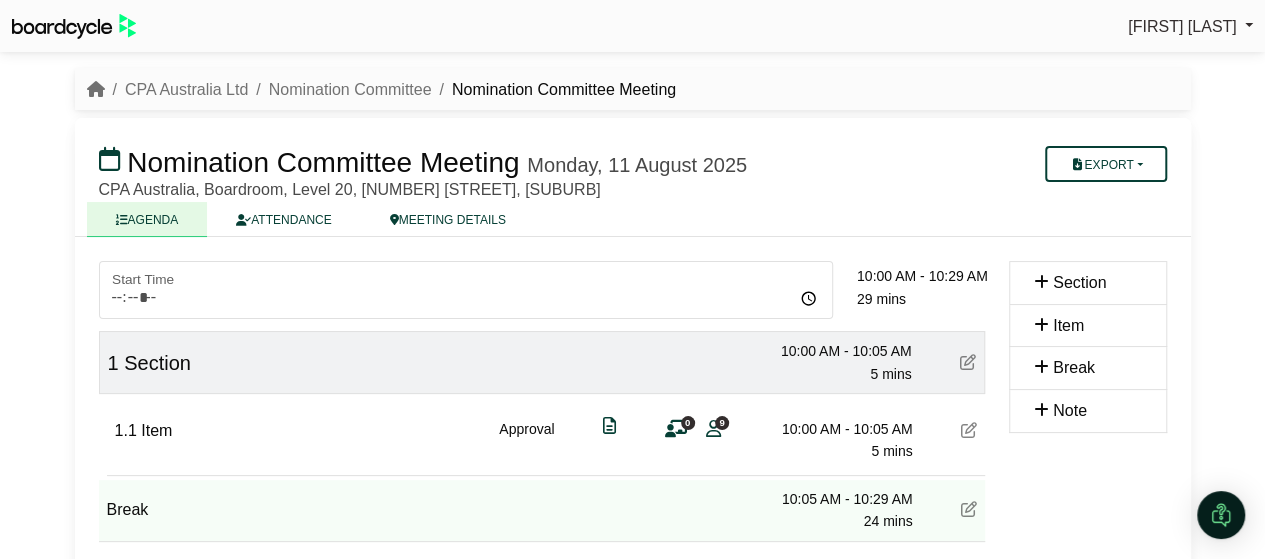 scroll, scrollTop: 90, scrollLeft: 0, axis: vertical 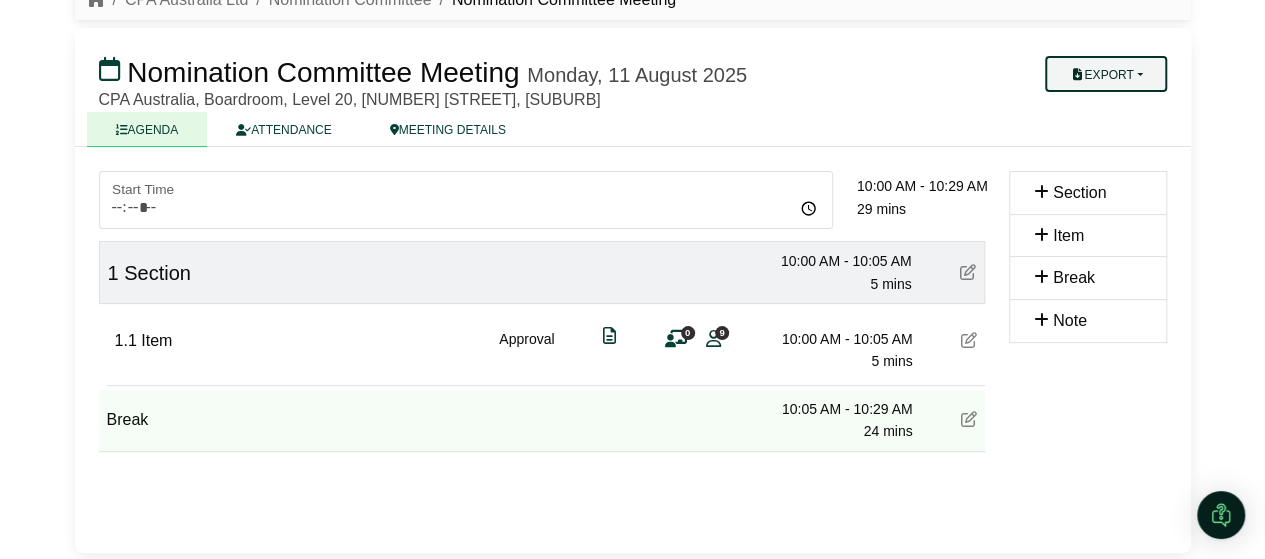 click on "Export" at bounding box center (1105, 74) 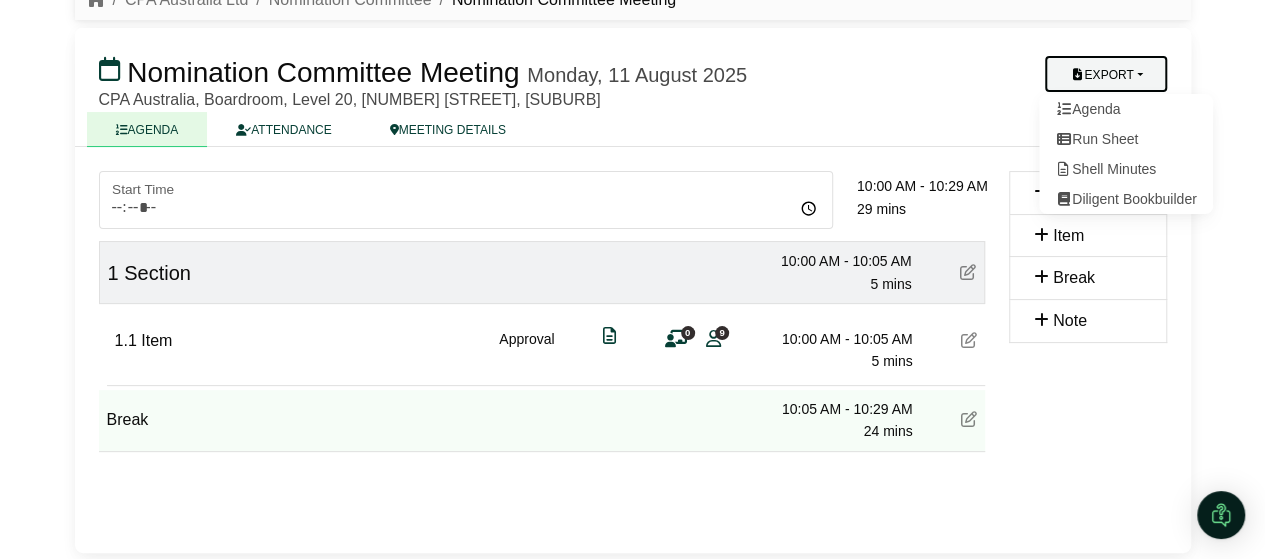 click on "***** Start Time 09:00 10:00 11:00 12:00 13:00 14:00 10:00 AM - 10:29 AM 29 mins 1   Section 10:00 AM - 10:05 AM 5 mins 1.1   Item Approval 0       9 10:00 AM - 10:05 AM 5 mins Break 10:05 AM - 10:29 AM 24 mins
Section   Item   Break   Note" at bounding box center [633, 350] 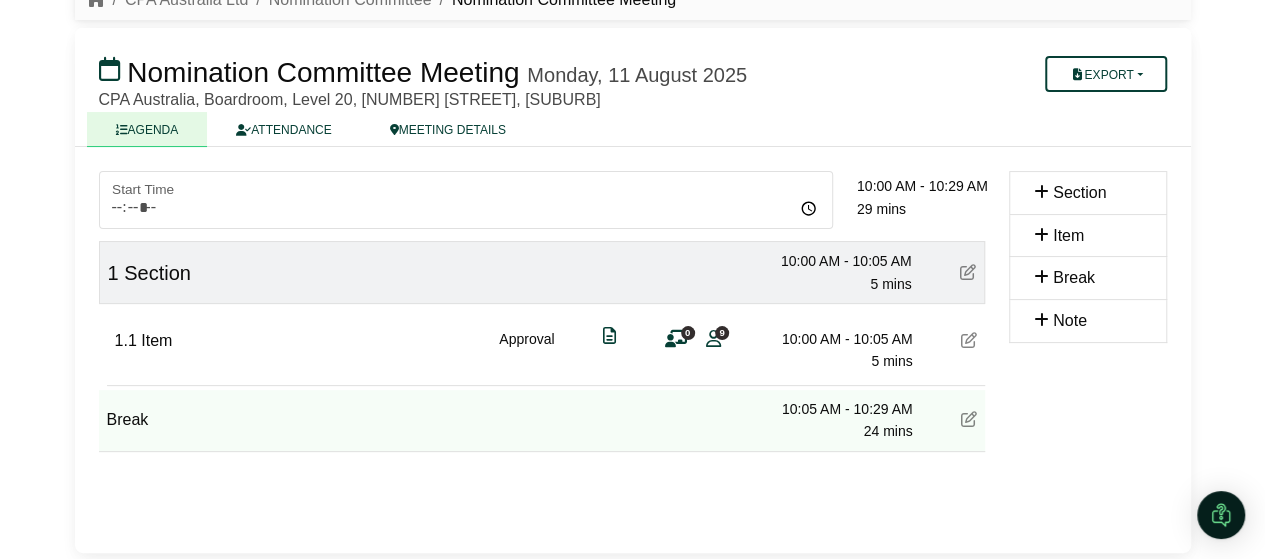 scroll, scrollTop: 0, scrollLeft: 0, axis: both 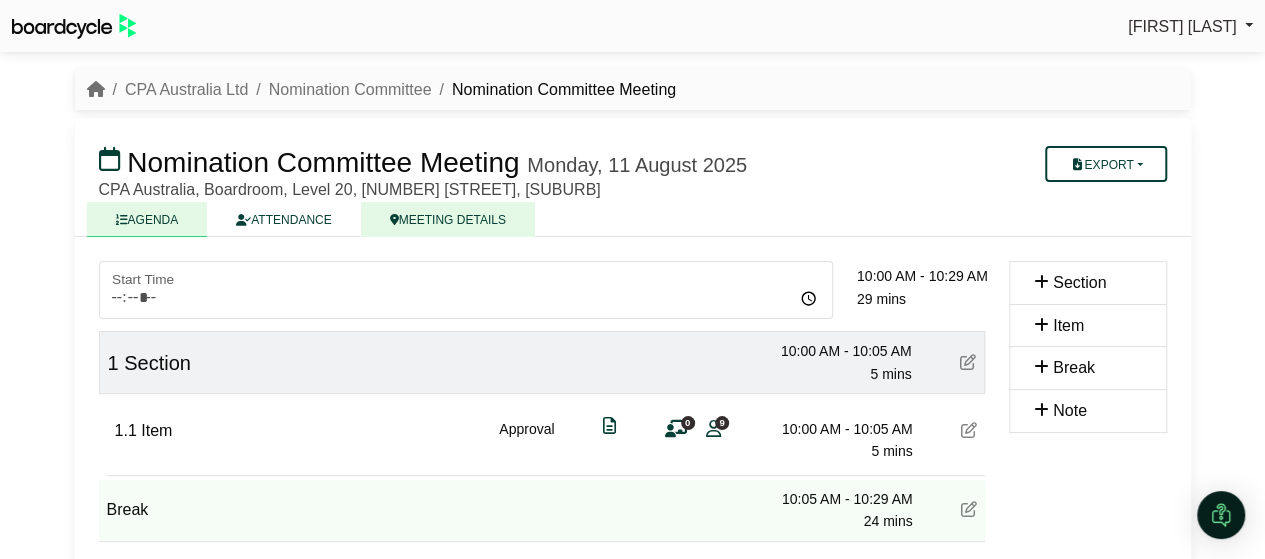 click on "MEETING DETAILS" at bounding box center [448, 219] 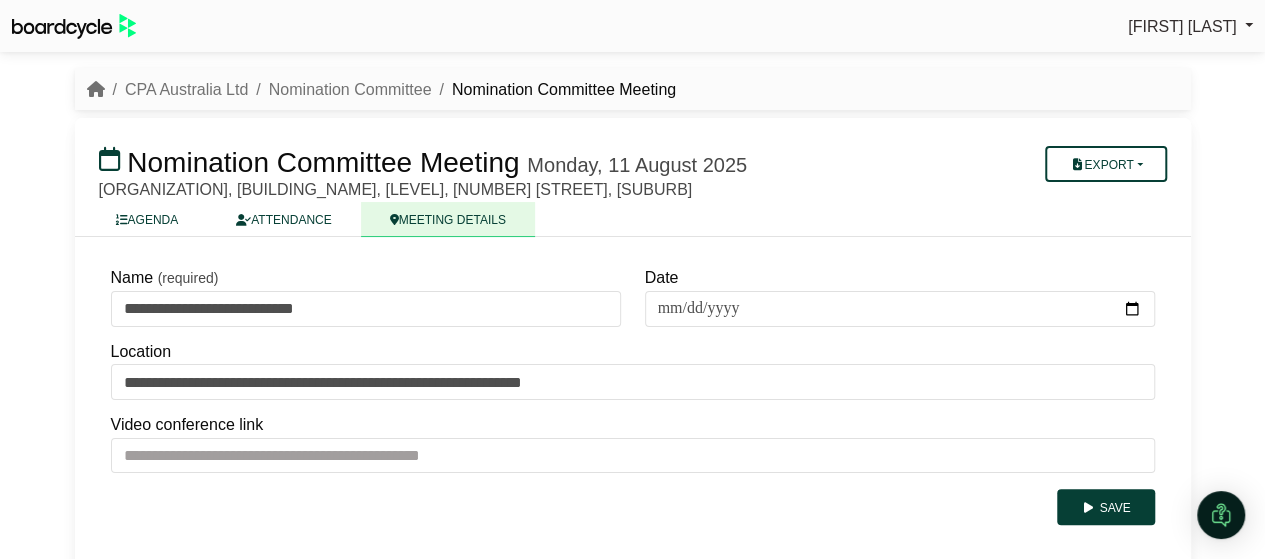 scroll, scrollTop: 114, scrollLeft: 0, axis: vertical 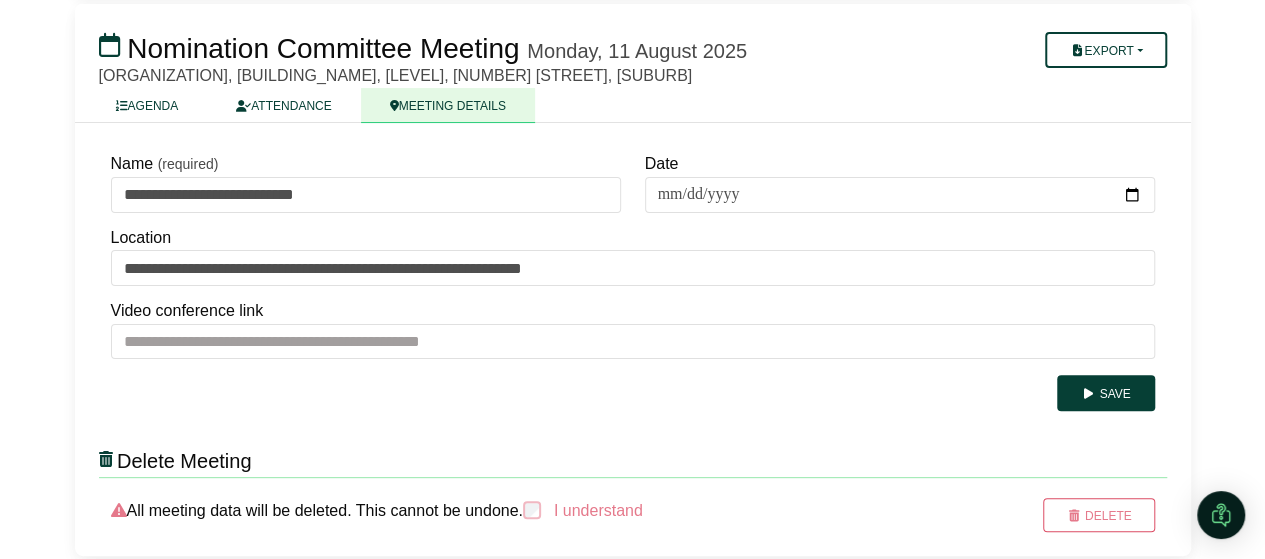 click on "I understand" at bounding box center (583, 511) 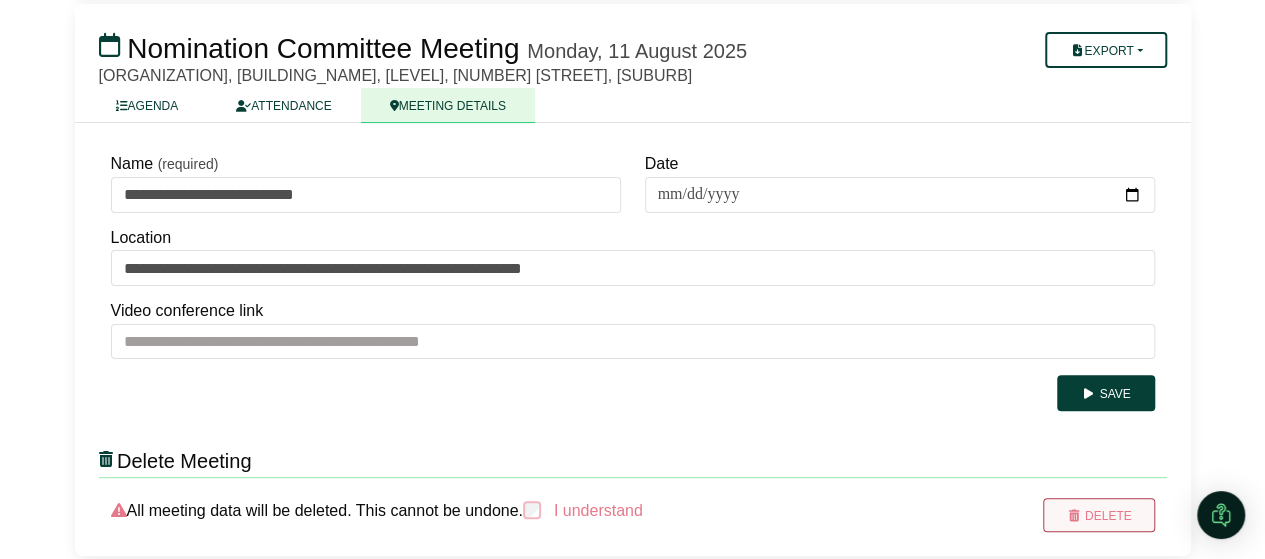click on "Delete" at bounding box center [1098, 515] 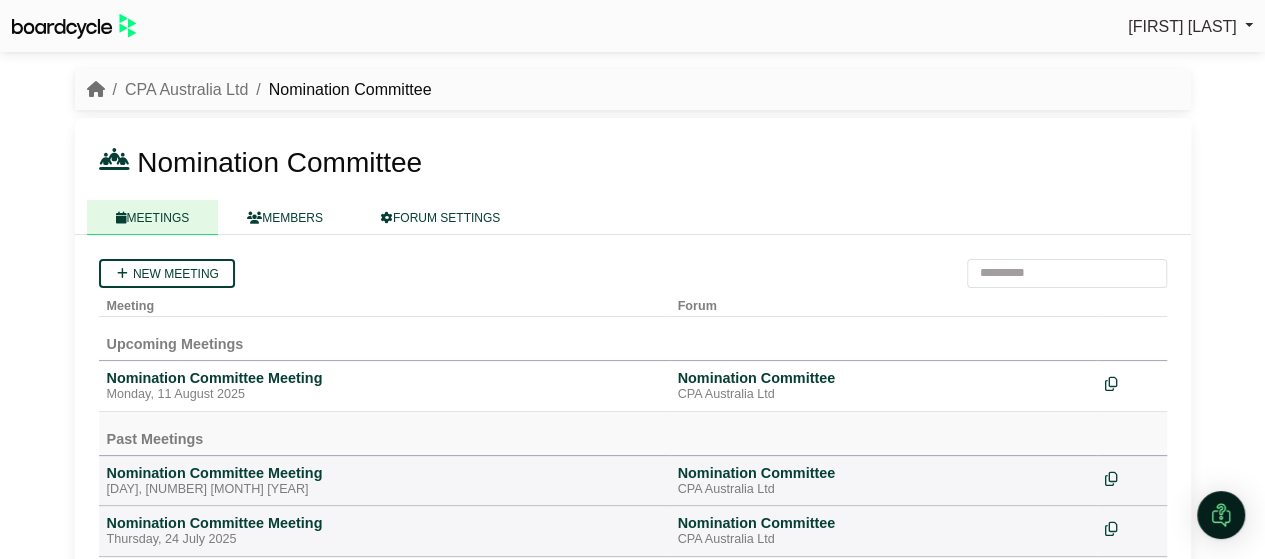 scroll, scrollTop: 43, scrollLeft: 0, axis: vertical 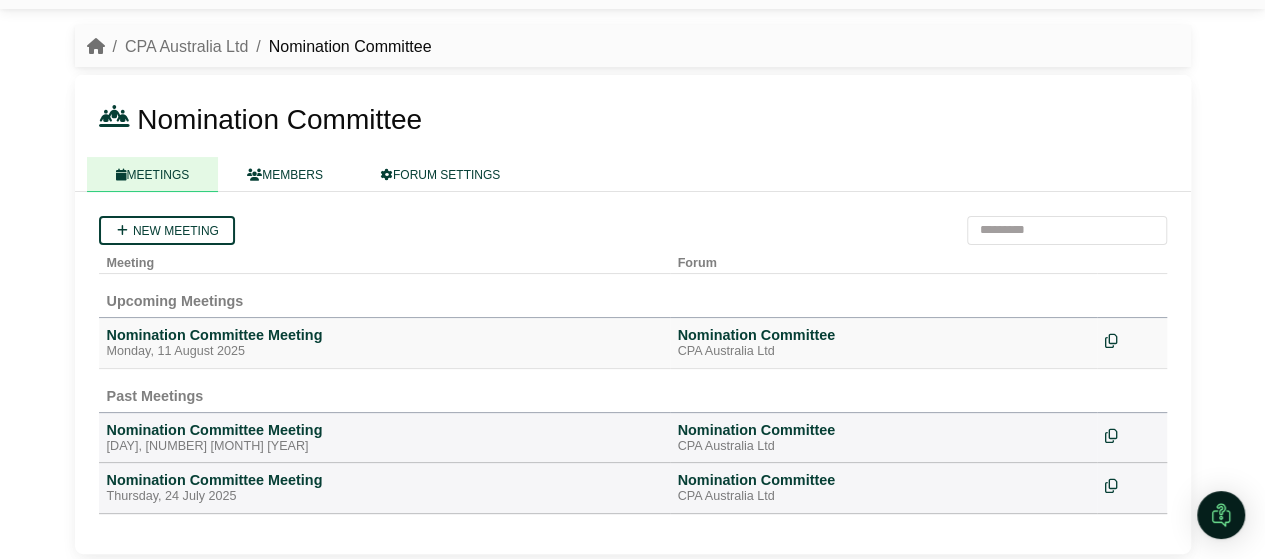 click on "Nomination Committee Meeting" at bounding box center [384, 335] 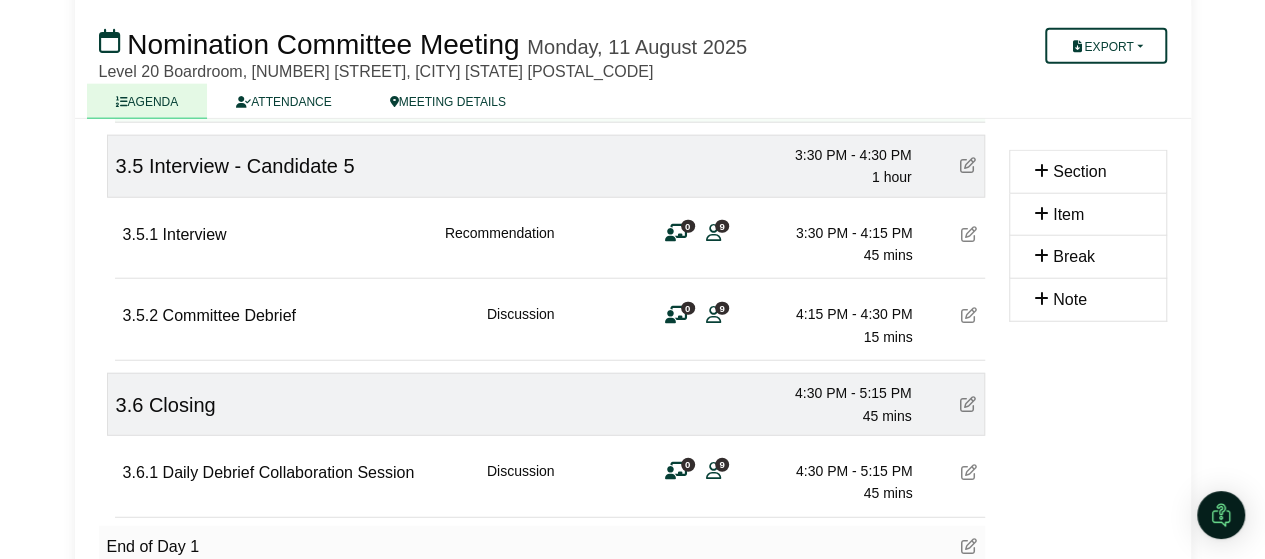 scroll, scrollTop: 2416, scrollLeft: 0, axis: vertical 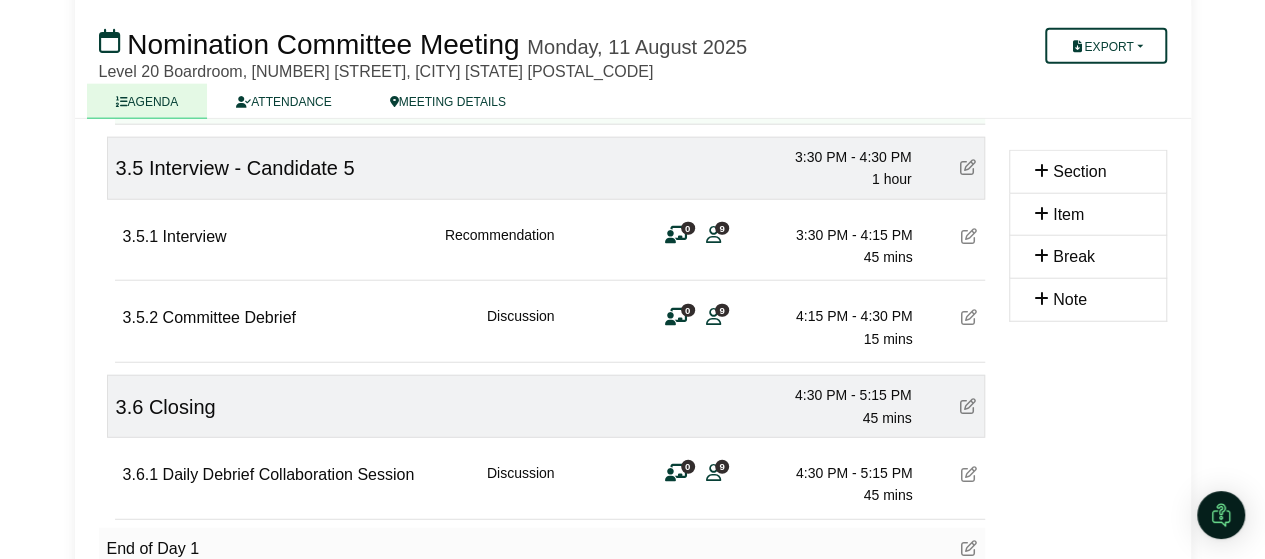 type 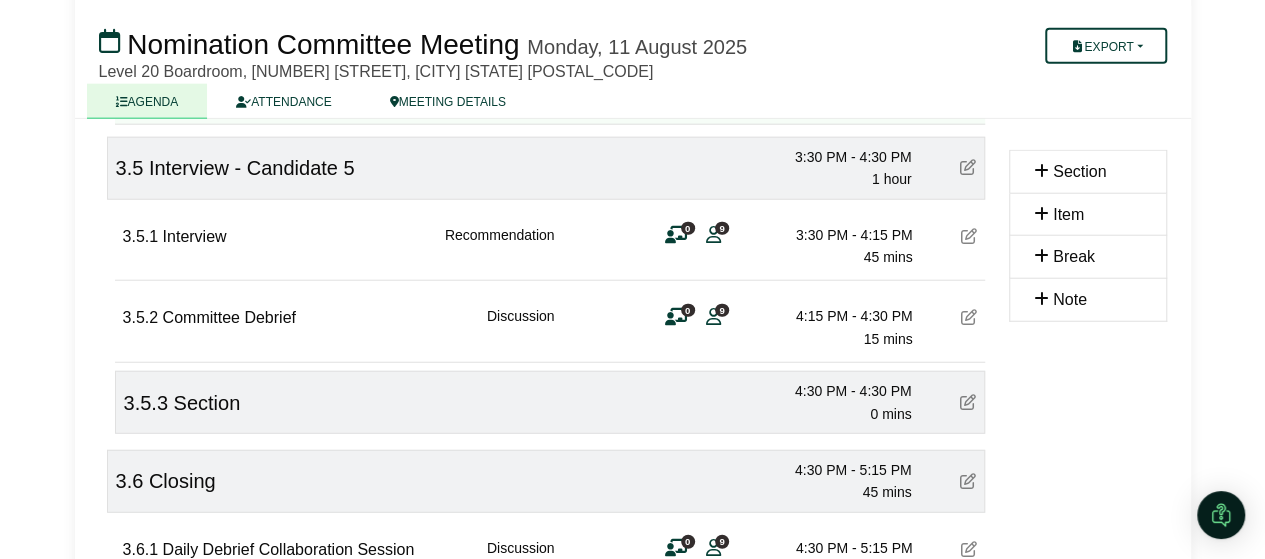 type 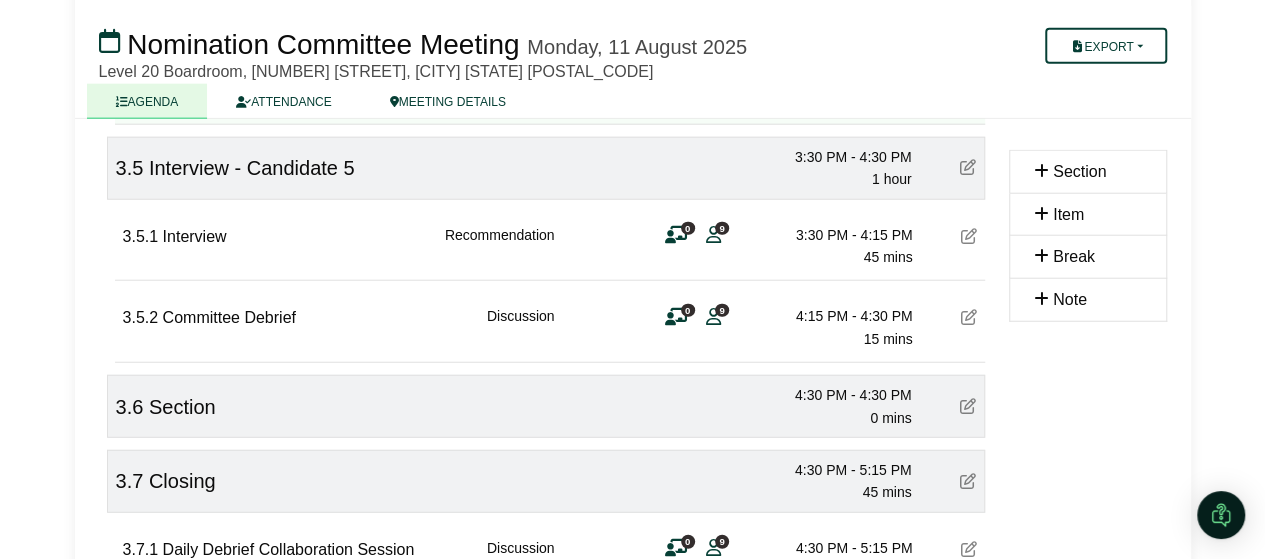 click at bounding box center (968, 406) 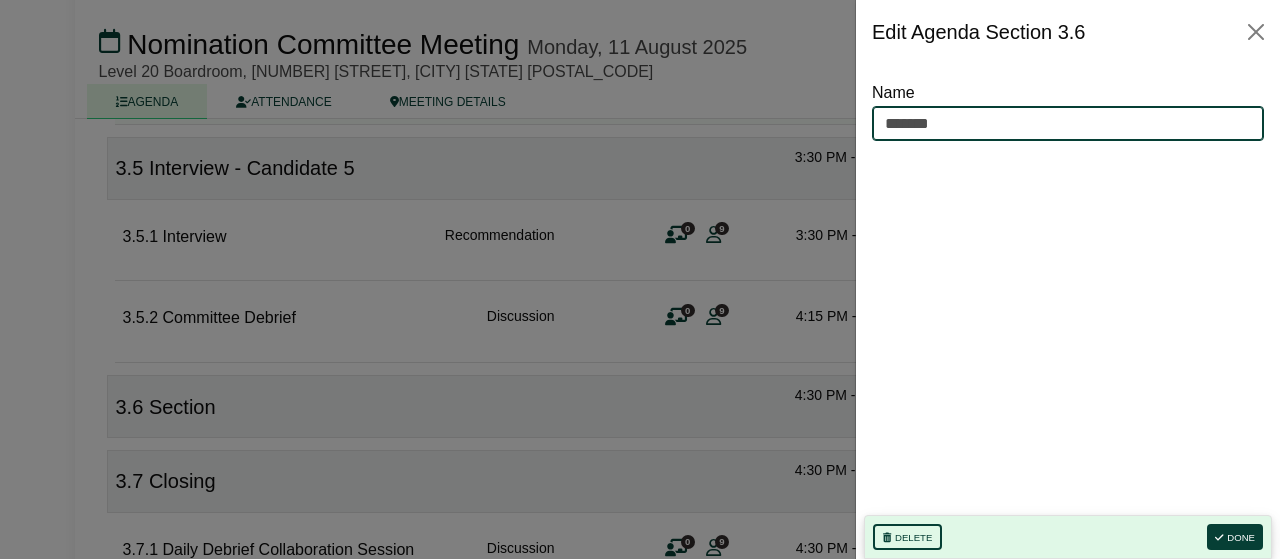drag, startPoint x: 961, startPoint y: 127, endPoint x: 521, endPoint y: 122, distance: 440.0284 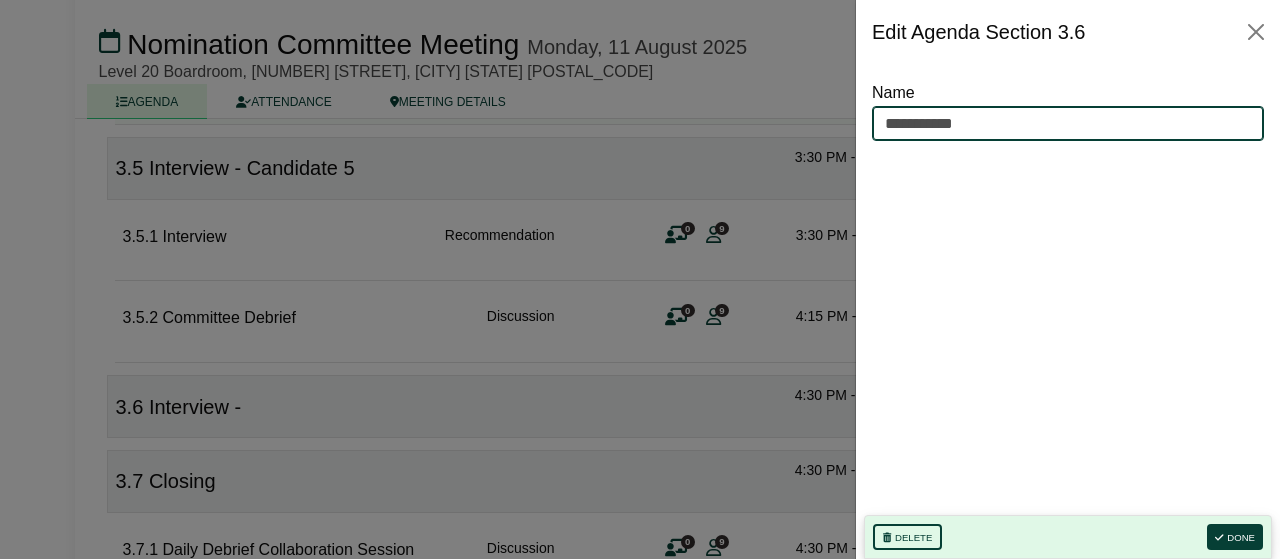 type on "**********" 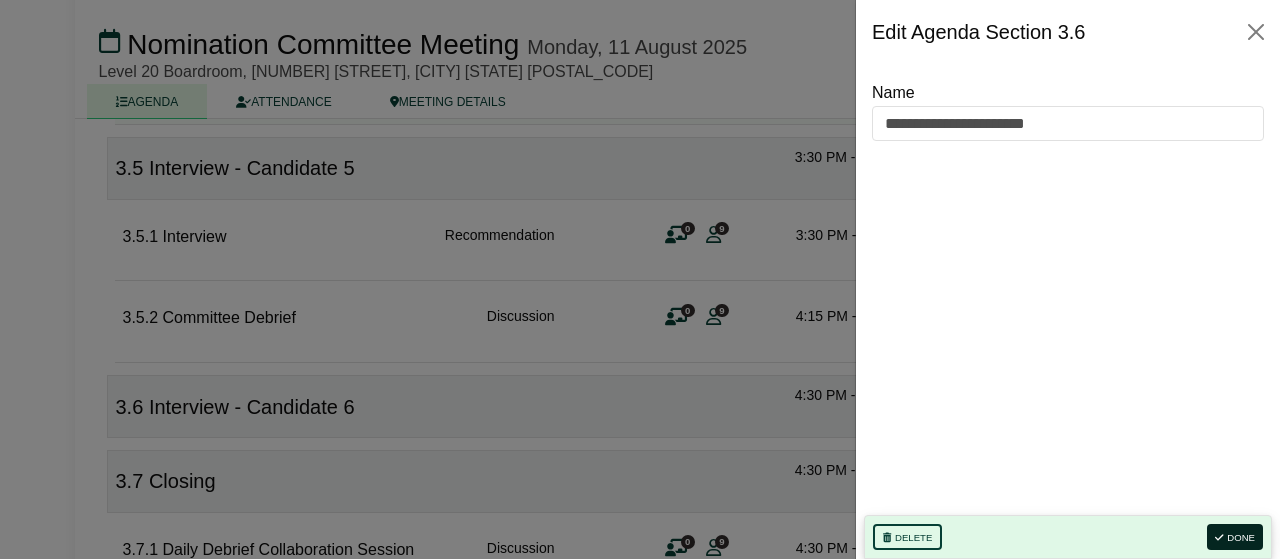 click on "Done" at bounding box center [1235, 537] 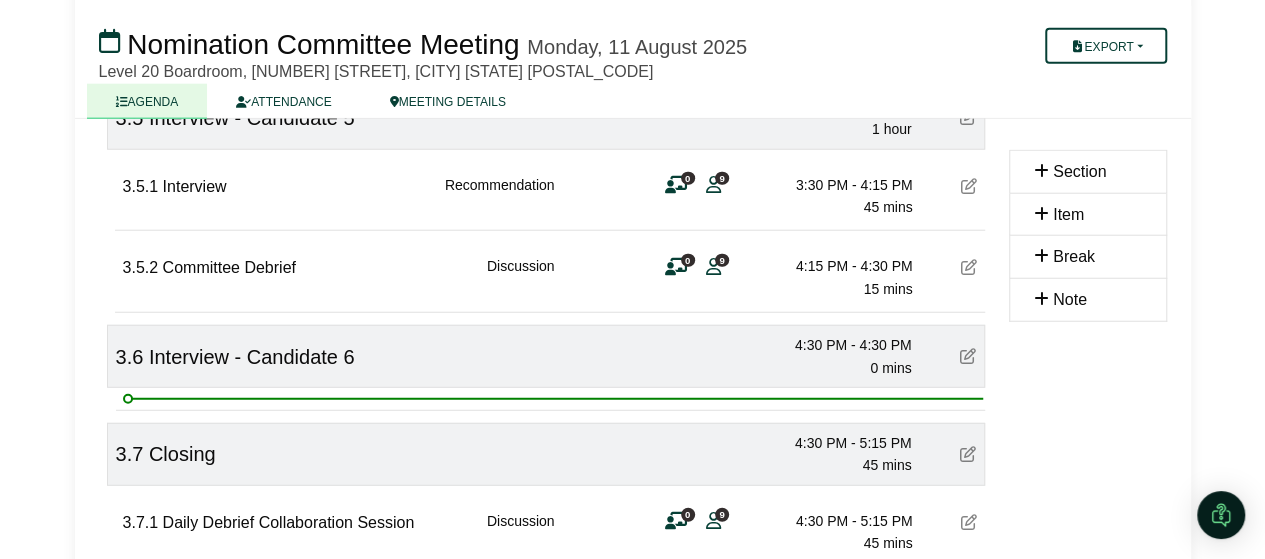 scroll, scrollTop: 2506, scrollLeft: 0, axis: vertical 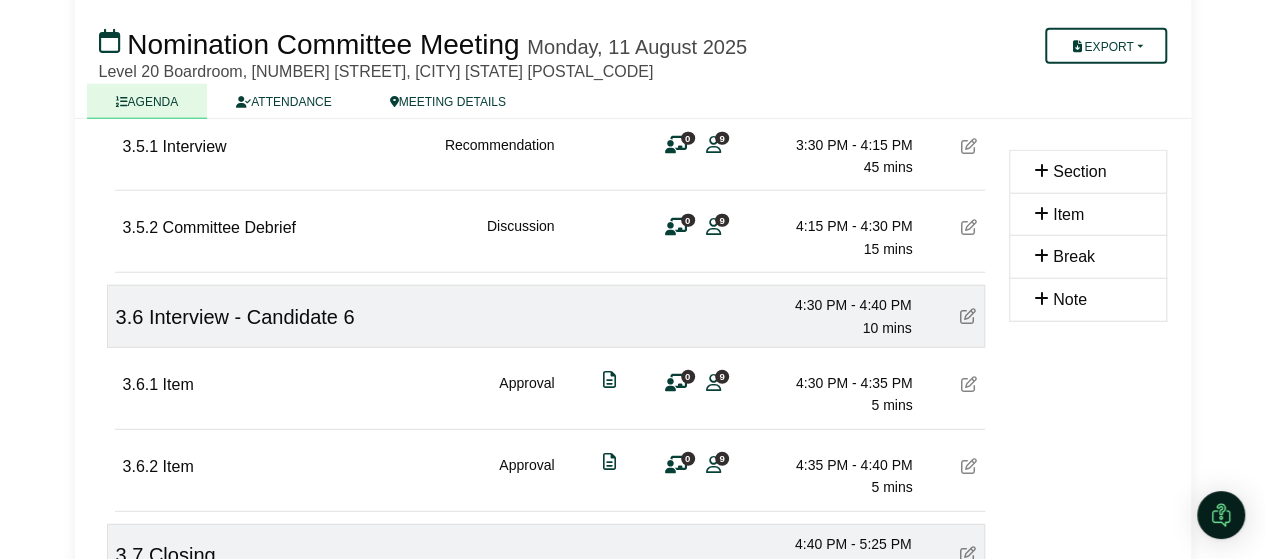 click at bounding box center (969, 384) 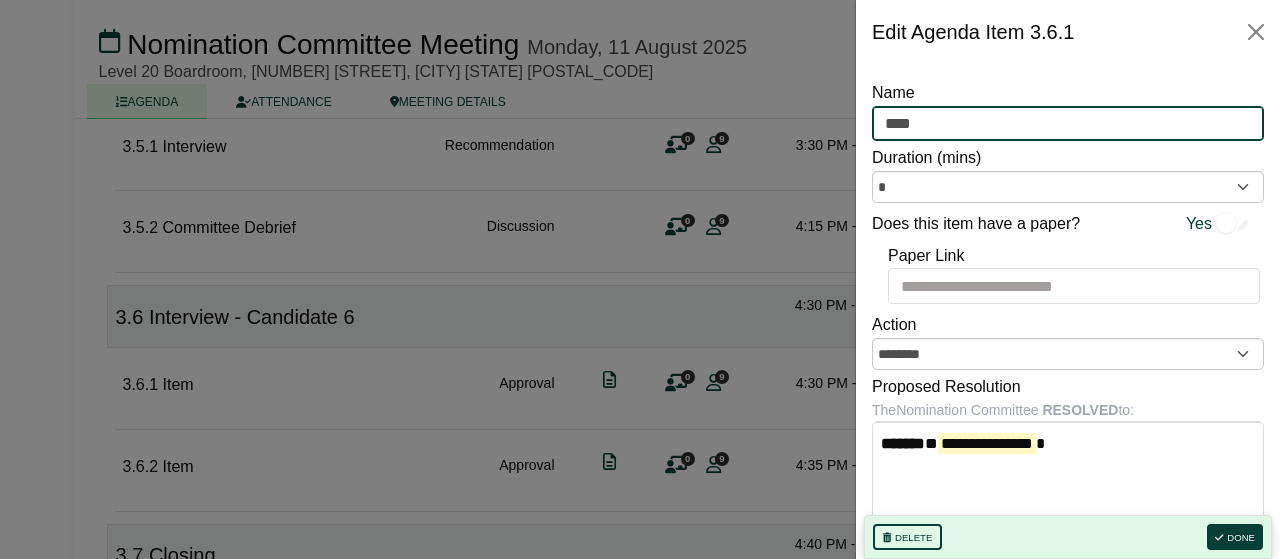drag, startPoint x: 950, startPoint y: 125, endPoint x: 532, endPoint y: 51, distance: 424.4997 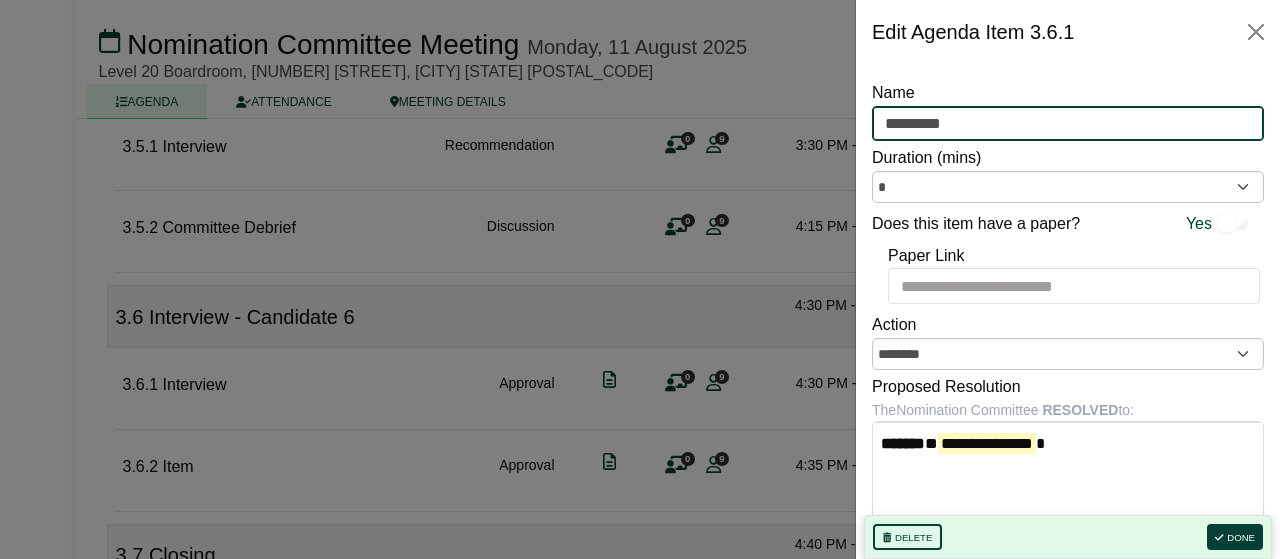type on "*********" 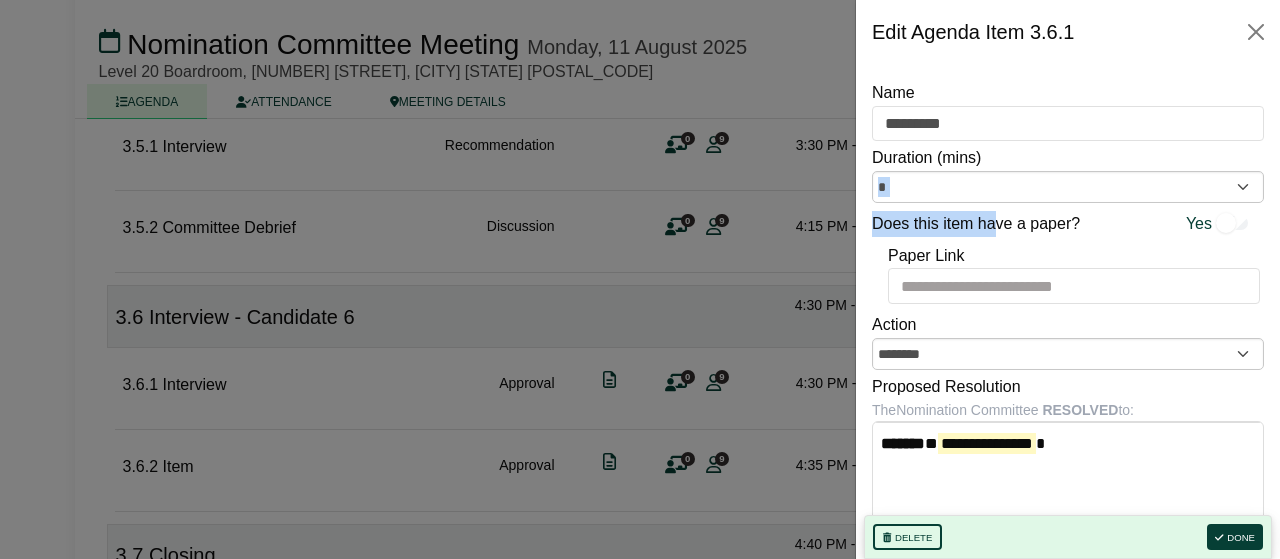 drag, startPoint x: 995, startPoint y: 205, endPoint x: 910, endPoint y: 201, distance: 85.09406 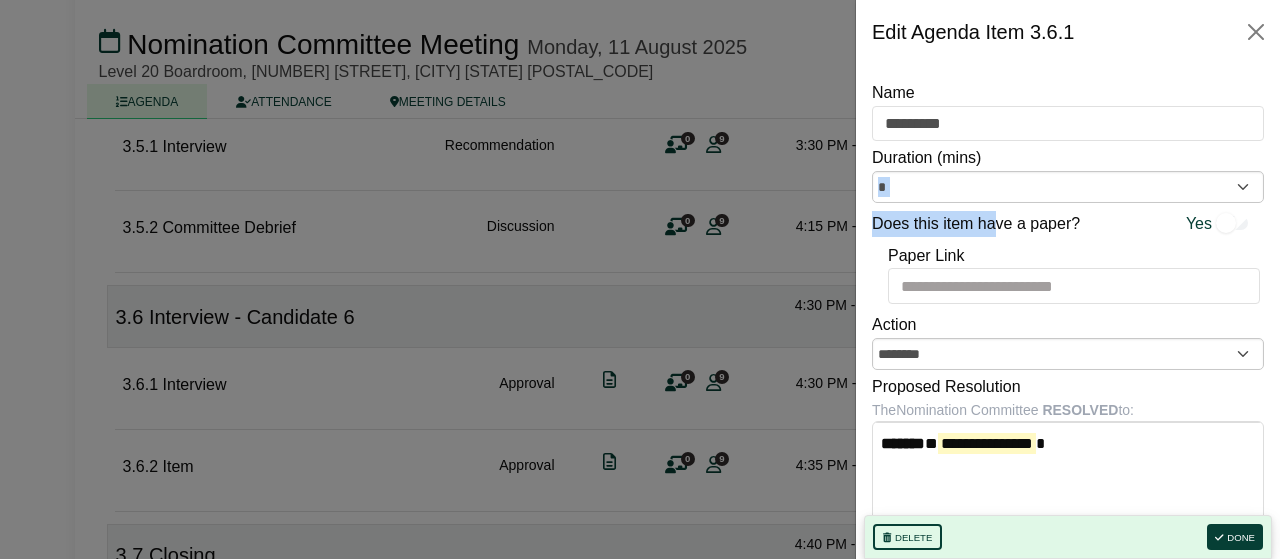 click on "**********" at bounding box center (1068, 386) 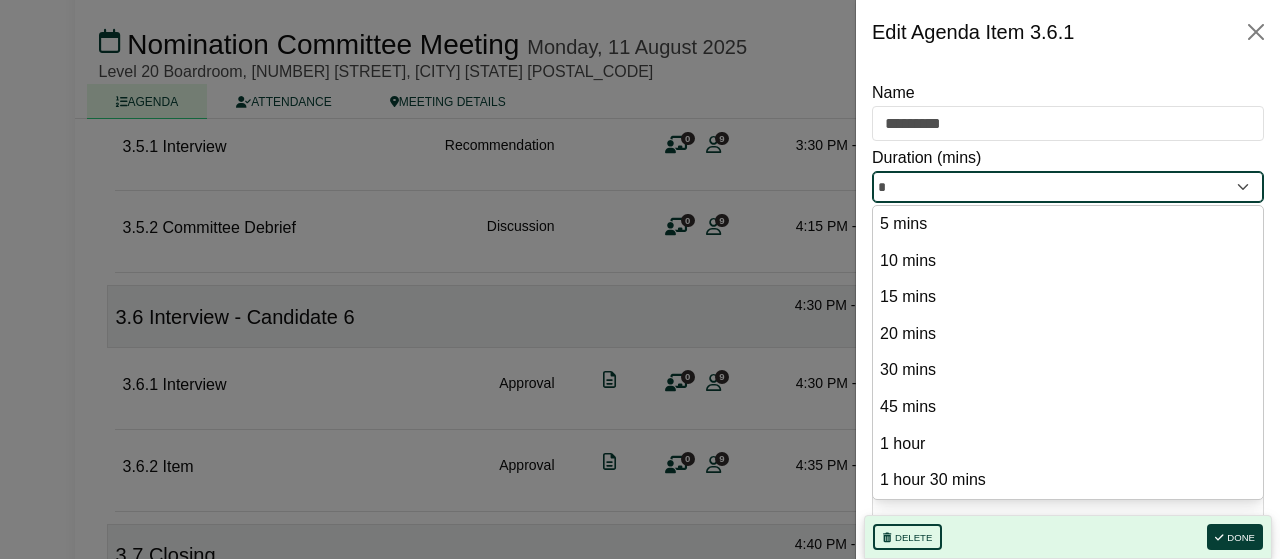 drag, startPoint x: 910, startPoint y: 201, endPoint x: 793, endPoint y: 140, distance: 131.94696 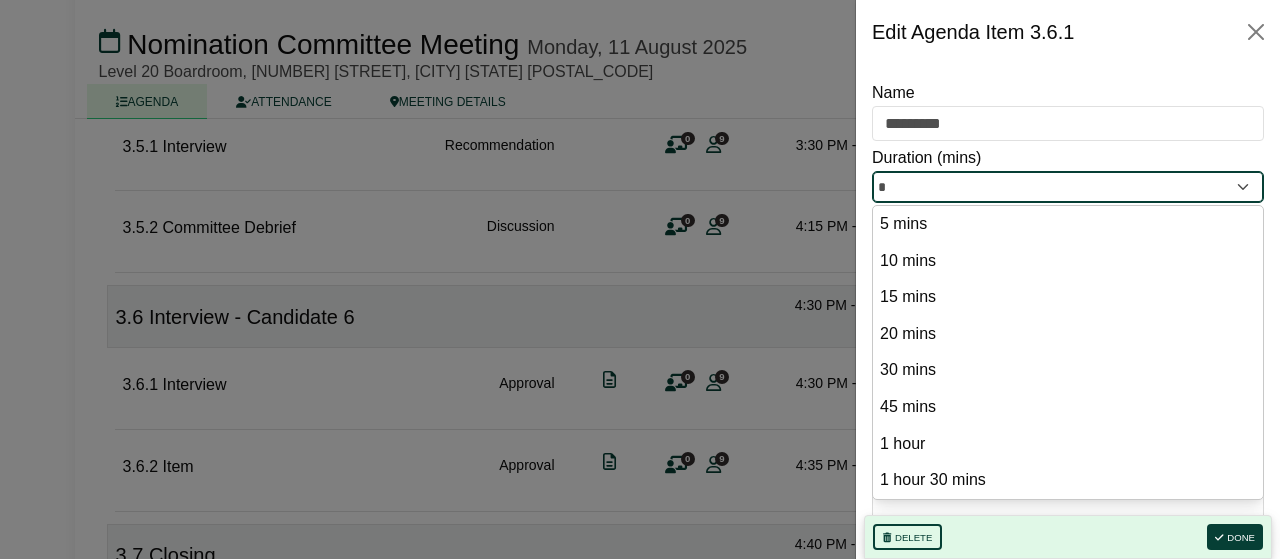 click on "Trisha Aventurado
Sign Out
CPA Australia Ltd
Nomination Committee
Nomination Committee Meeting" at bounding box center [640, -2227] 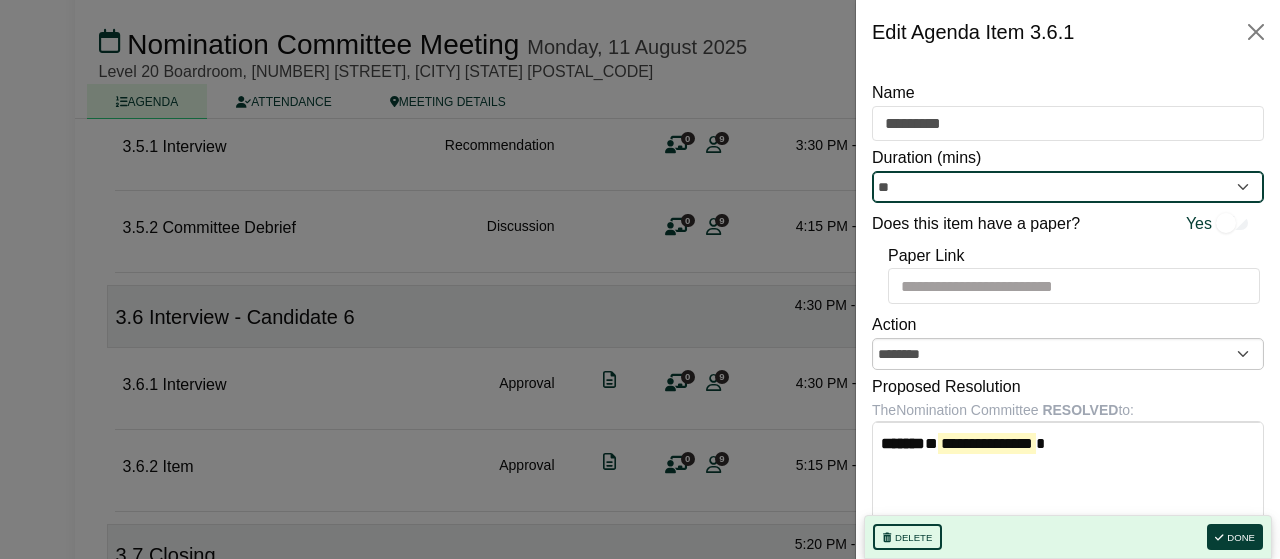 type on "**" 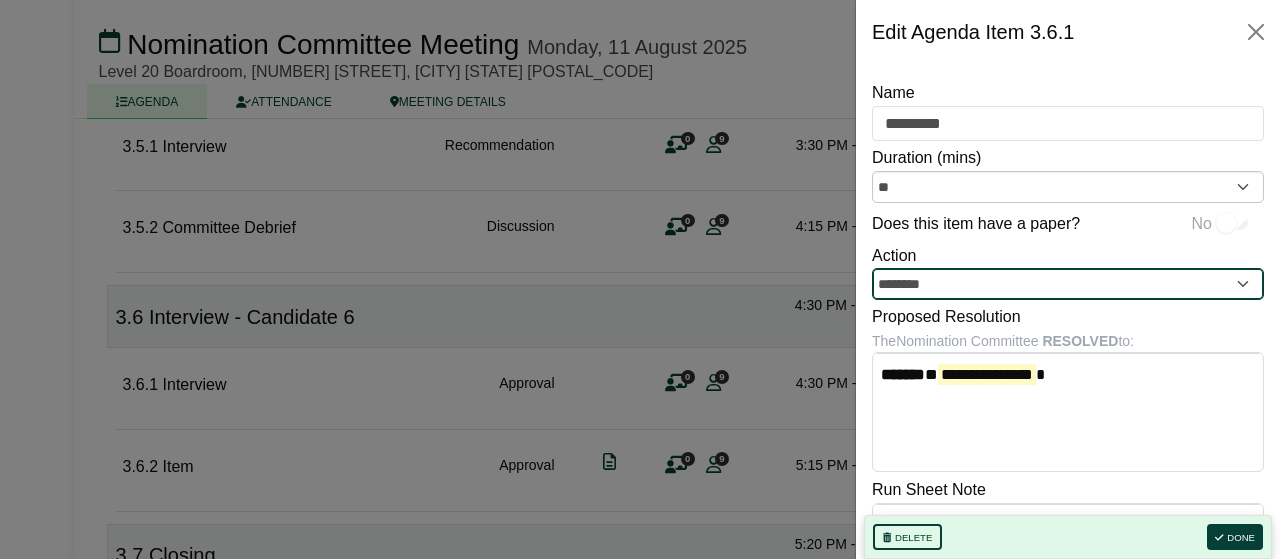 click on "********" at bounding box center (1068, 284) 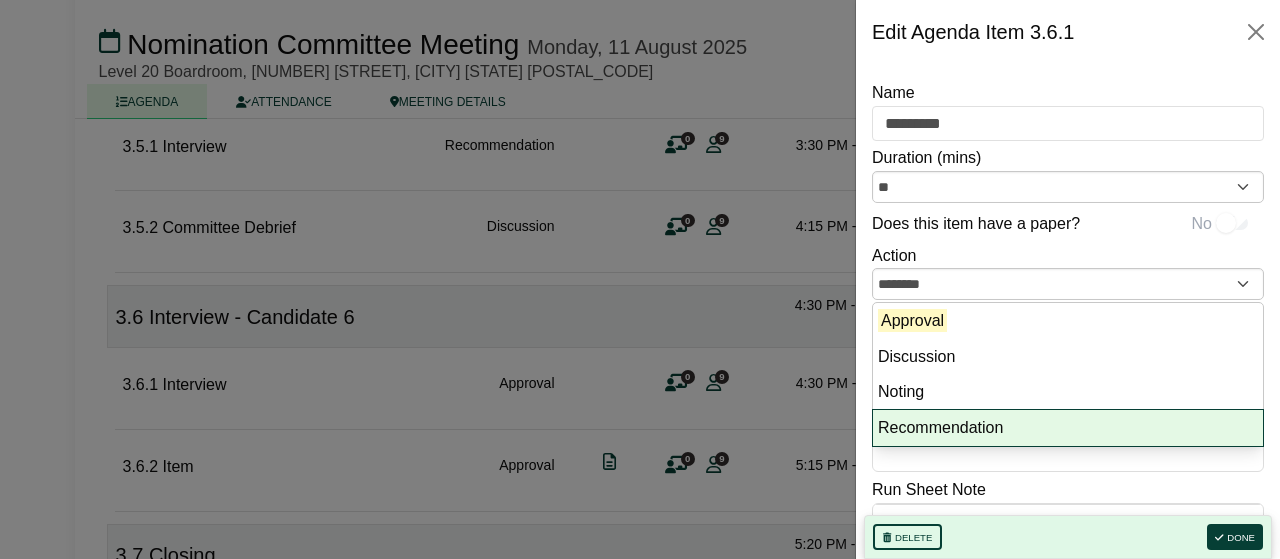 click on "Recommendation" at bounding box center [1068, 428] 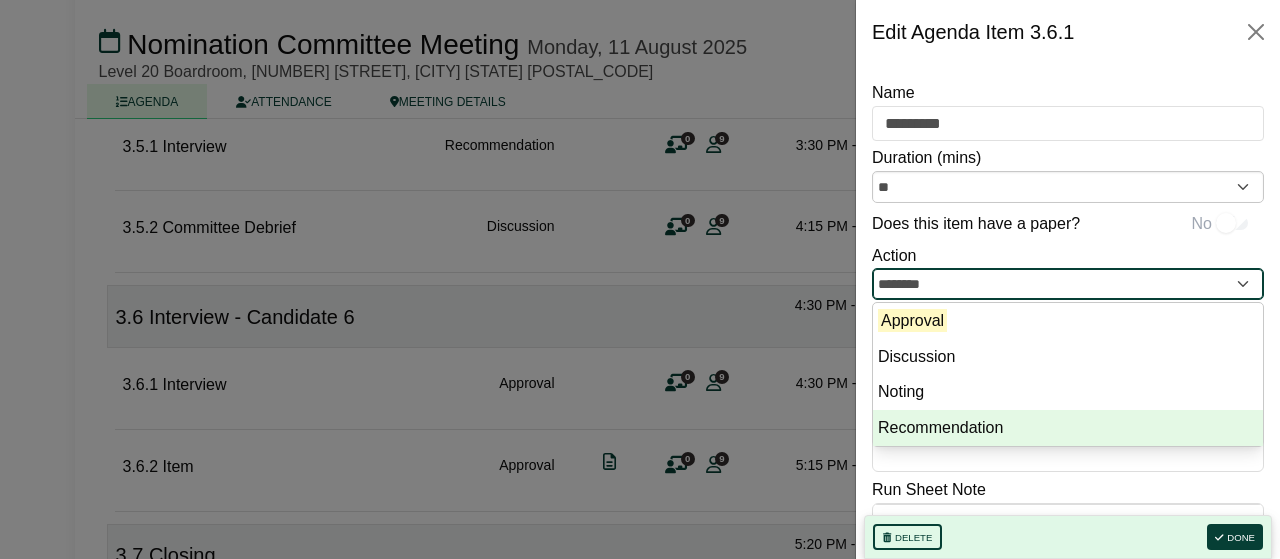 type on "**********" 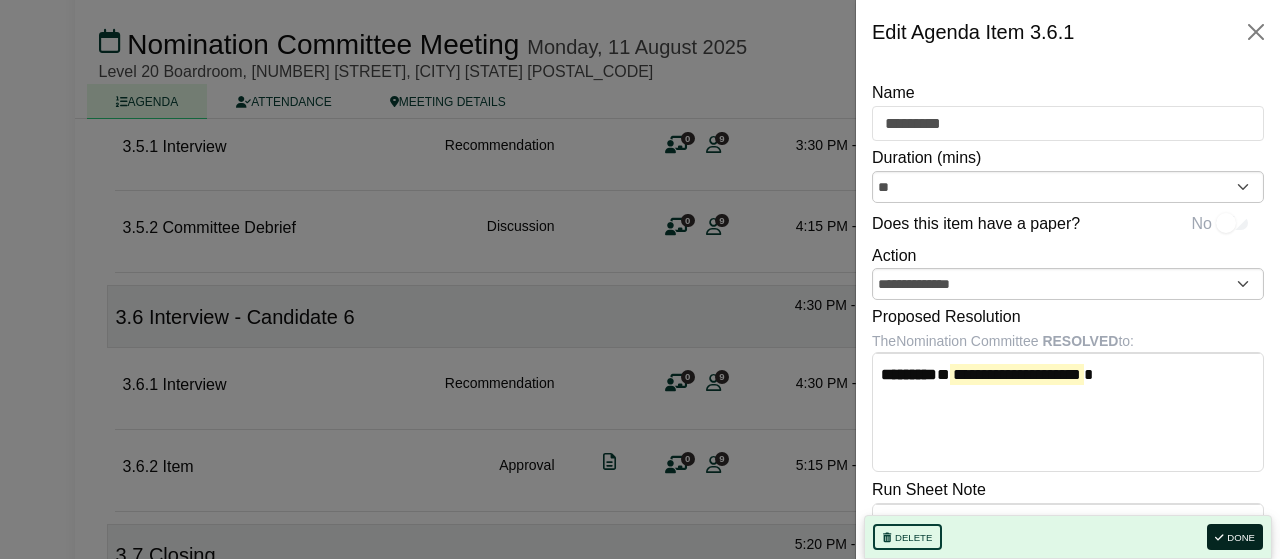 click on "Done" at bounding box center [1235, 537] 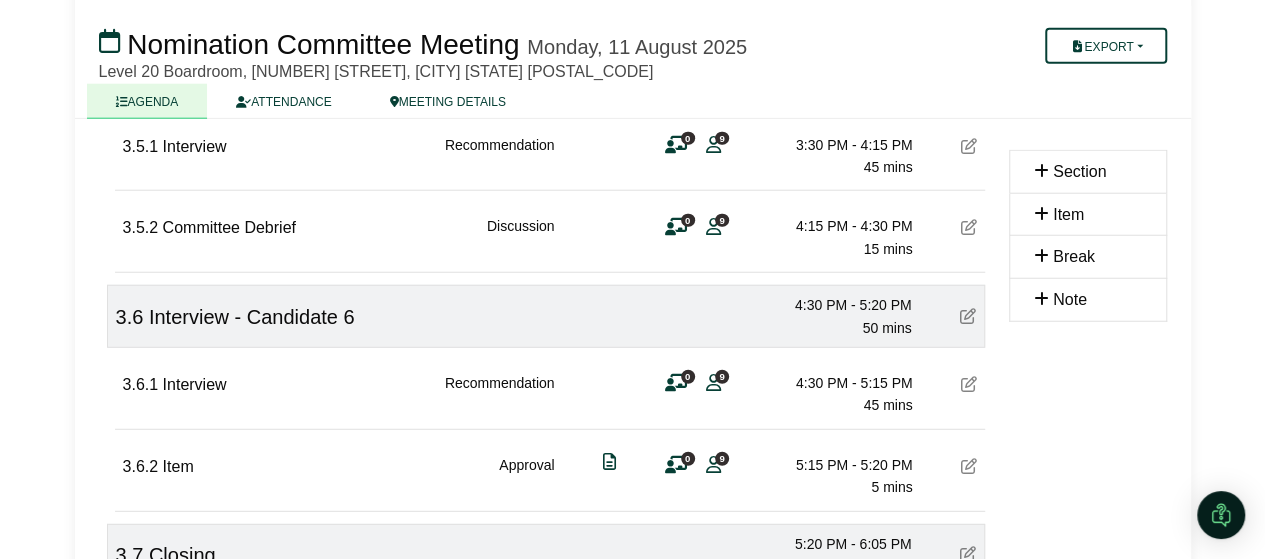 click at bounding box center [969, 466] 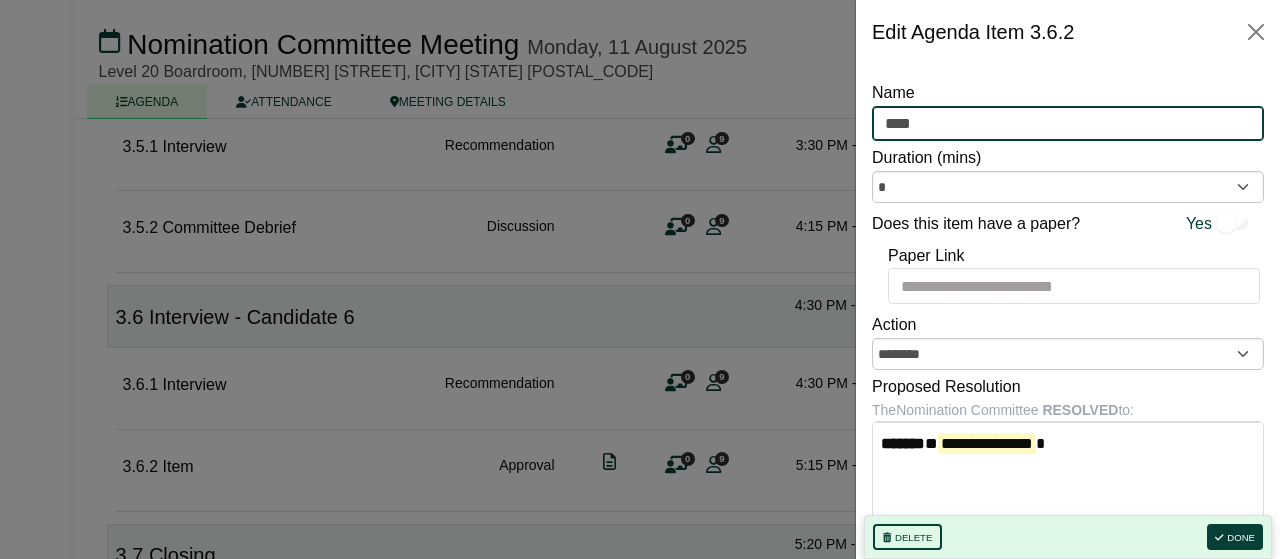 drag, startPoint x: 948, startPoint y: 127, endPoint x: 766, endPoint y: 91, distance: 185.52628 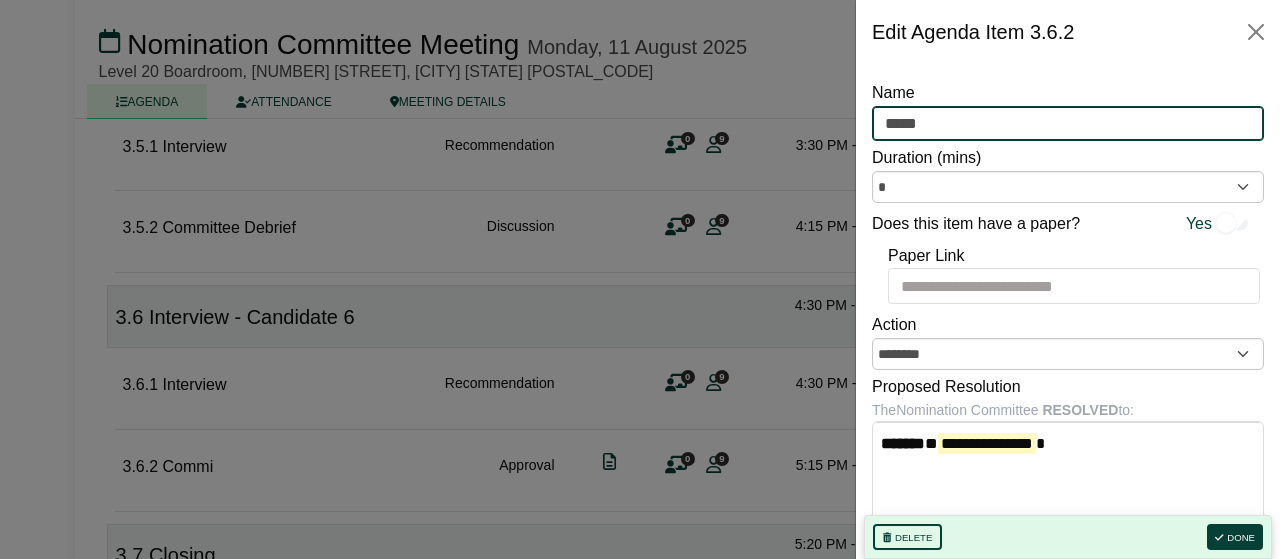 type on "**********" 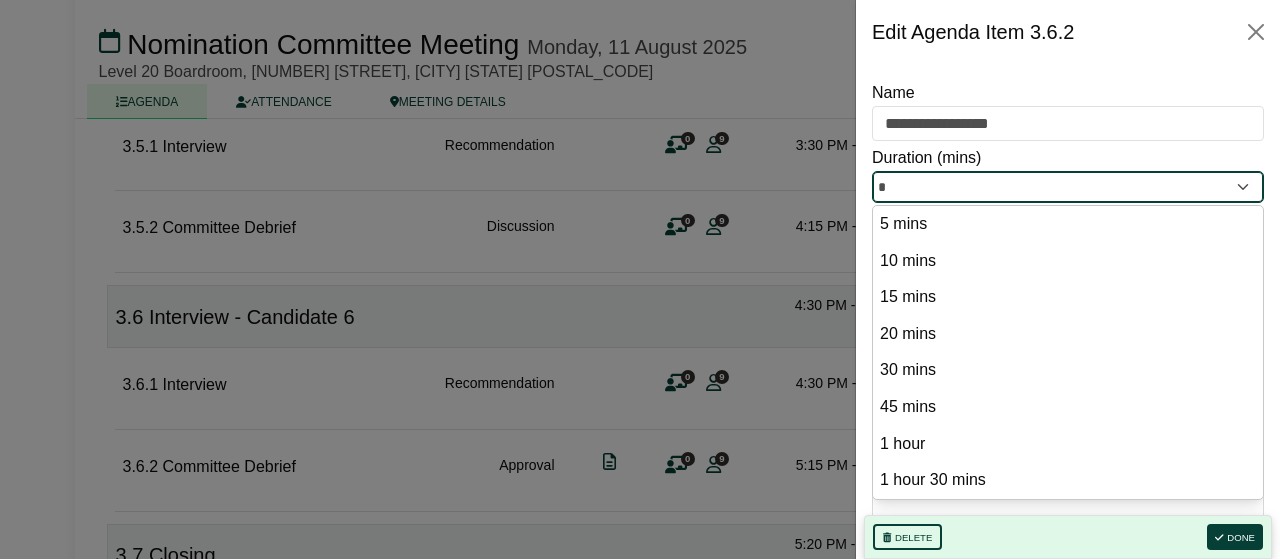 drag, startPoint x: 907, startPoint y: 181, endPoint x: 729, endPoint y: 157, distance: 179.61069 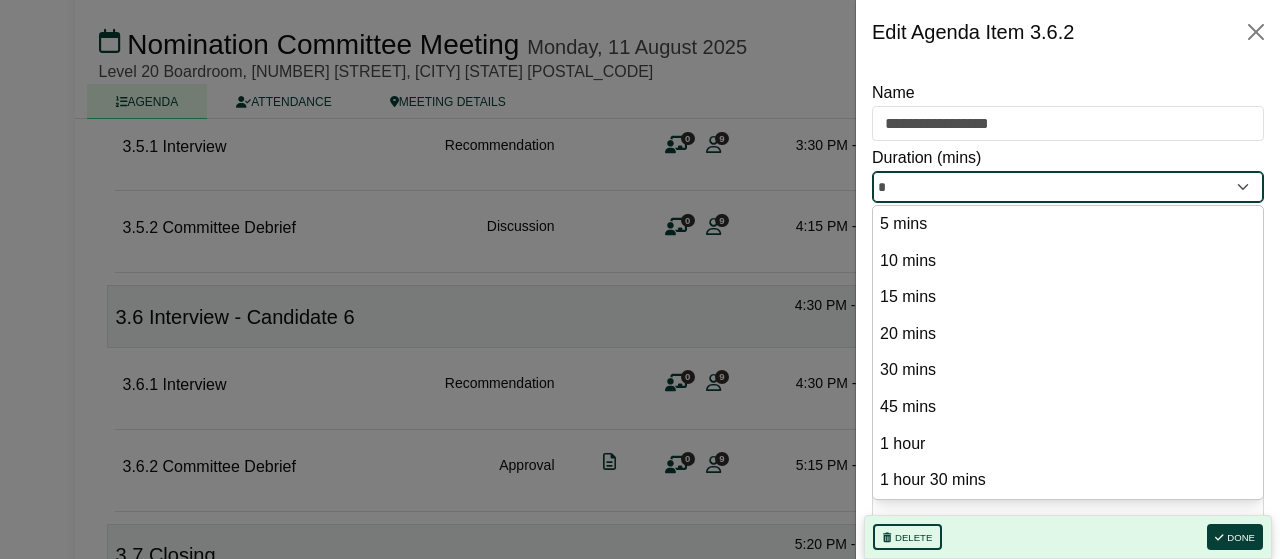 click on "Trisha Aventurado
Sign Out
CPA Australia Ltd
Nomination Committee
Nomination Committee Meeting" at bounding box center [640, -2227] 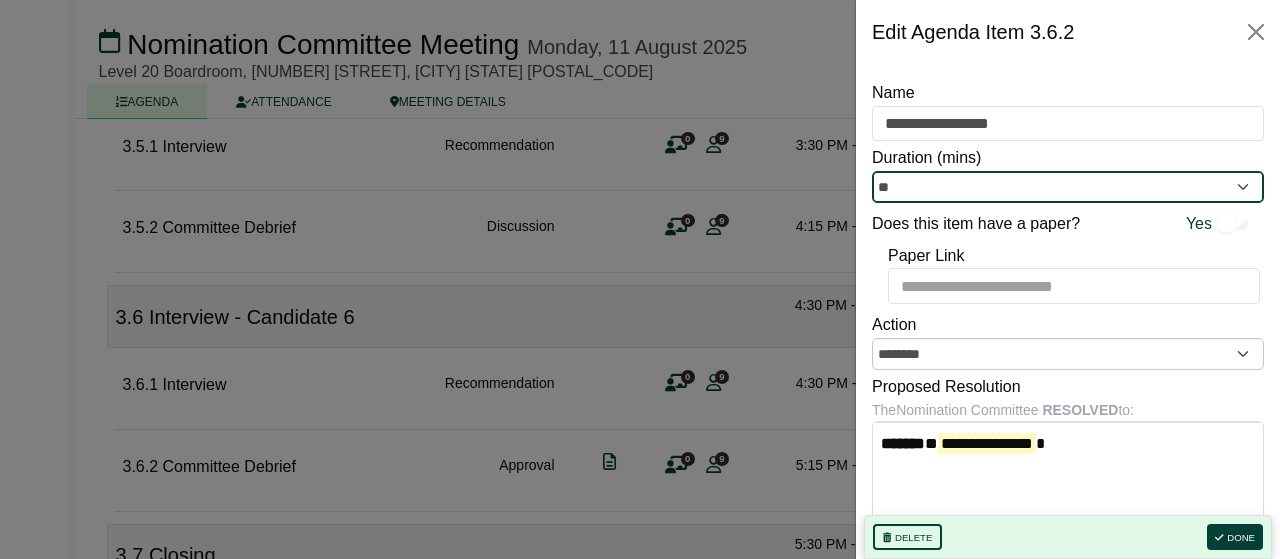 type on "**" 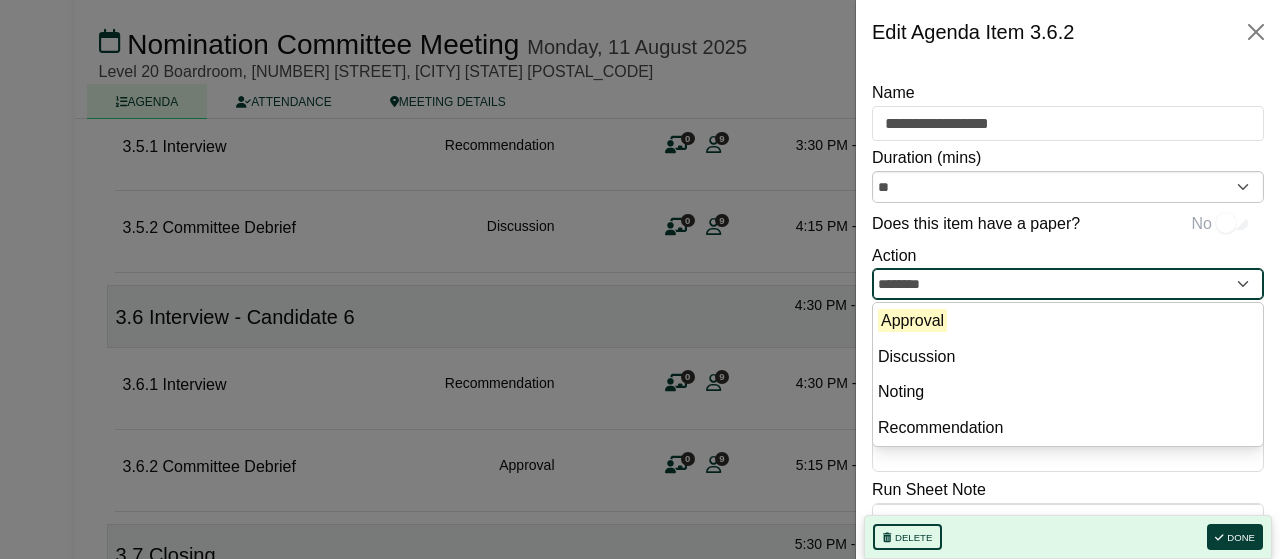 click on "********" at bounding box center (1068, 284) 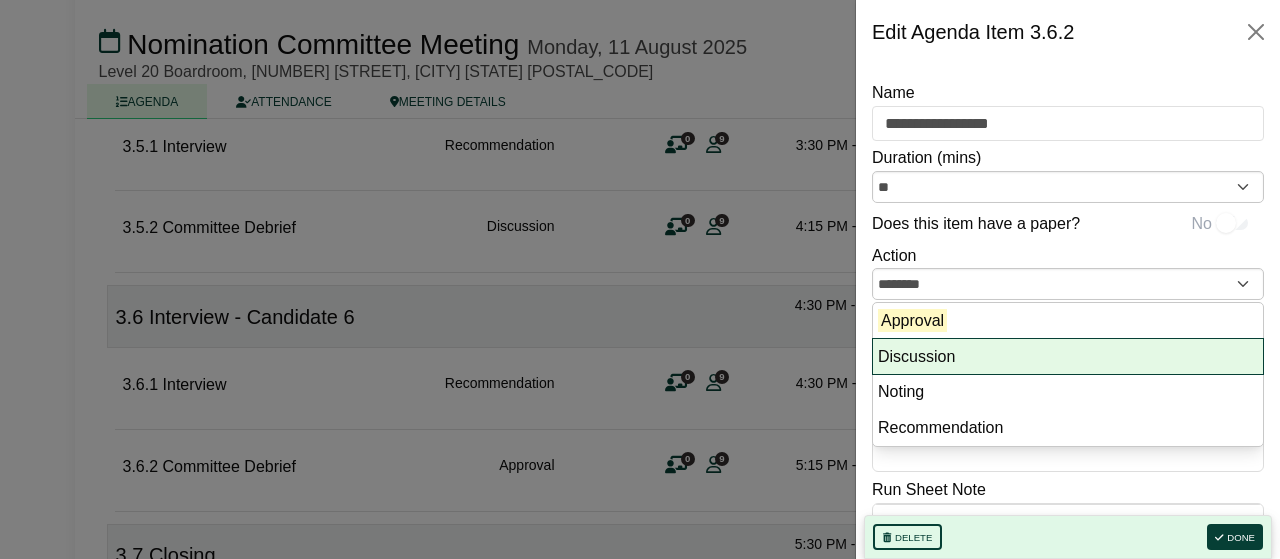 click on "Discussion" at bounding box center (1068, 357) 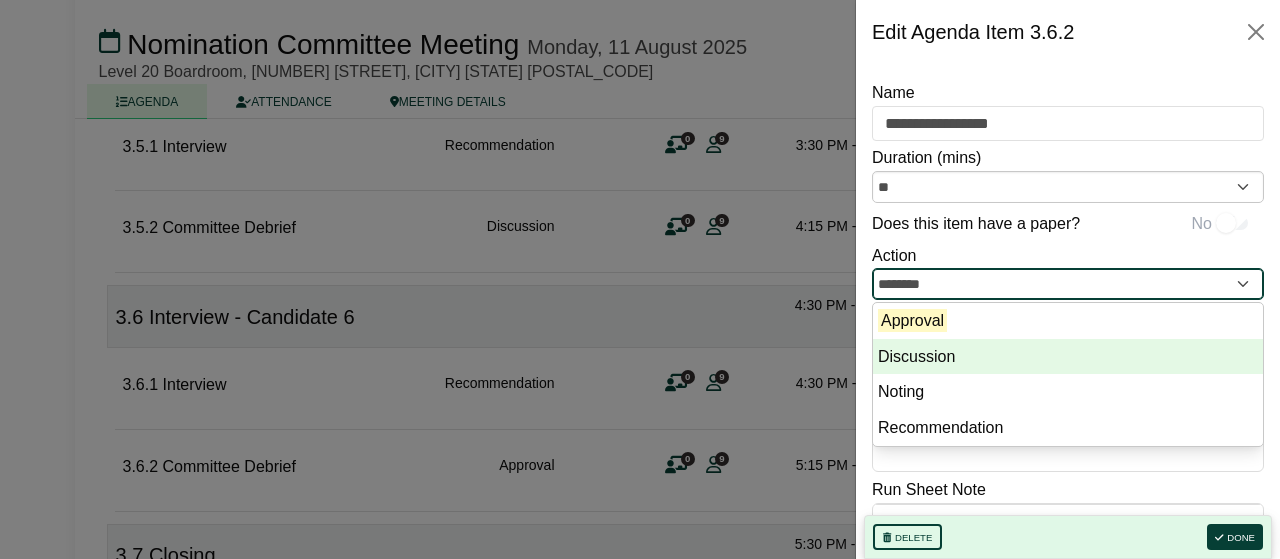 type on "**********" 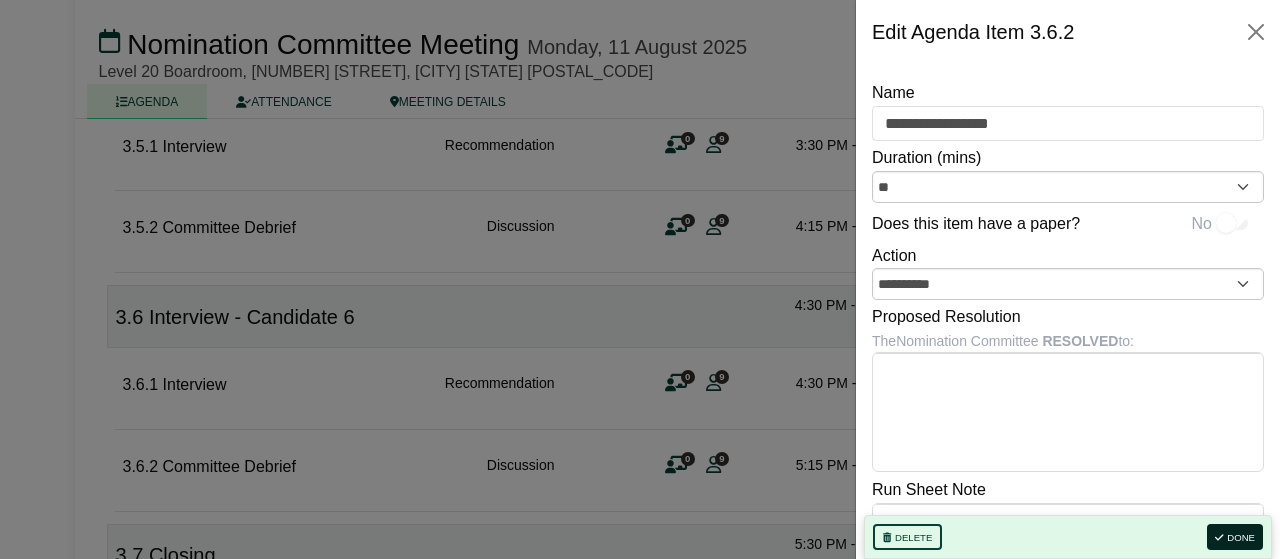 click on "Done" at bounding box center (1235, 537) 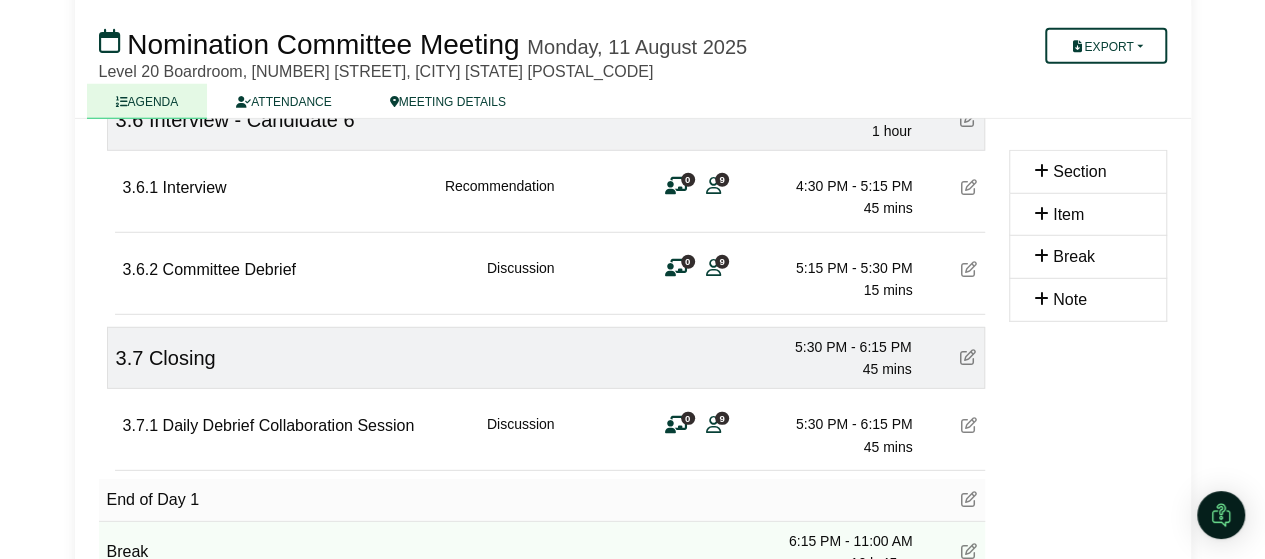 scroll, scrollTop: 2704, scrollLeft: 0, axis: vertical 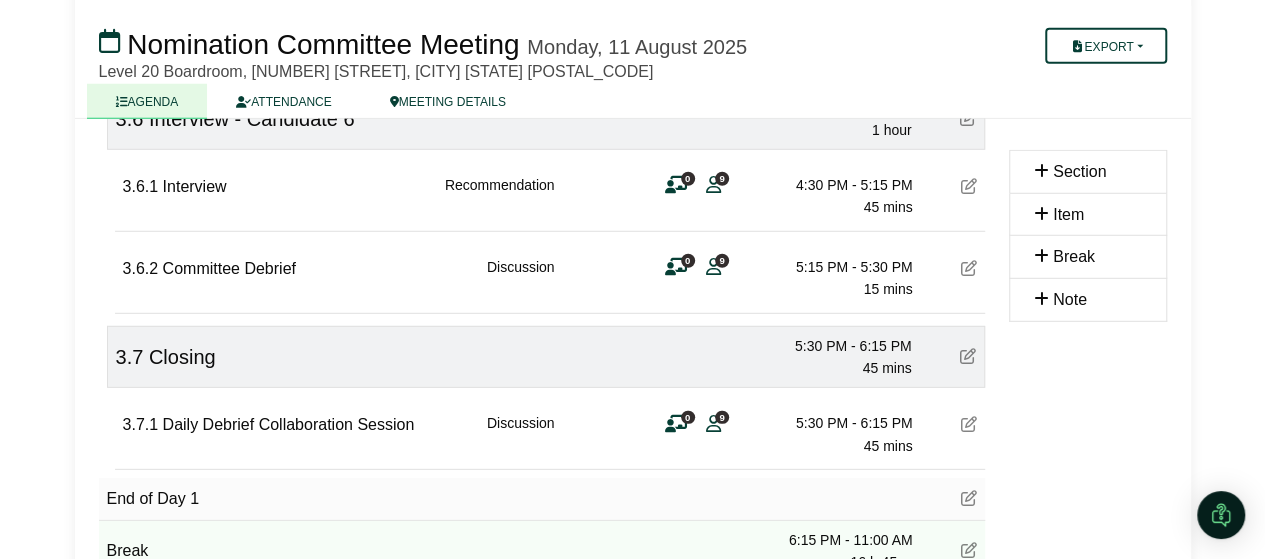 click at bounding box center (968, 356) 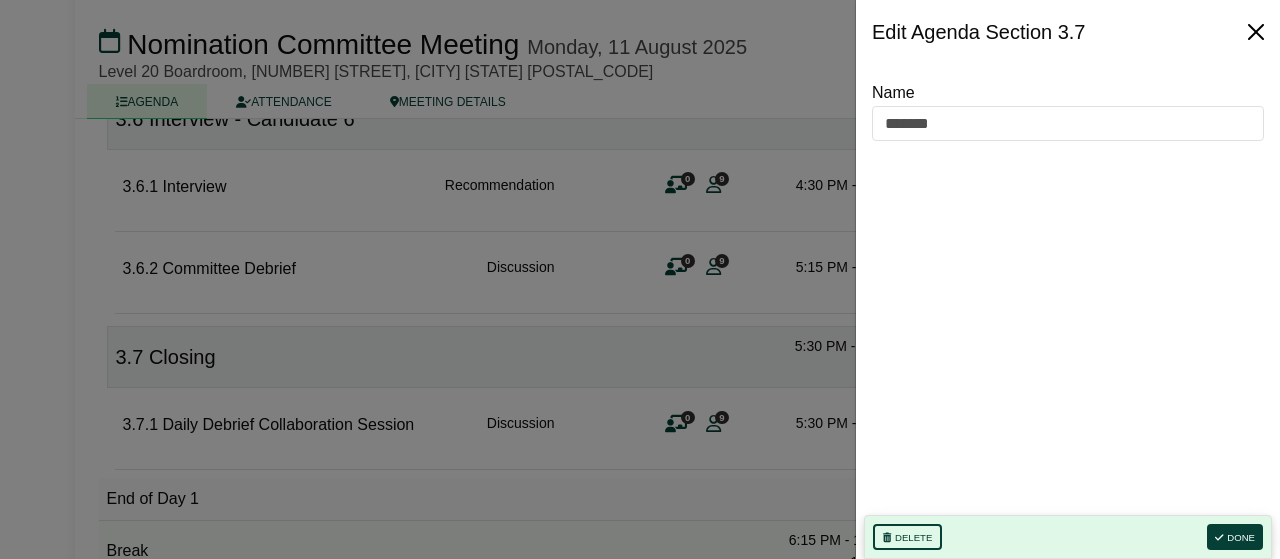 click at bounding box center (1256, 32) 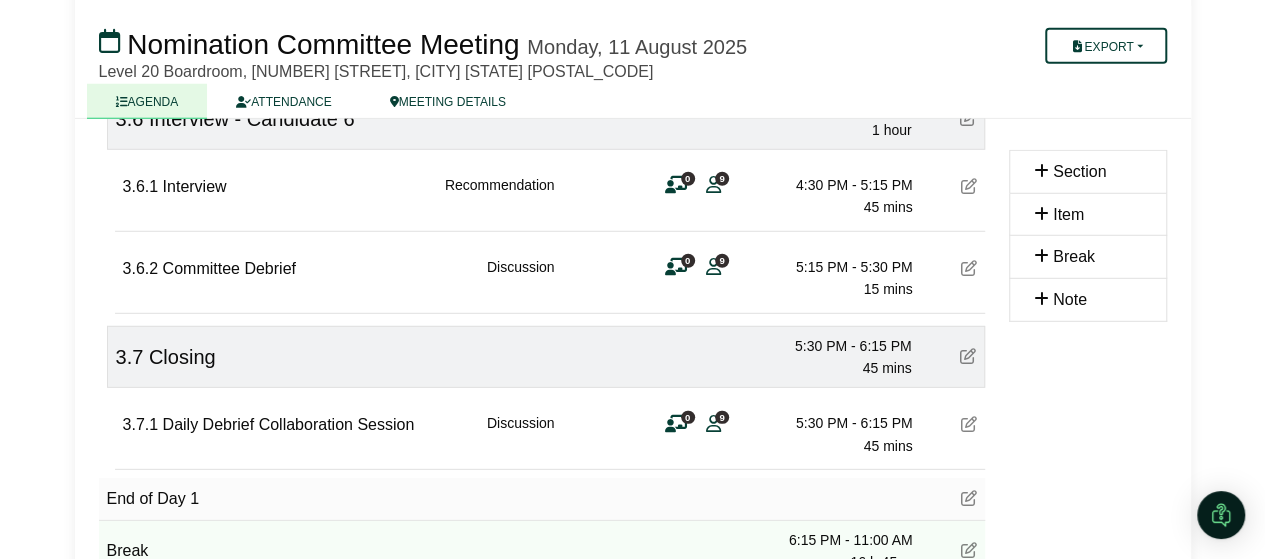 click at bounding box center (969, 424) 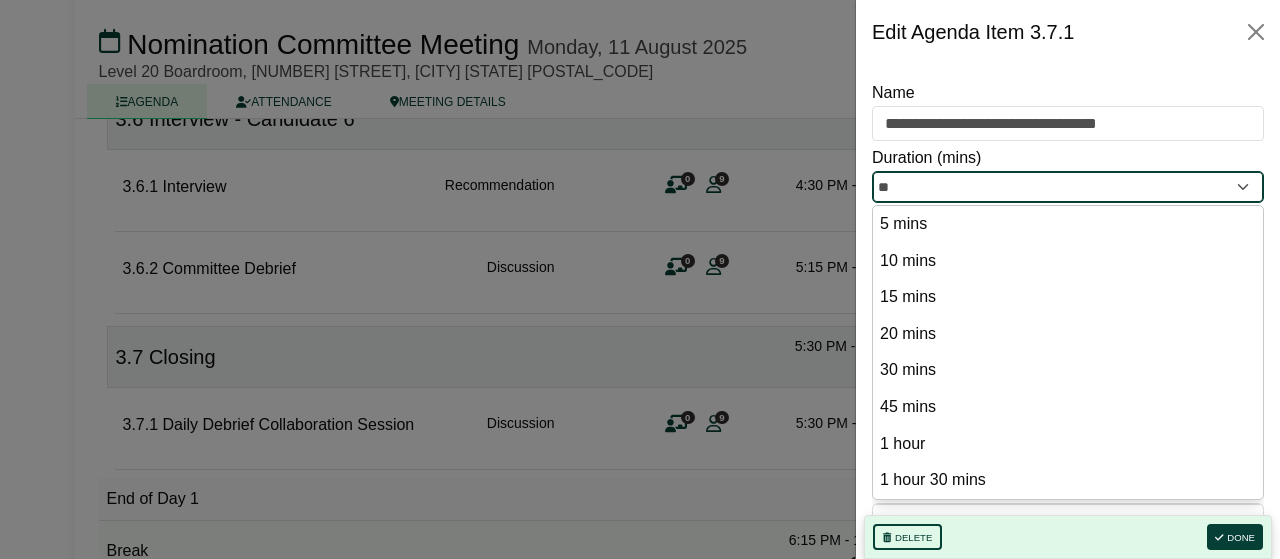 drag, startPoint x: 903, startPoint y: 182, endPoint x: 742, endPoint y: 166, distance: 161.79308 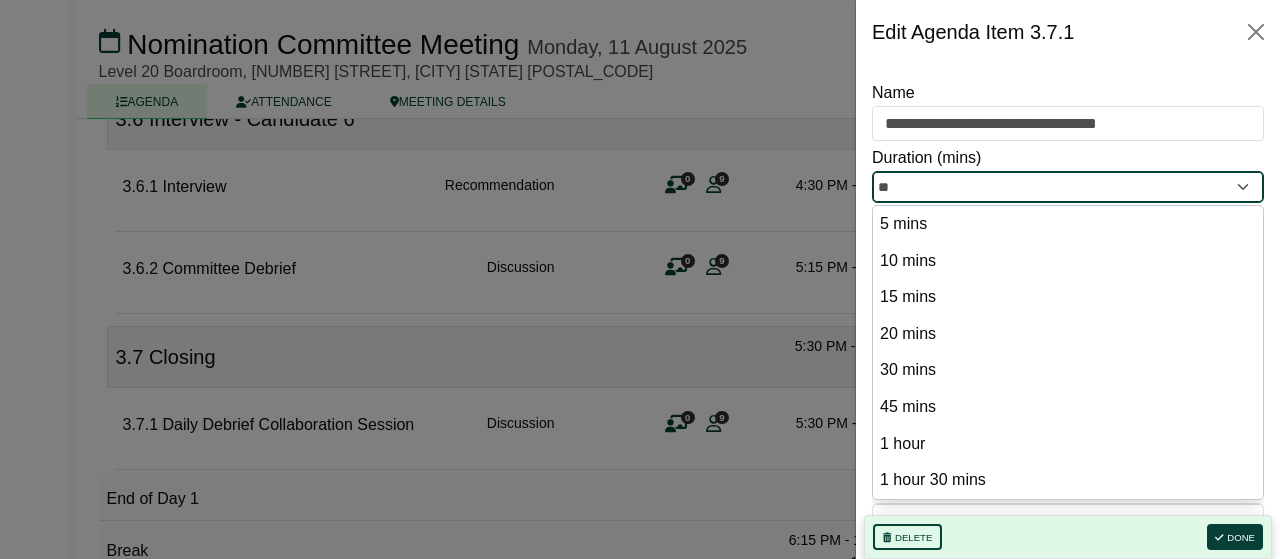 click on "**" at bounding box center (1068, 187) 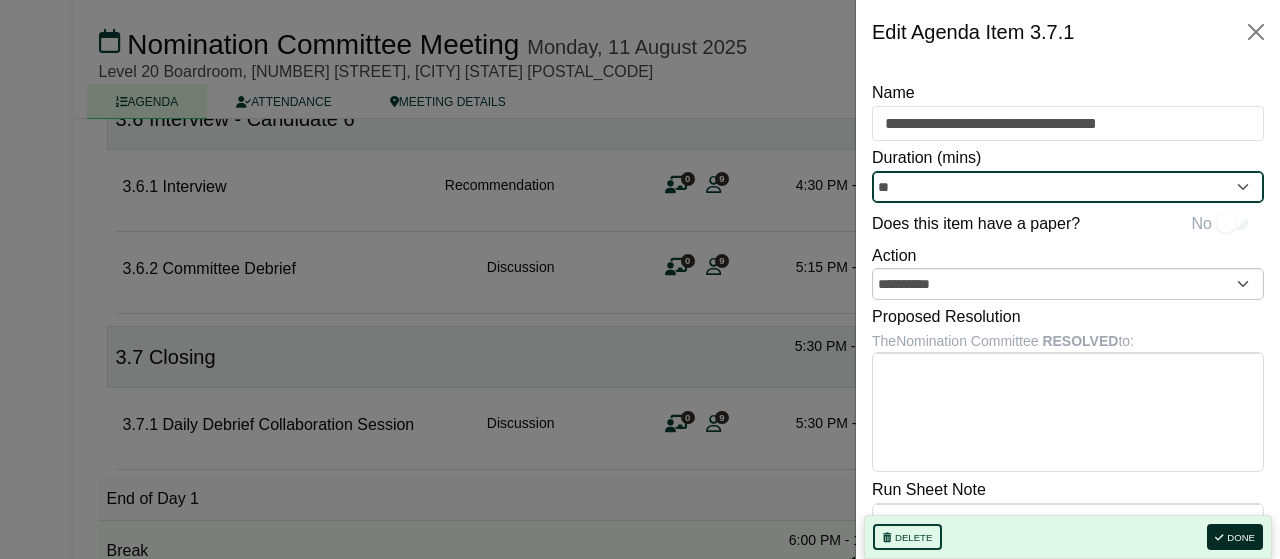 type on "**" 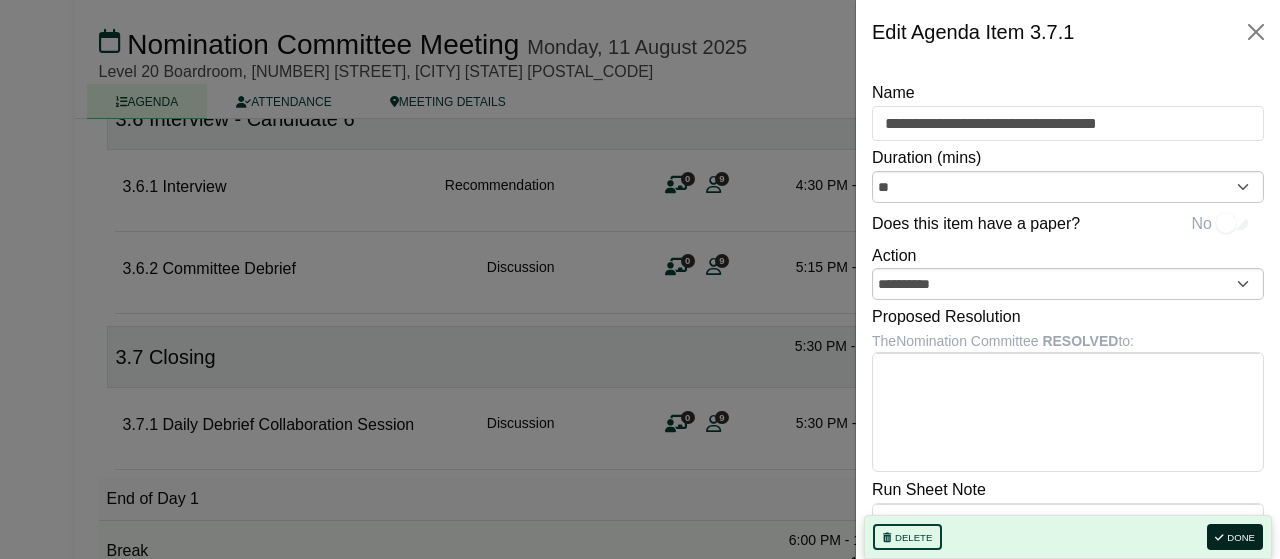 click at bounding box center [1219, 538] 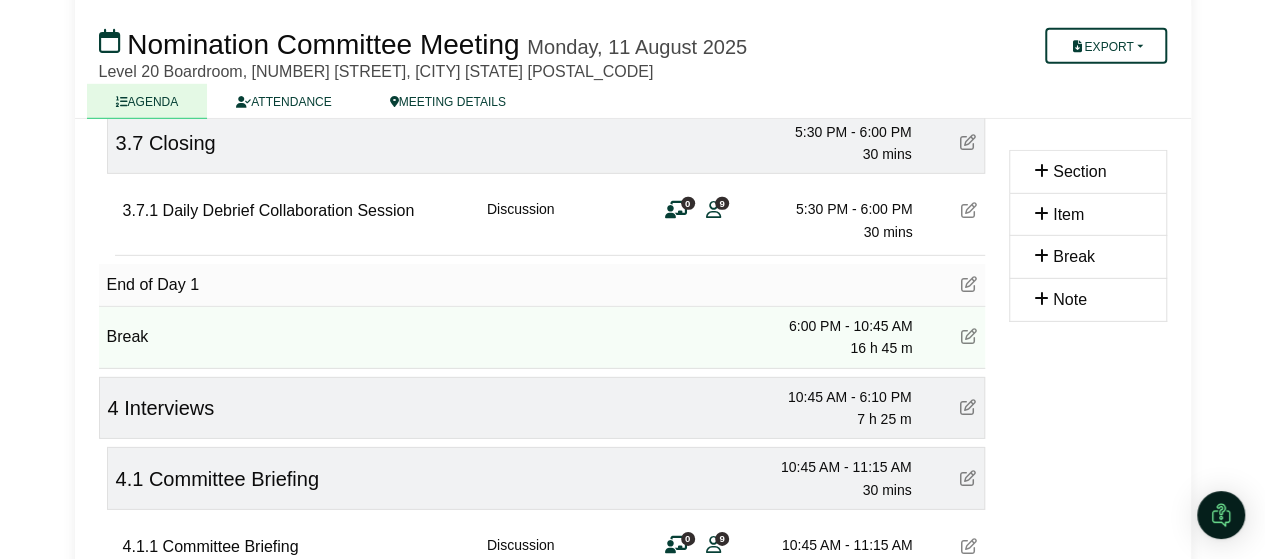 scroll, scrollTop: 2919, scrollLeft: 0, axis: vertical 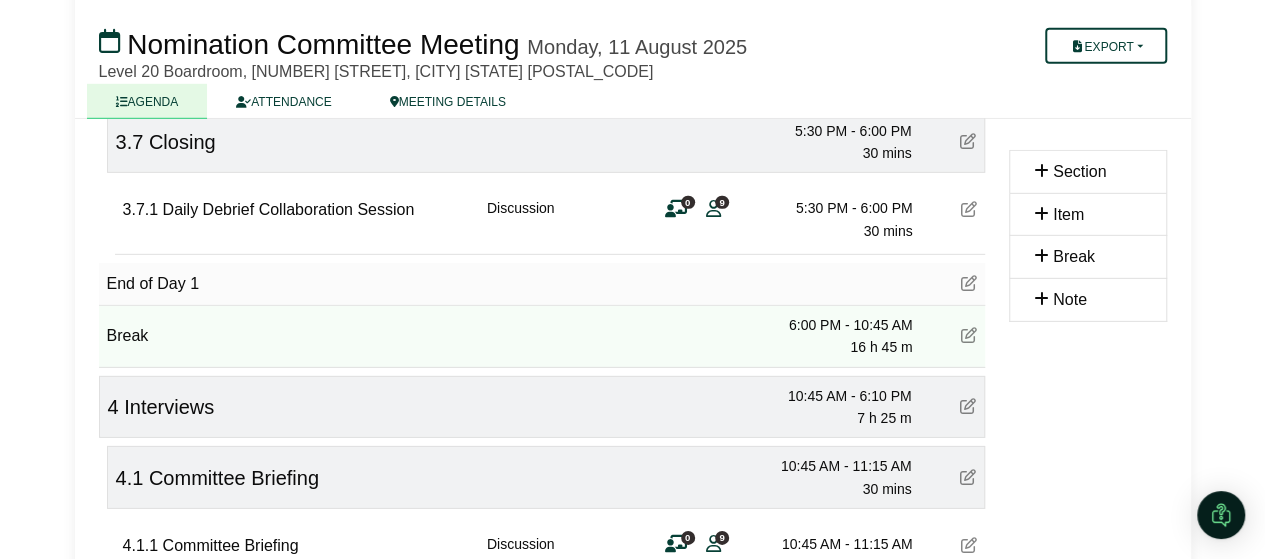click at bounding box center [969, 335] 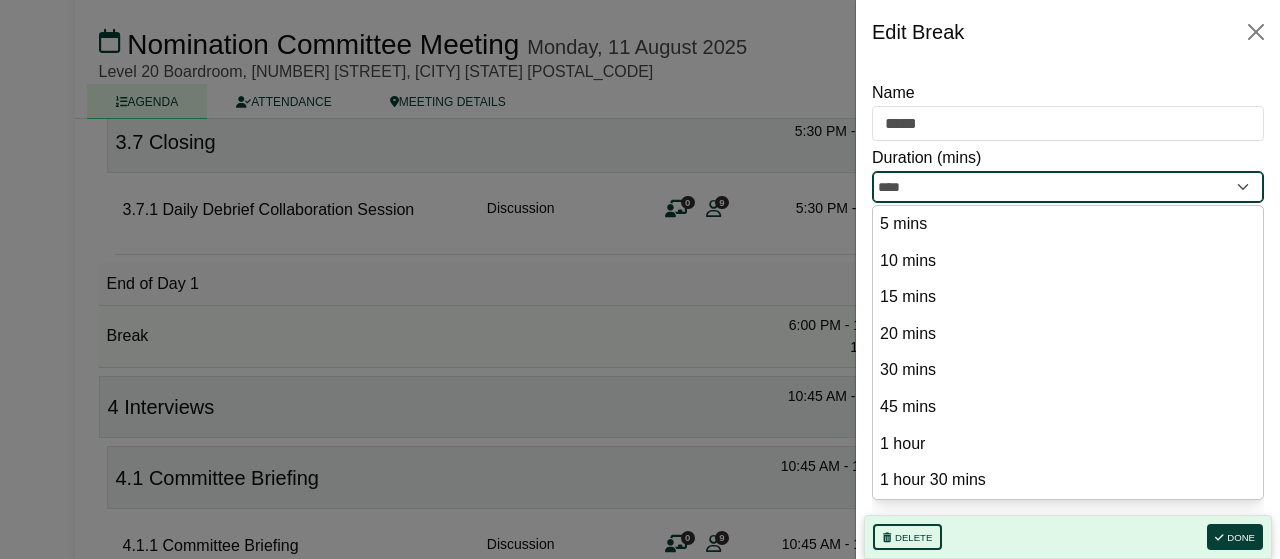 drag, startPoint x: 909, startPoint y: 187, endPoint x: 718, endPoint y: 170, distance: 191.75505 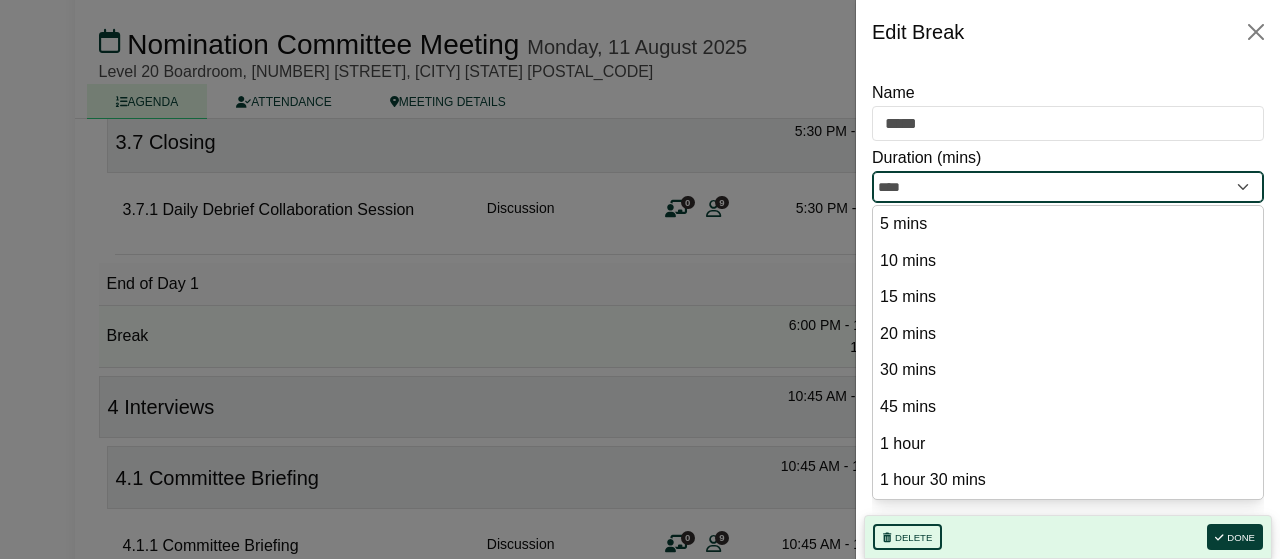 click on "Trisha Aventurado
Sign Out
CPA Australia Ltd
Nomination Committee
Nomination Committee Meeting" at bounding box center [640, -2640] 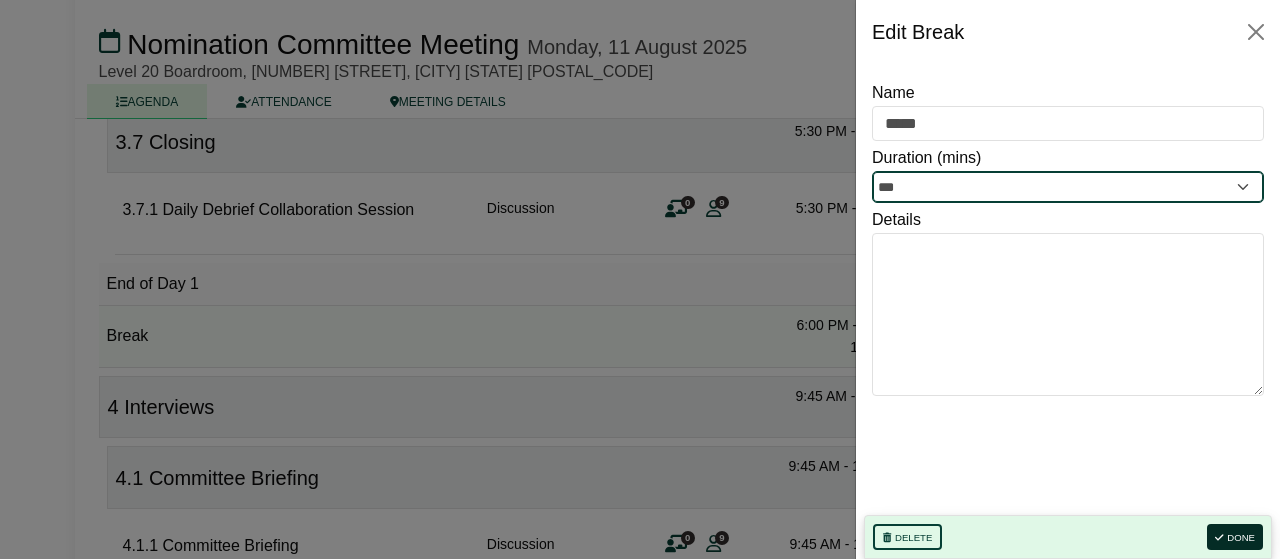 type on "***" 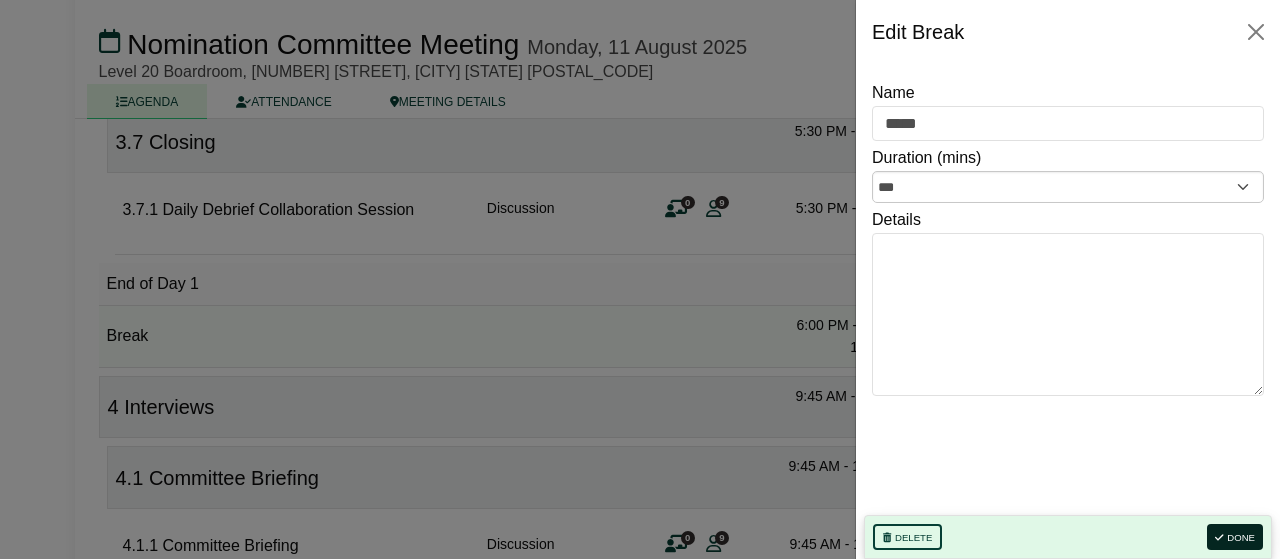 click on "Done" at bounding box center [1235, 537] 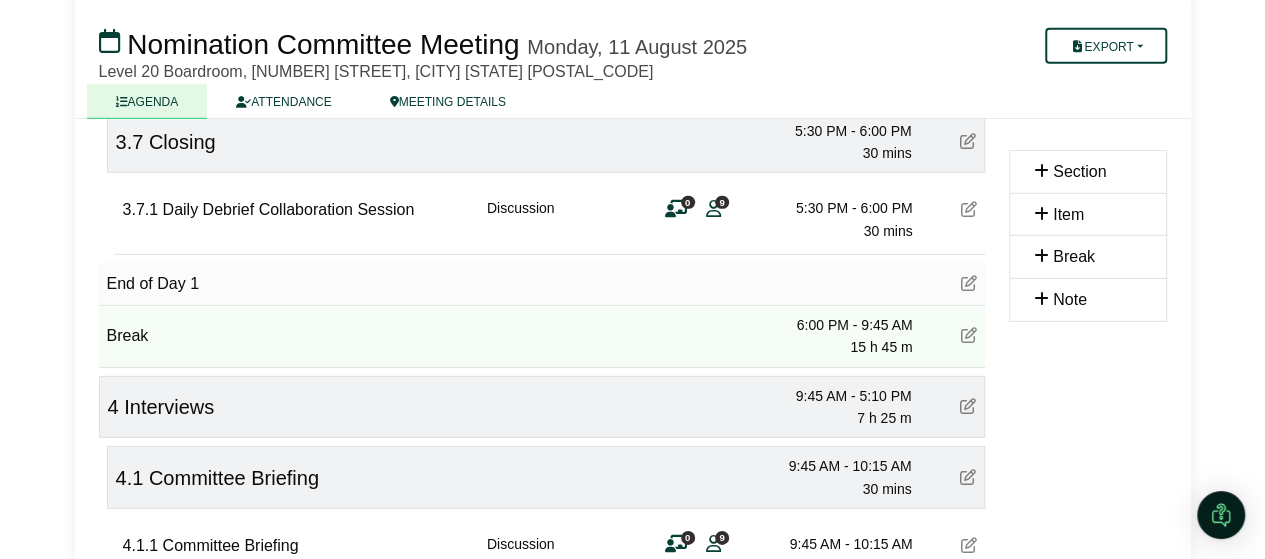 click at bounding box center (969, 335) 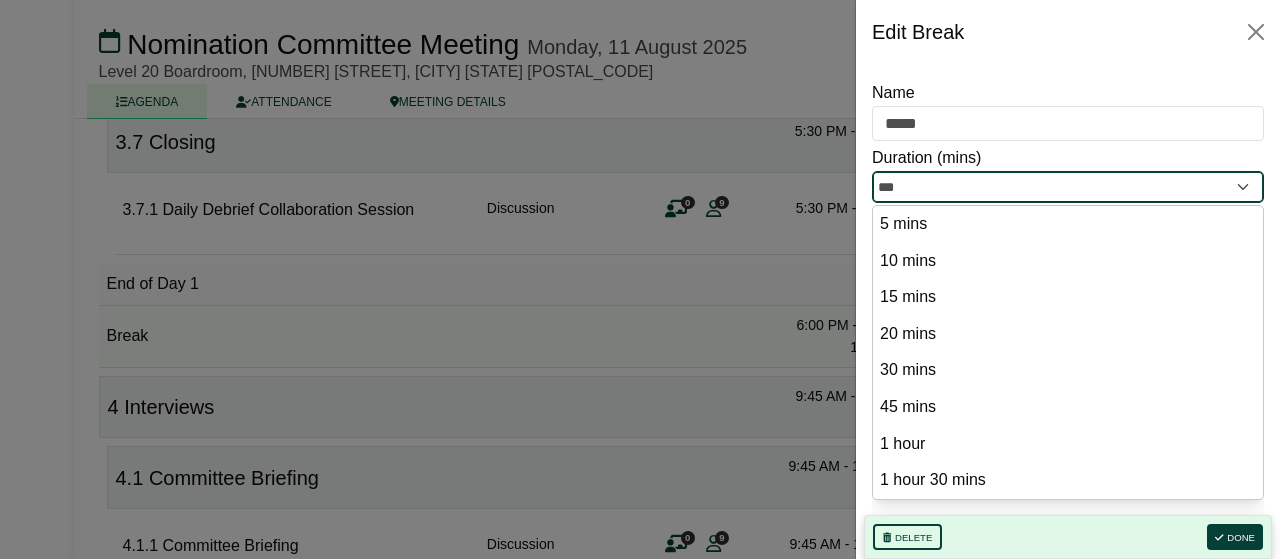 drag, startPoint x: 938, startPoint y: 191, endPoint x: 573, endPoint y: 143, distance: 368.14264 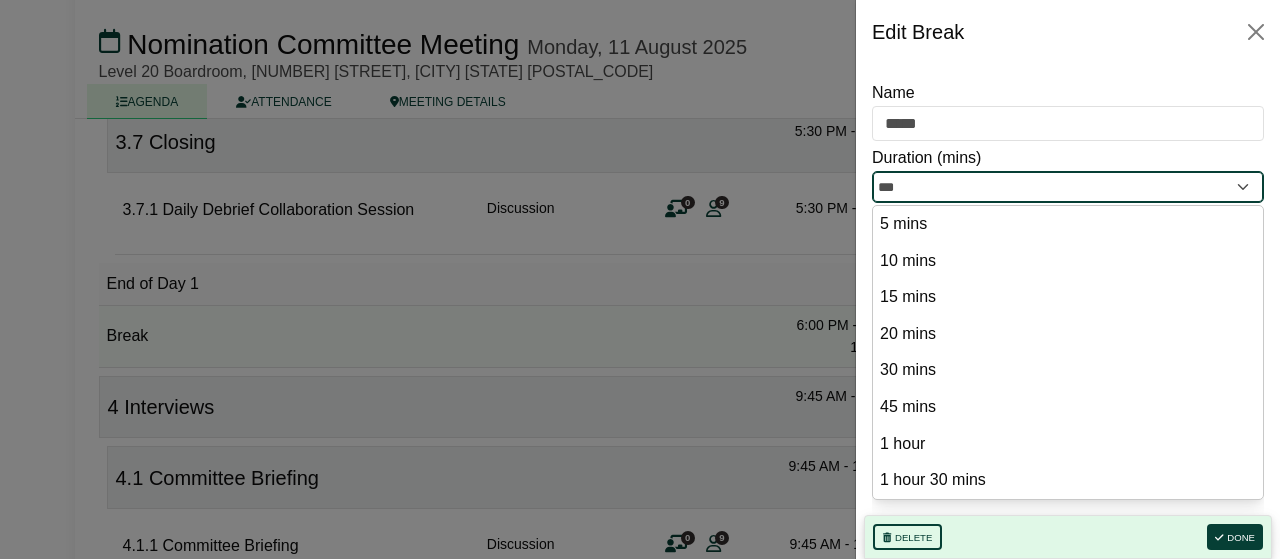 click on "Trisha Aventurado
Sign Out
CPA Australia Ltd
Nomination Committee
Nomination Committee Meeting" at bounding box center (640, -2640) 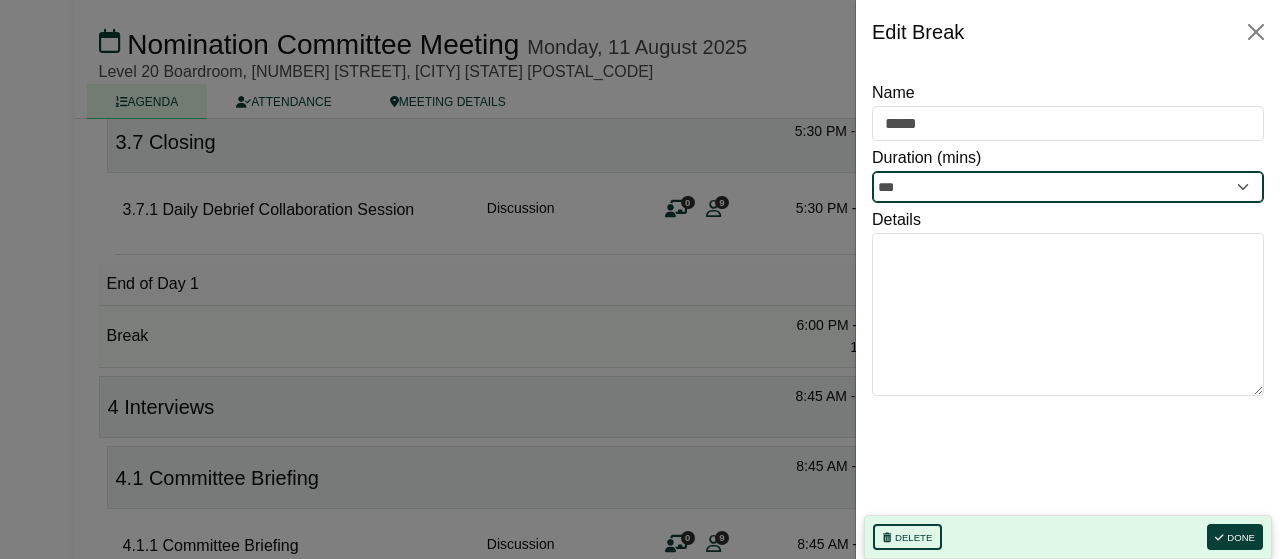 type on "***" 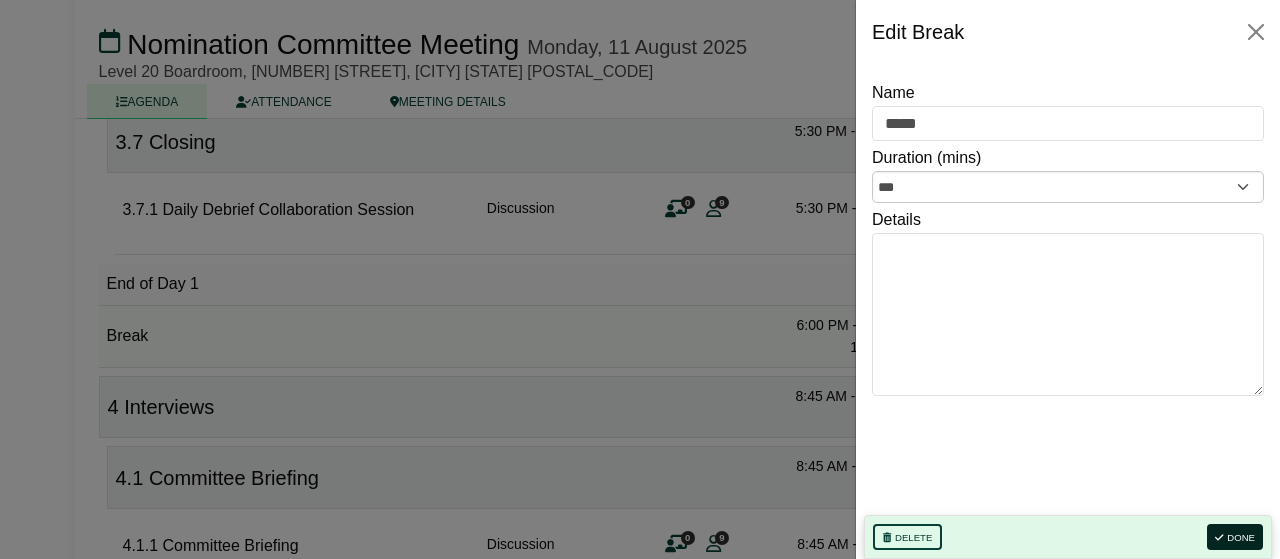 click on "Done" at bounding box center [1235, 537] 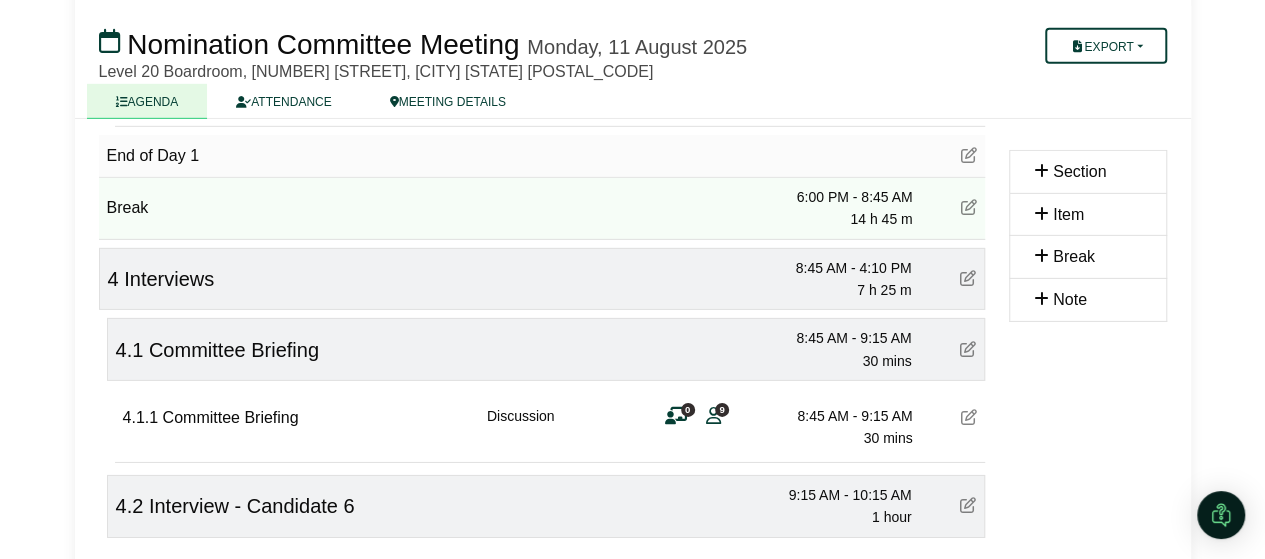 scroll, scrollTop: 3046, scrollLeft: 0, axis: vertical 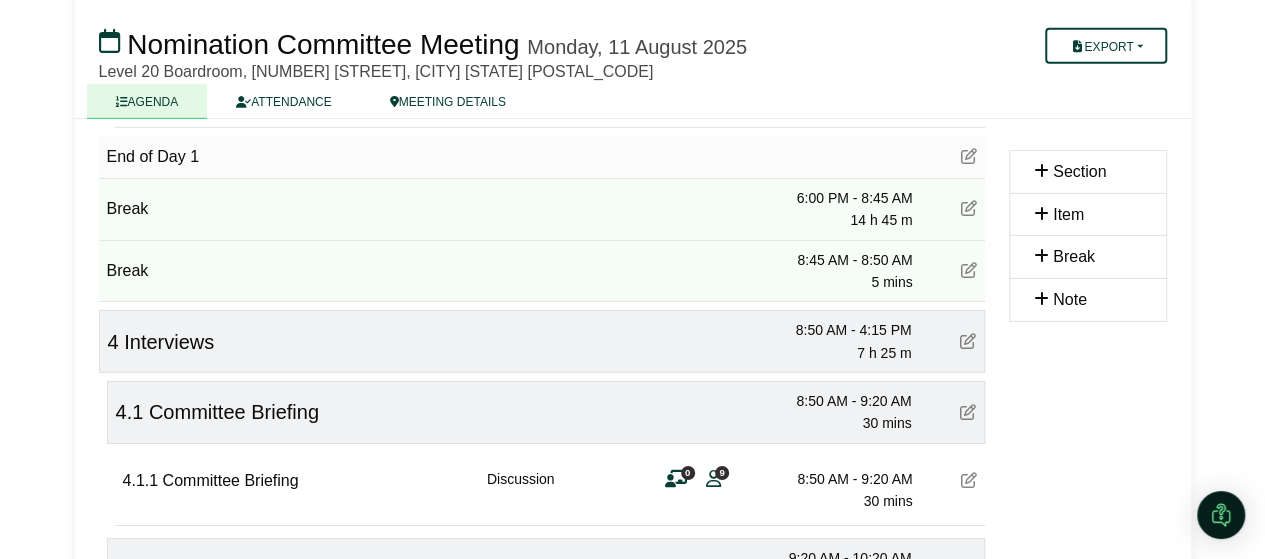 click at bounding box center [969, 271] 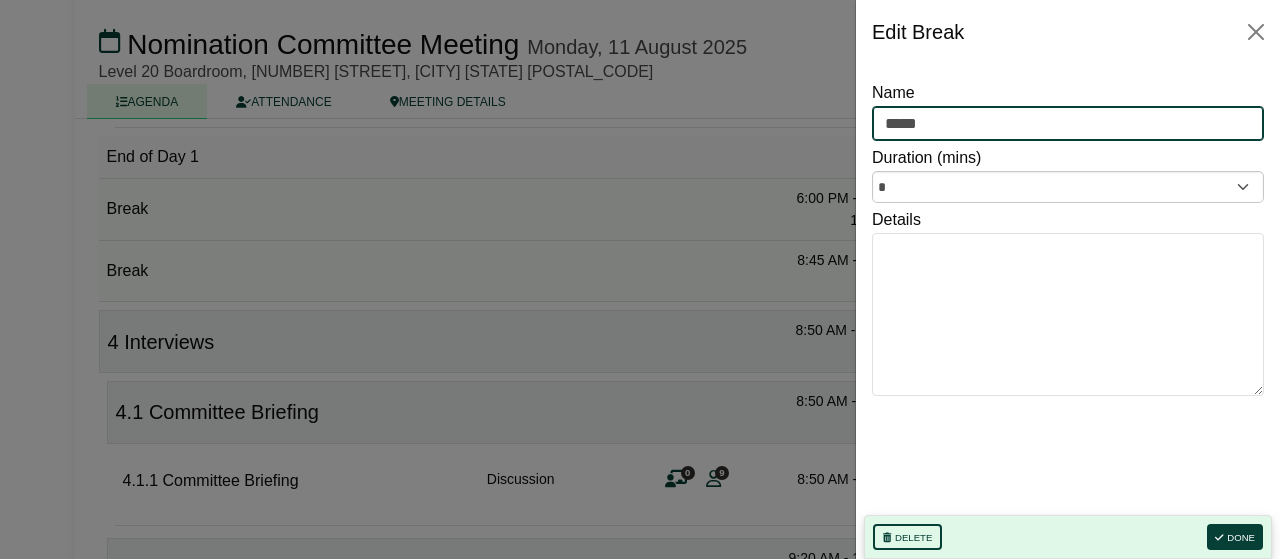 drag, startPoint x: 952, startPoint y: 119, endPoint x: 550, endPoint y: 72, distance: 404.7382 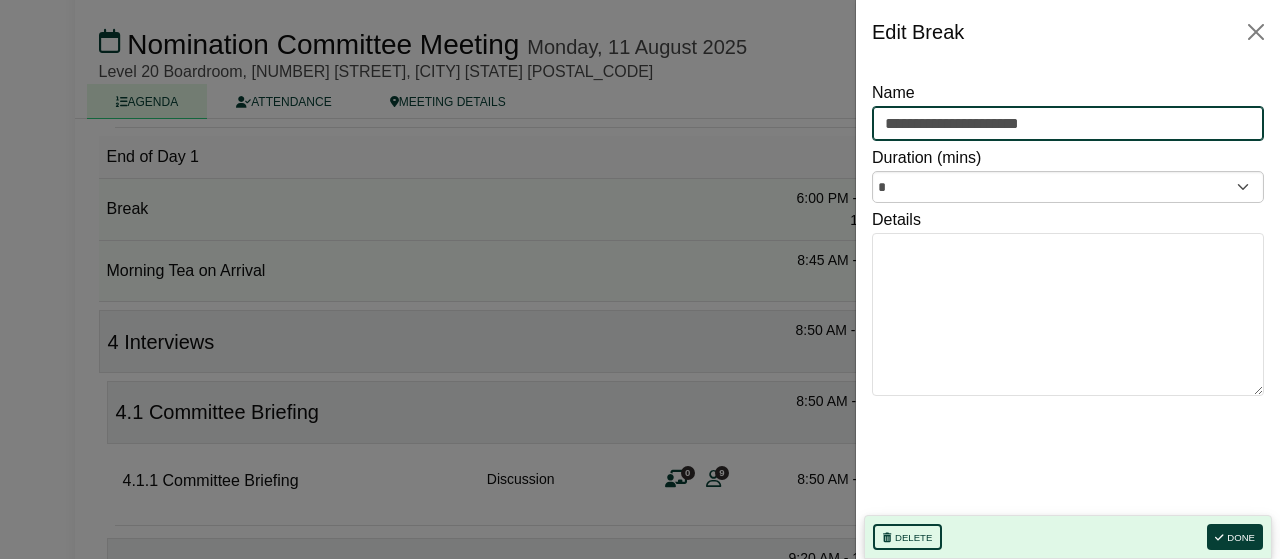 type on "**********" 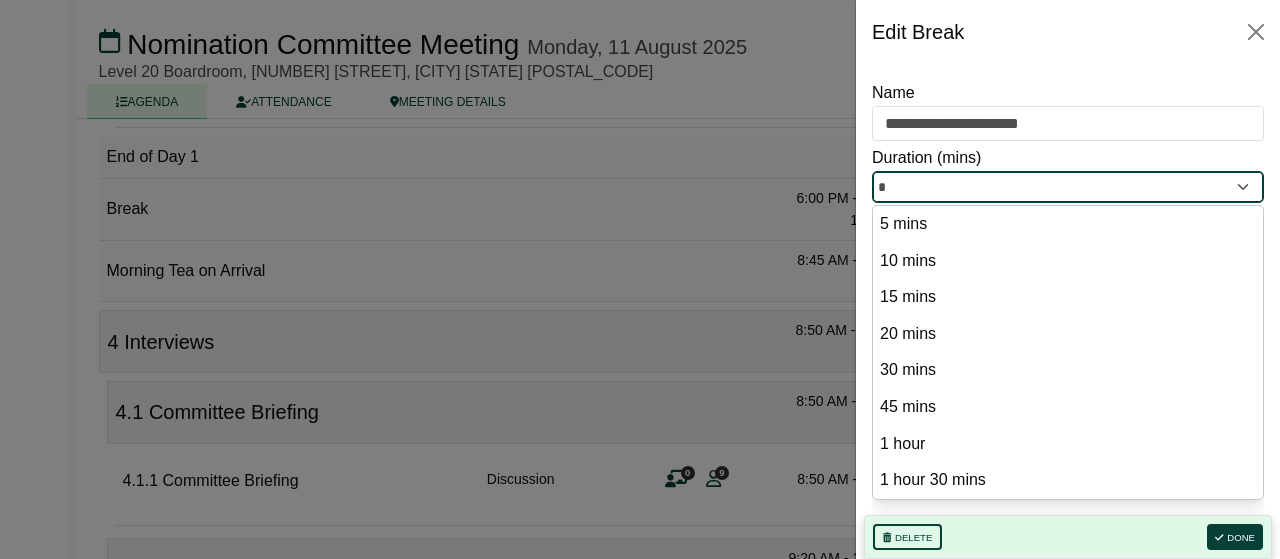 click on "*" at bounding box center (1068, 187) 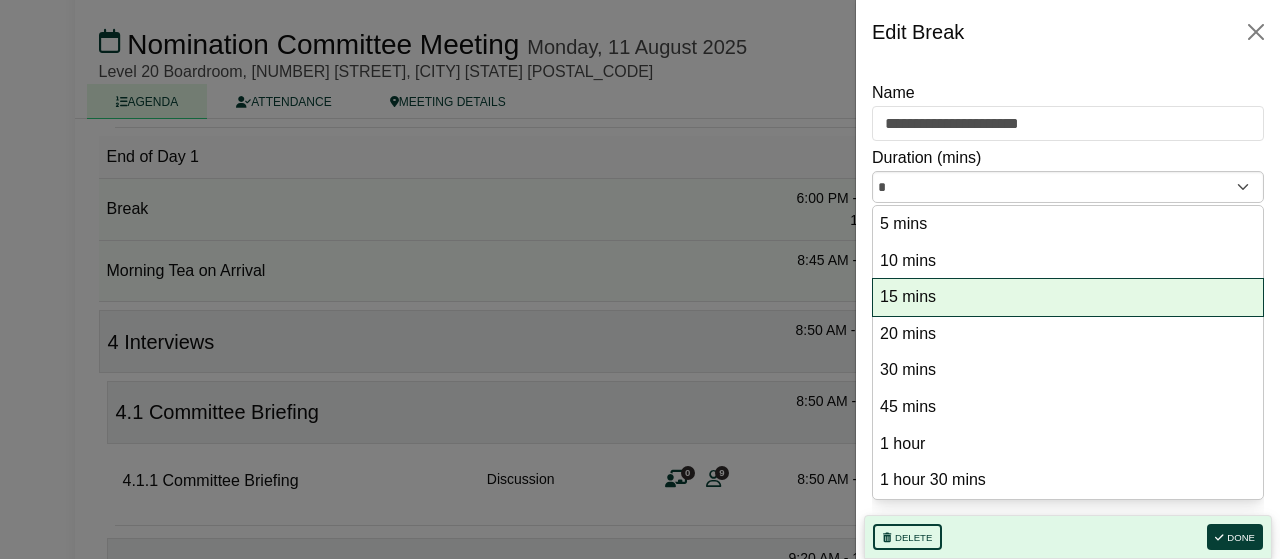 click on "15 mins" at bounding box center [1068, 297] 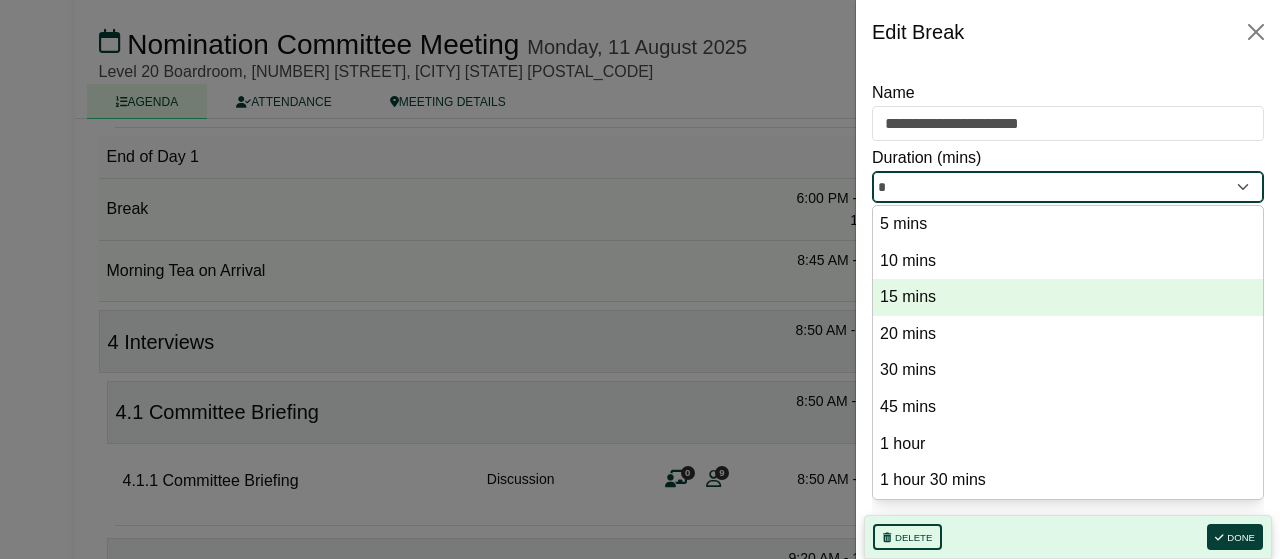type on "**" 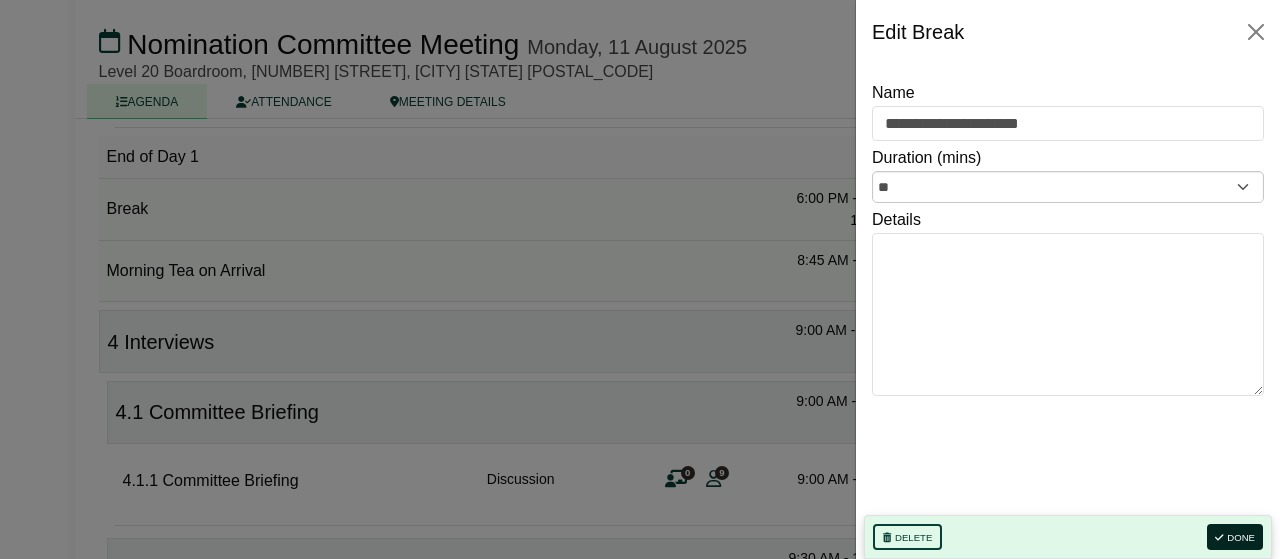 click on "Done" at bounding box center (1235, 537) 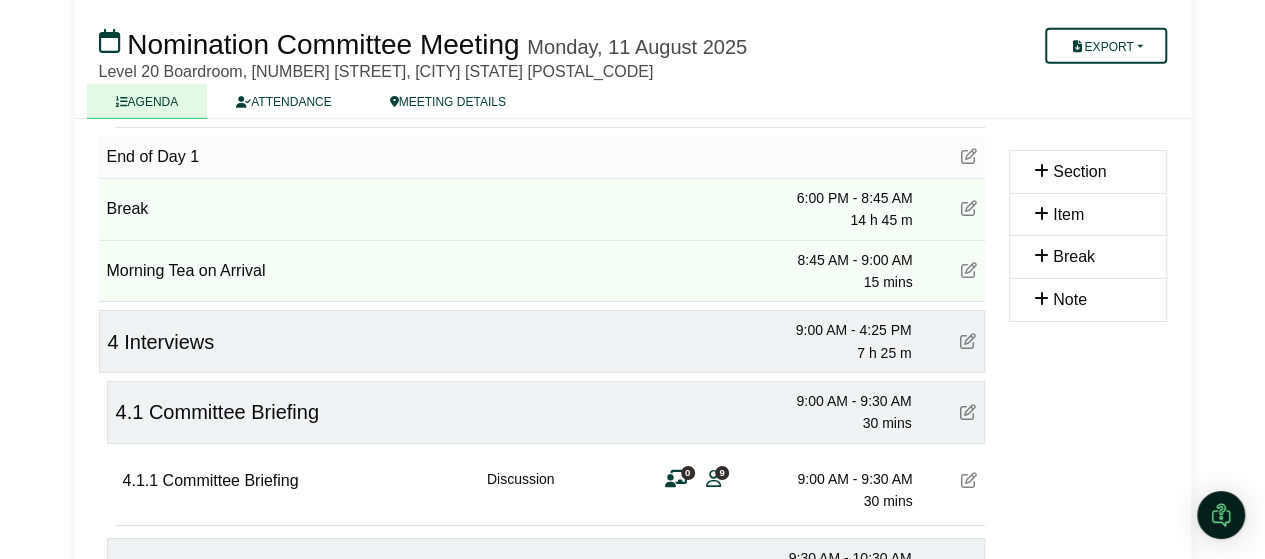 click on "Section" at bounding box center [1079, 171] 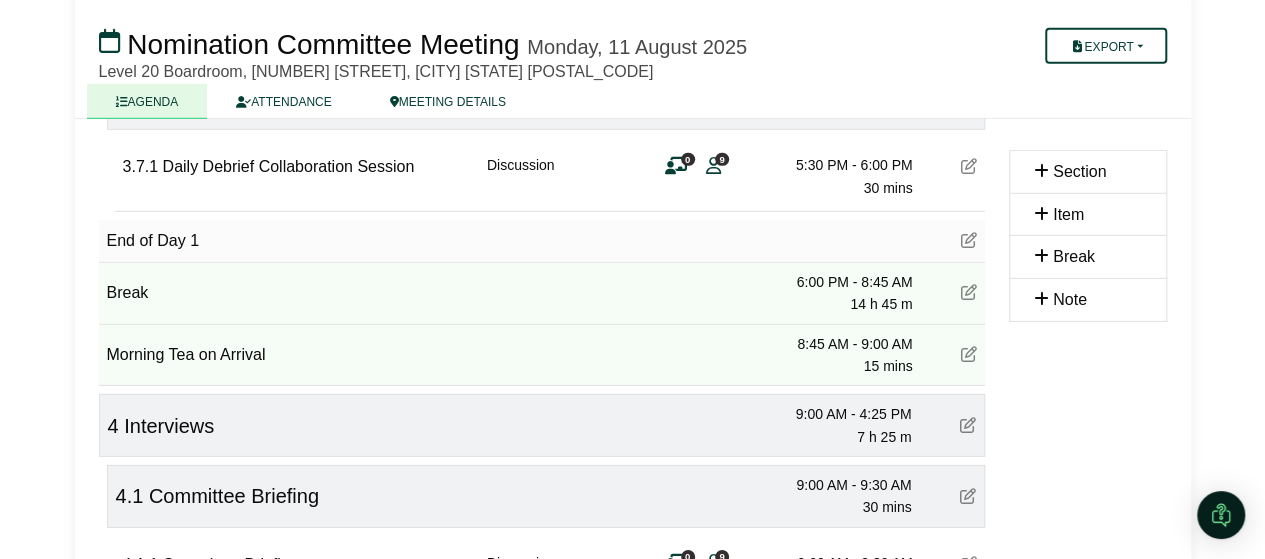scroll, scrollTop: 3006, scrollLeft: 0, axis: vertical 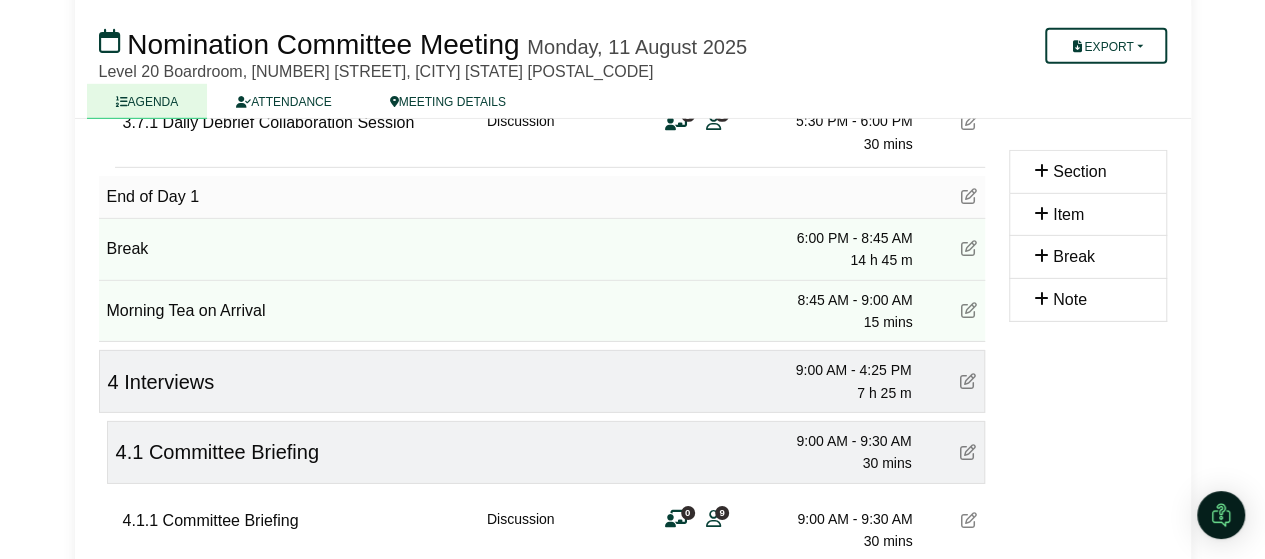 click at bounding box center (969, 196) 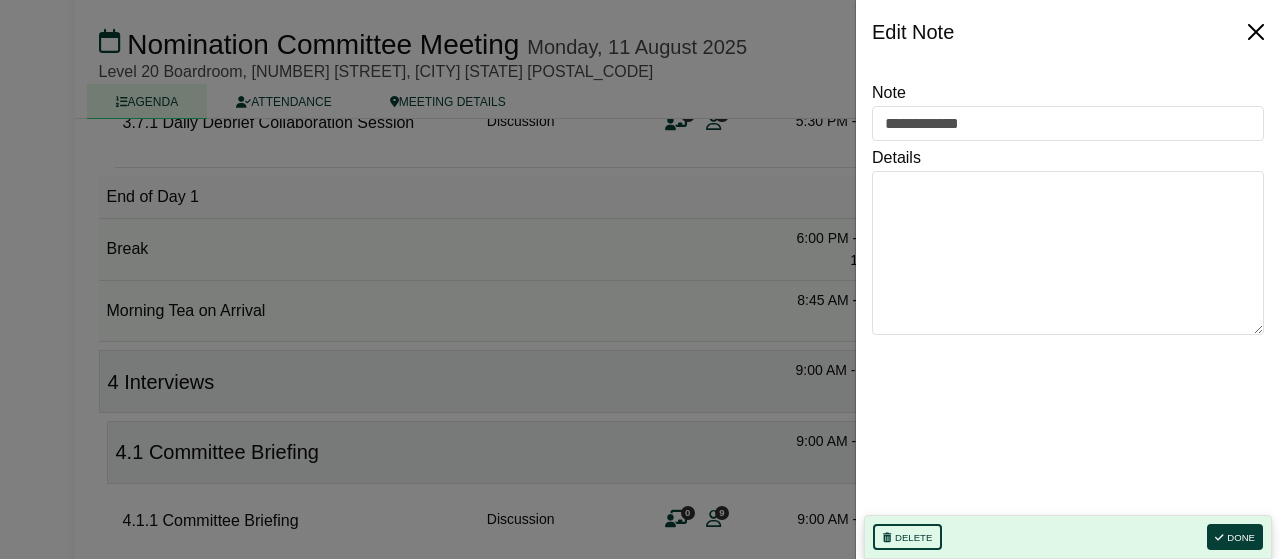 click at bounding box center [1256, 32] 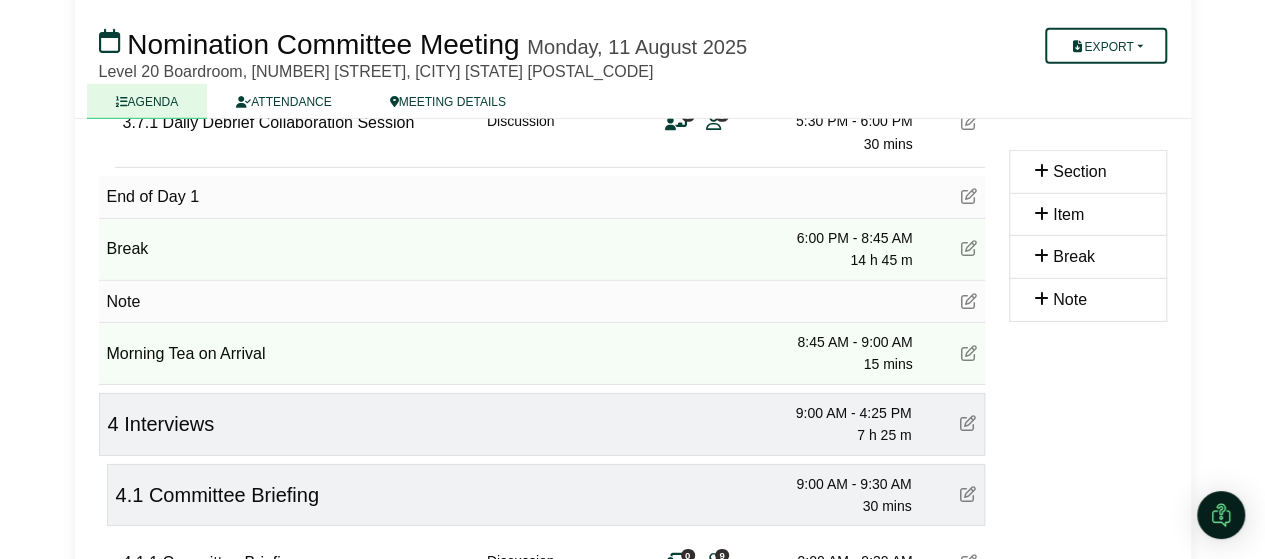 click at bounding box center [969, 301] 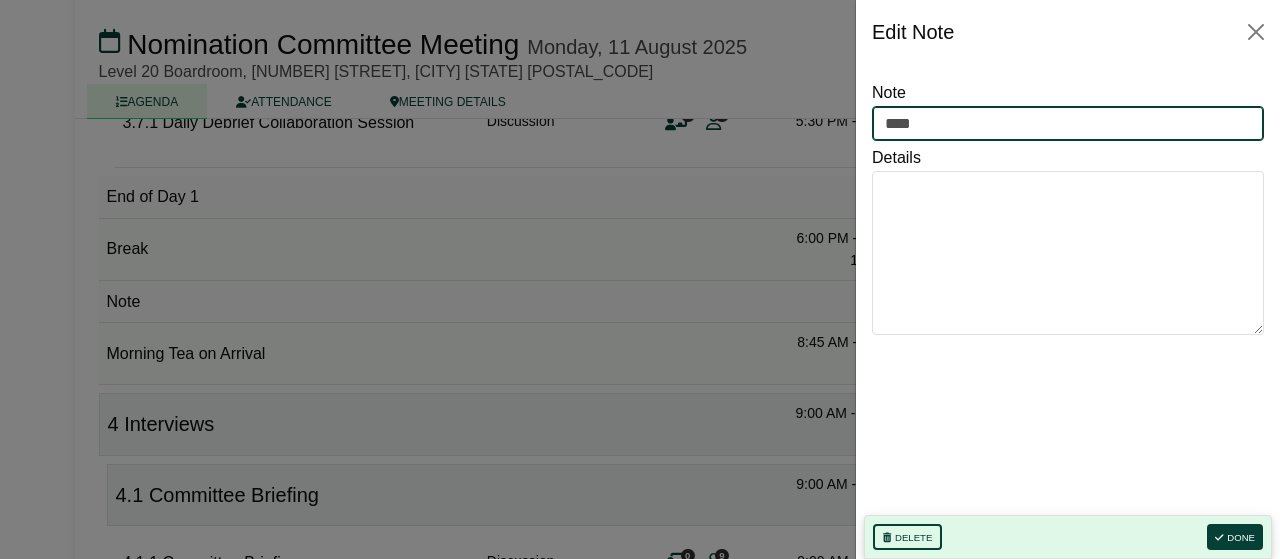 drag, startPoint x: 940, startPoint y: 129, endPoint x: 710, endPoint y: 57, distance: 241.00623 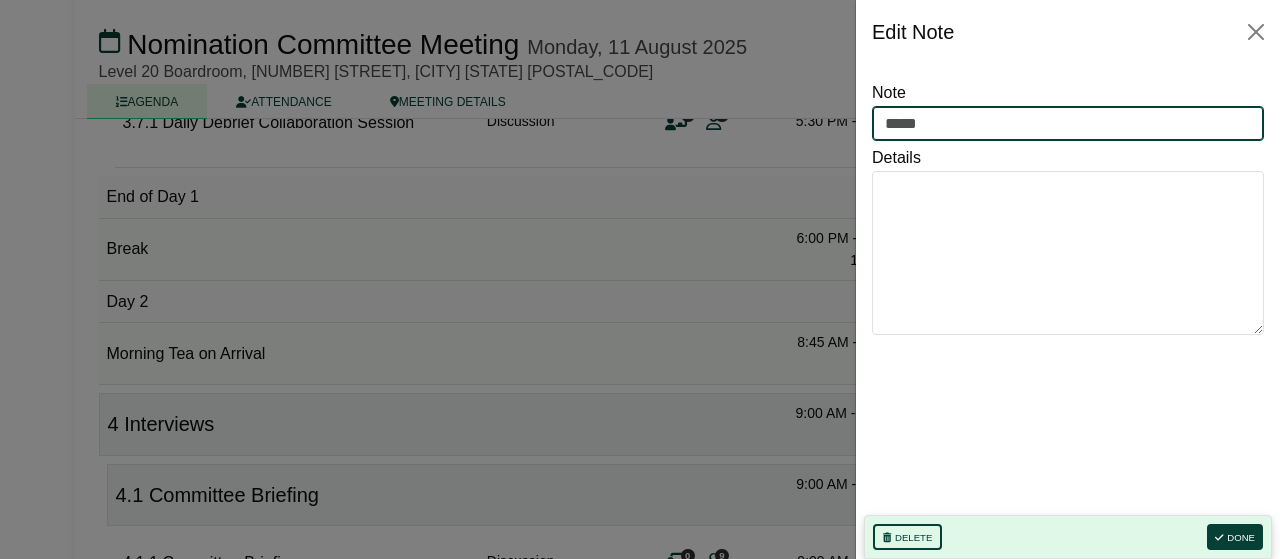 type on "**********" 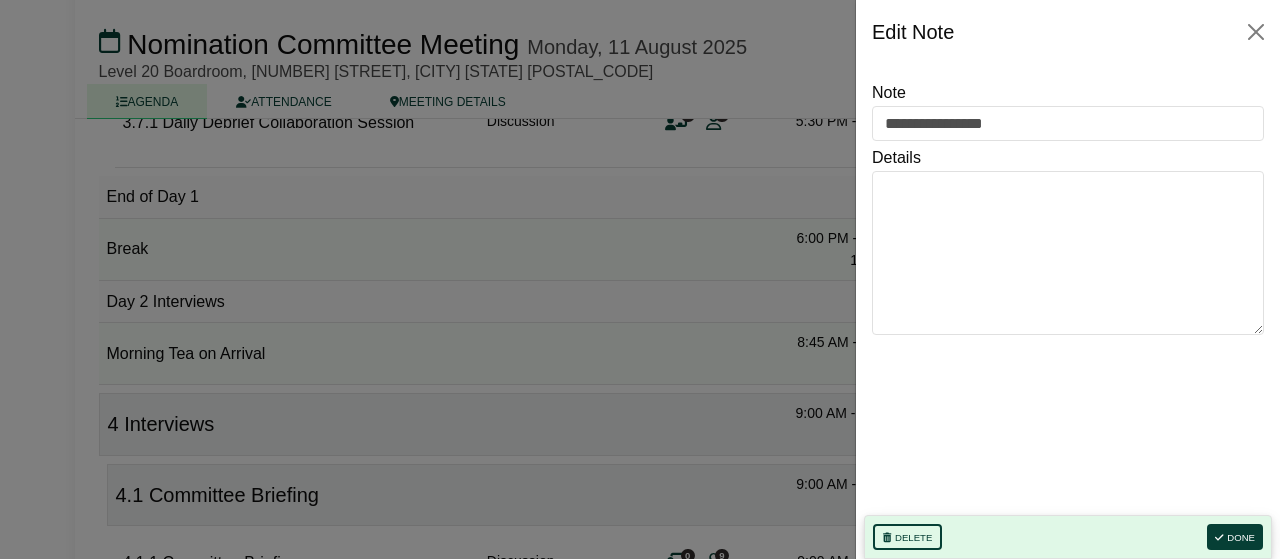 click on "Delete   Done" at bounding box center [1068, 537] 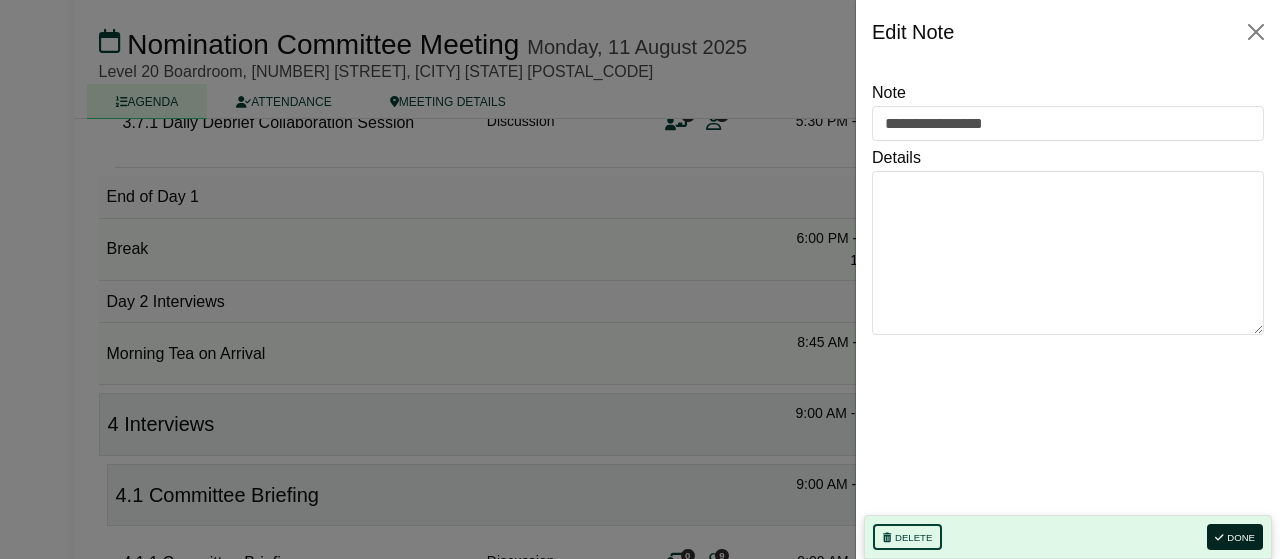 click at bounding box center (1219, 538) 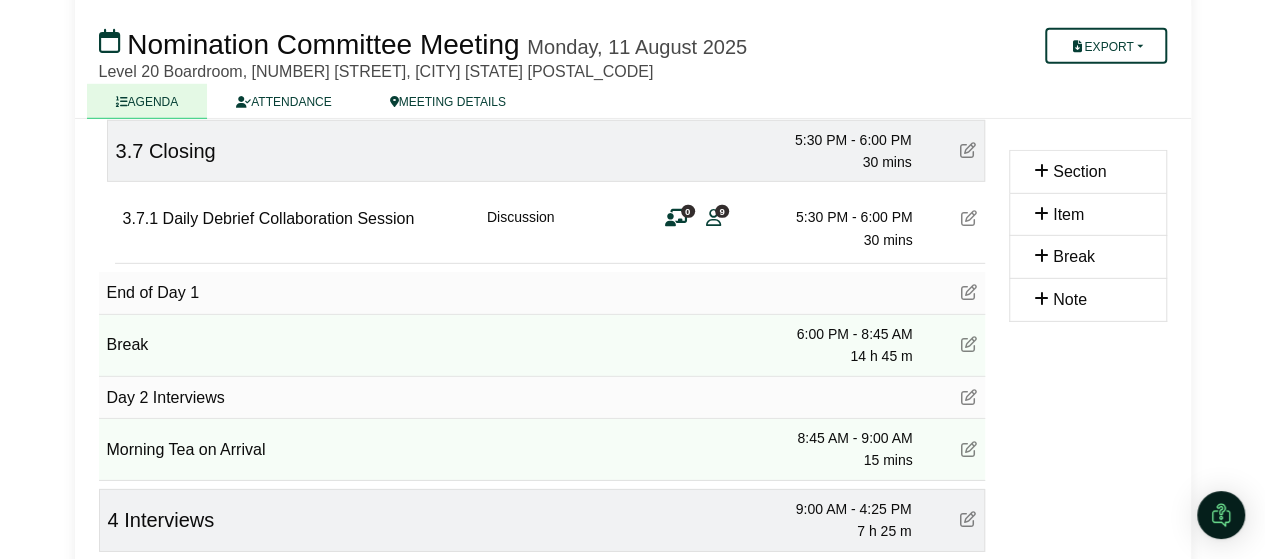 scroll, scrollTop: 2926, scrollLeft: 0, axis: vertical 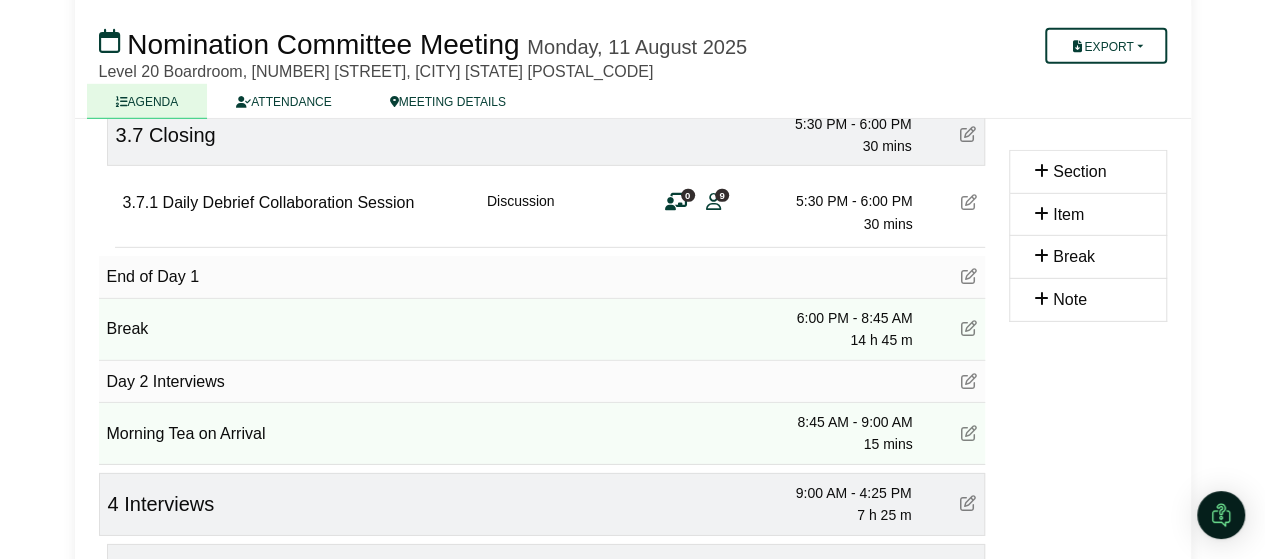 click at bounding box center [969, 381] 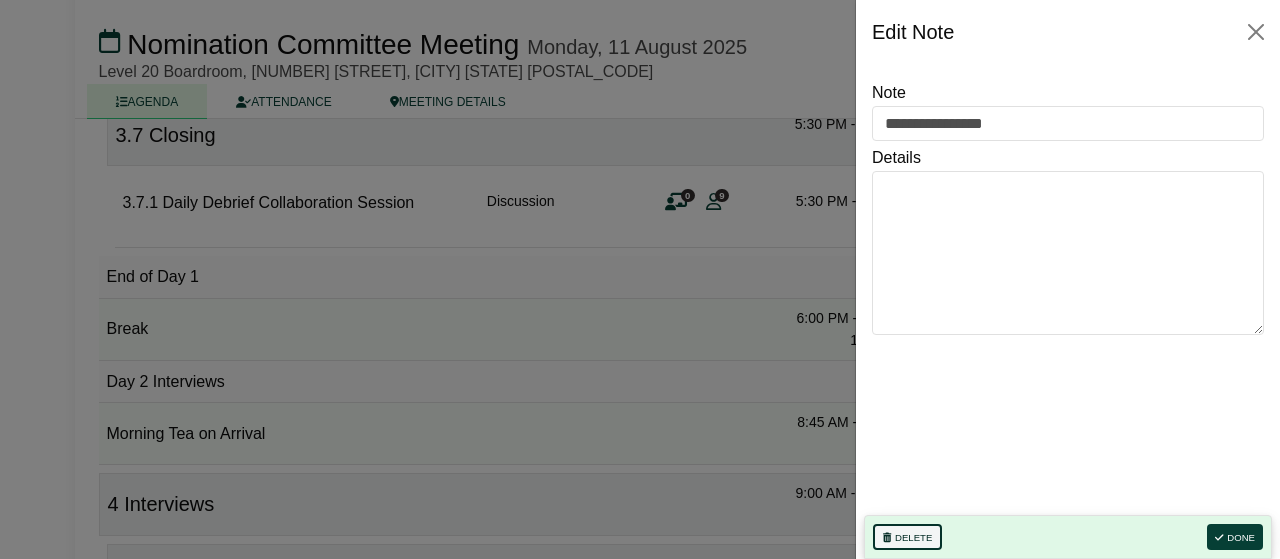 click on "Delete" at bounding box center (907, 537) 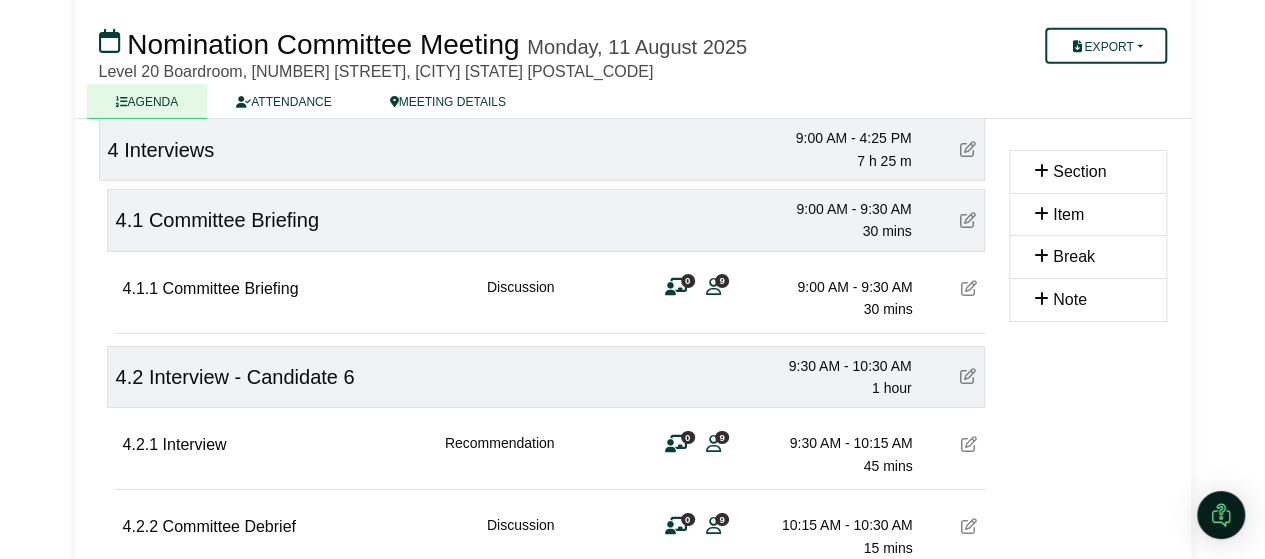 scroll, scrollTop: 3239, scrollLeft: 0, axis: vertical 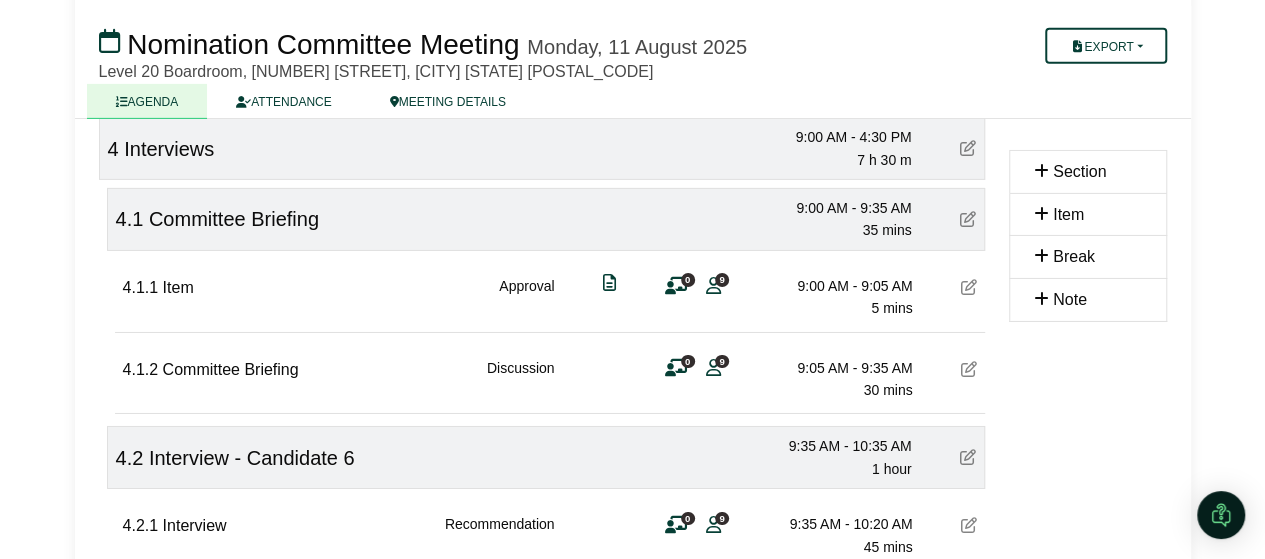 click at bounding box center (969, 287) 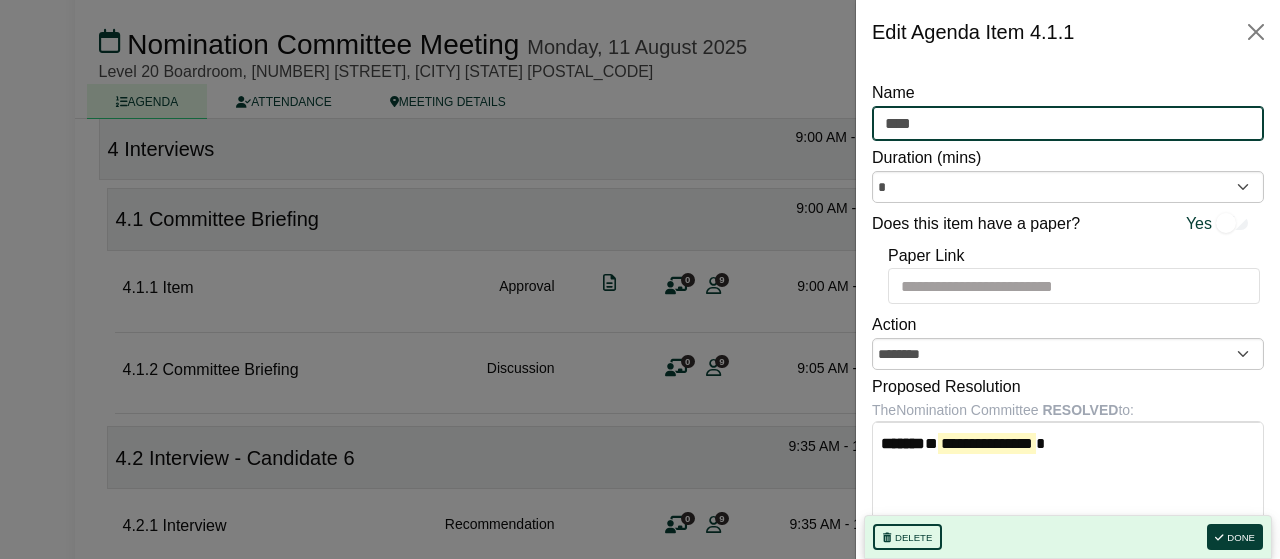 drag, startPoint x: 931, startPoint y: 113, endPoint x: 694, endPoint y: 58, distance: 243.29817 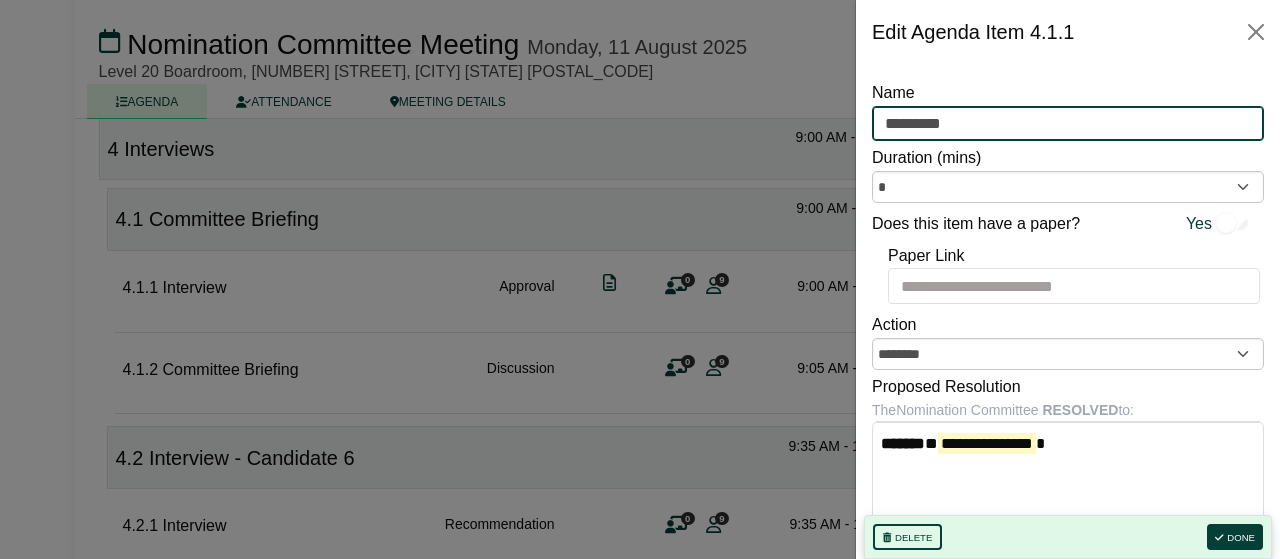 type on "*********" 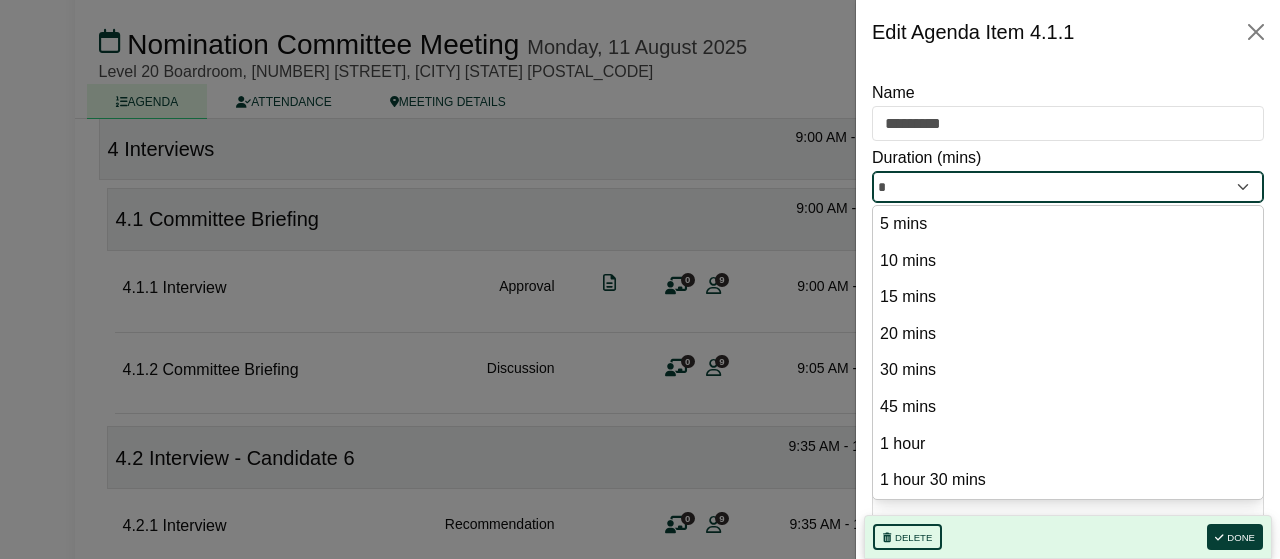 drag, startPoint x: 985, startPoint y: 183, endPoint x: 806, endPoint y: 181, distance: 179.01117 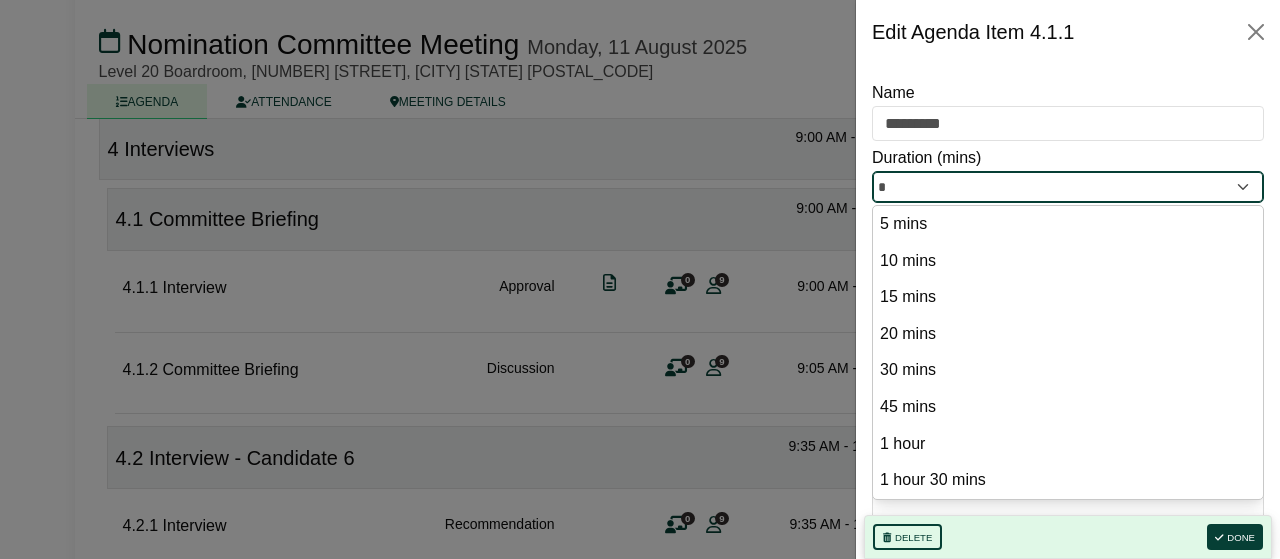 click on "Trisha Aventurado
Sign Out
CPA Australia Ltd
Nomination Committee
Nomination Committee Meeting" at bounding box center [640, -2960] 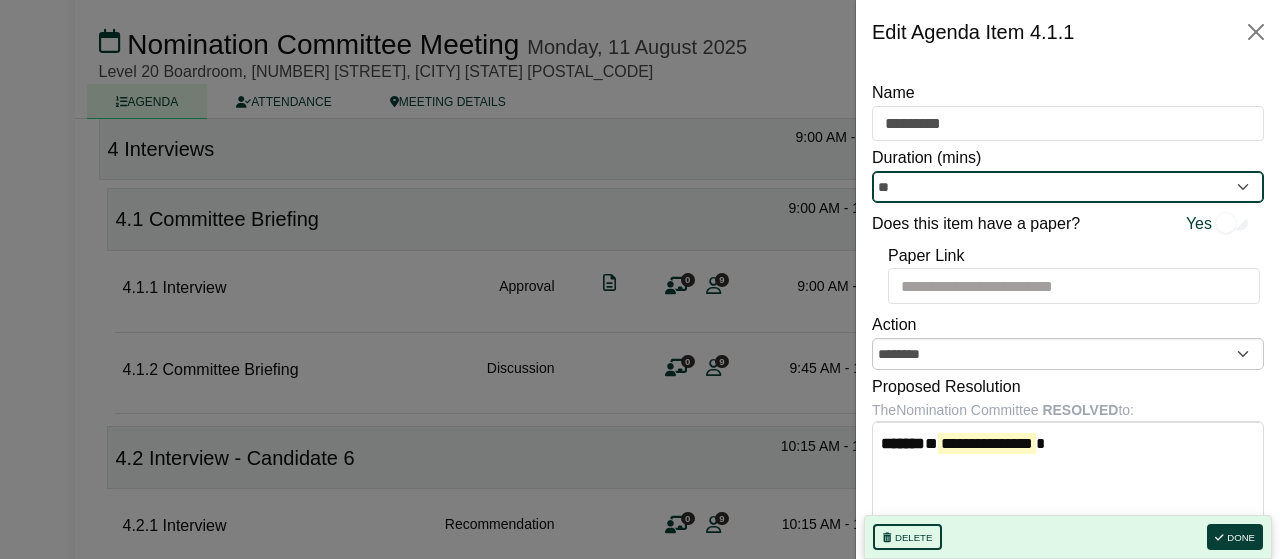 type on "**" 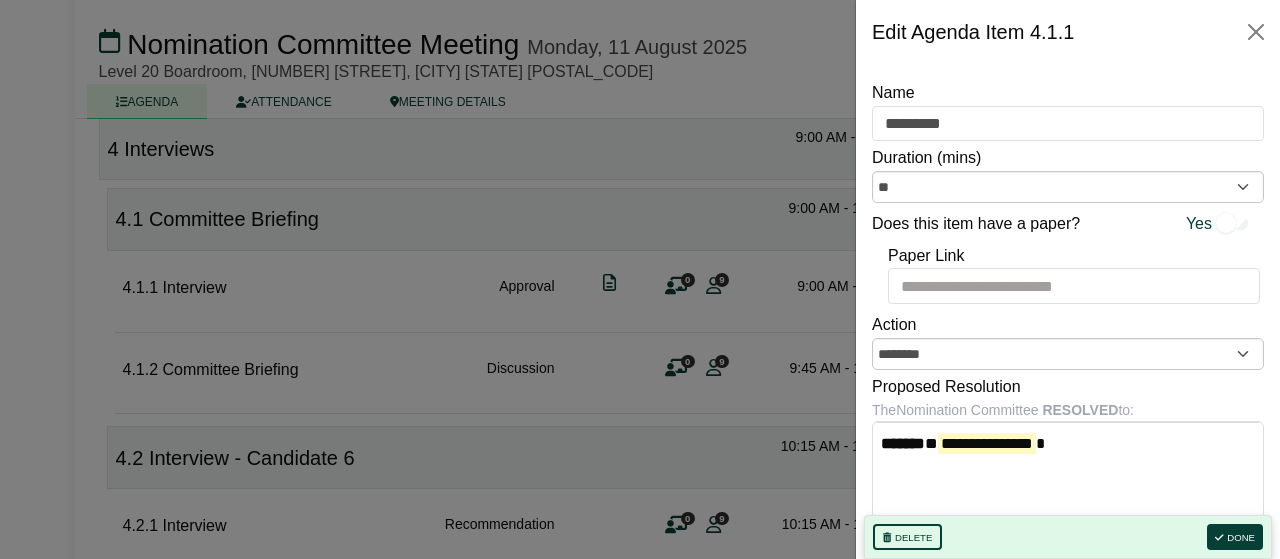click on "Does this item have a paper? Yes" at bounding box center (1060, 224) 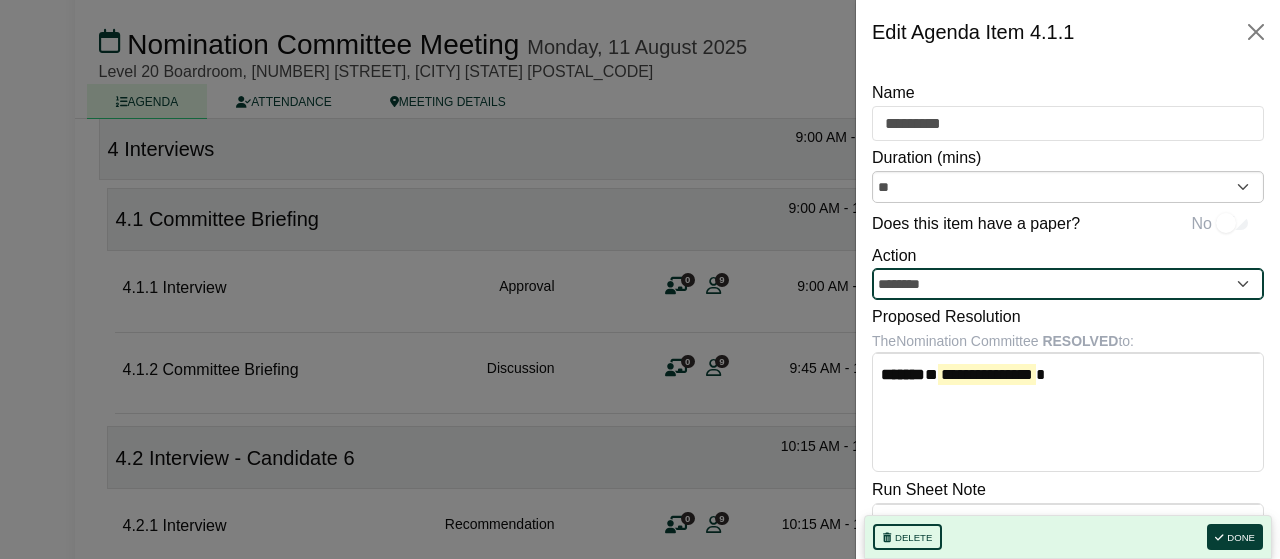 click on "********" at bounding box center (1068, 284) 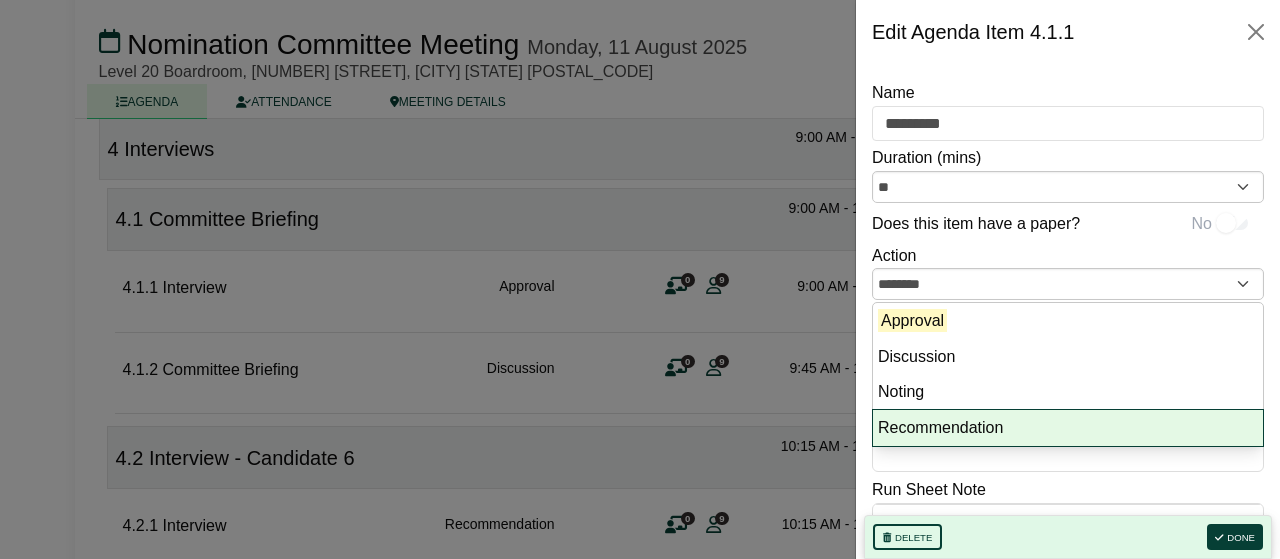 click on "Recommendation" at bounding box center (1068, 428) 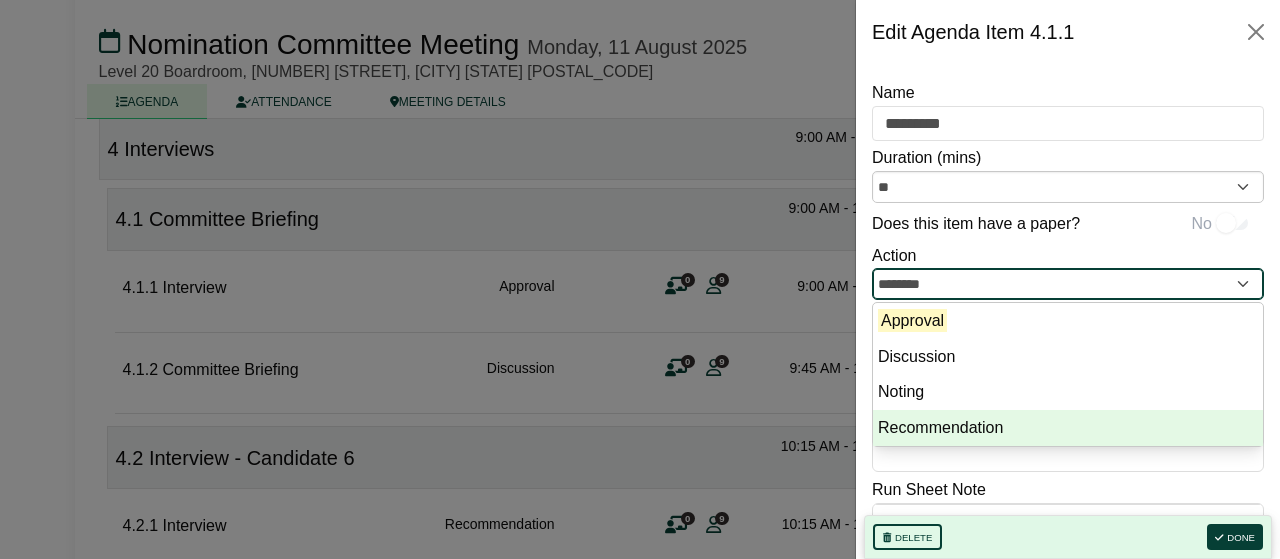 type on "**********" 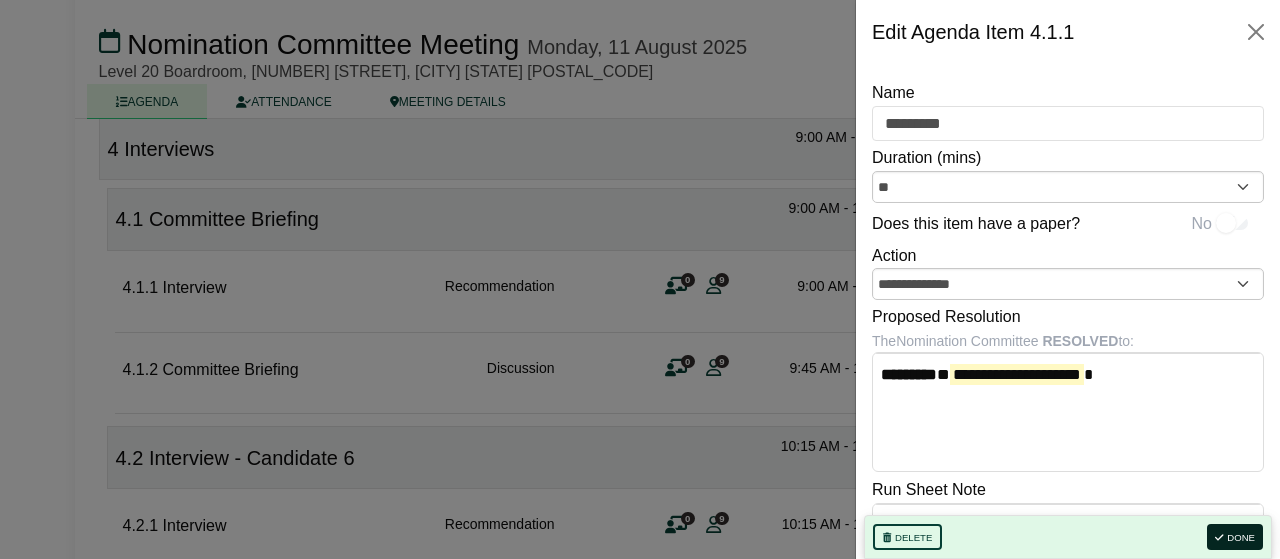click on "Done" at bounding box center [1235, 537] 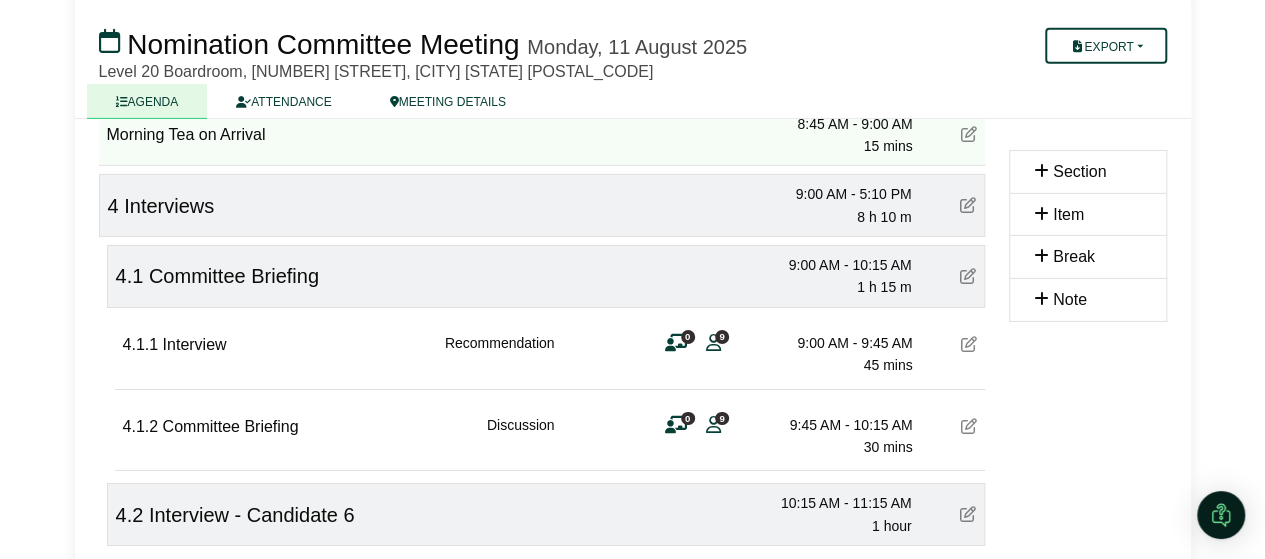 scroll, scrollTop: 3172, scrollLeft: 0, axis: vertical 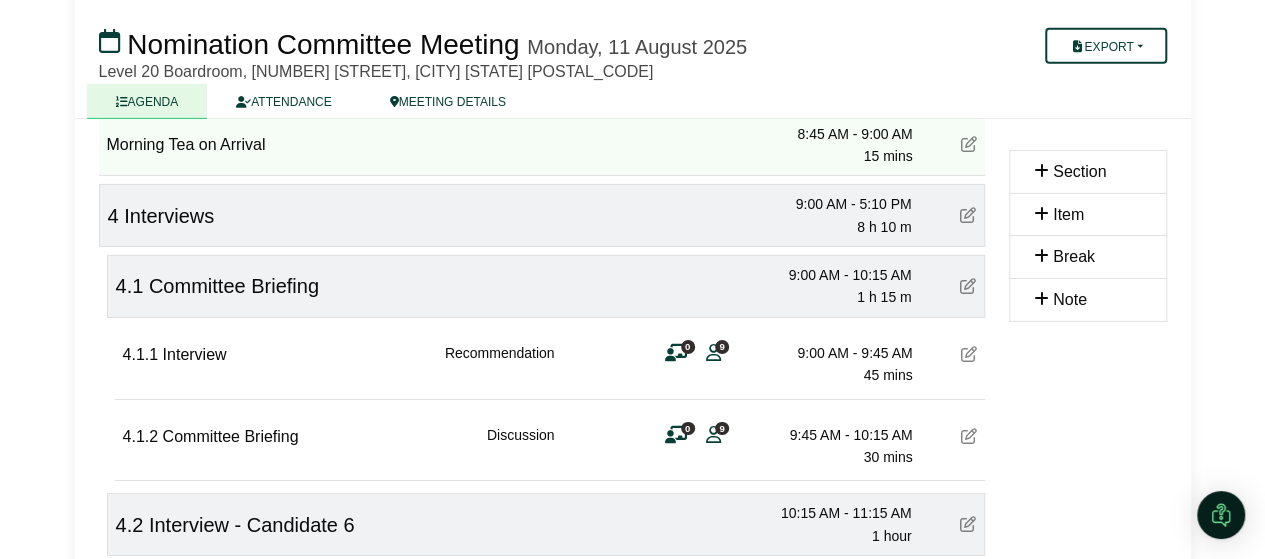 click at bounding box center (968, 286) 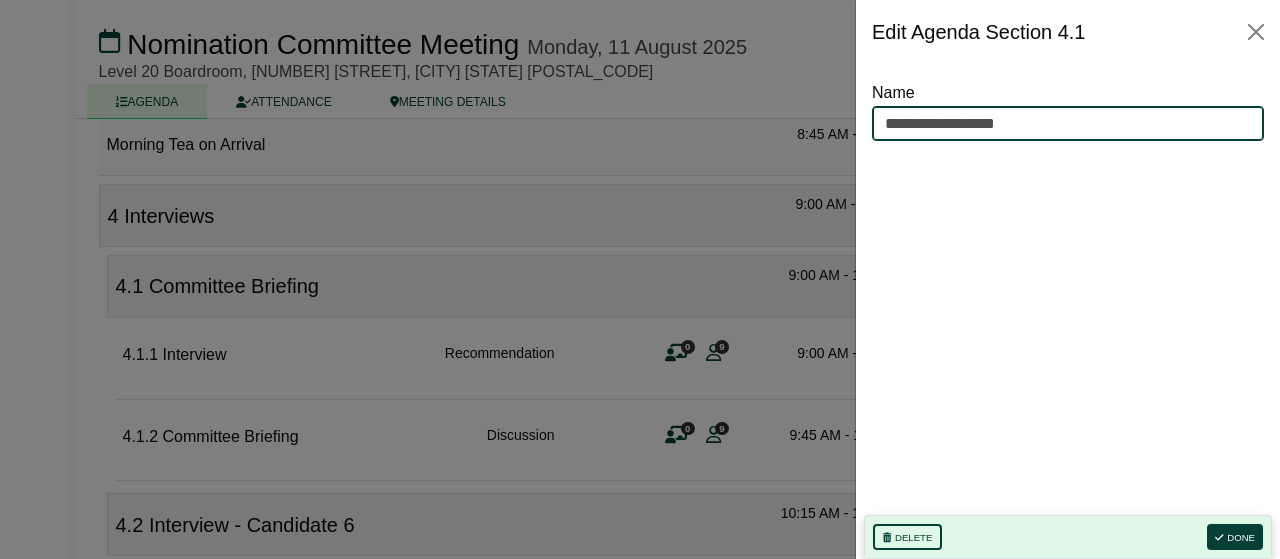 drag, startPoint x: 1048, startPoint y: 133, endPoint x: 543, endPoint y: 35, distance: 514.421 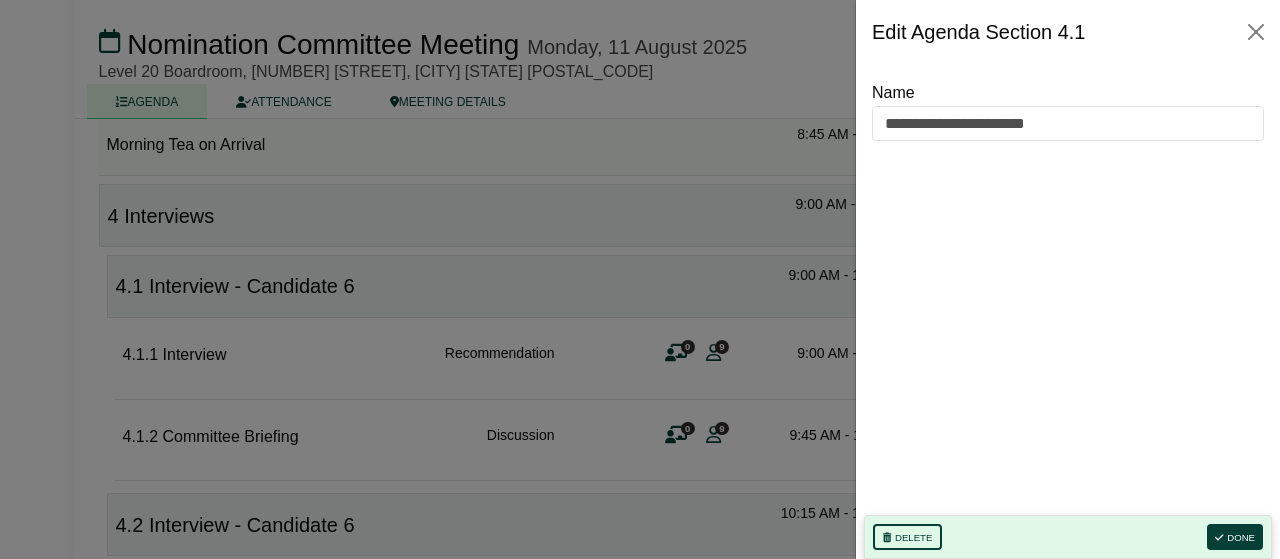click on "**********" at bounding box center [1068, 297] 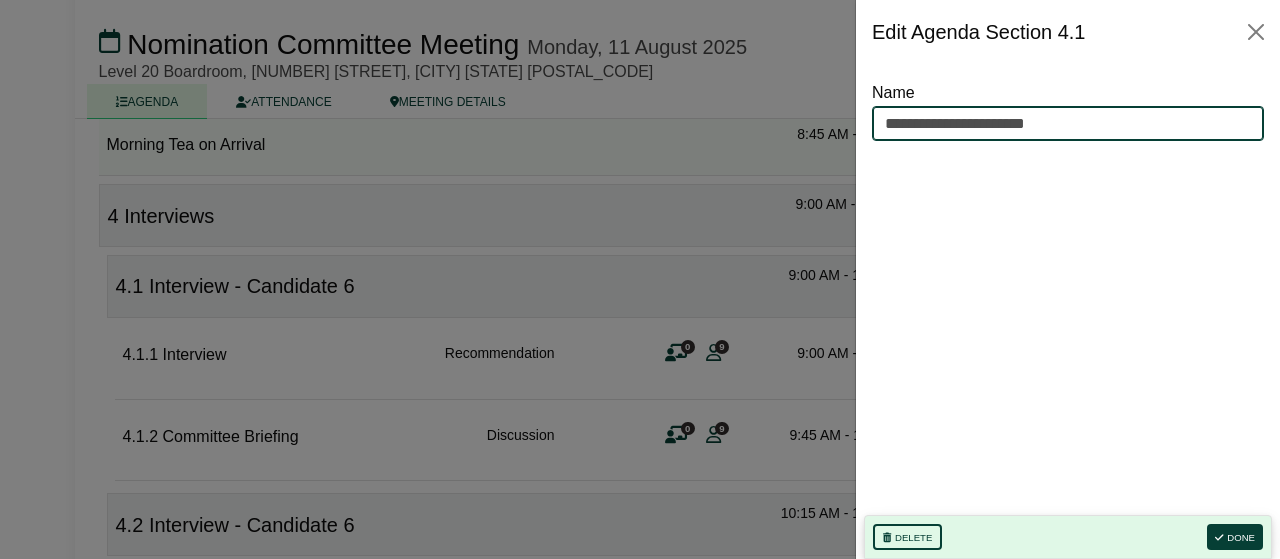click on "**********" at bounding box center (1068, 124) 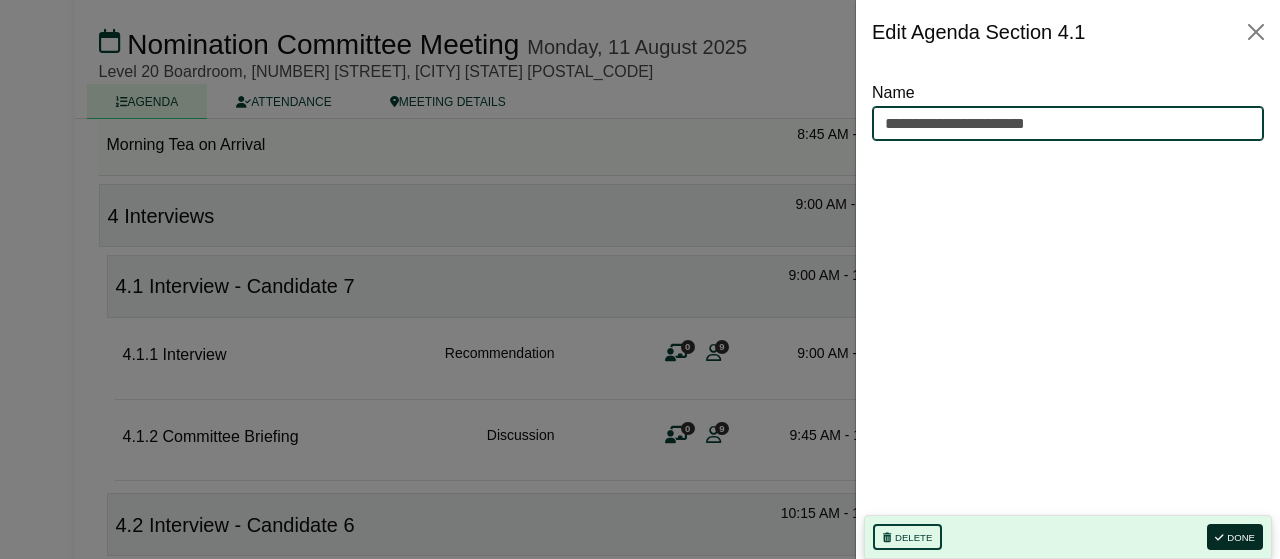 type on "**********" 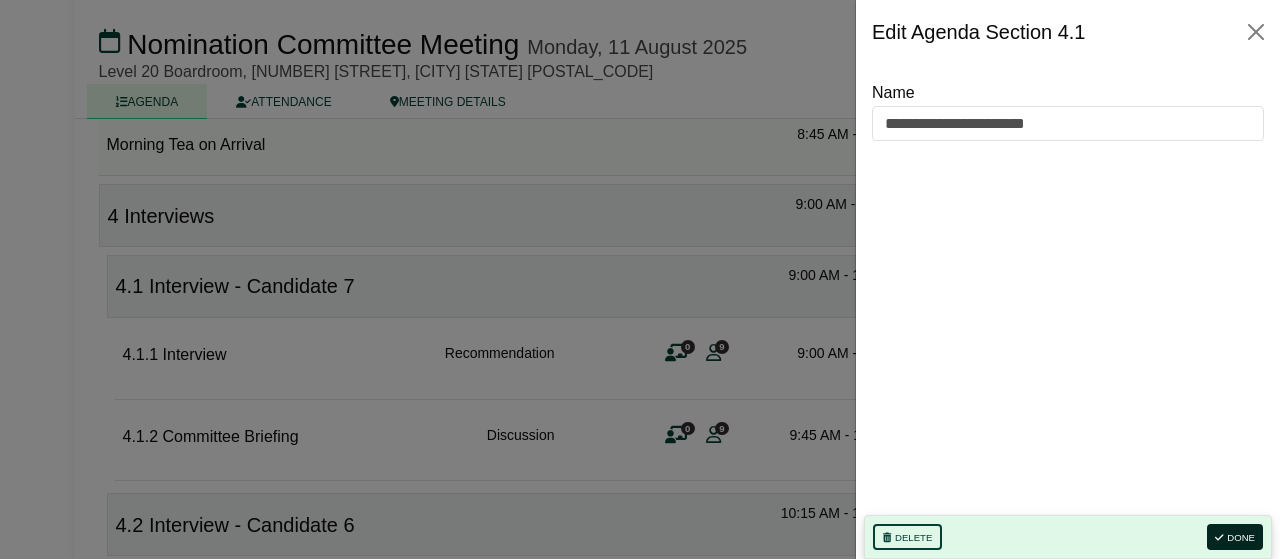 click on "Done" at bounding box center (1235, 537) 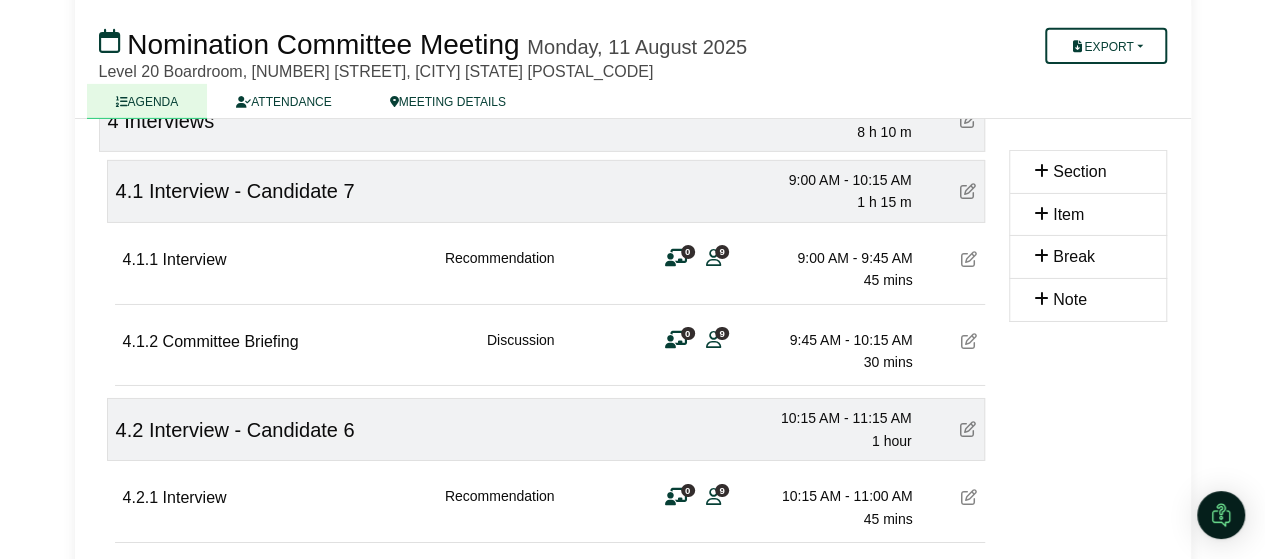 scroll, scrollTop: 3268, scrollLeft: 0, axis: vertical 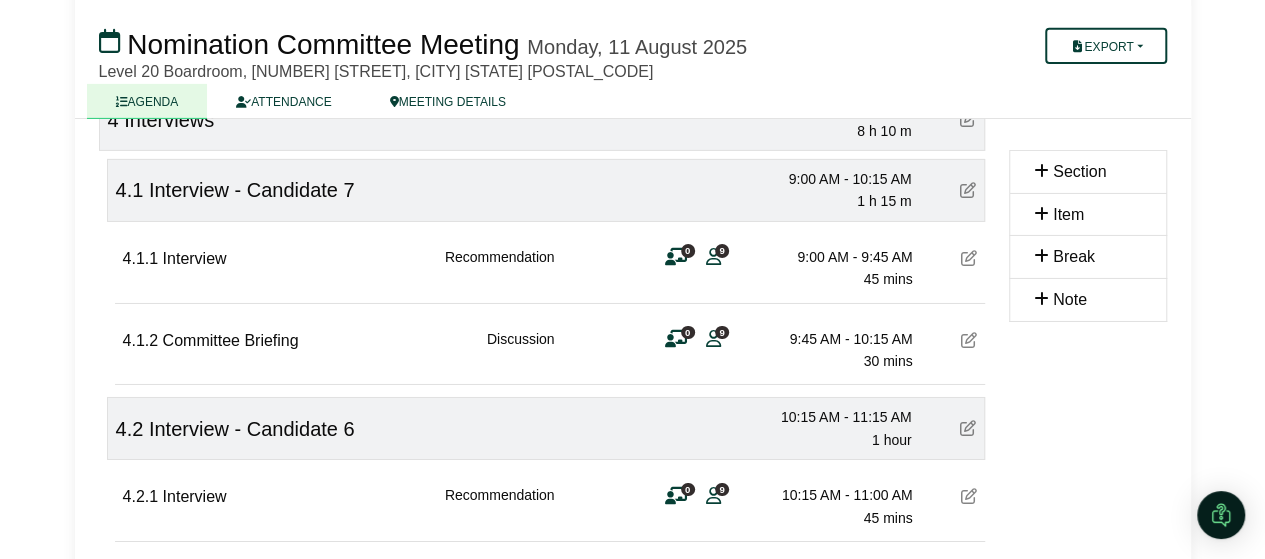 click at bounding box center [969, 340] 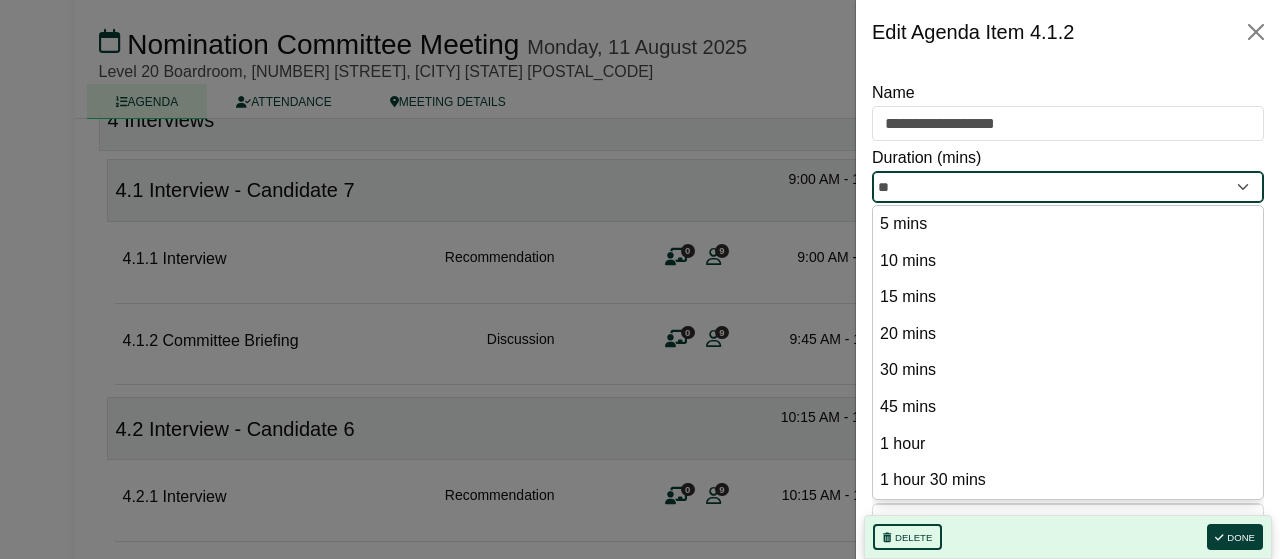 drag, startPoint x: 900, startPoint y: 184, endPoint x: 818, endPoint y: 181, distance: 82.05486 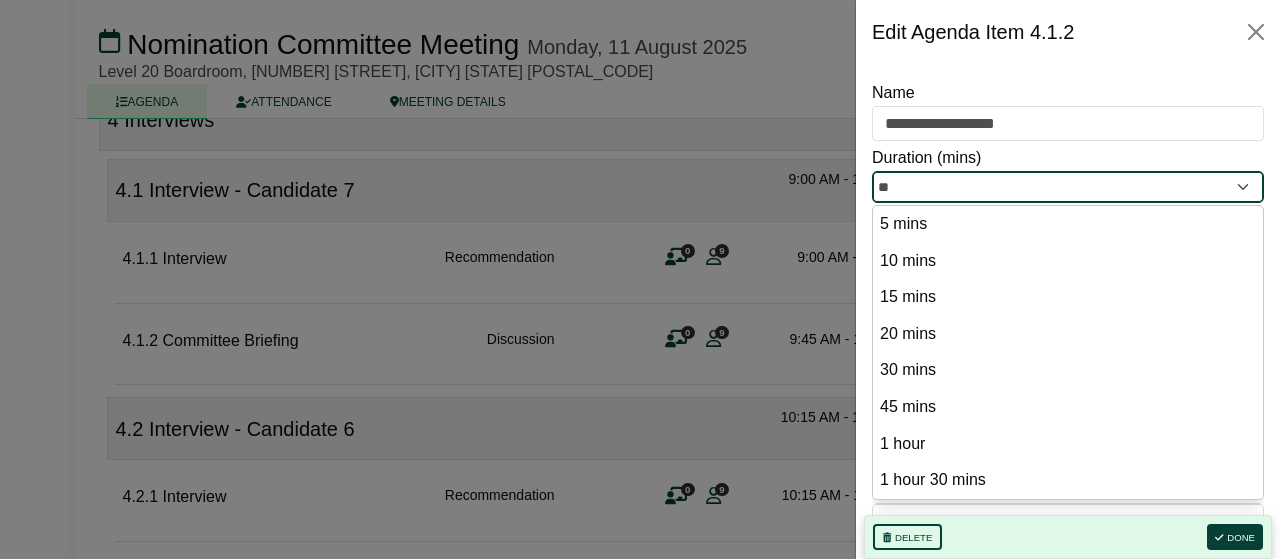 click on "Trisha Aventurado
Sign Out
CPA Australia Ltd
Nomination Committee
Nomination Committee Meeting" at bounding box center (640, -2989) 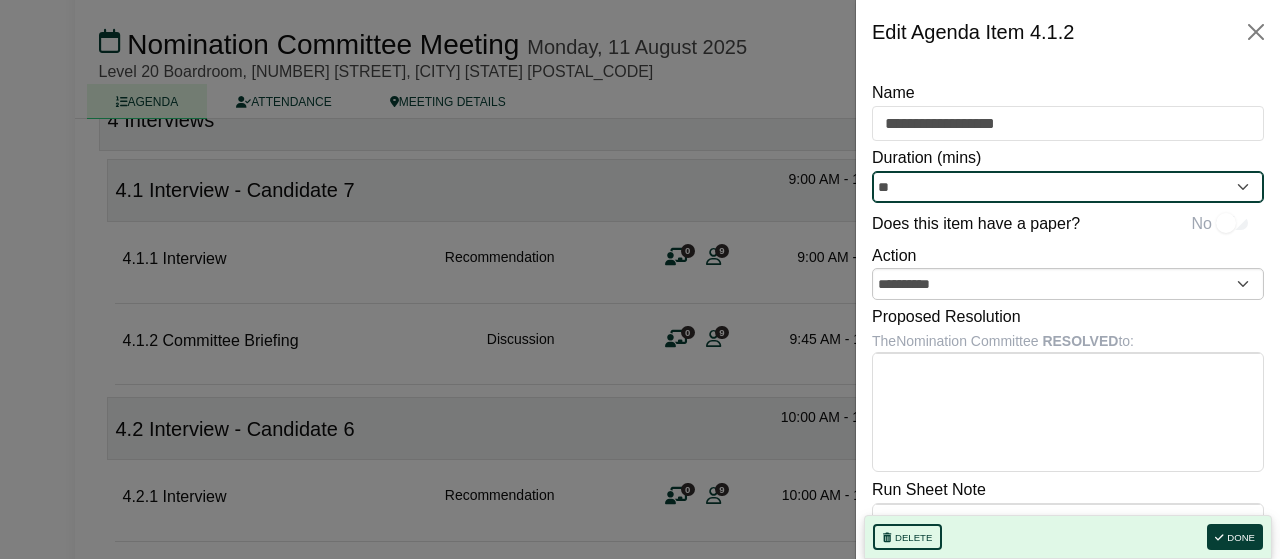 type on "**" 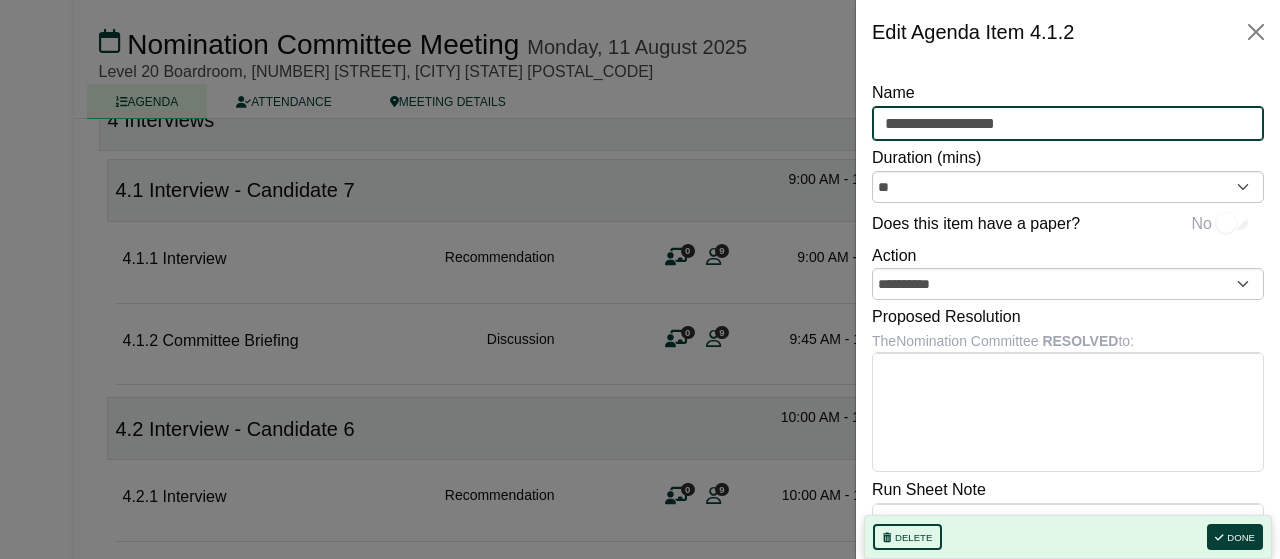 drag, startPoint x: 1026, startPoint y: 126, endPoint x: 971, endPoint y: 126, distance: 55 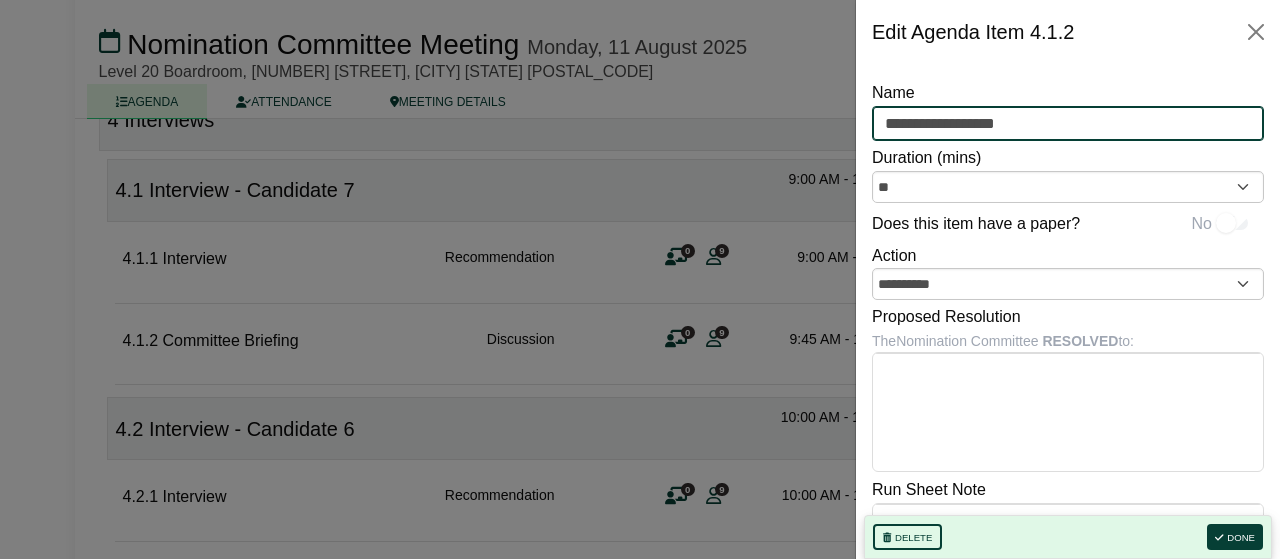 click on "**********" at bounding box center (1068, 124) 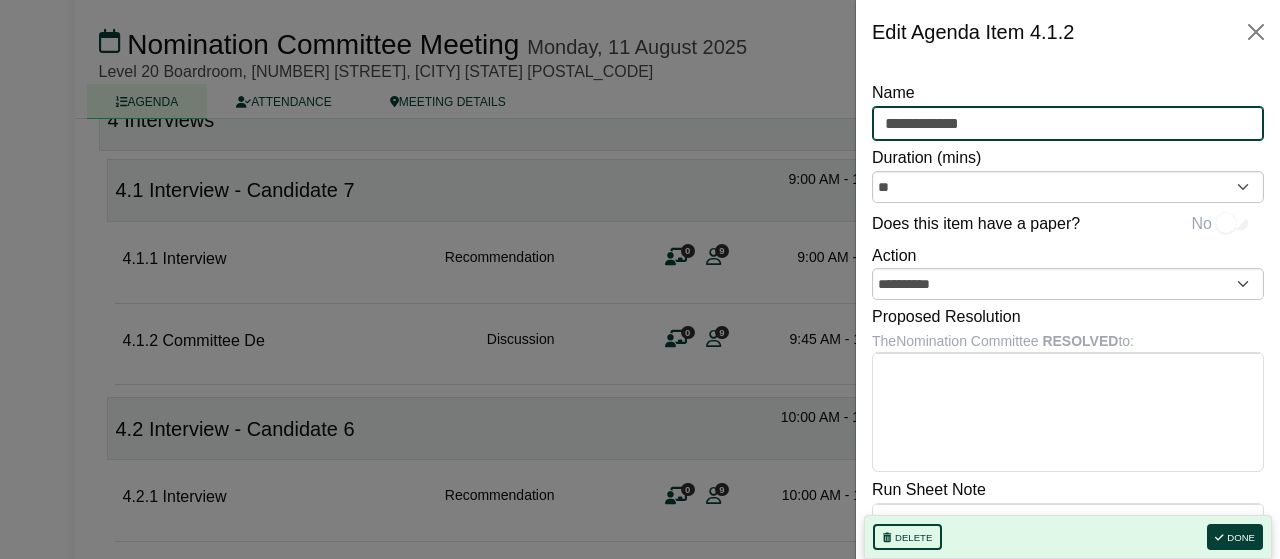 type on "**********" 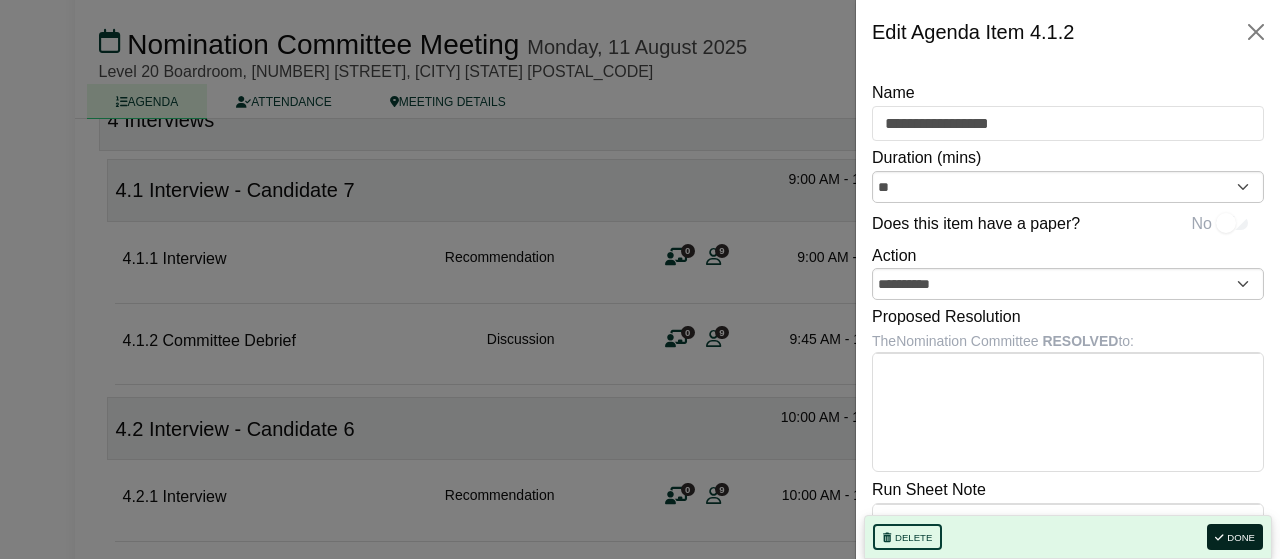 click on "Done" at bounding box center (1235, 537) 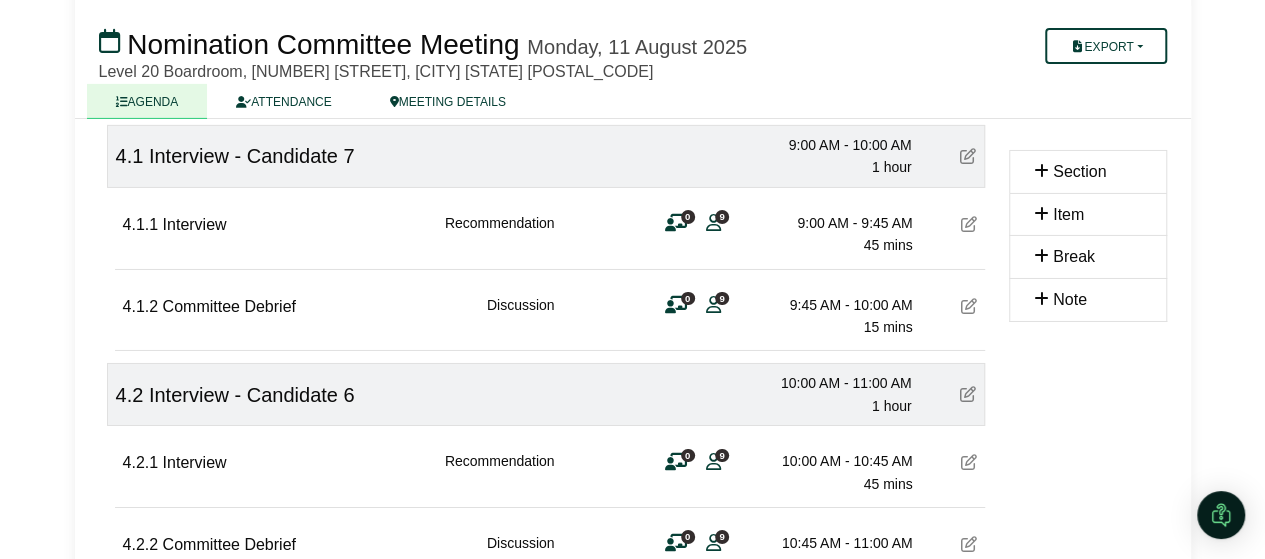scroll, scrollTop: 3303, scrollLeft: 0, axis: vertical 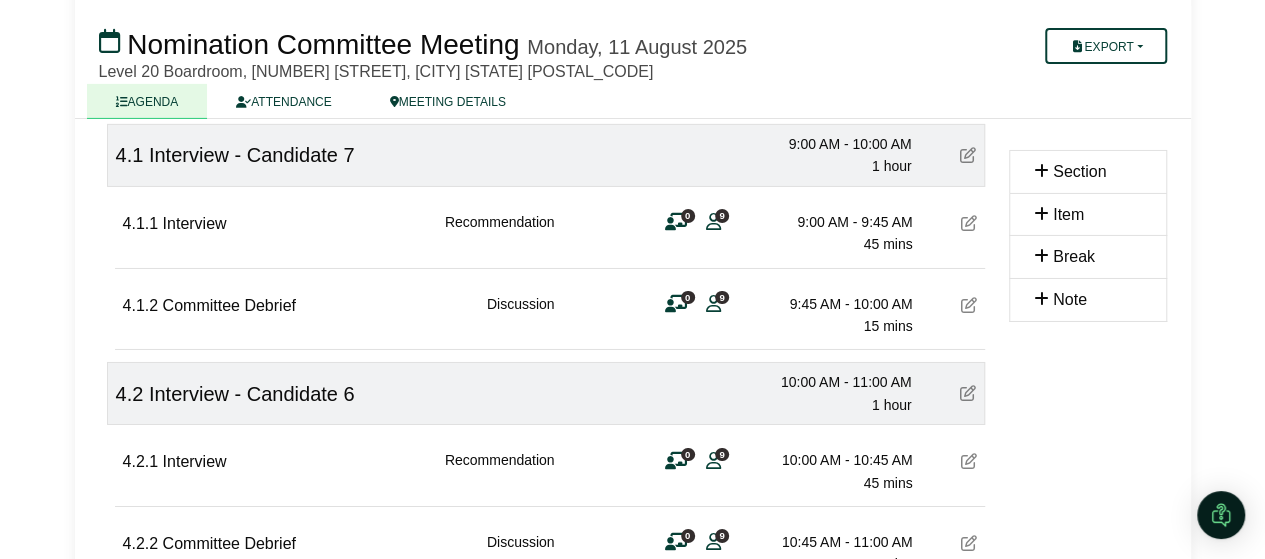 click at bounding box center [968, 394] 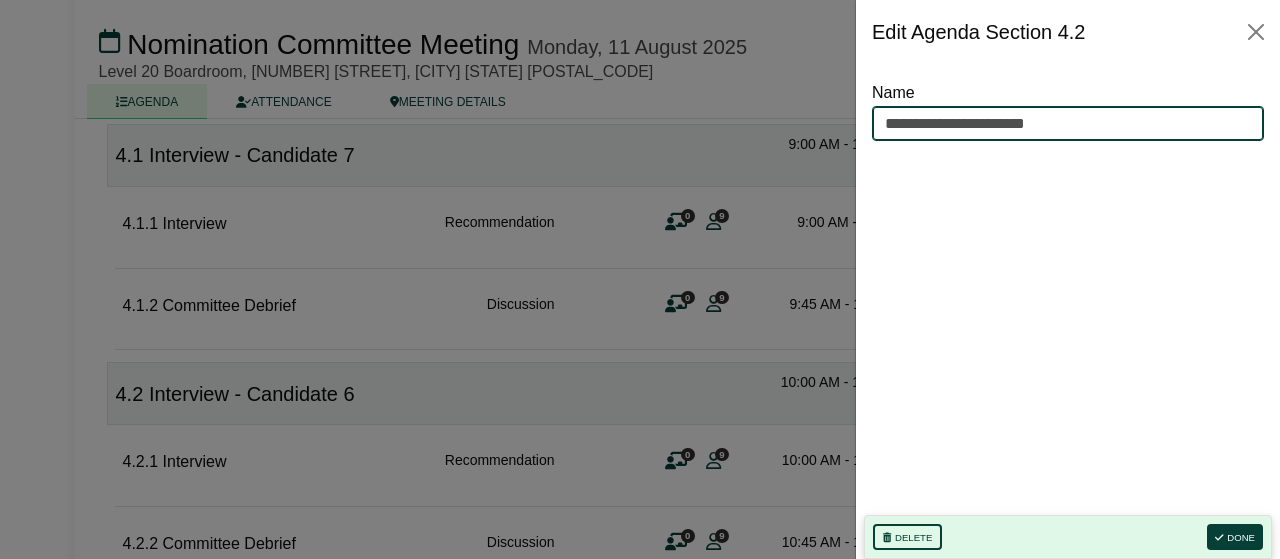 click on "**********" at bounding box center (1068, 124) 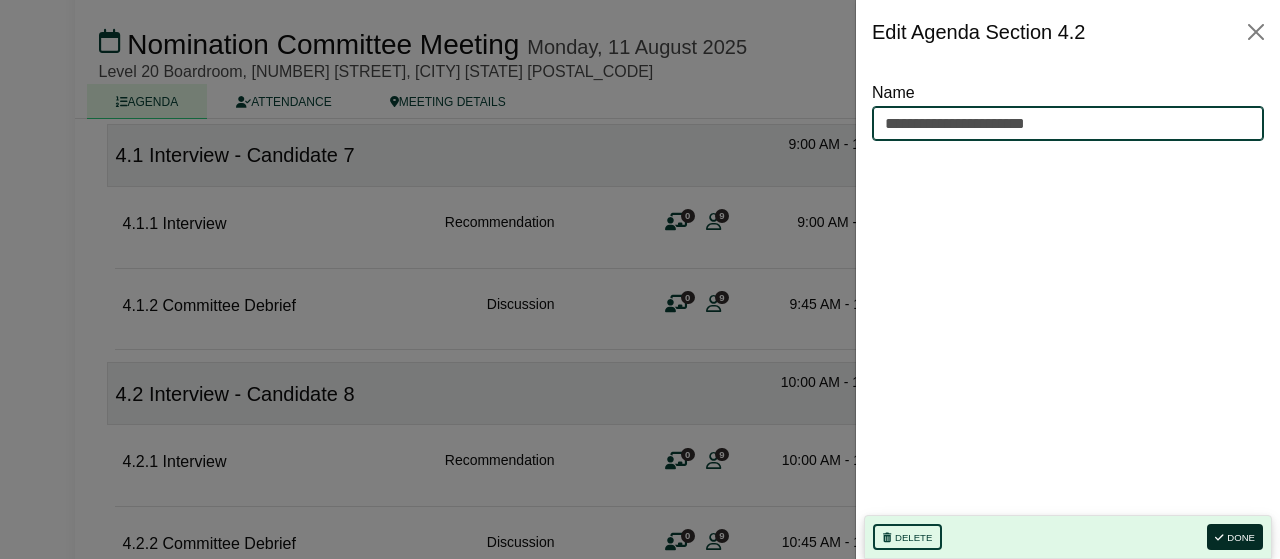 type on "**********" 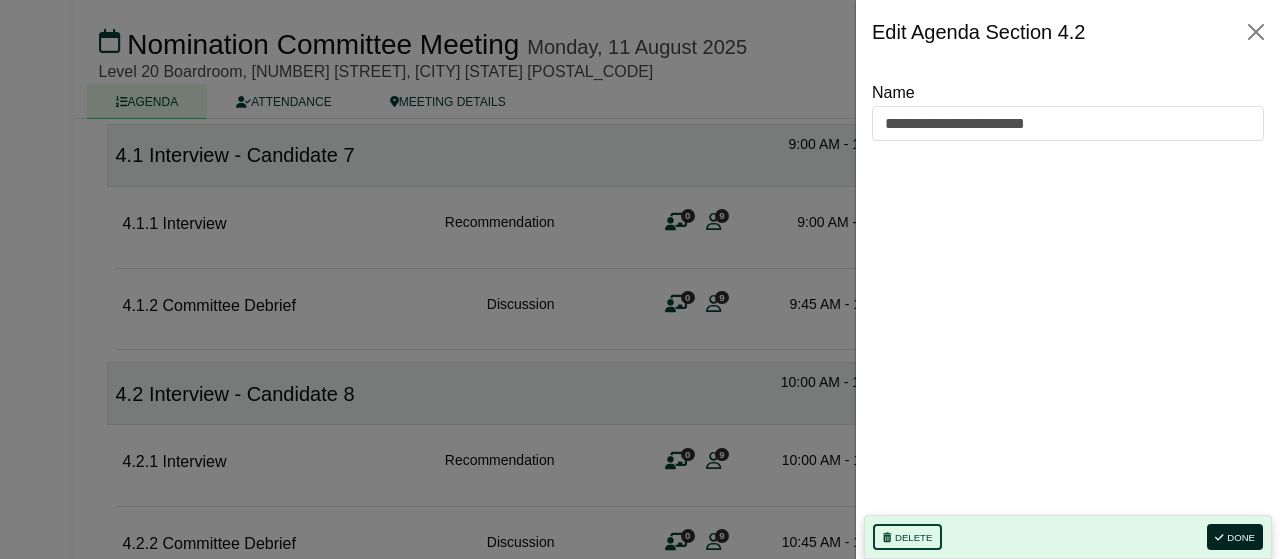 click on "Done" at bounding box center [1235, 537] 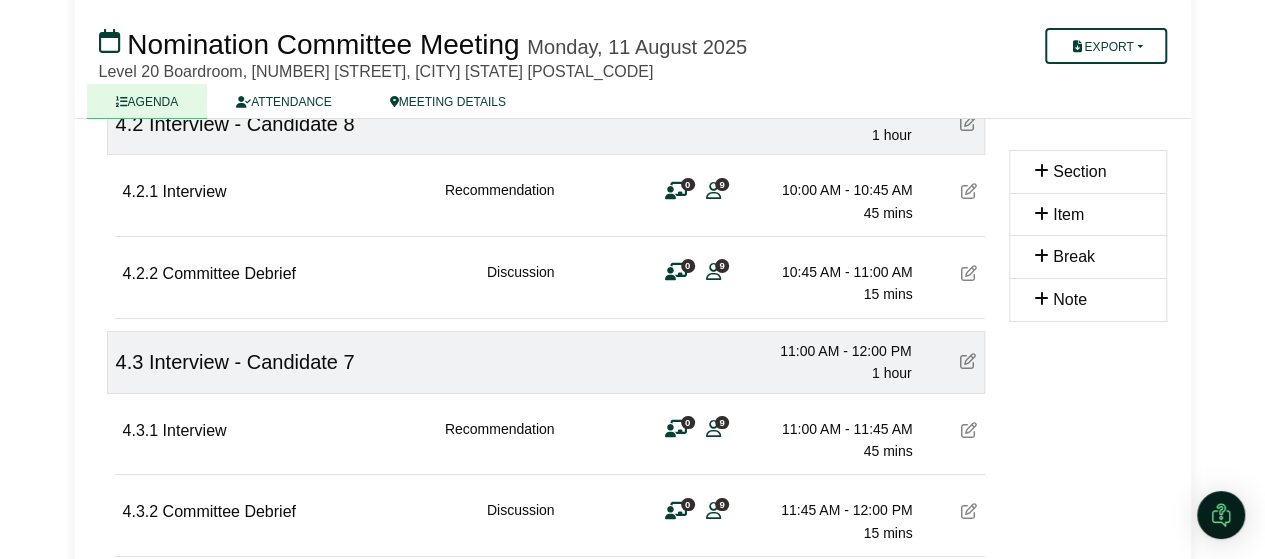 scroll, scrollTop: 3574, scrollLeft: 0, axis: vertical 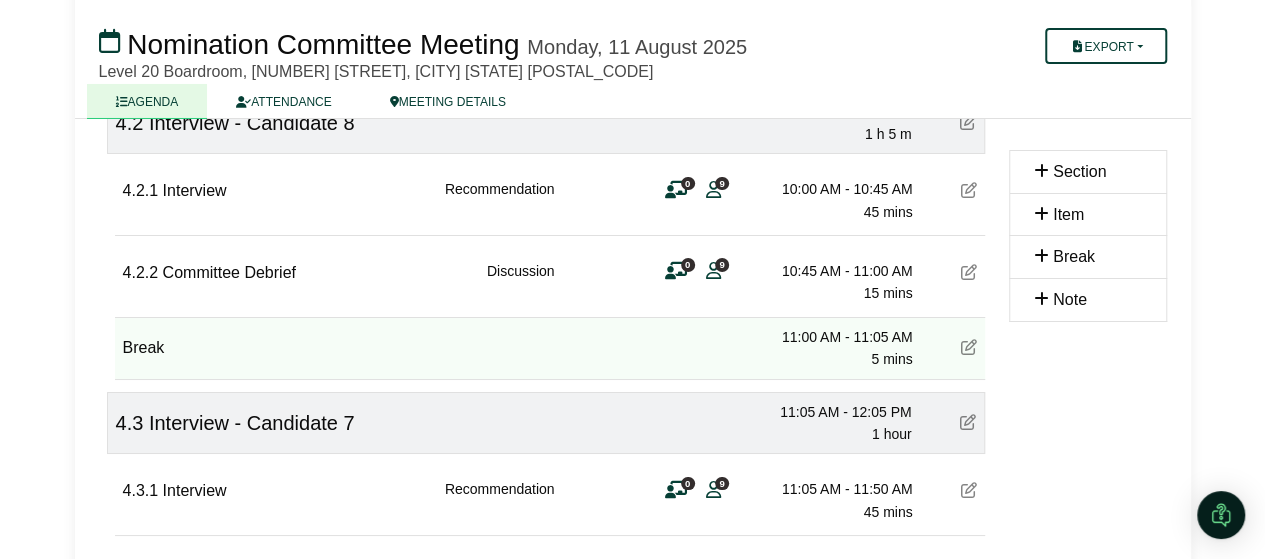 click on "Break 11:00 AM - 11:05 AM 5 mins" at bounding box center (550, 349) 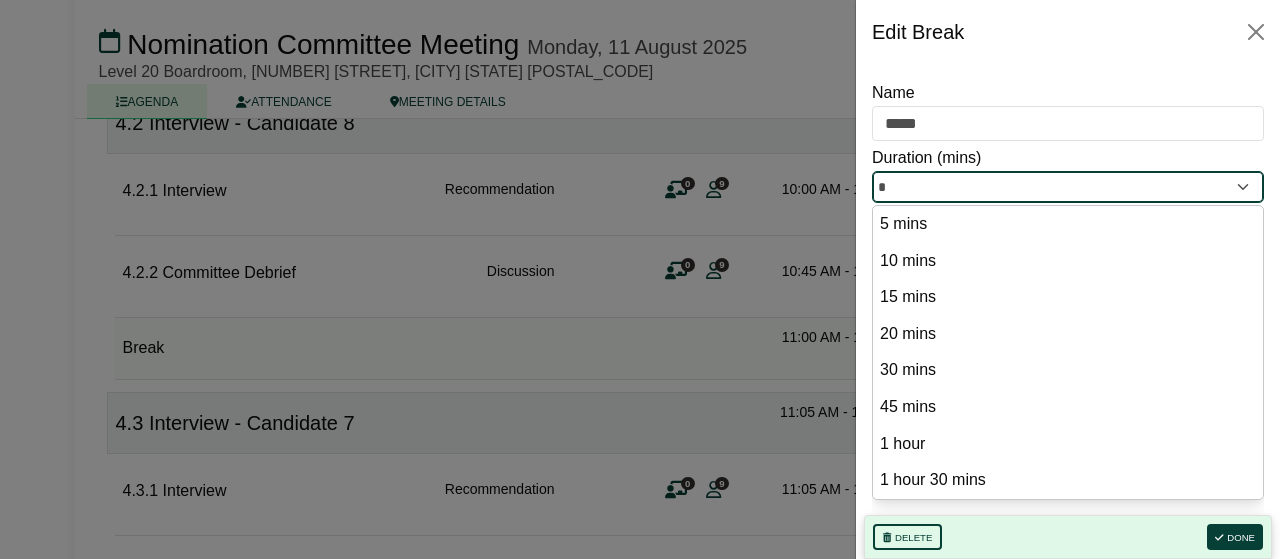drag, startPoint x: 881, startPoint y: 171, endPoint x: 534, endPoint y: 191, distance: 347.5759 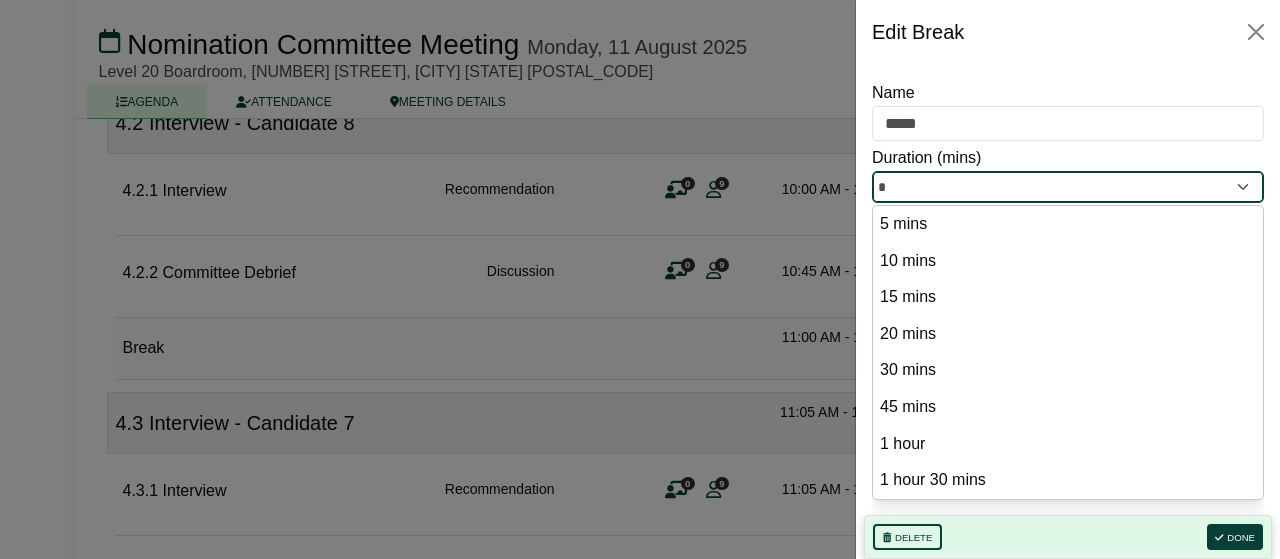 click on "Trisha Aventurado
Sign Out
CPA Australia Ltd
Nomination Committee
Nomination Committee Meeting" at bounding box center (640, -3295) 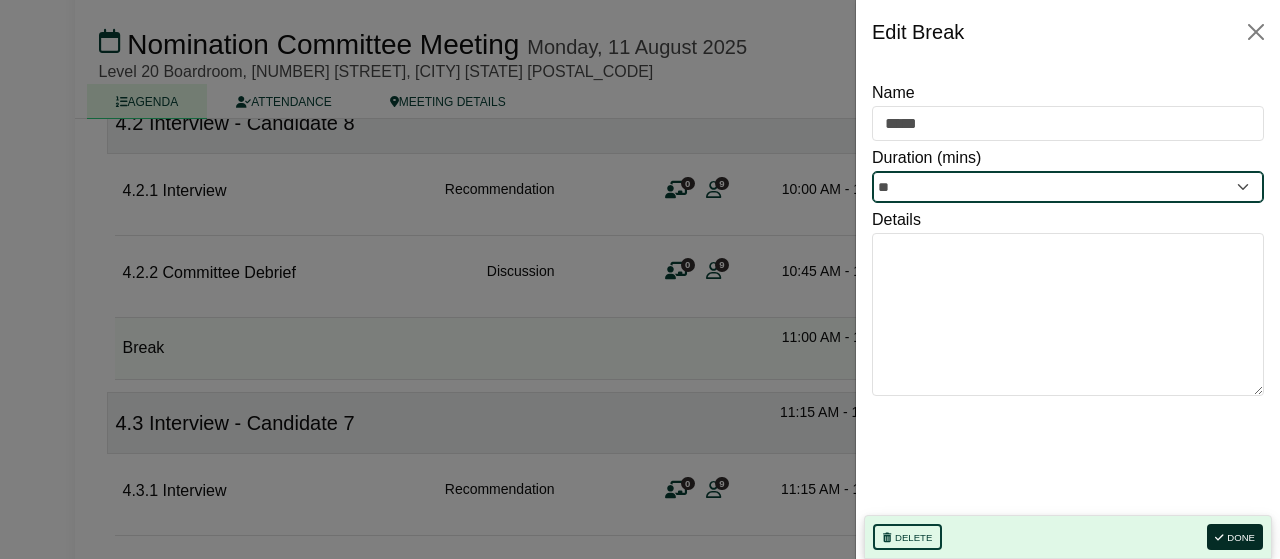 type on "**" 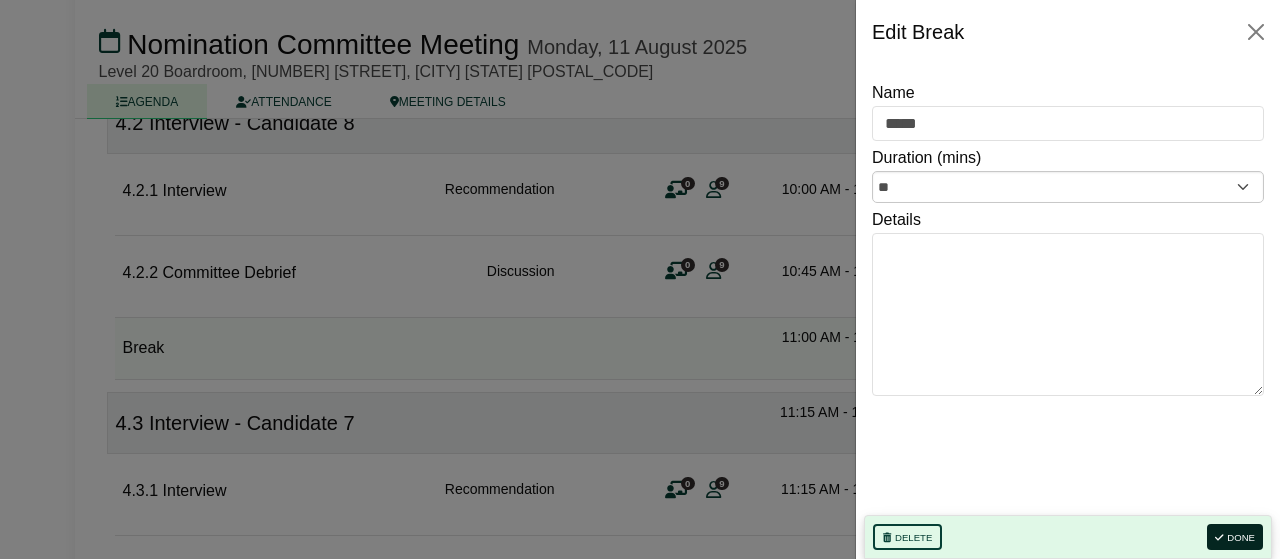 click on "Done" at bounding box center [1235, 537] 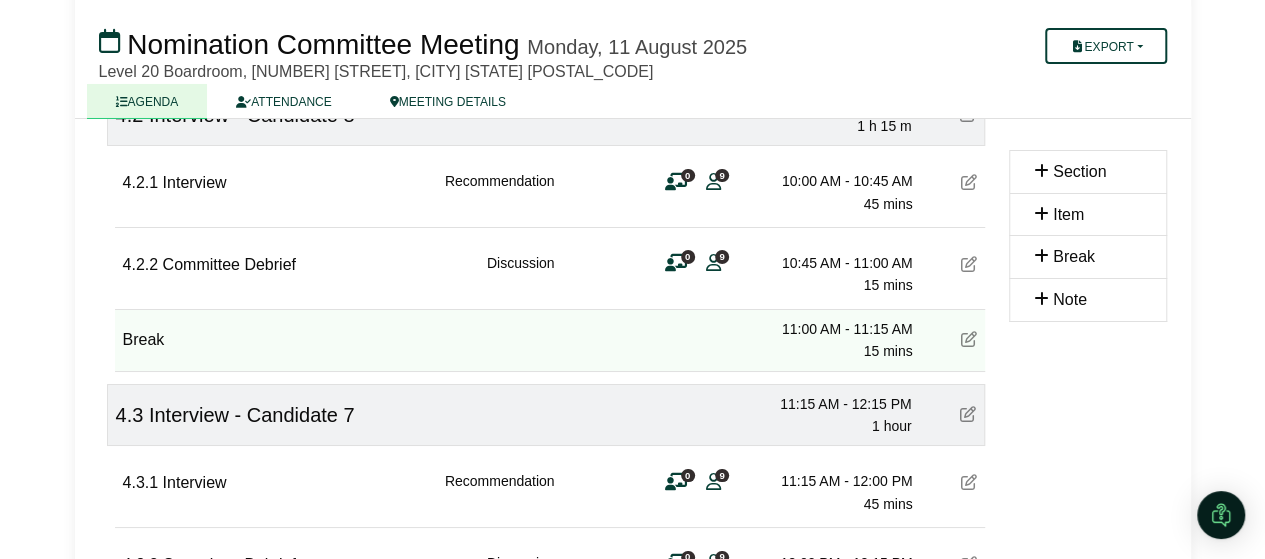 scroll, scrollTop: 3581, scrollLeft: 0, axis: vertical 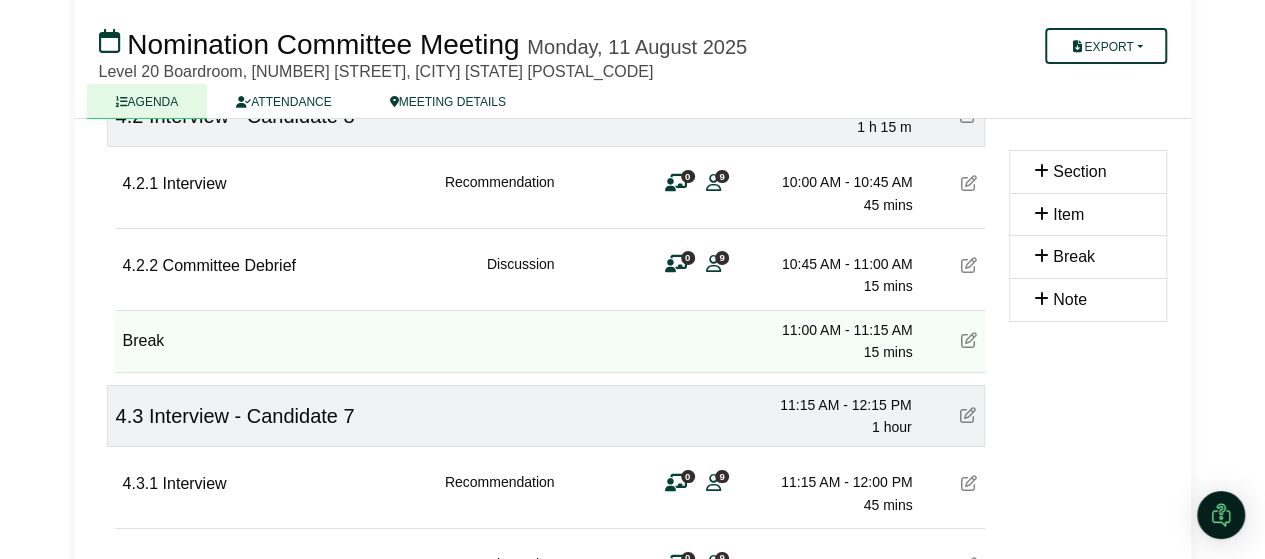 click at bounding box center (968, 416) 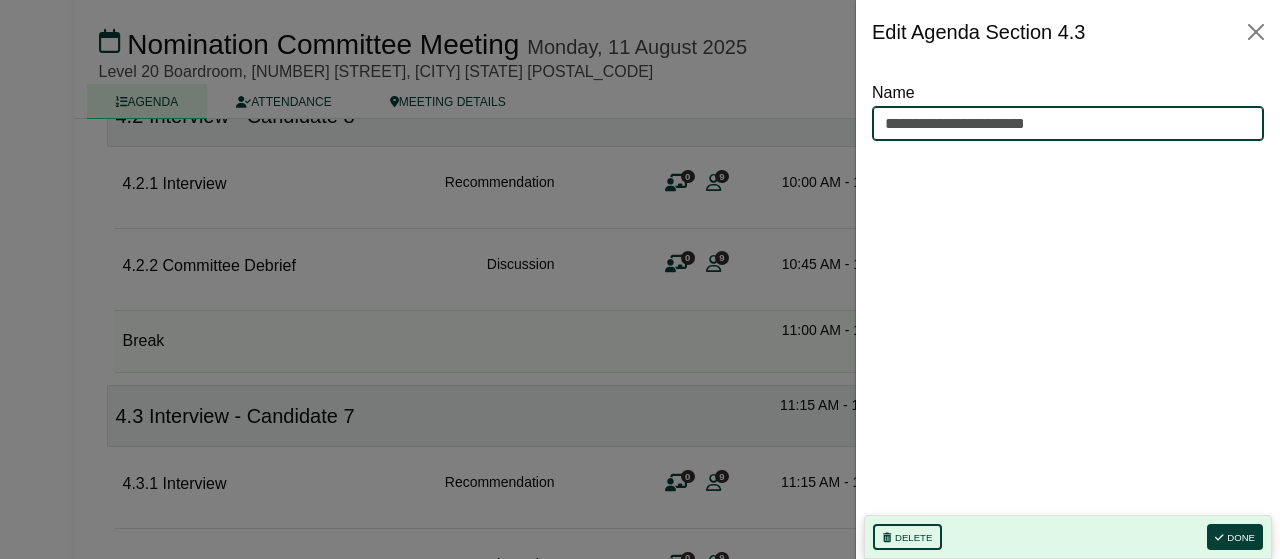 click on "**********" at bounding box center (1068, 124) 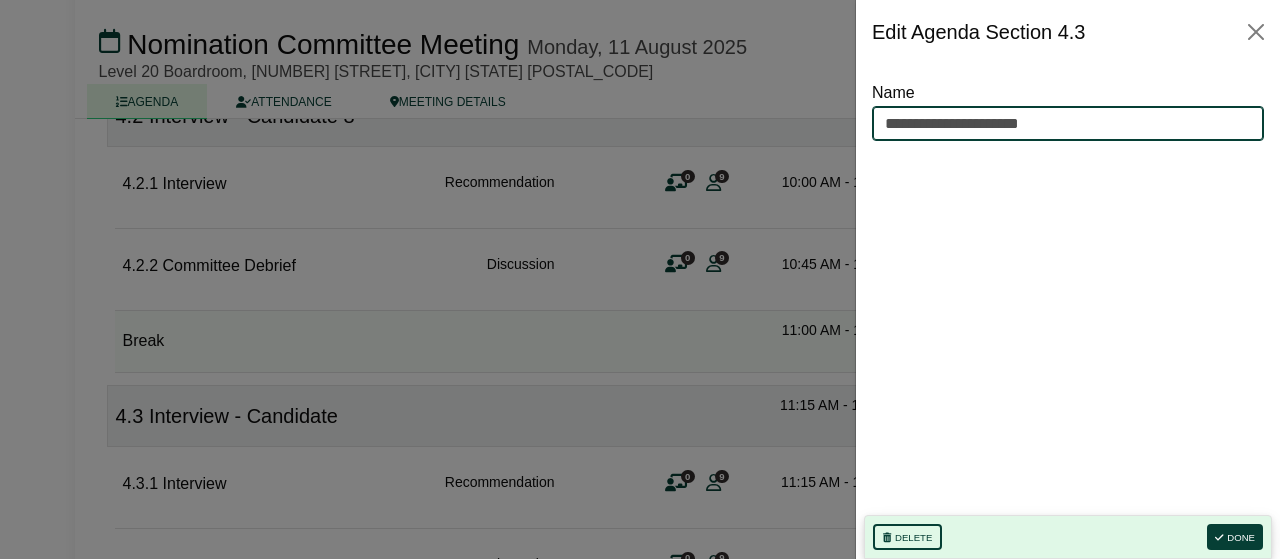 type on "**********" 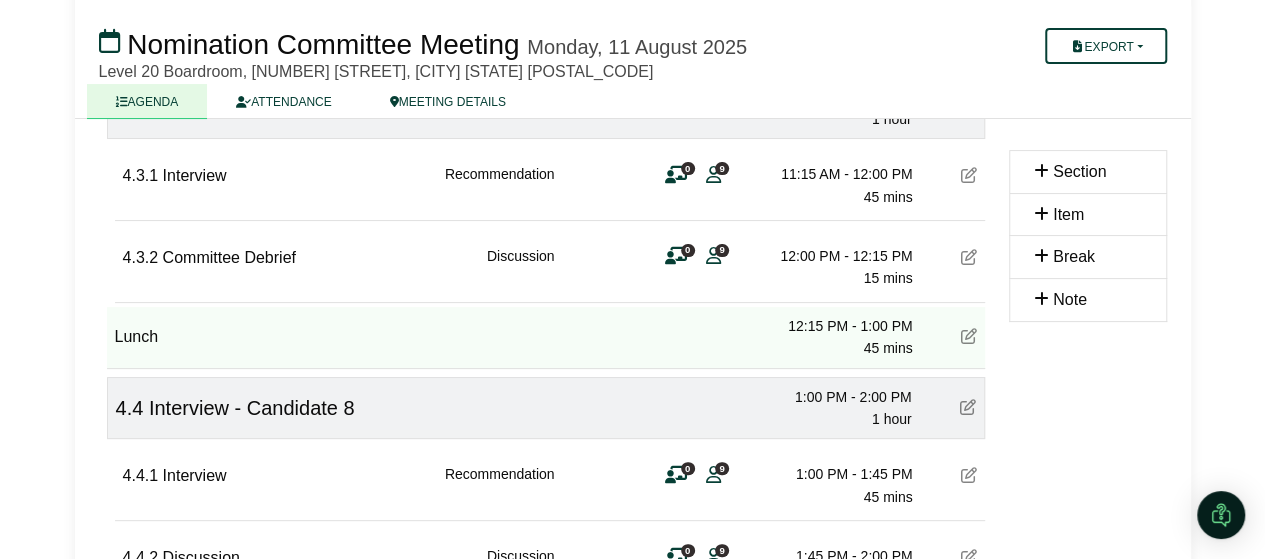 scroll, scrollTop: 3897, scrollLeft: 0, axis: vertical 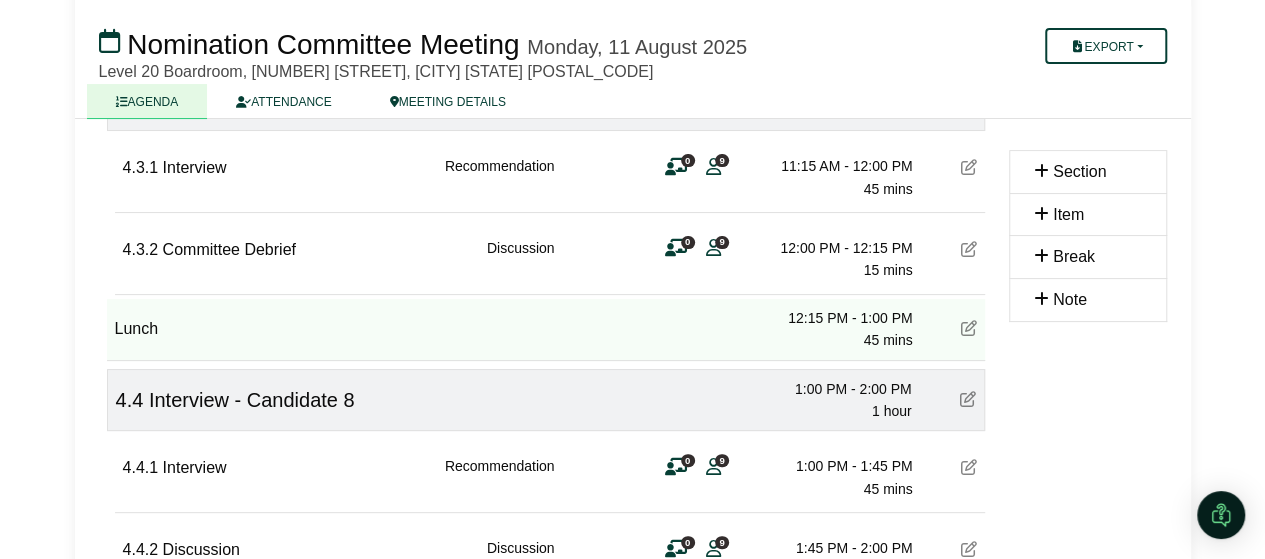 click at bounding box center [968, 399] 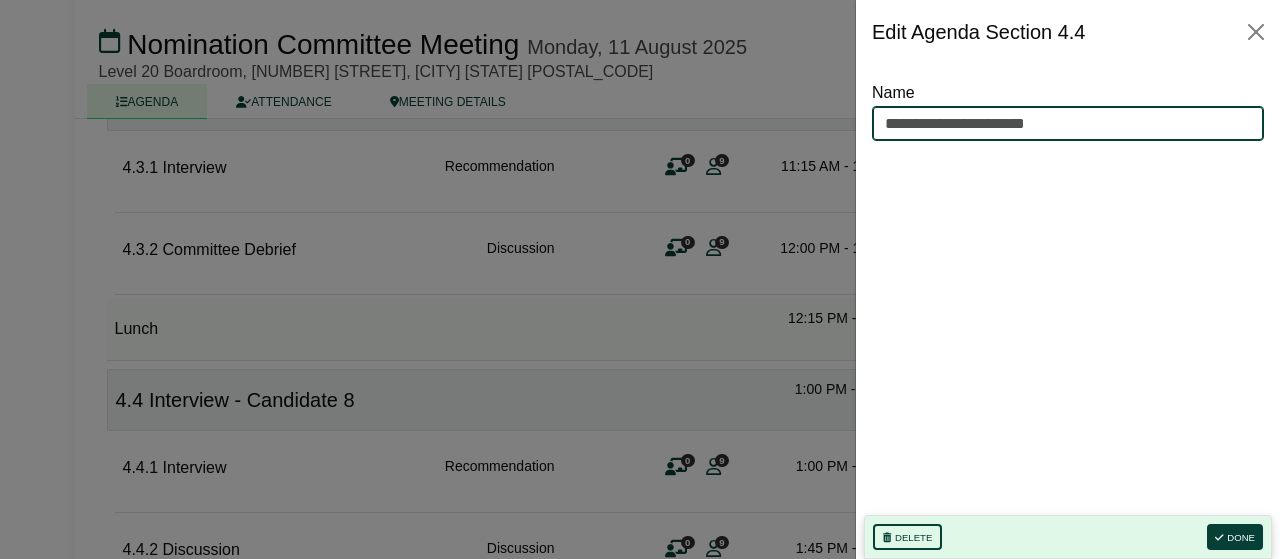 drag, startPoint x: 1057, startPoint y: 128, endPoint x: 834, endPoint y: 98, distance: 225.0089 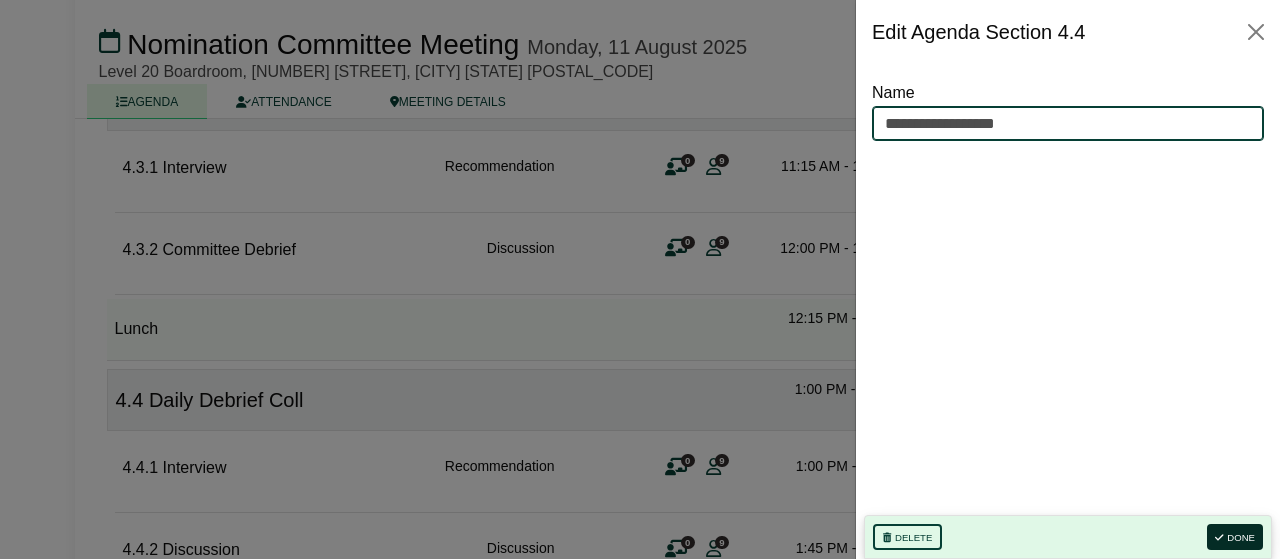 type on "**********" 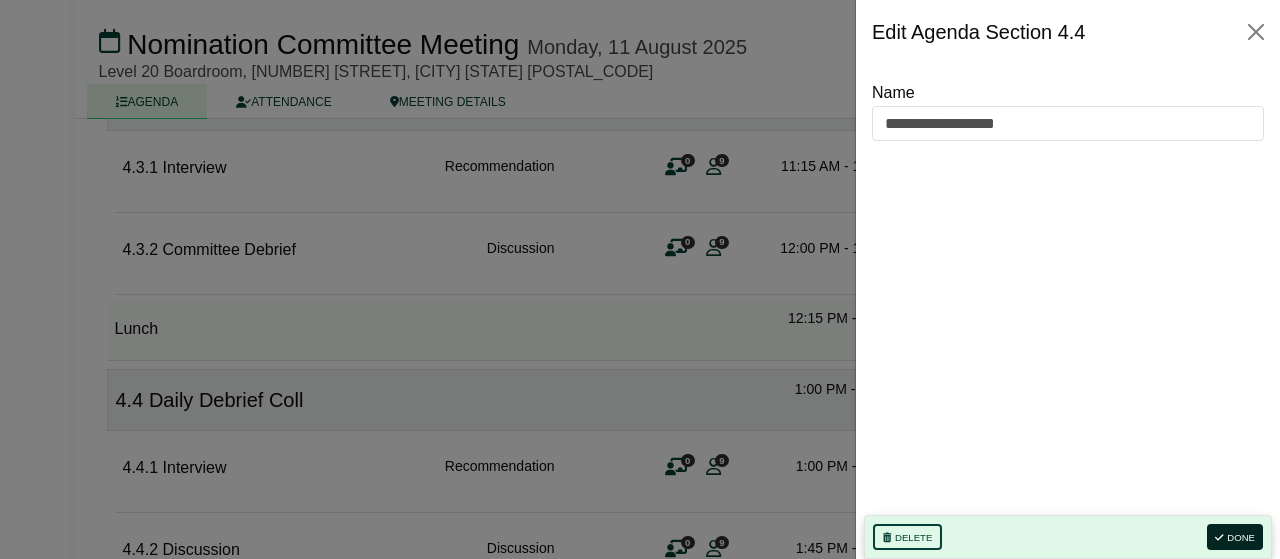 click on "Done" at bounding box center [1235, 537] 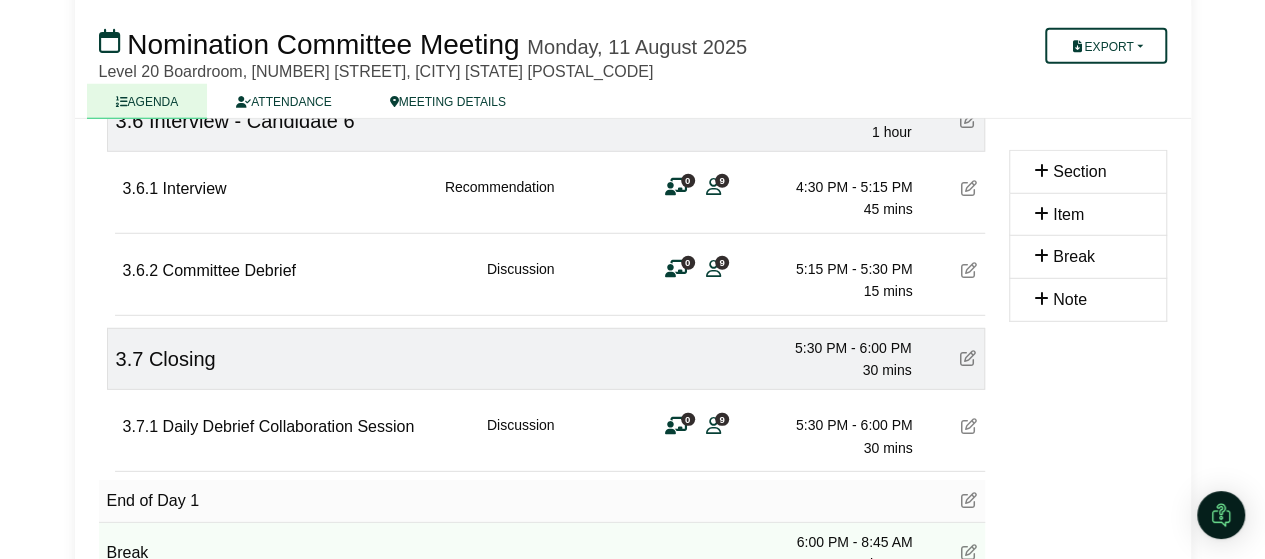 scroll, scrollTop: 2703, scrollLeft: 0, axis: vertical 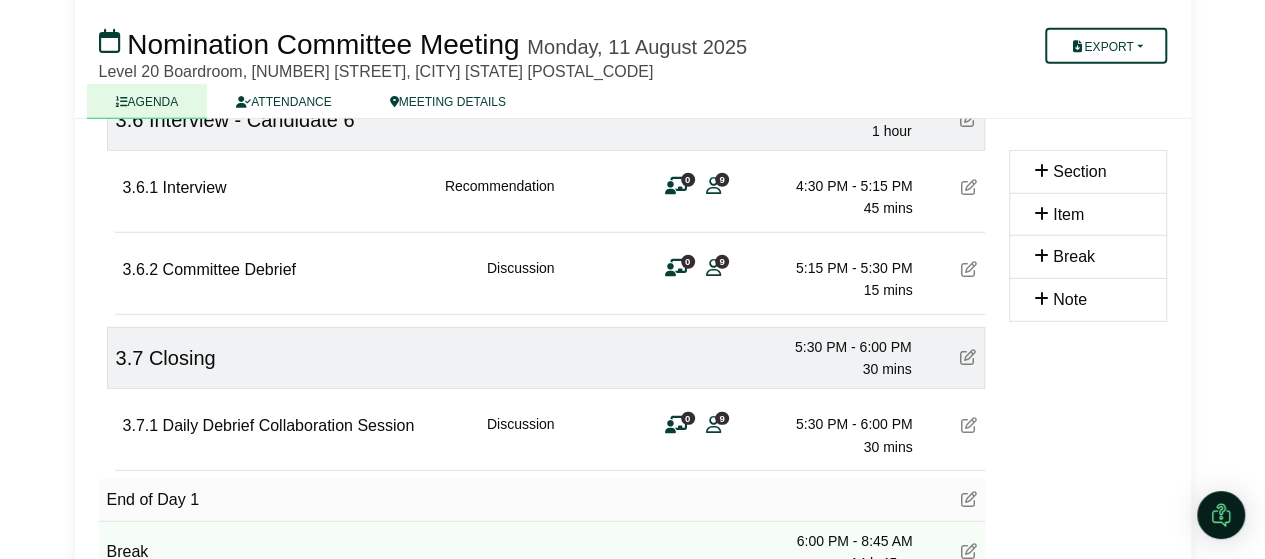 click at bounding box center (969, 425) 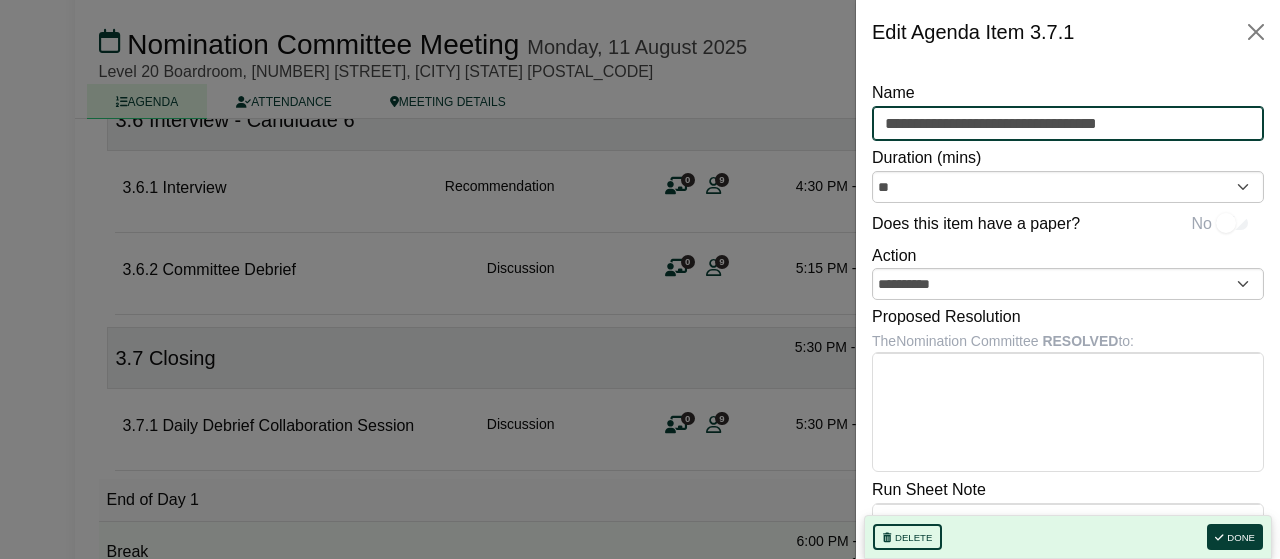 drag, startPoint x: 1146, startPoint y: 121, endPoint x: 684, endPoint y: 110, distance: 462.13092 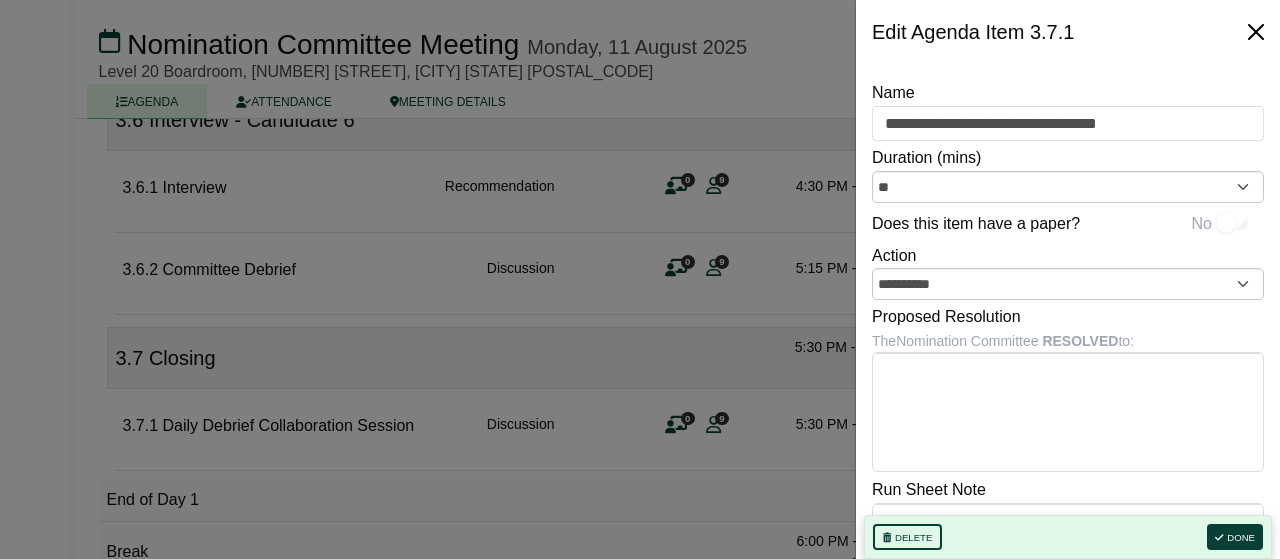 click at bounding box center (1256, 32) 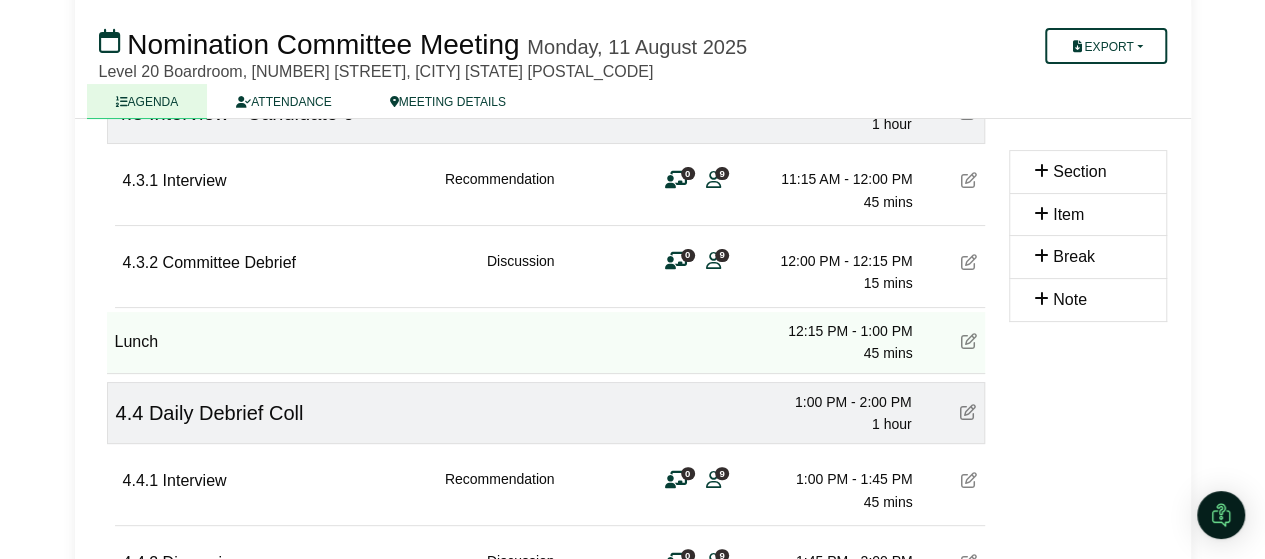 scroll, scrollTop: 3885, scrollLeft: 0, axis: vertical 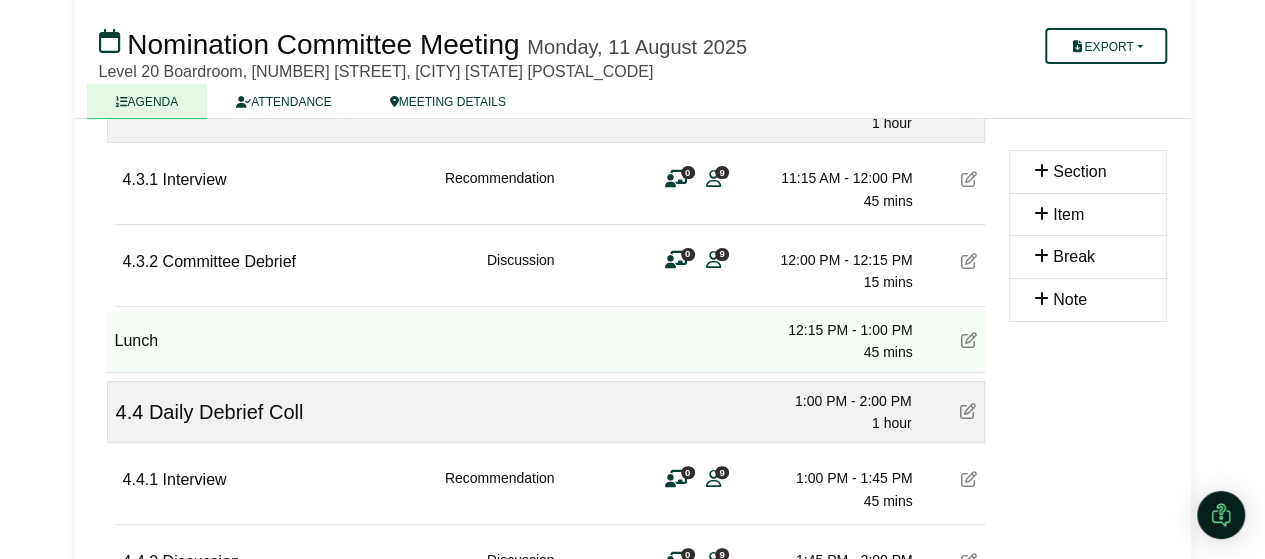 click at bounding box center (968, 411) 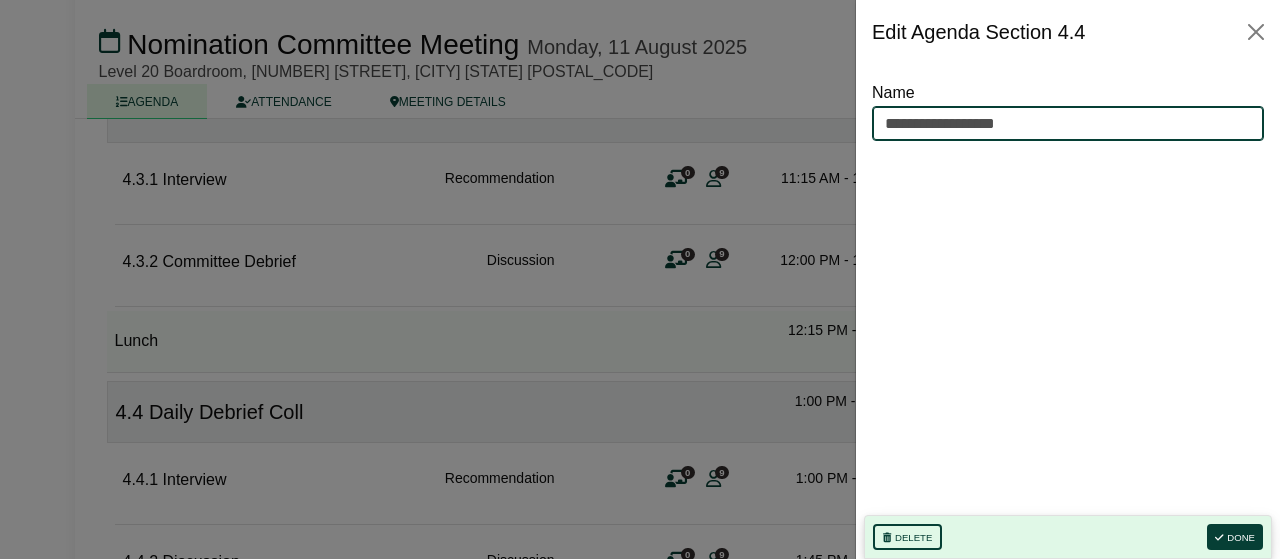 drag, startPoint x: 1055, startPoint y: 126, endPoint x: 514, endPoint y: 90, distance: 542.1965 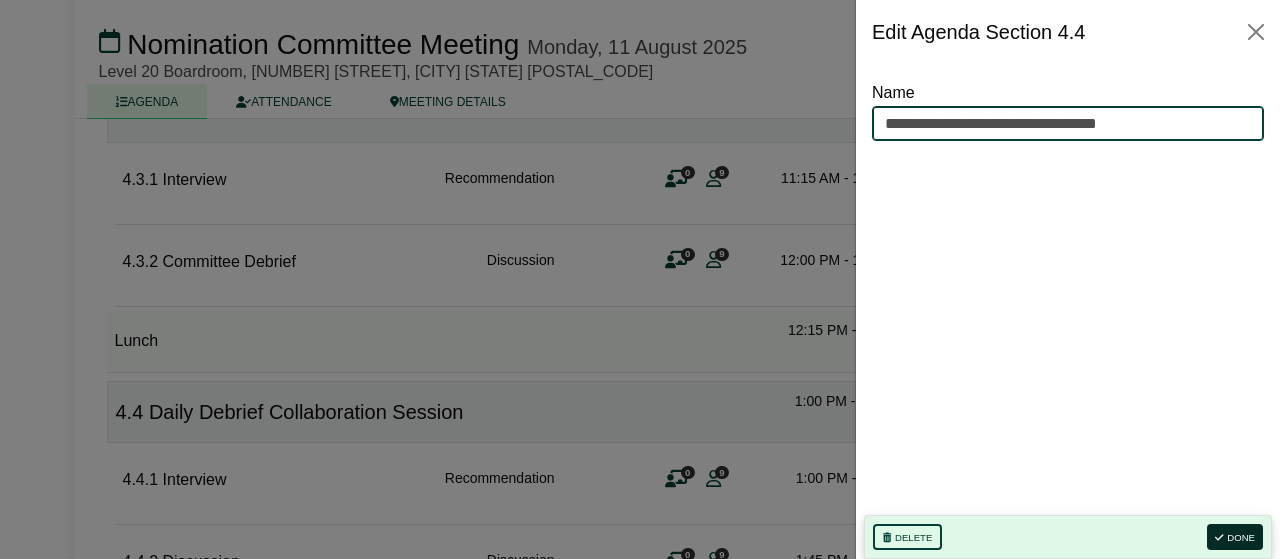 type on "**********" 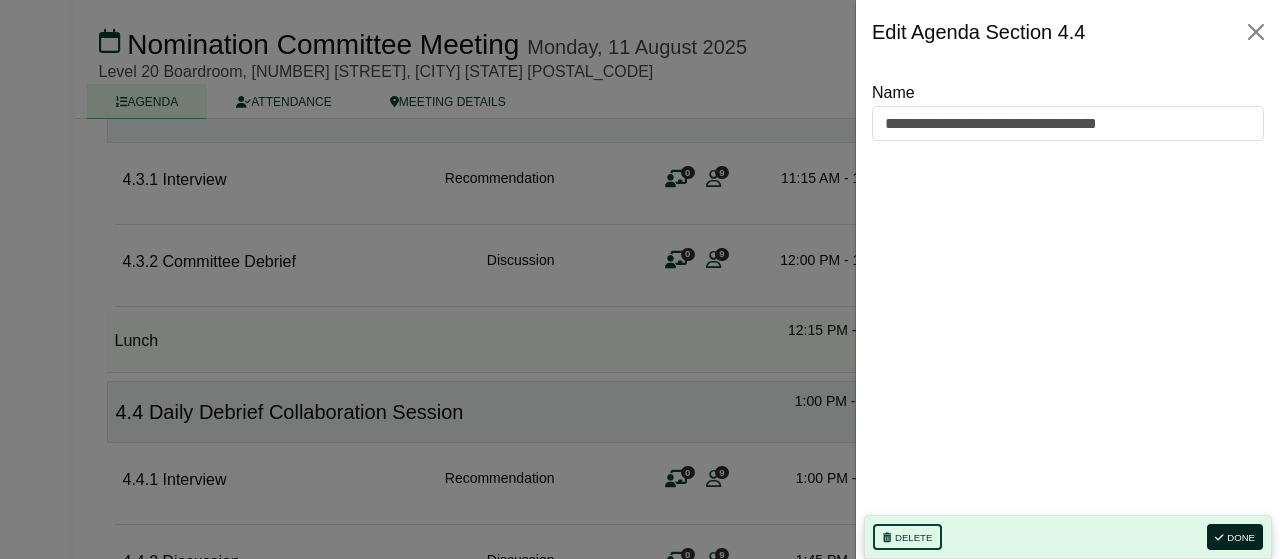 click on "Done" at bounding box center [1235, 537] 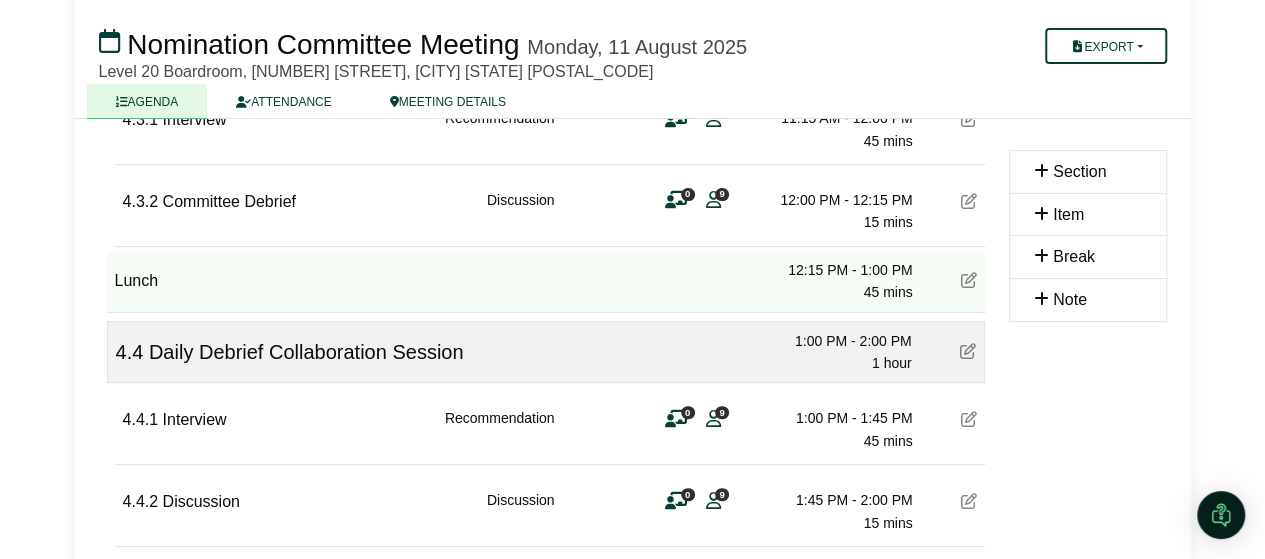 scroll, scrollTop: 3940, scrollLeft: 0, axis: vertical 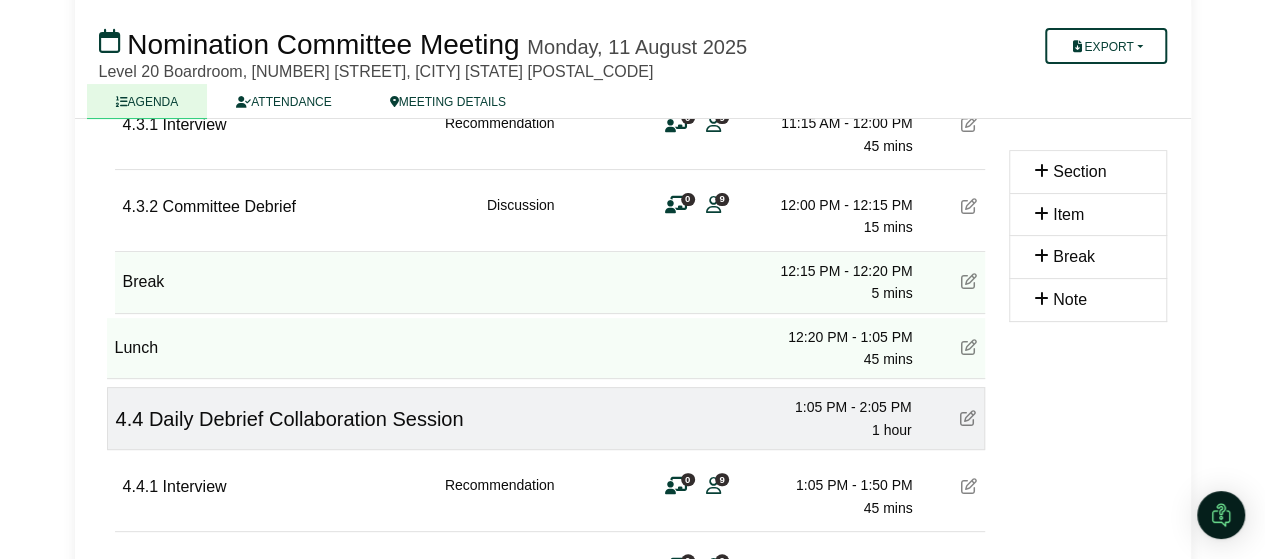 click at bounding box center [969, 281] 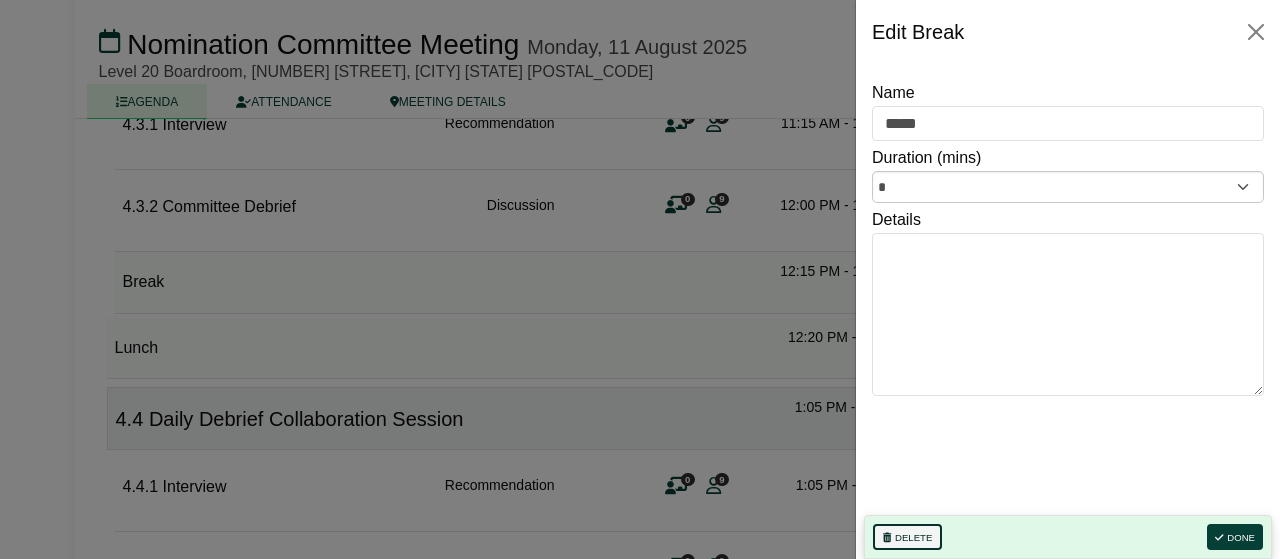 click on "Delete" at bounding box center (907, 537) 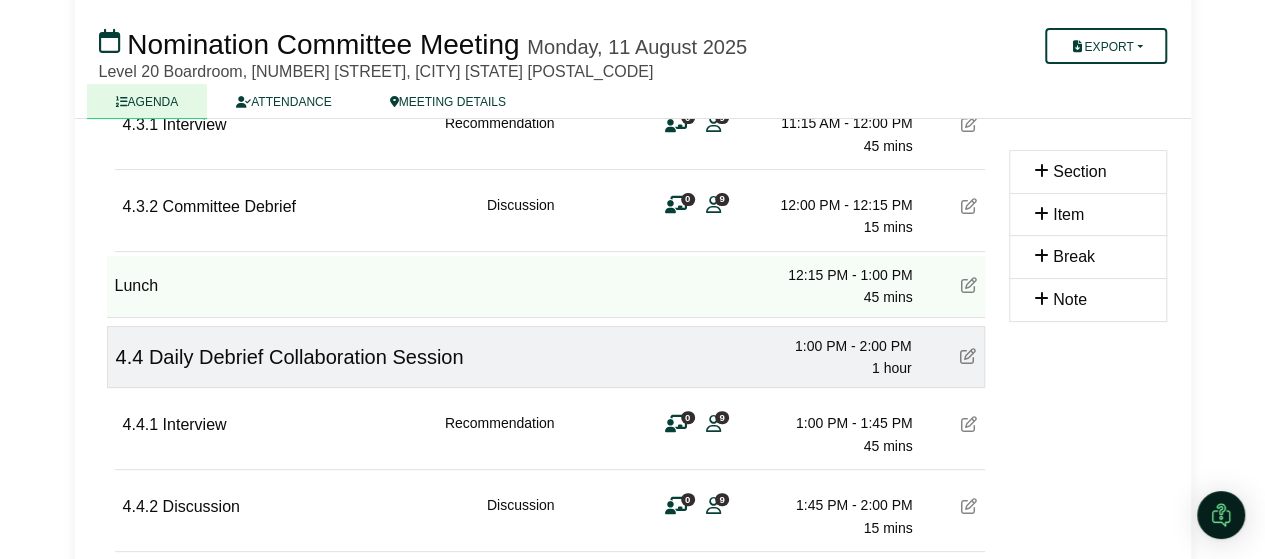 click at bounding box center [968, 356] 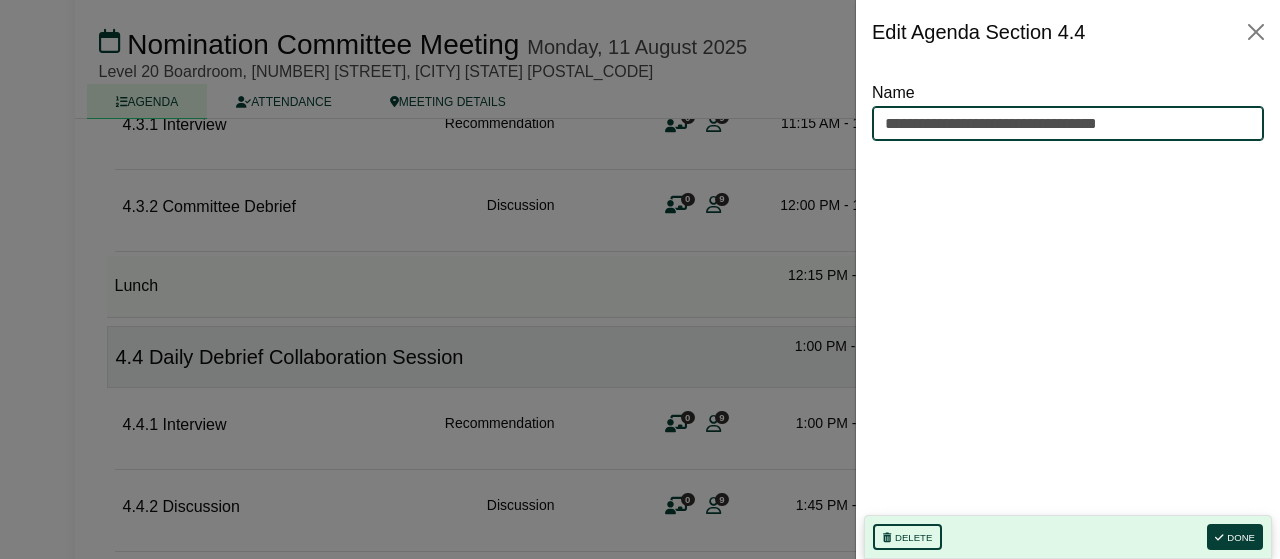 drag, startPoint x: 1146, startPoint y: 134, endPoint x: 770, endPoint y: 94, distance: 378.12167 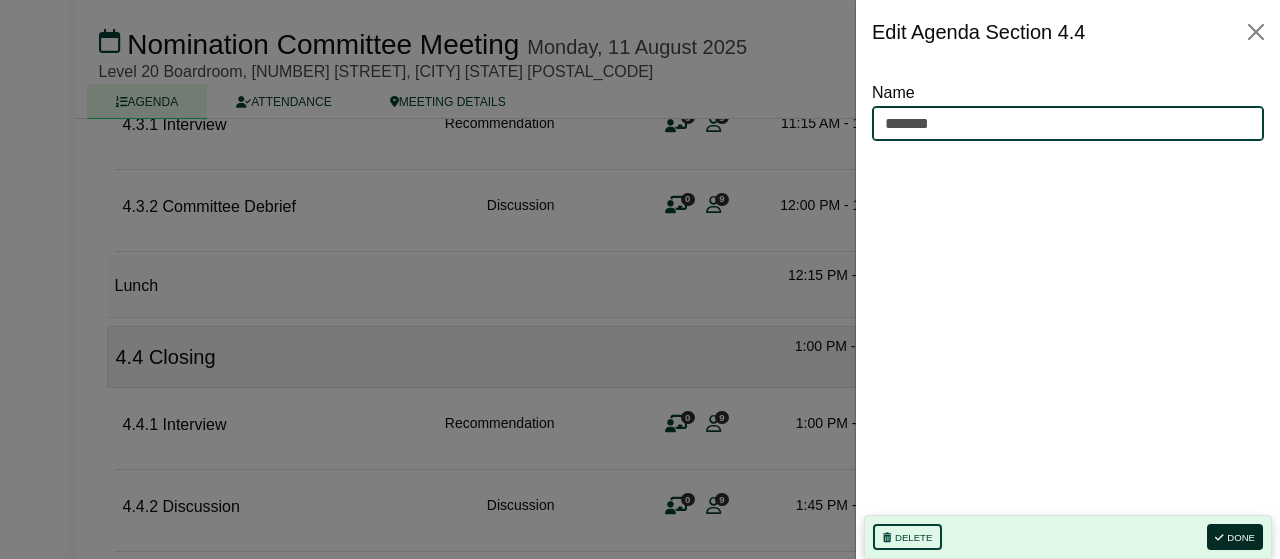 type on "*******" 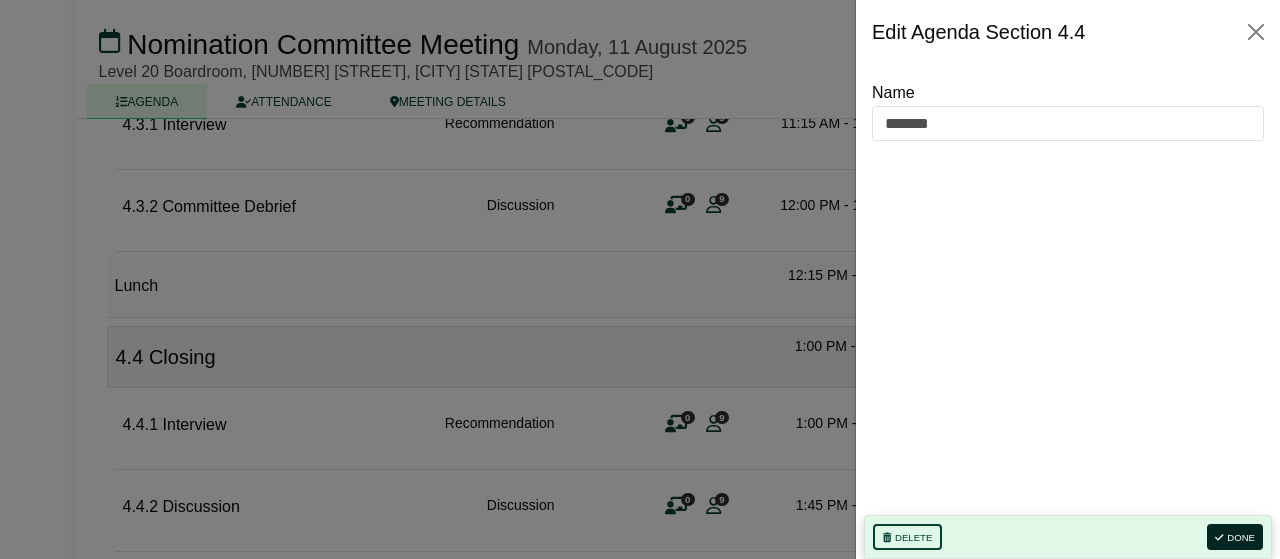 click on "Done" at bounding box center [1235, 537] 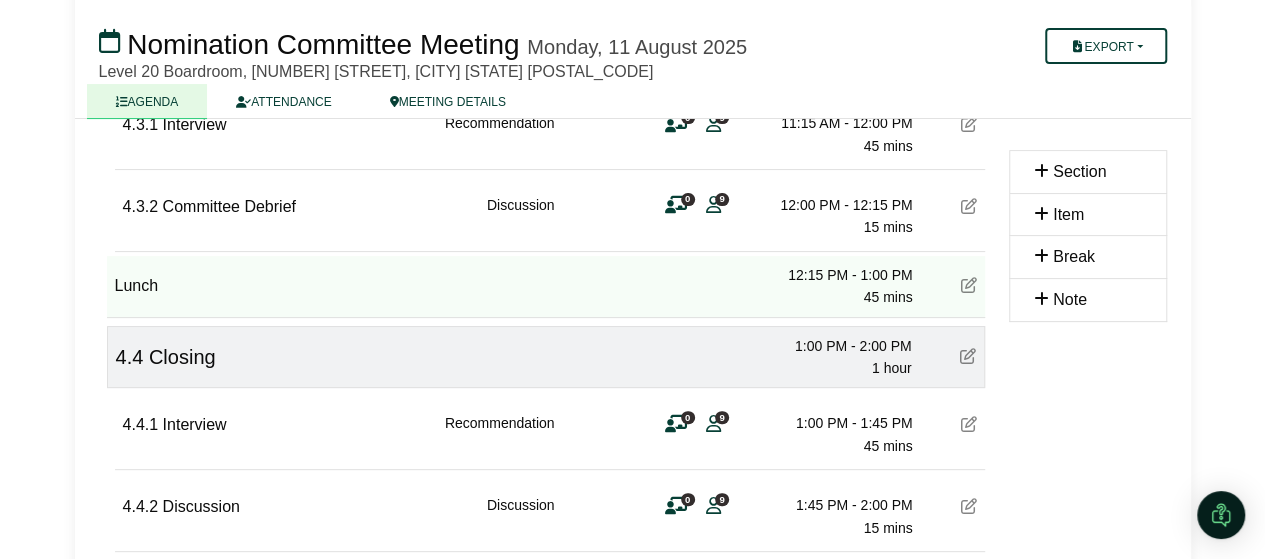 click at bounding box center (969, 424) 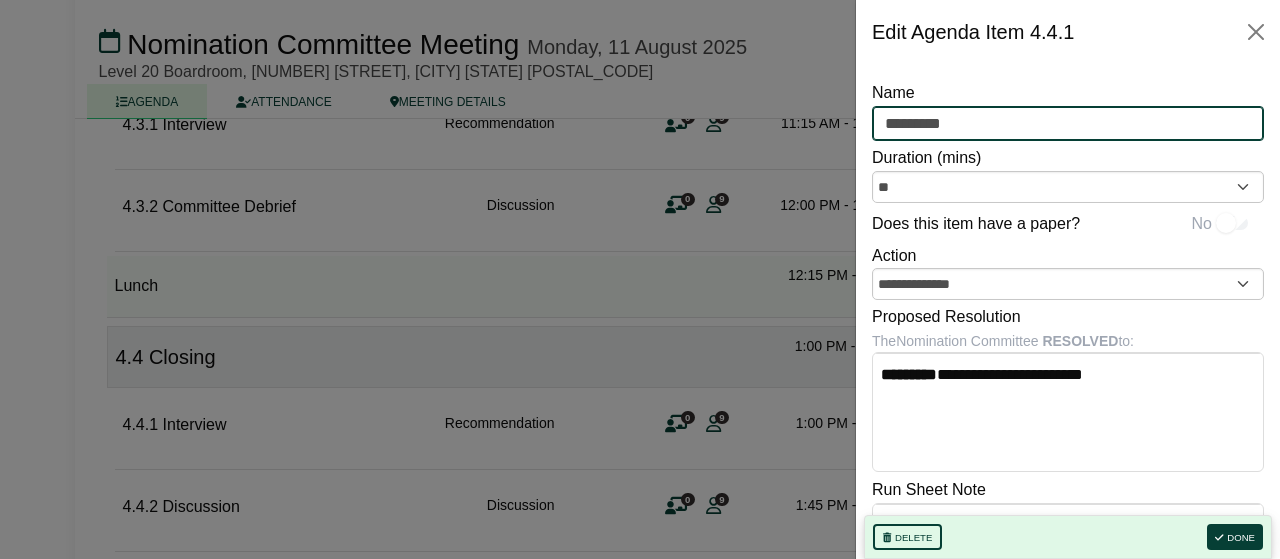 drag, startPoint x: 989, startPoint y: 125, endPoint x: 715, endPoint y: 136, distance: 274.2207 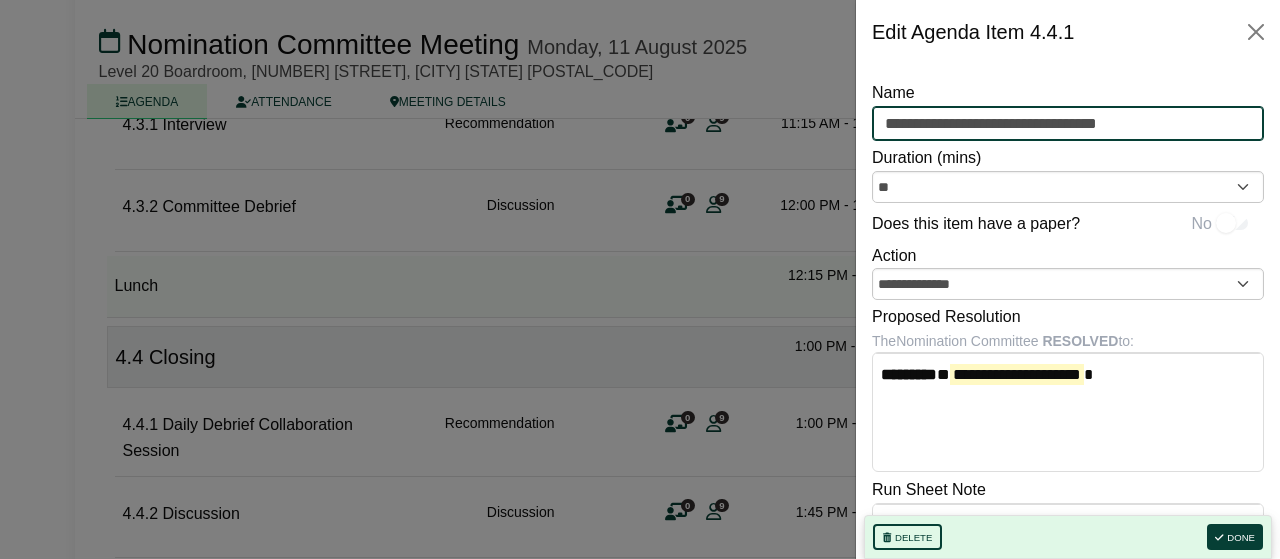 type on "**********" 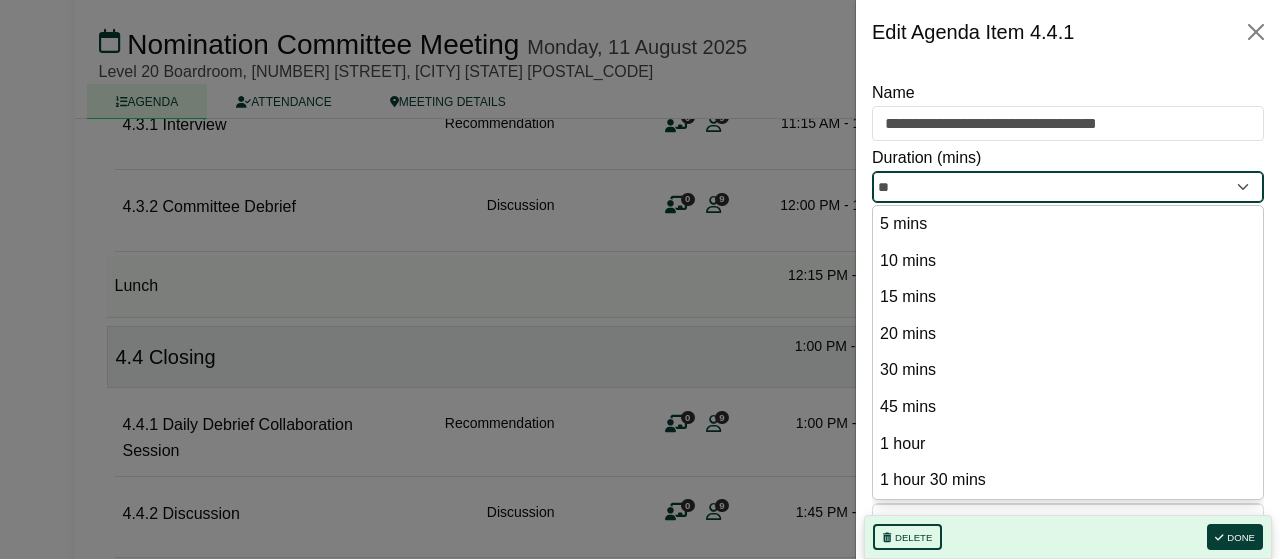 drag, startPoint x: 930, startPoint y: 192, endPoint x: 844, endPoint y: 163, distance: 90.75792 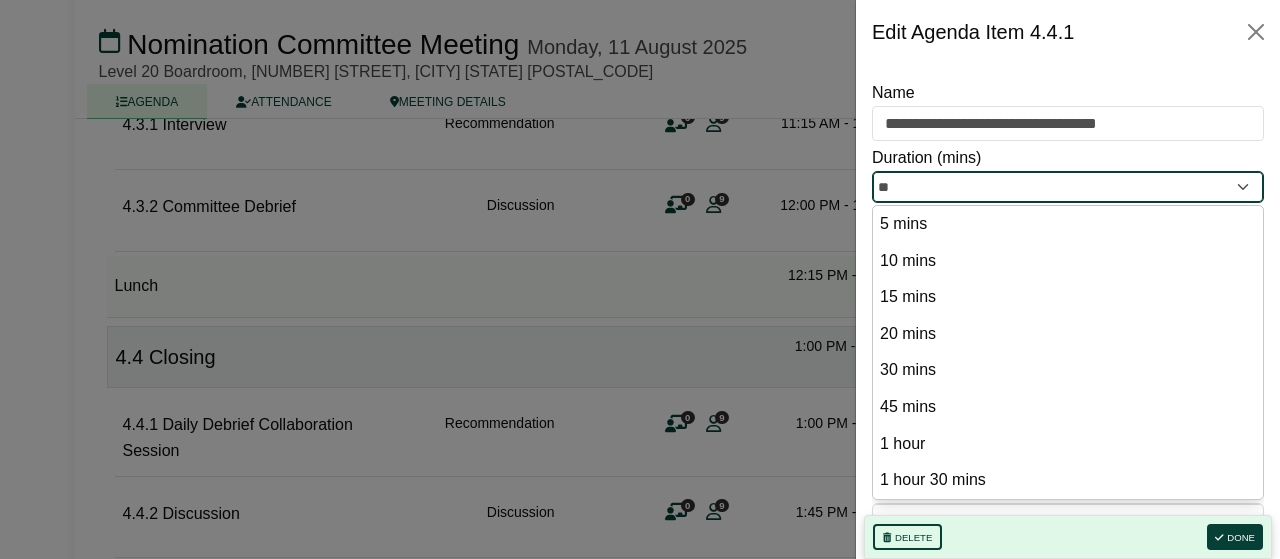 click on "Trisha Aventurado
Sign Out
CPA Australia Ltd
Nomination Committee
Nomination Committee Meeting" at bounding box center [640, -3661] 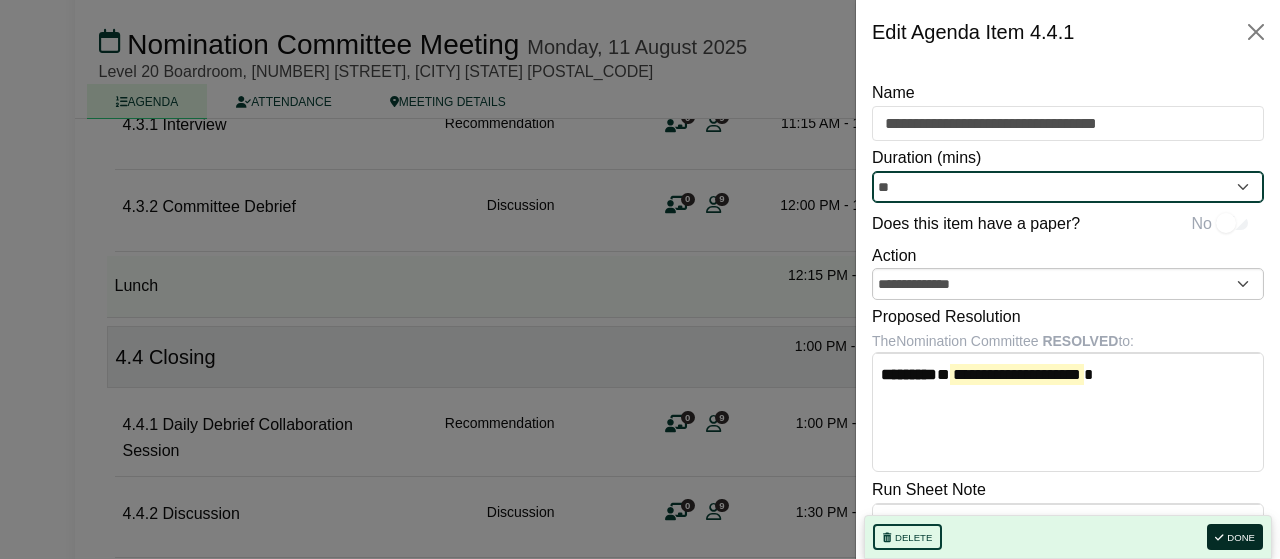 type on "**" 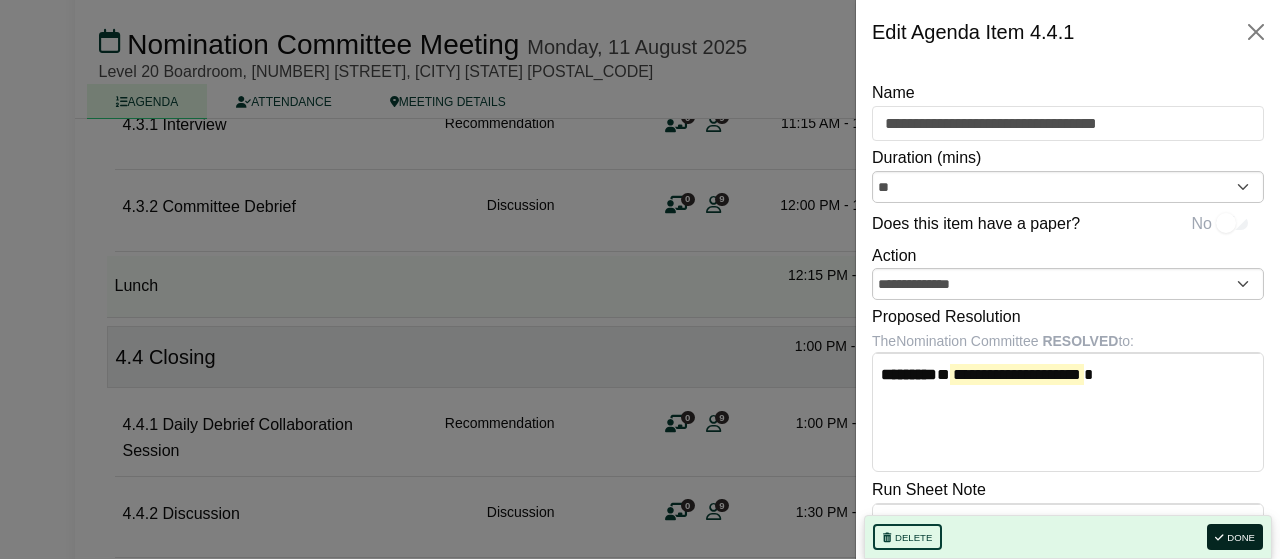 click on "Done" at bounding box center (1235, 537) 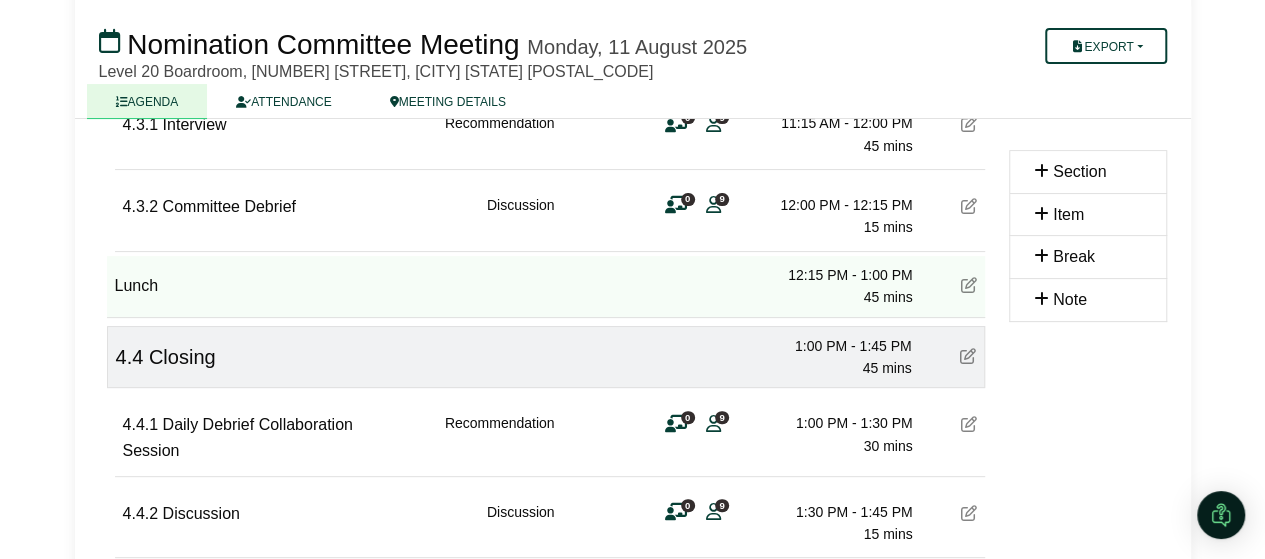 click on "4.4.2   Discussion Discussion   0       9 1:30 PM - 1:45 PM 15 mins" at bounding box center [550, 515] 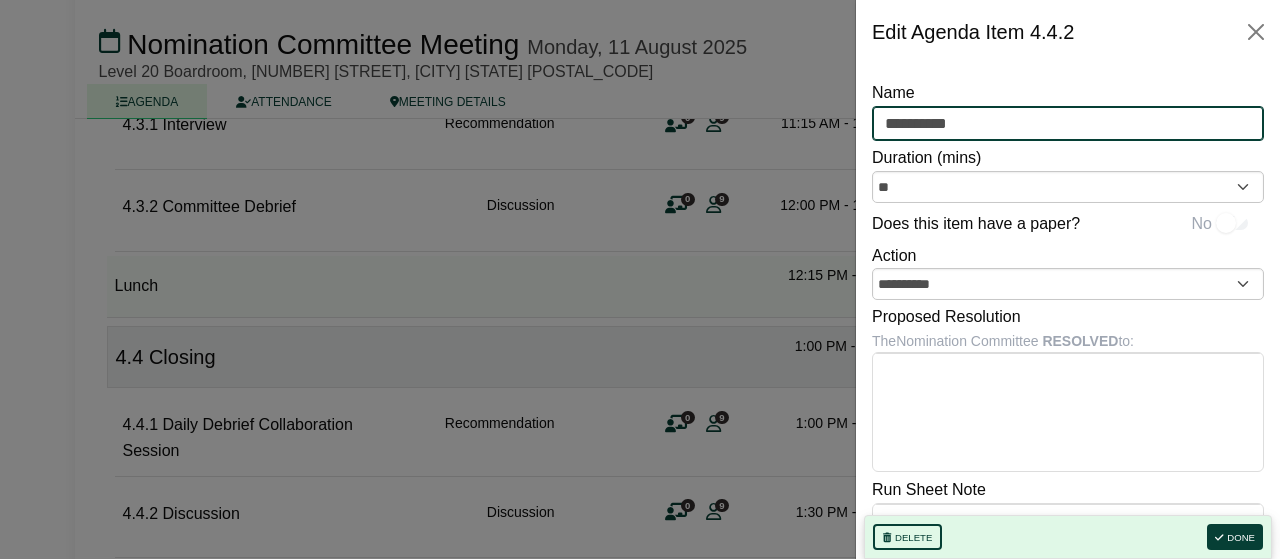 drag, startPoint x: 983, startPoint y: 121, endPoint x: 573, endPoint y: 75, distance: 412.57242 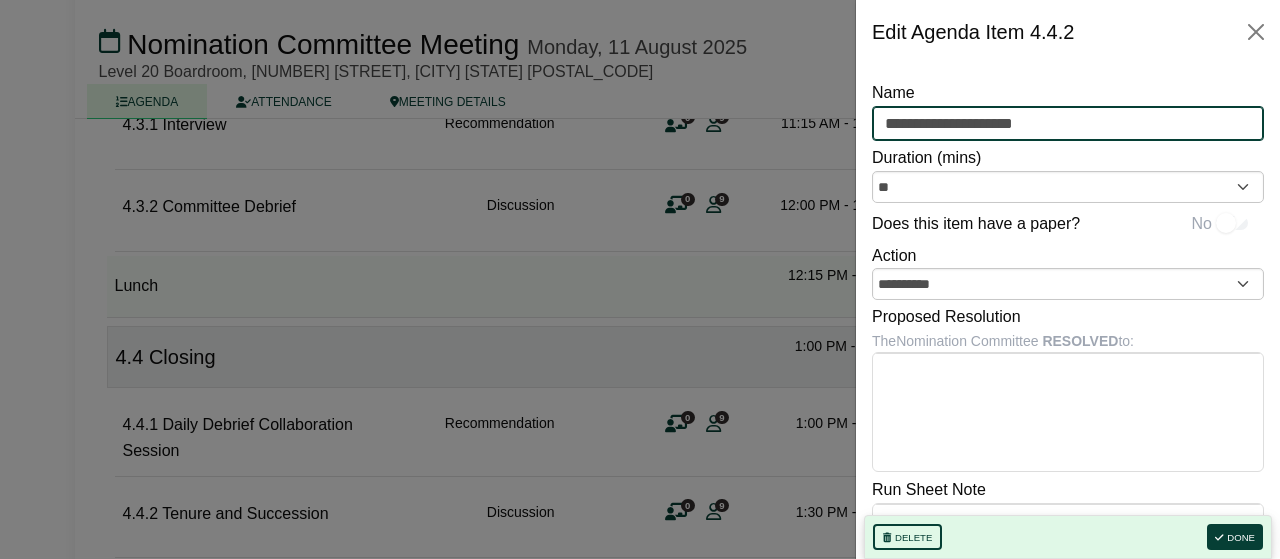 type on "**********" 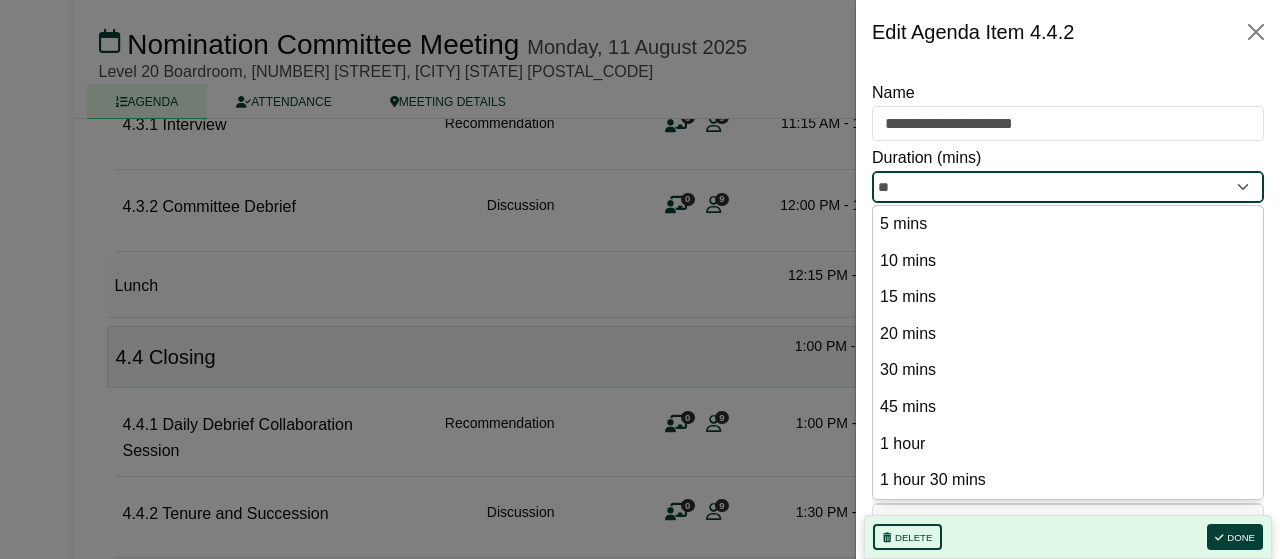 drag, startPoint x: 906, startPoint y: 186, endPoint x: 702, endPoint y: 121, distance: 214.10512 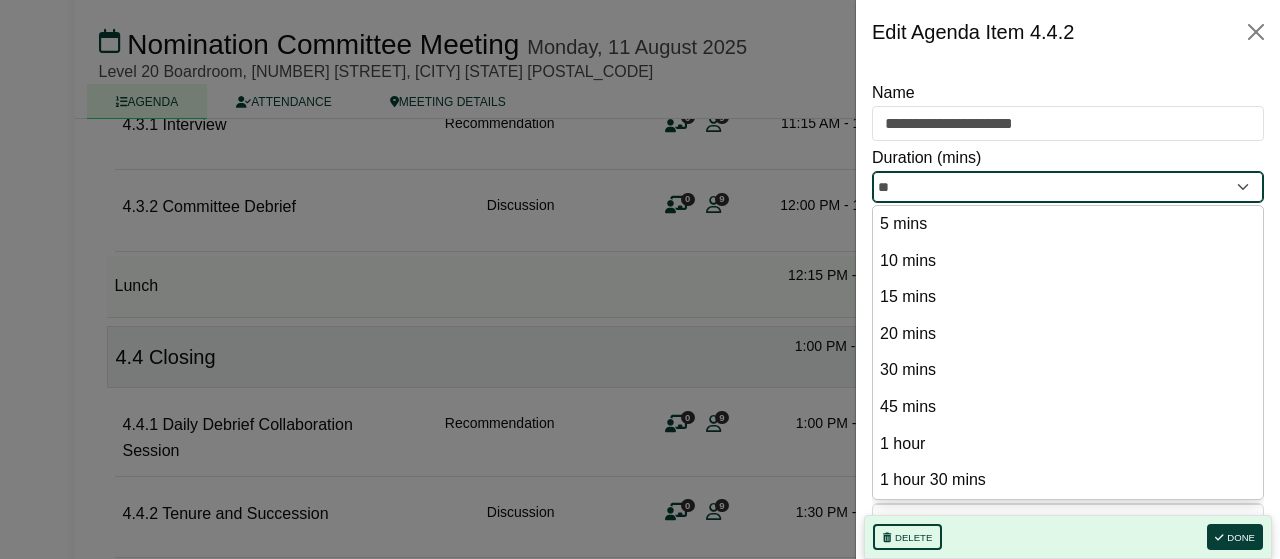 click on "[FIRST] [LAST]
Sign Out
CPA Australia Ltd
Nomination Committee
Nomination Committee Meeting" at bounding box center (640, -3661) 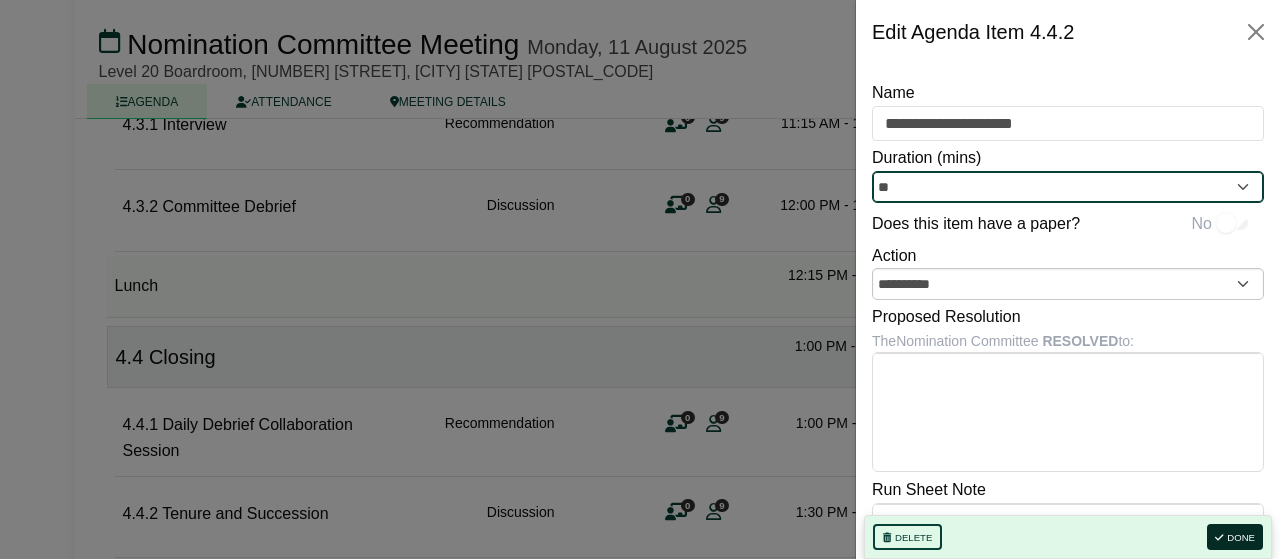 type on "**" 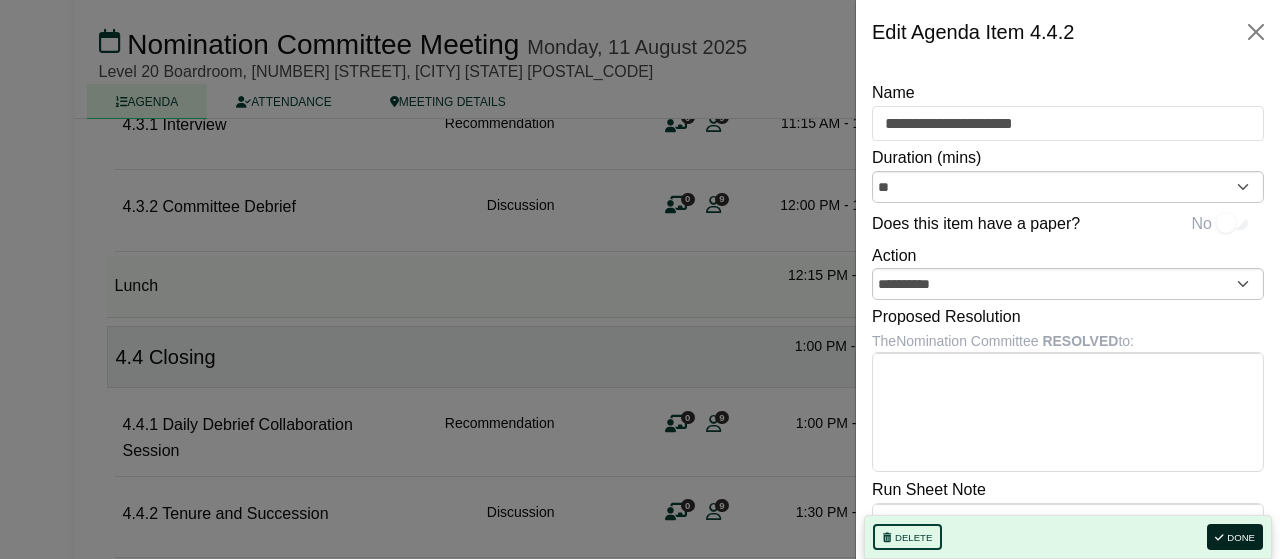 click on "Done" at bounding box center [1235, 537] 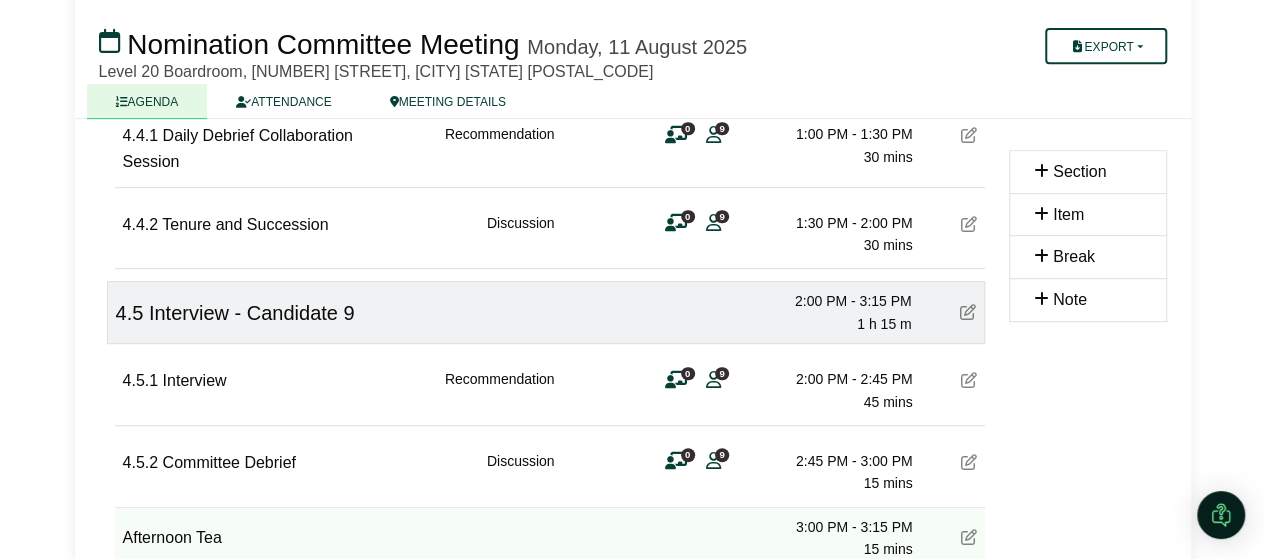scroll, scrollTop: 4232, scrollLeft: 0, axis: vertical 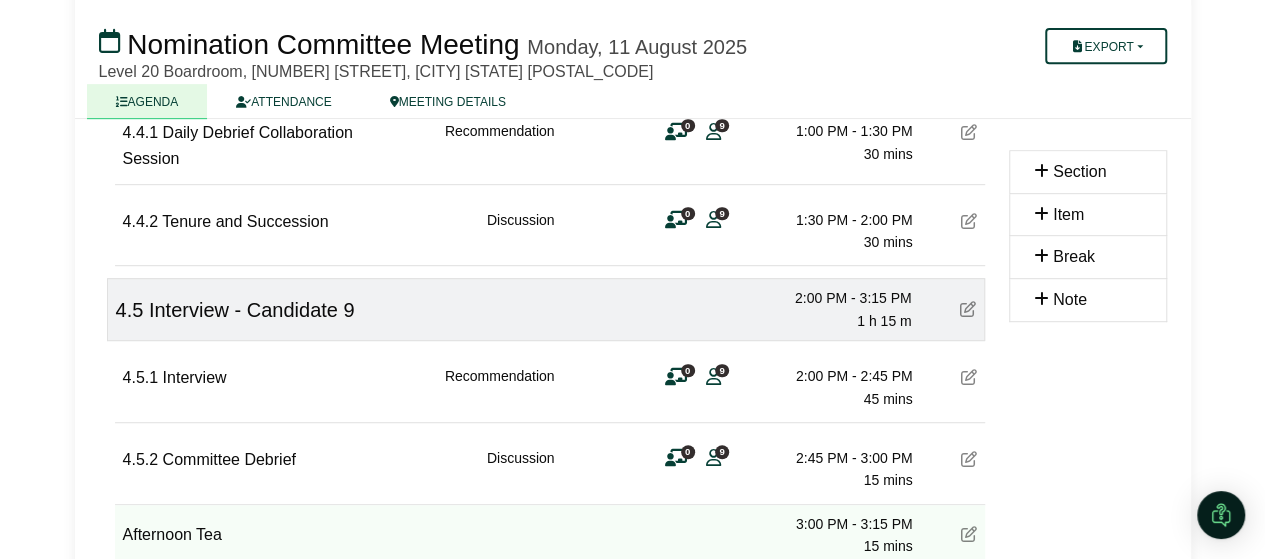 click at bounding box center (968, 309) 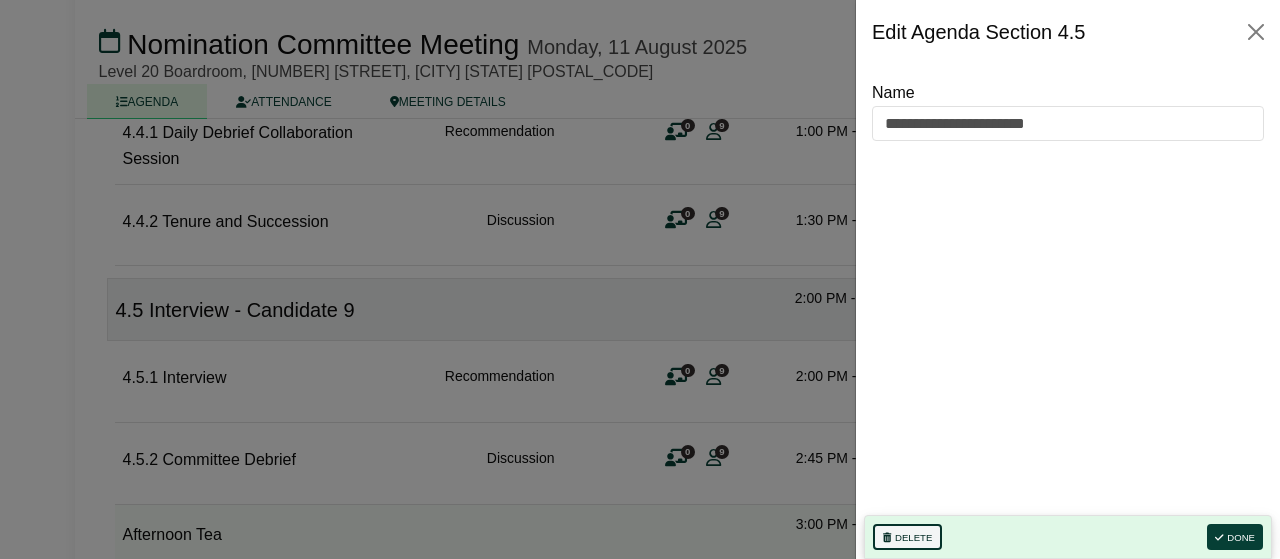 click on "Delete" at bounding box center (907, 537) 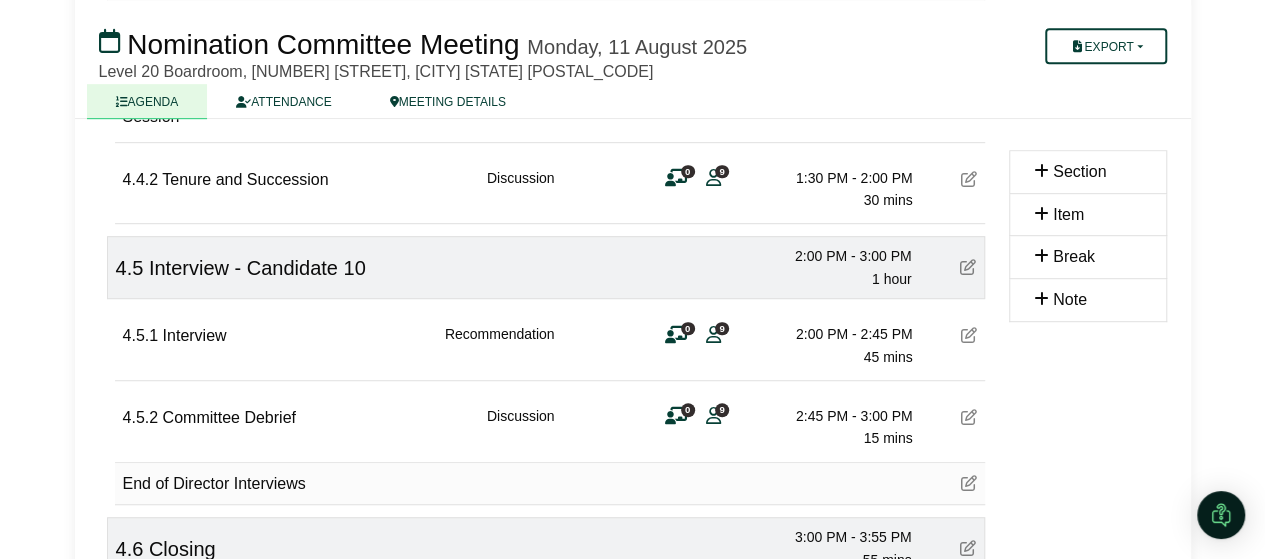 scroll, scrollTop: 4266, scrollLeft: 0, axis: vertical 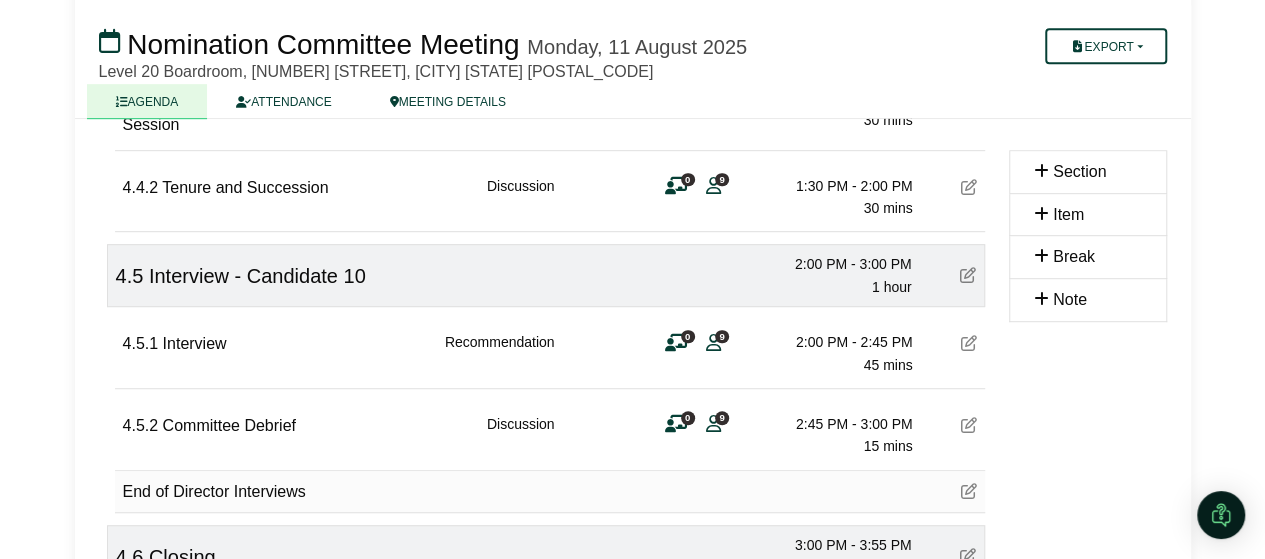 type 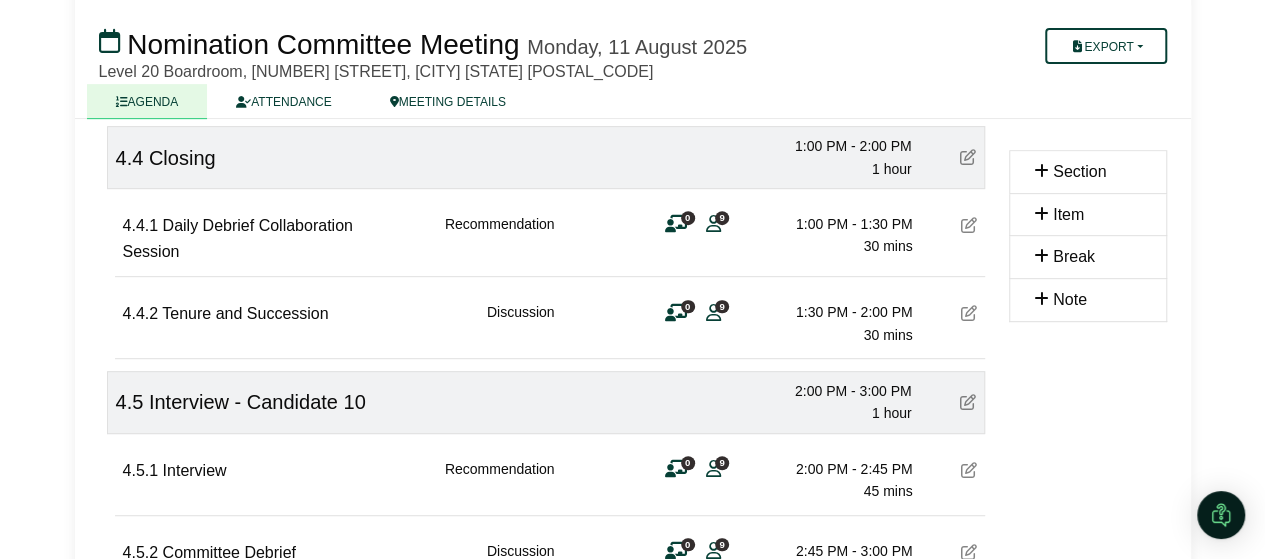 scroll, scrollTop: 4250, scrollLeft: 0, axis: vertical 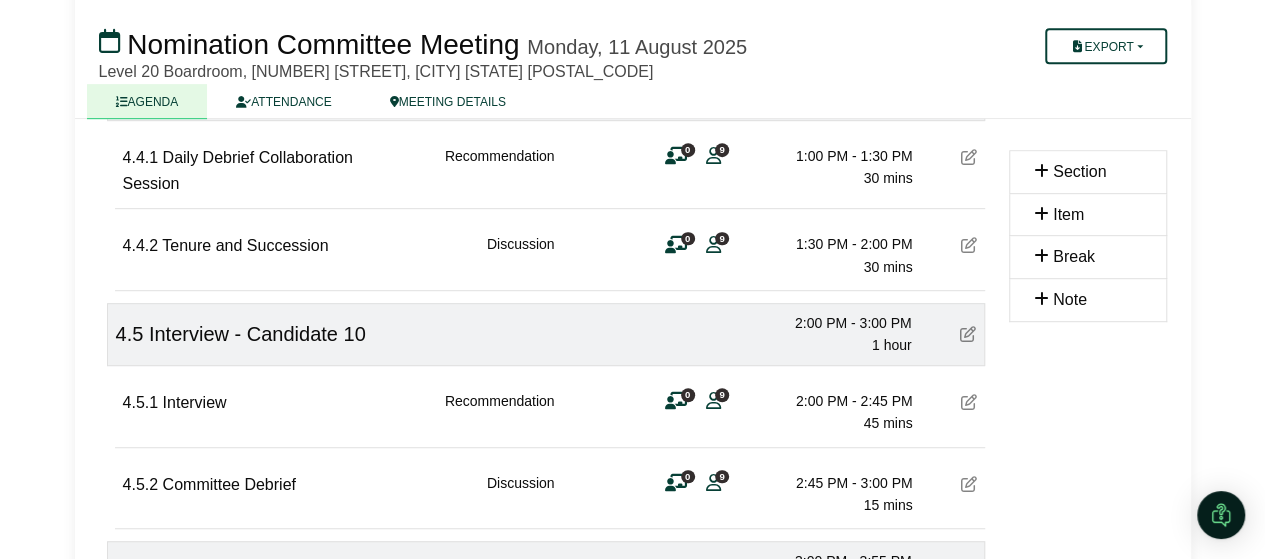 click at bounding box center (968, 334) 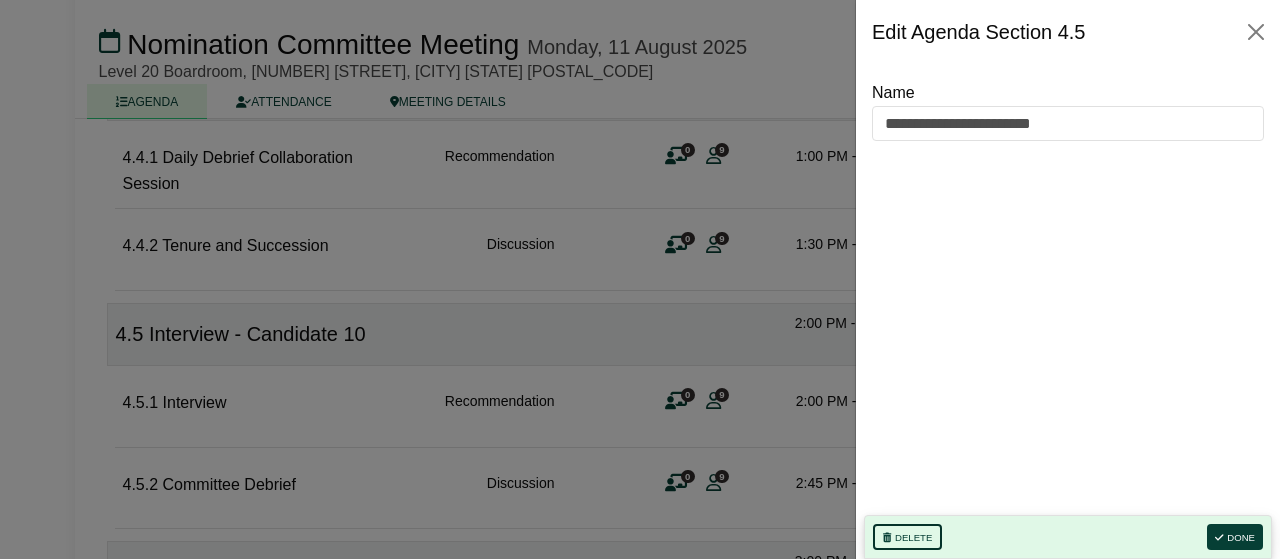 click on "Delete" at bounding box center [907, 537] 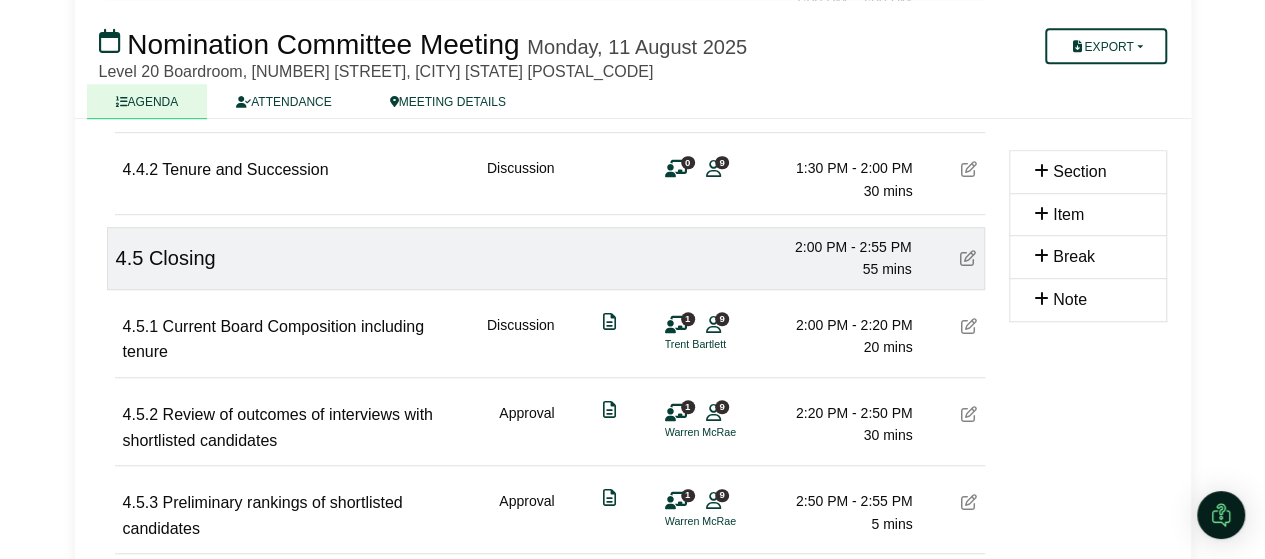 scroll, scrollTop: 4331, scrollLeft: 0, axis: vertical 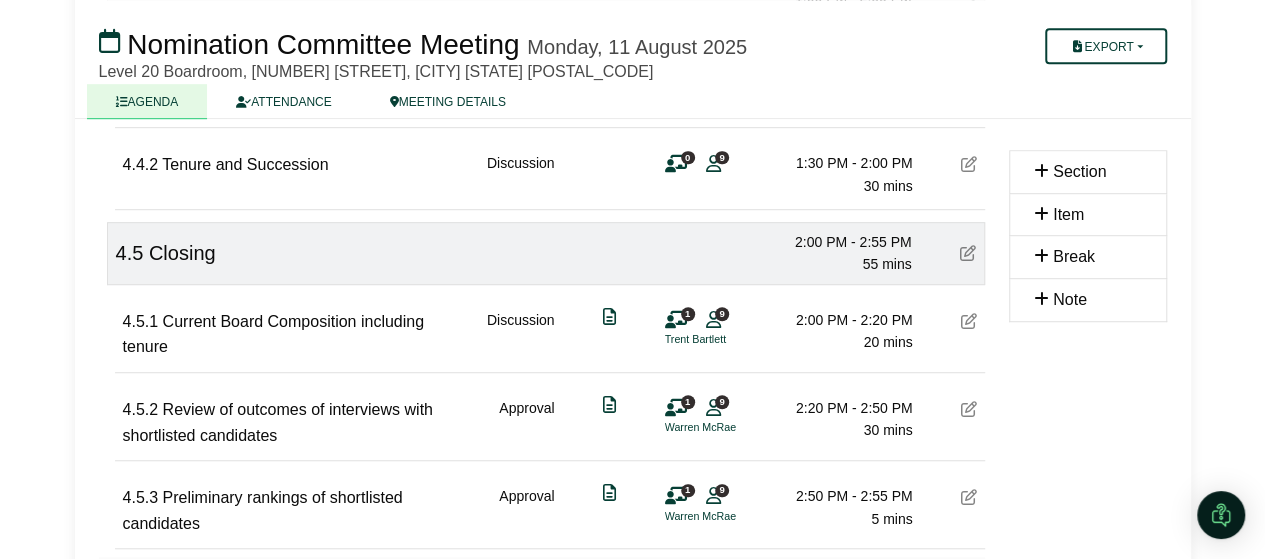 click on "Note" at bounding box center [1070, 299] 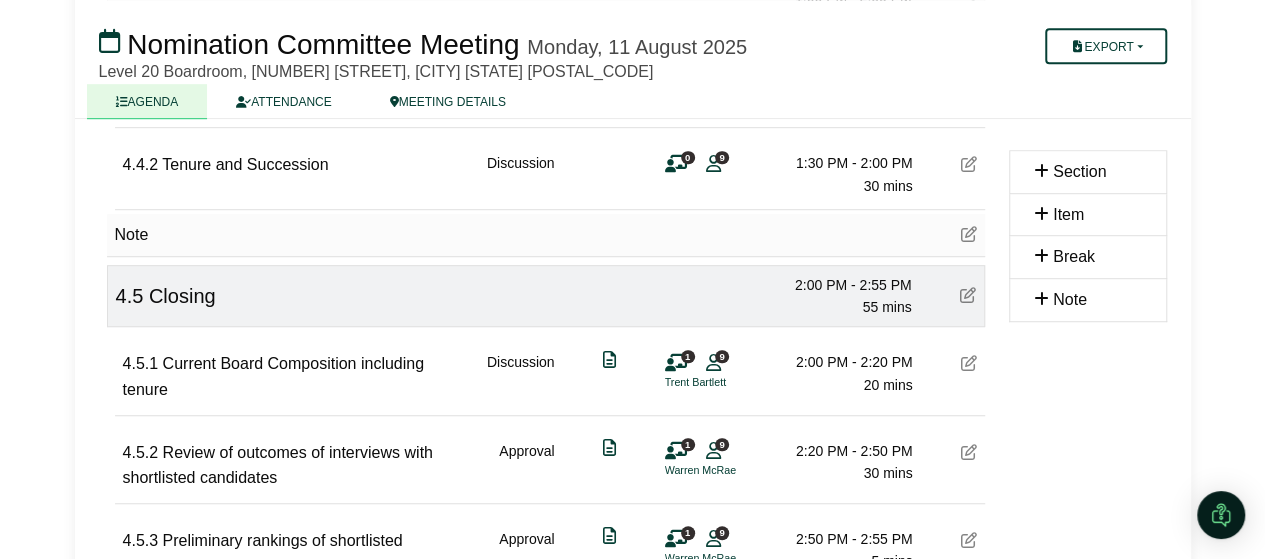 click on "4.5.2   Review of outcomes of interviews with shortlisted candidates" at bounding box center (287, 465) 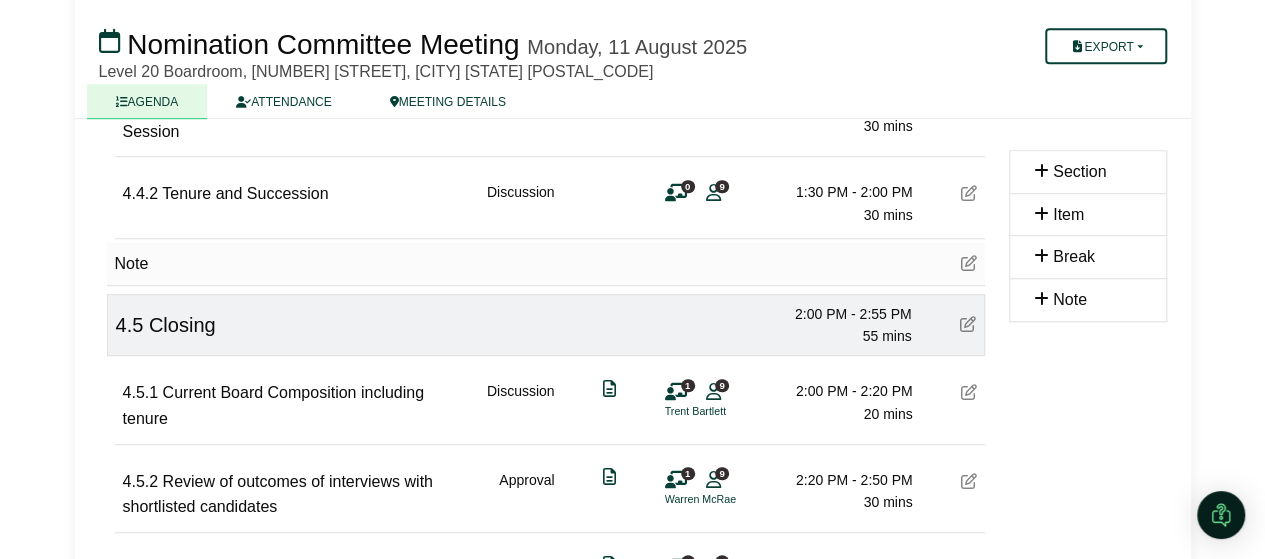 scroll, scrollTop: 4301, scrollLeft: 0, axis: vertical 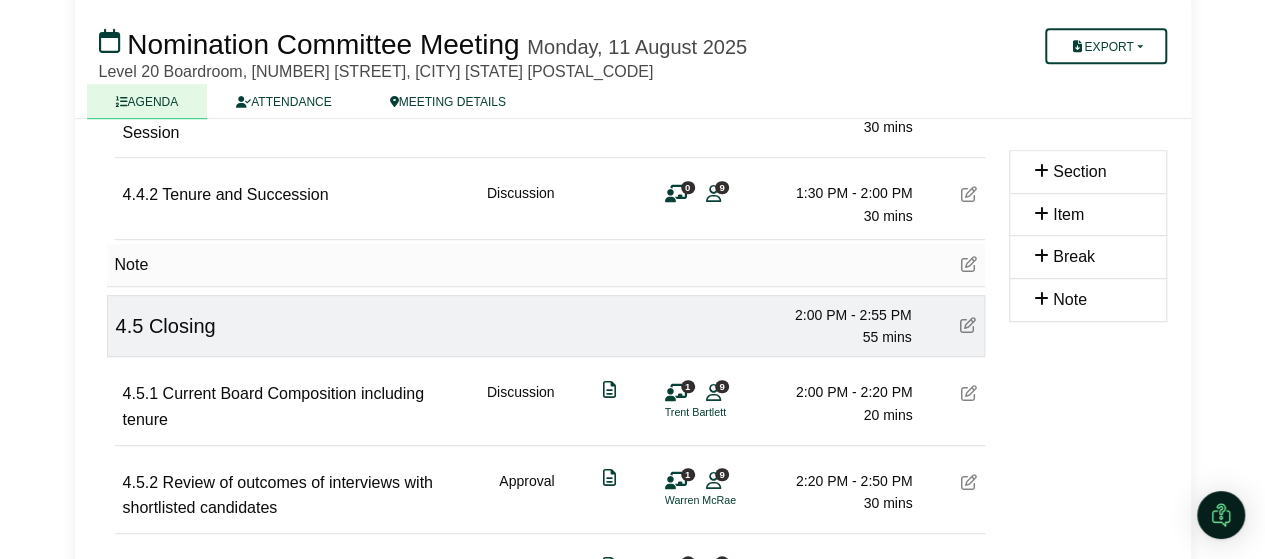 click on "4.5.2   Review of outcomes of interviews with shortlisted candidates" at bounding box center [287, 495] 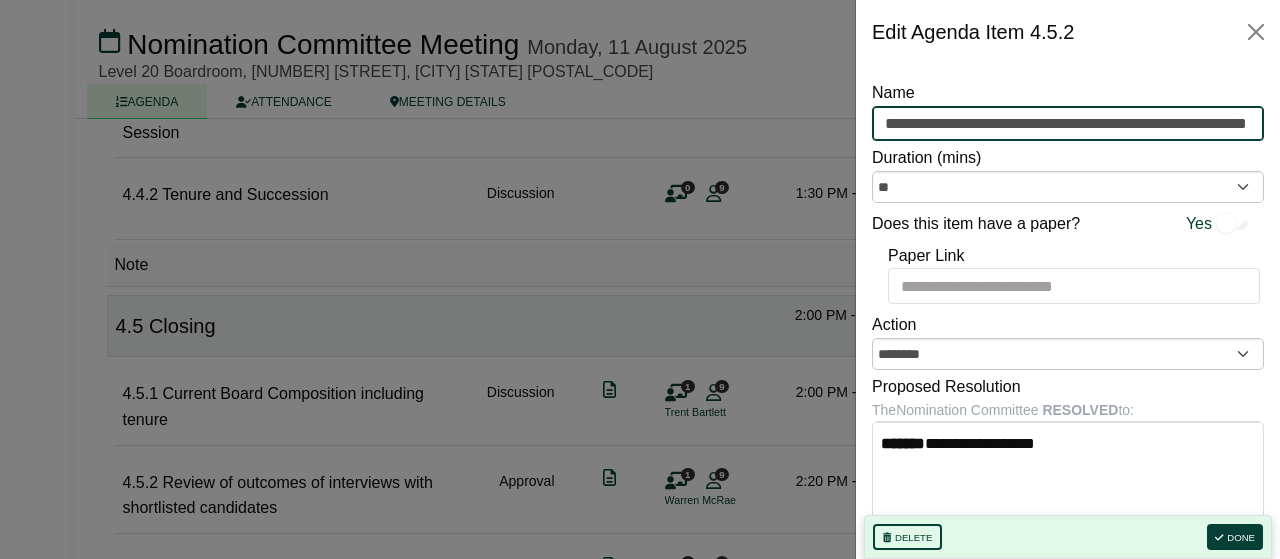 click on "**********" at bounding box center (1068, 124) 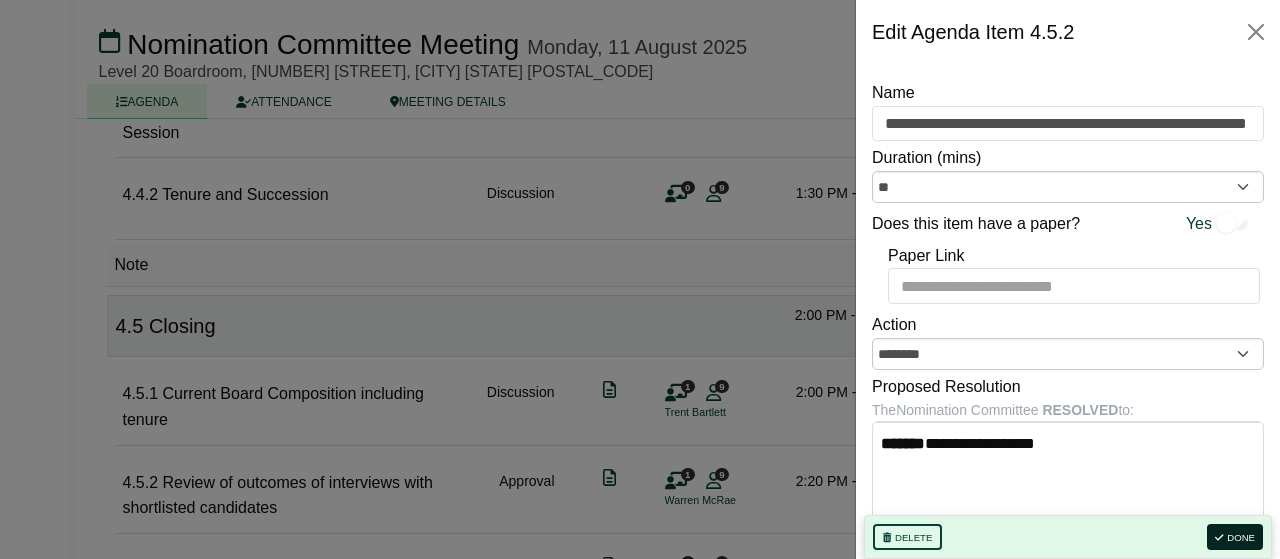 click on "Done" at bounding box center (1235, 537) 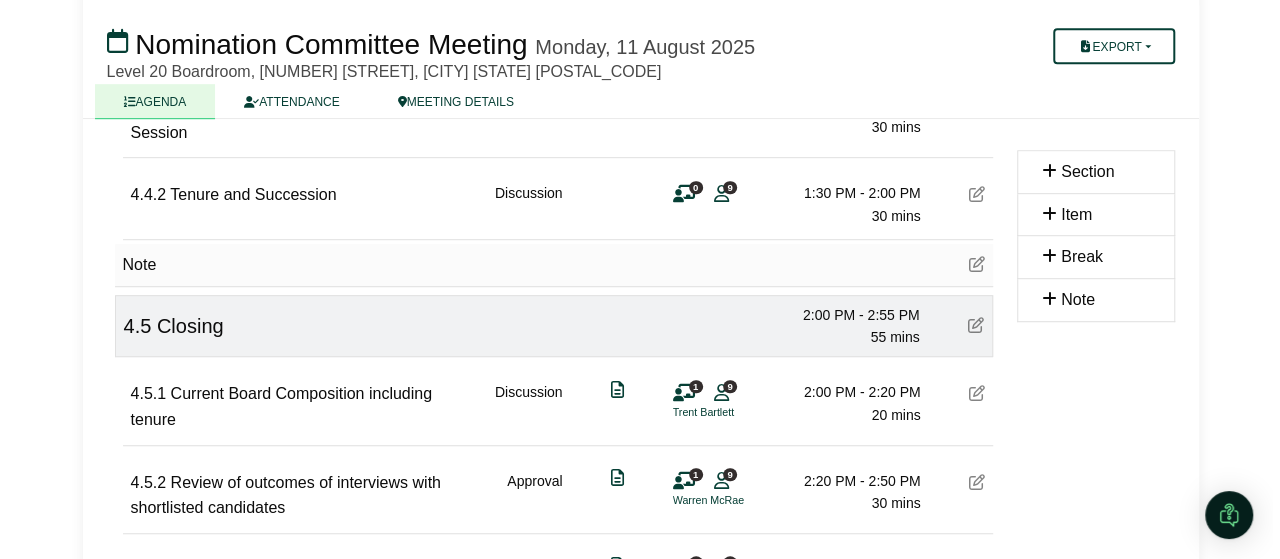 scroll, scrollTop: 4127, scrollLeft: 0, axis: vertical 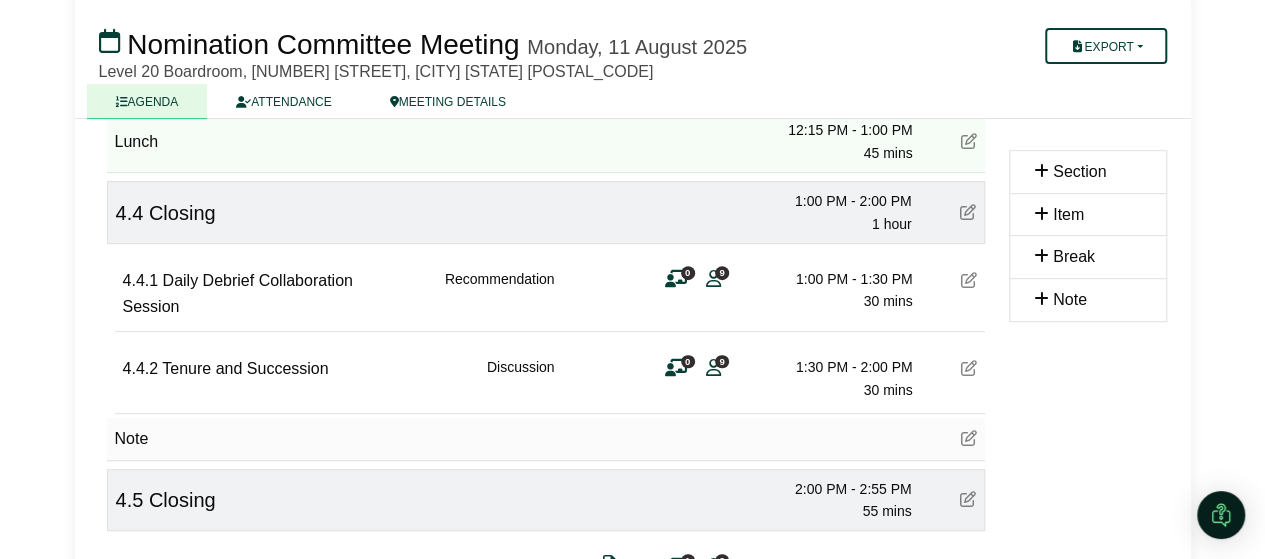 click at bounding box center [969, 280] 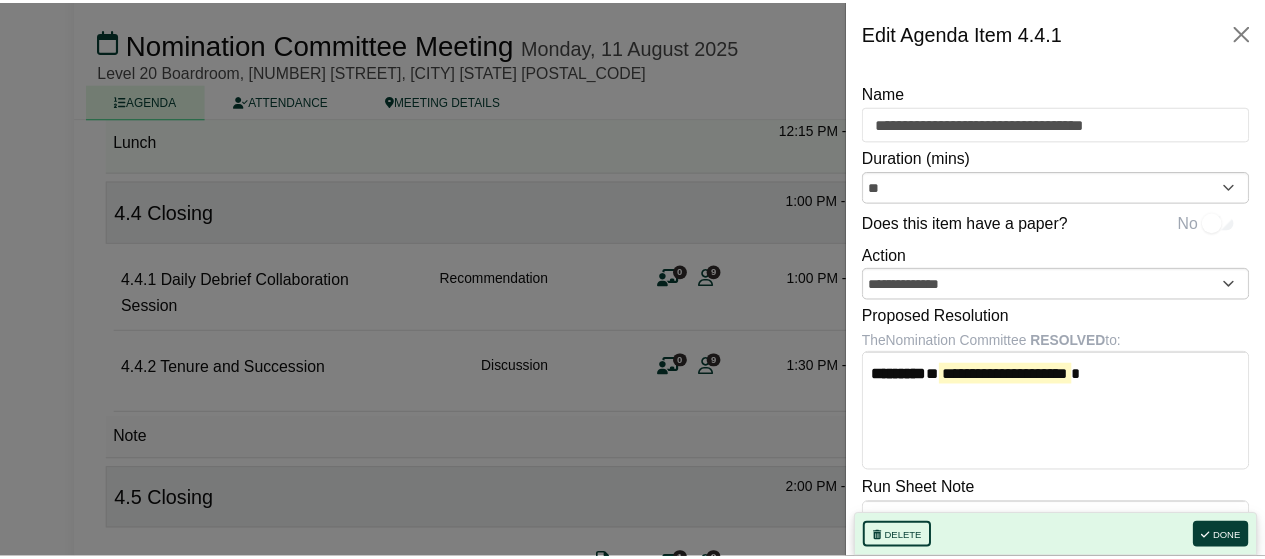 scroll, scrollTop: 113, scrollLeft: 0, axis: vertical 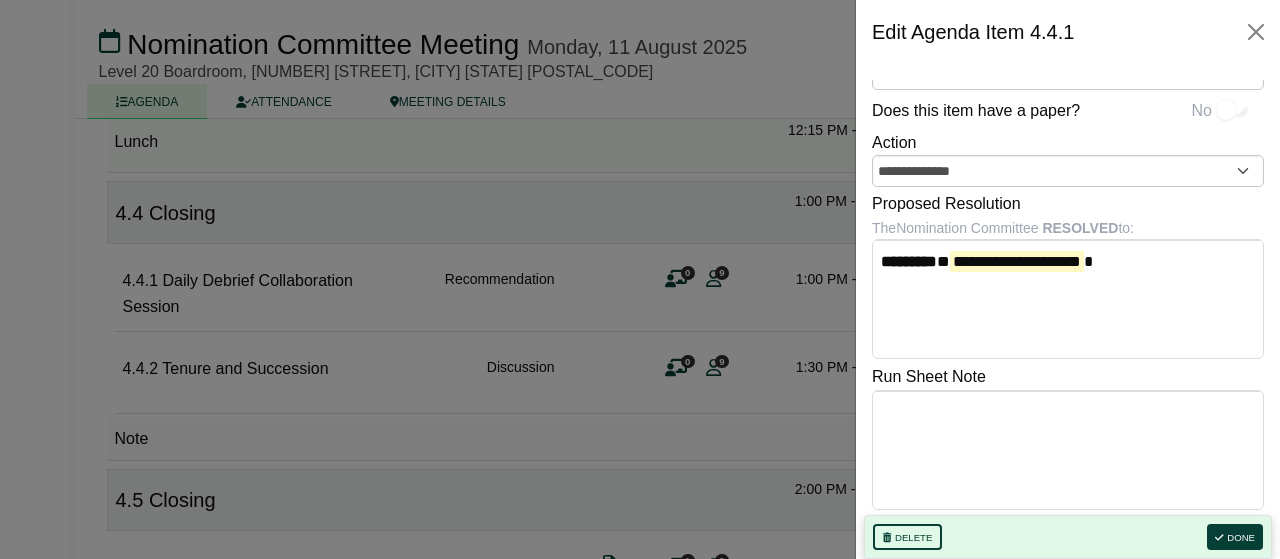 click on "Trisha Aventurado
Sign Out
CPA Australia Ltd
Nomination Committee
Nomination Committee Meeting" at bounding box center [640, -3848] 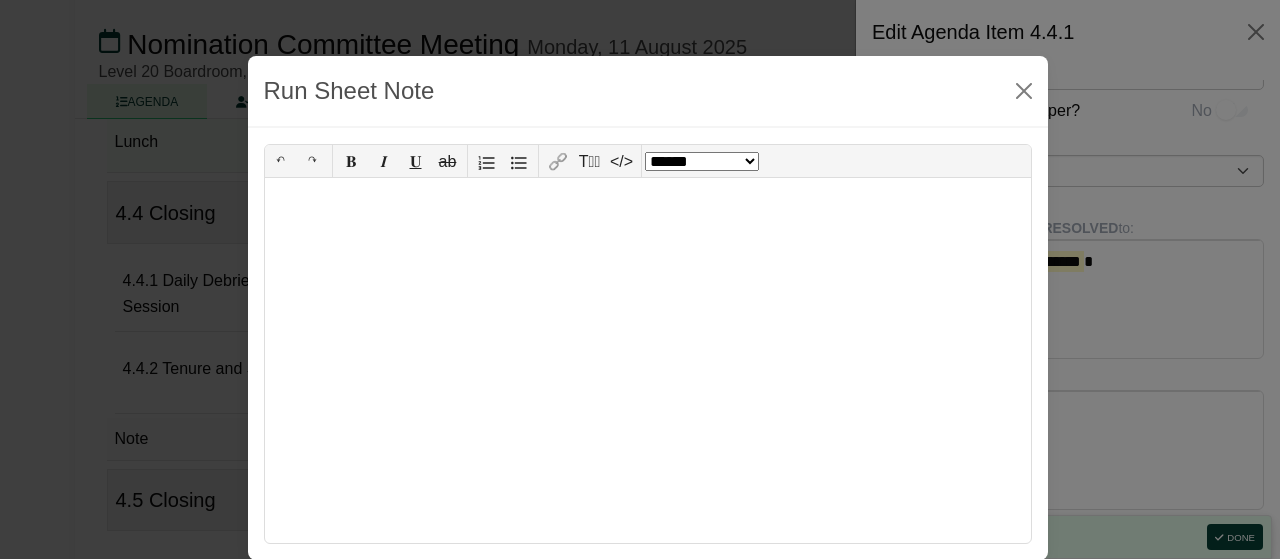 select on "*" 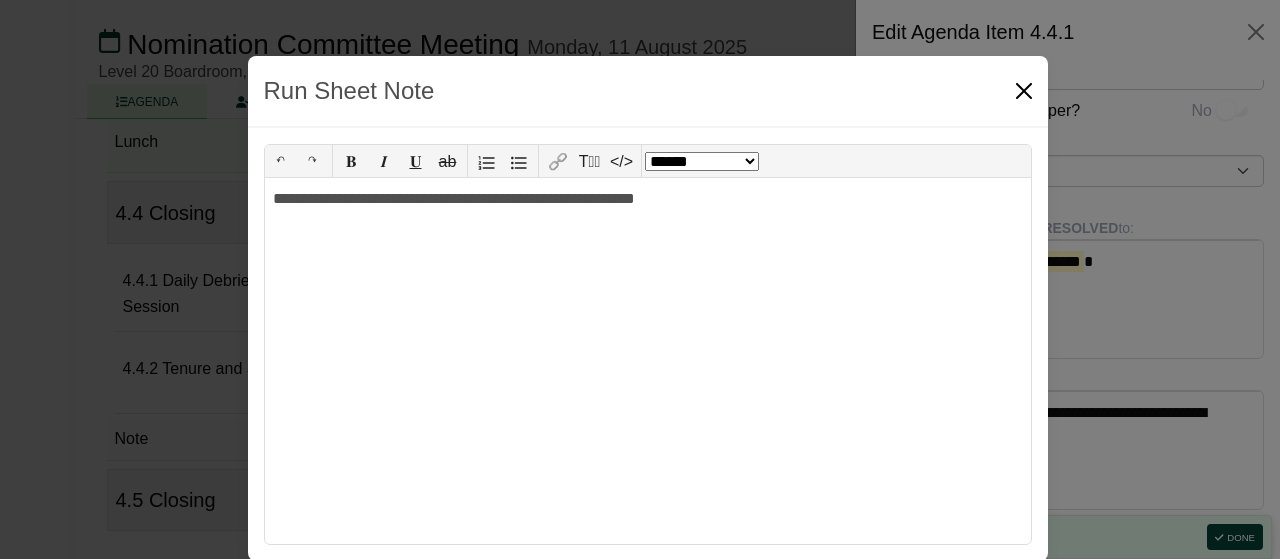 click at bounding box center (1024, 91) 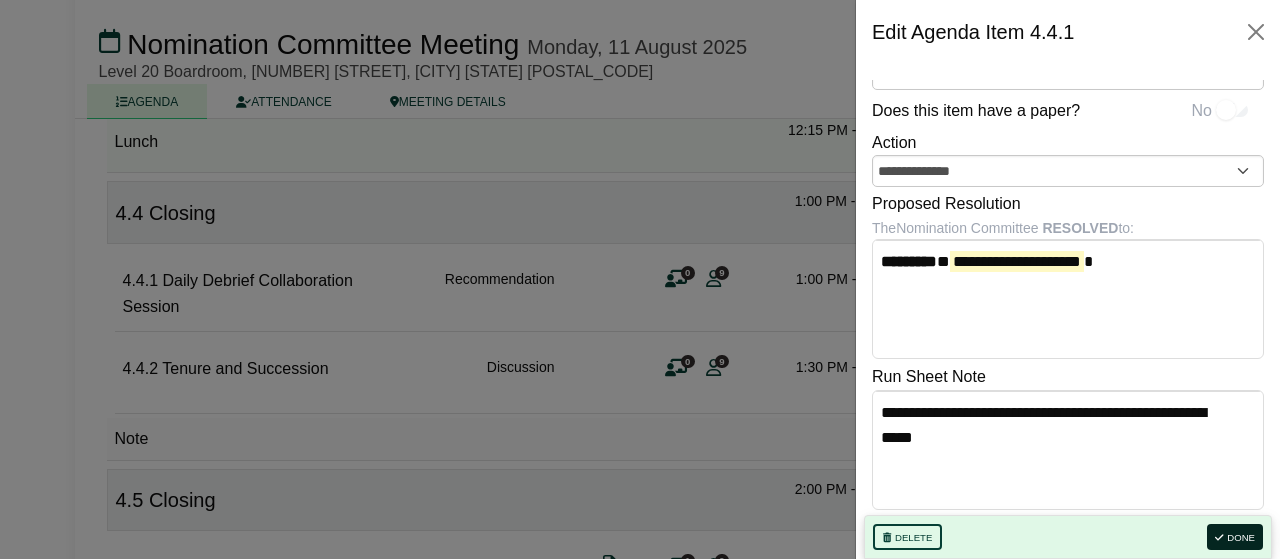 click on "Done" at bounding box center (1235, 537) 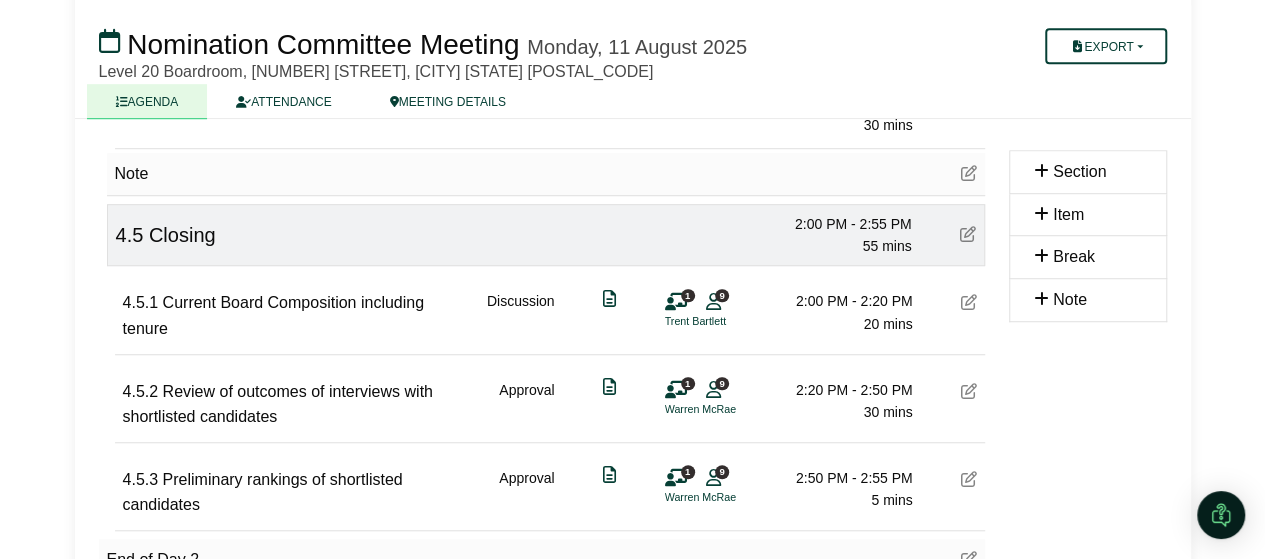 scroll, scrollTop: 4401, scrollLeft: 0, axis: vertical 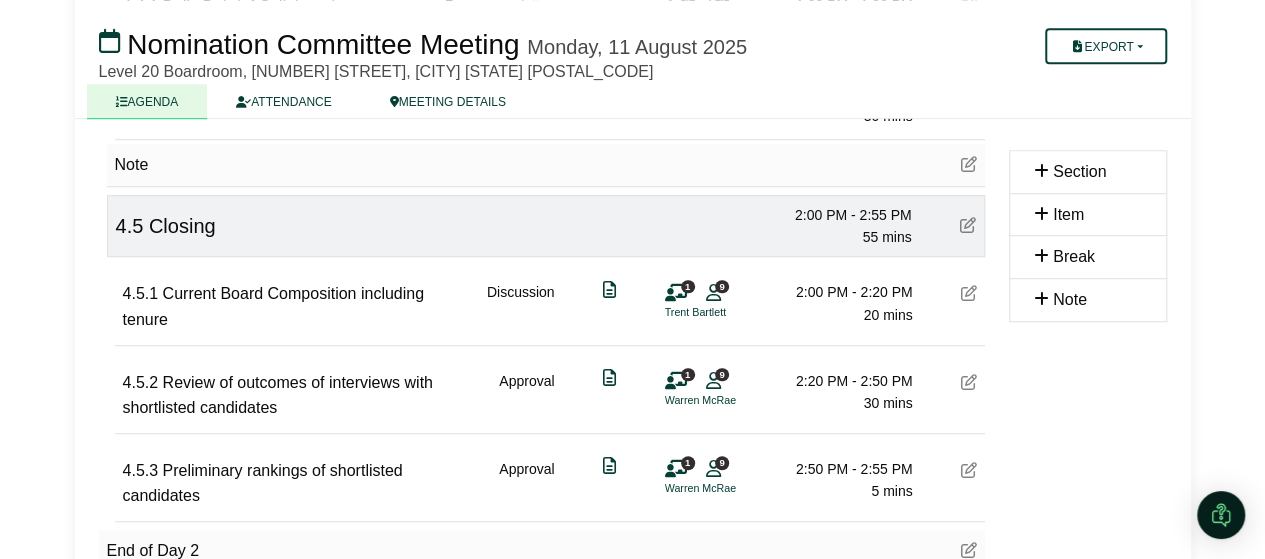 click on "4.5.3   Preliminary rankings of shortlisted candidates Approval 1       9 Warren McRae 2:50 PM - 2:55 PM 5 mins" at bounding box center [550, 475] 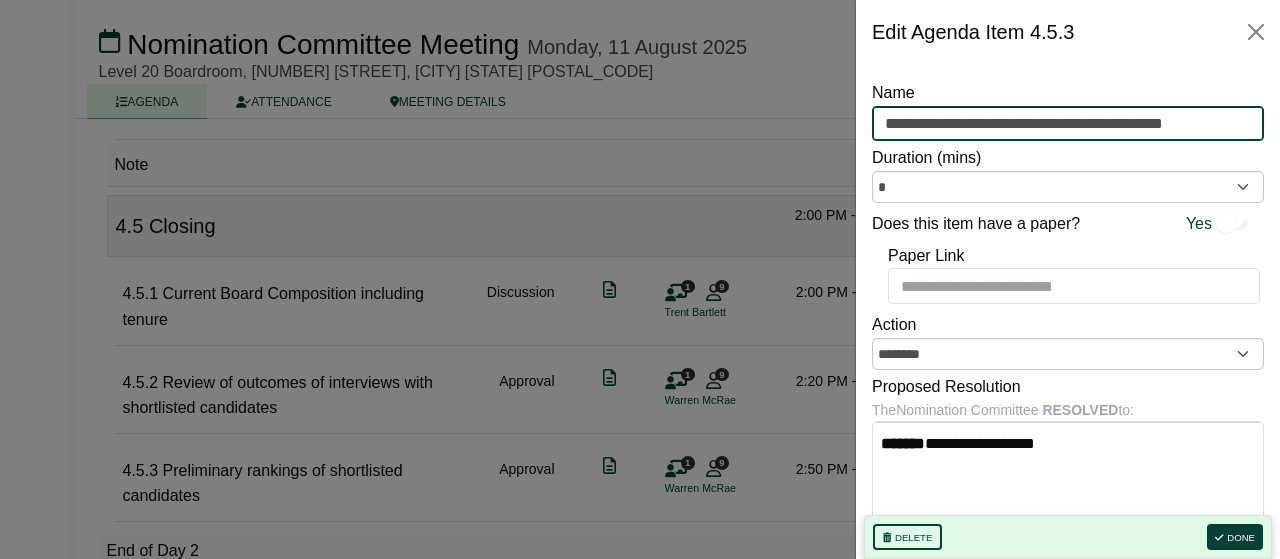 click on "**********" at bounding box center [1068, 124] 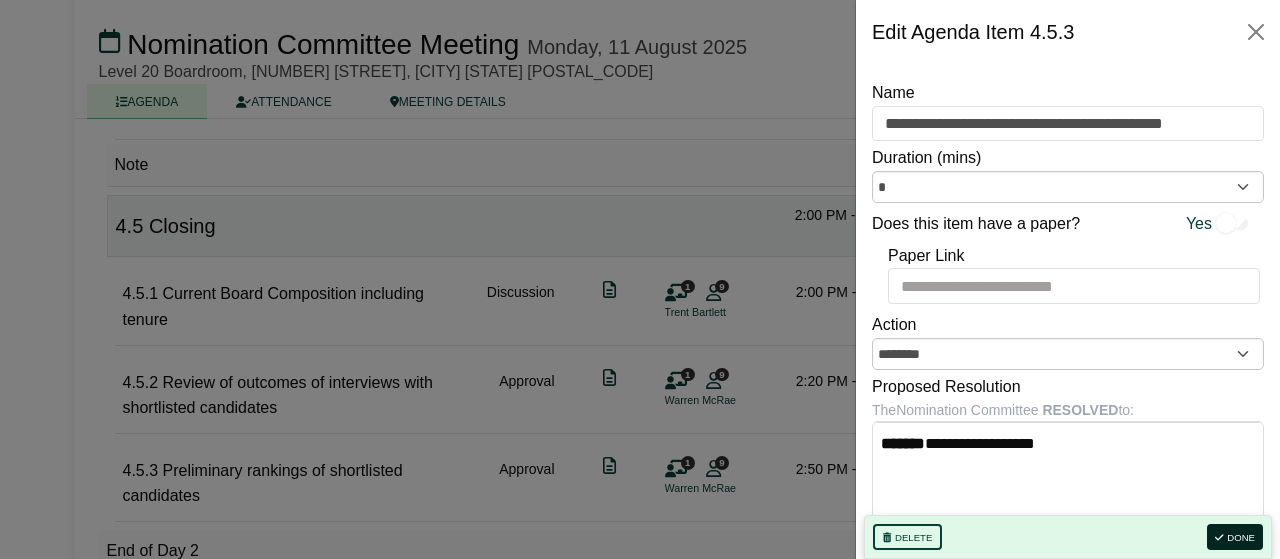 click on "Done" at bounding box center [1235, 537] 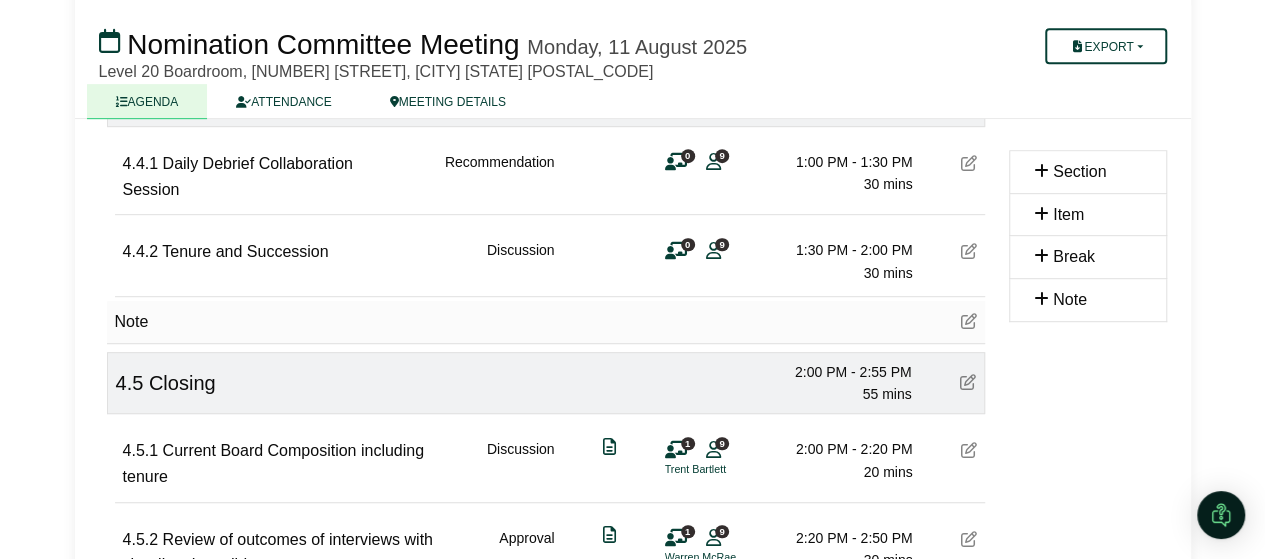 scroll, scrollTop: 4239, scrollLeft: 0, axis: vertical 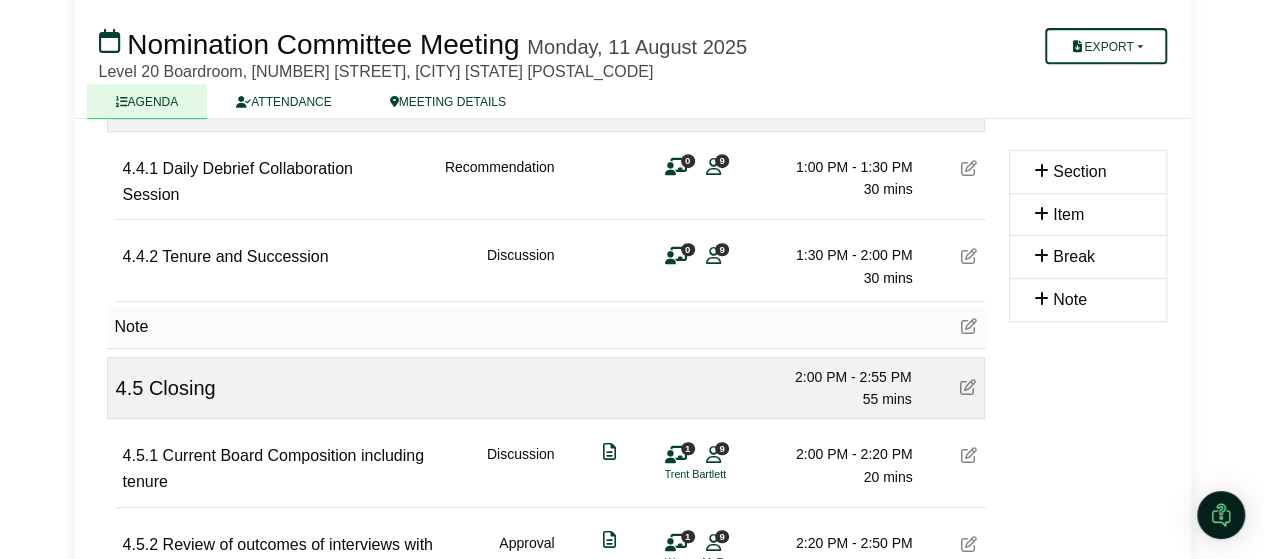 click at bounding box center (969, 326) 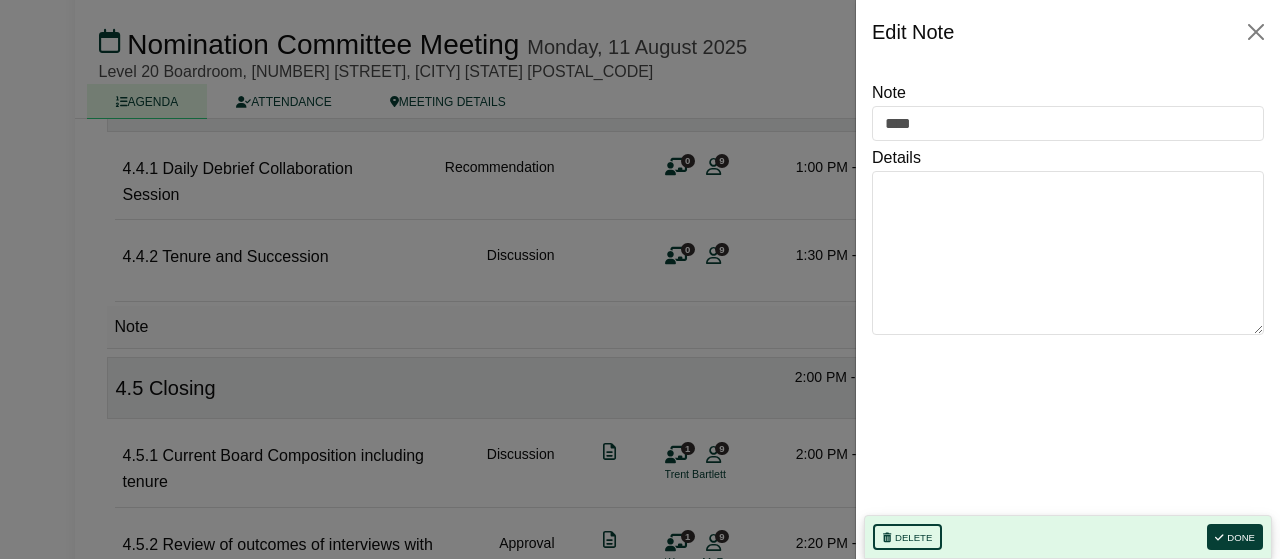 click on "Note **** Details" at bounding box center (1068, 297) 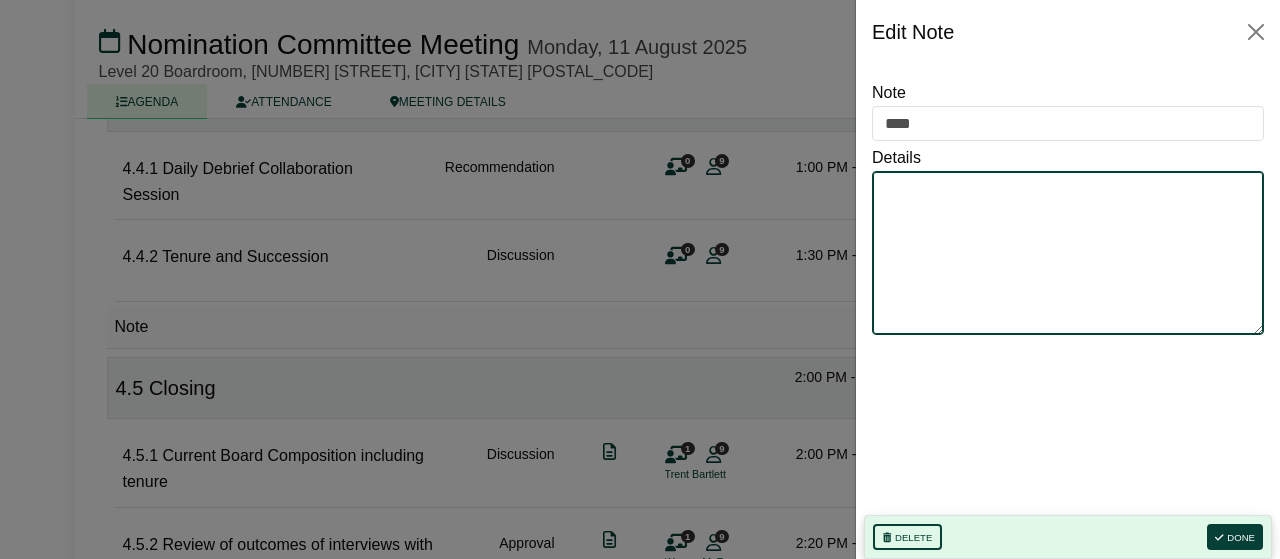 click on "Details" at bounding box center (1068, 253) 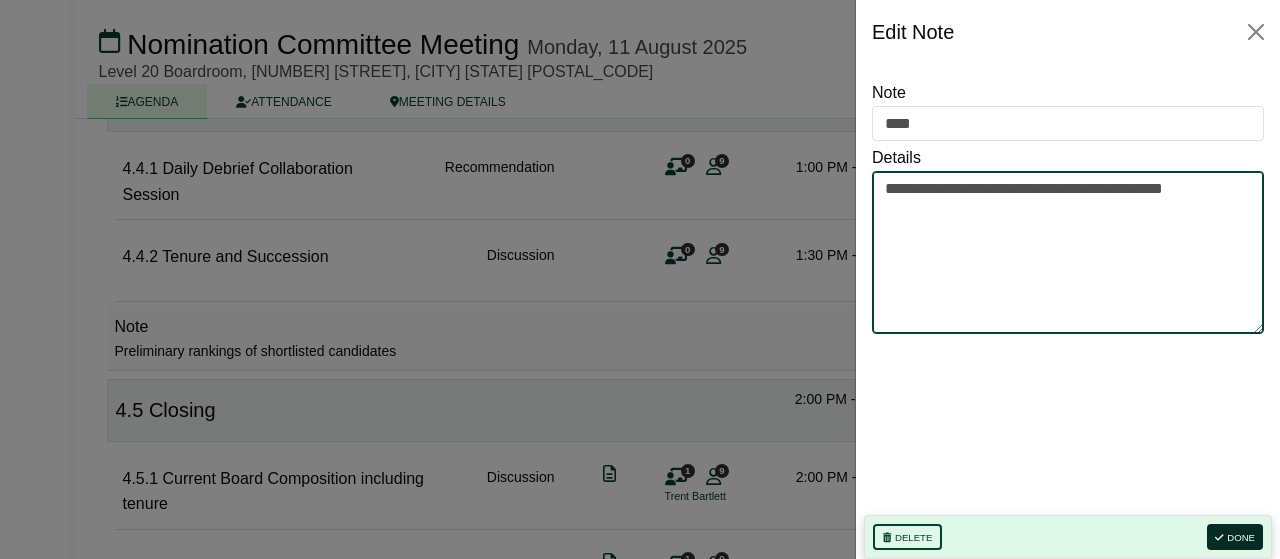 type on "**********" 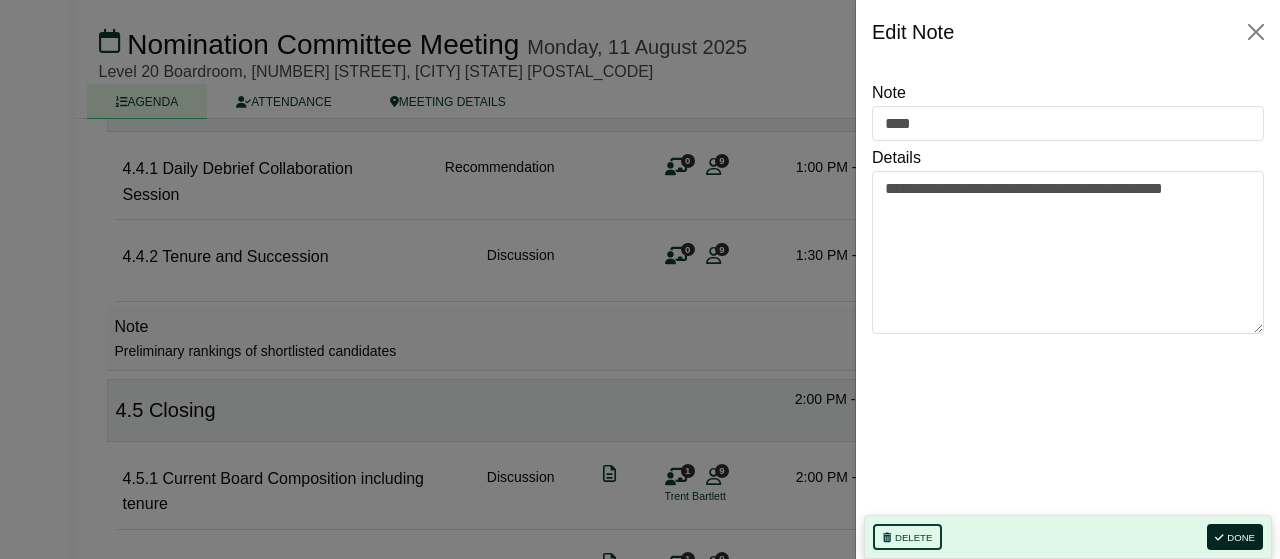 click at bounding box center (1219, 538) 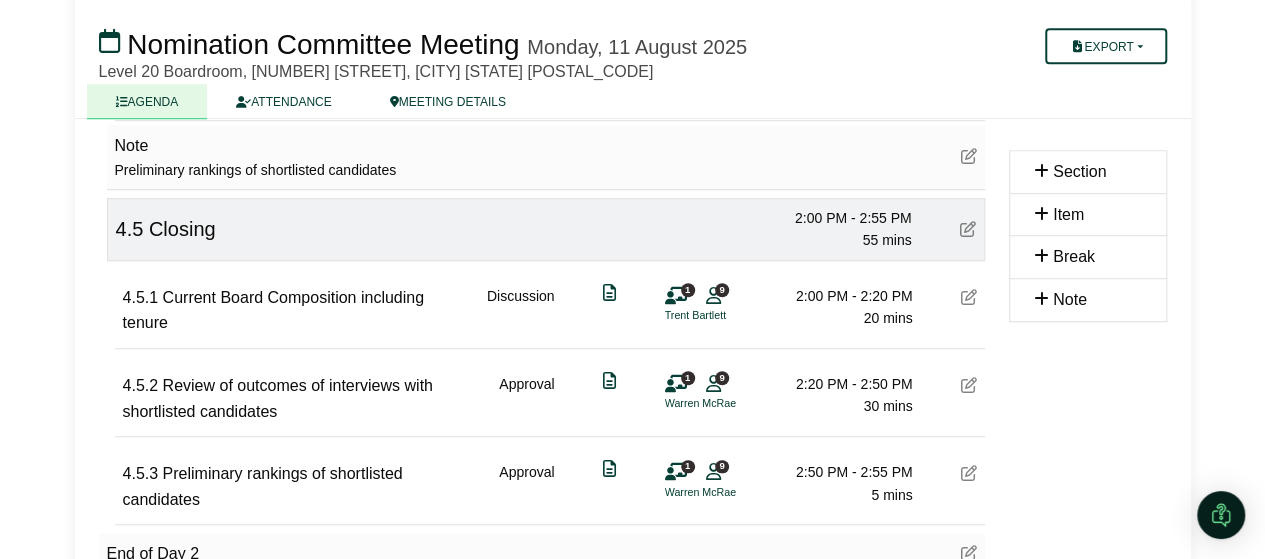 scroll, scrollTop: 4421, scrollLeft: 0, axis: vertical 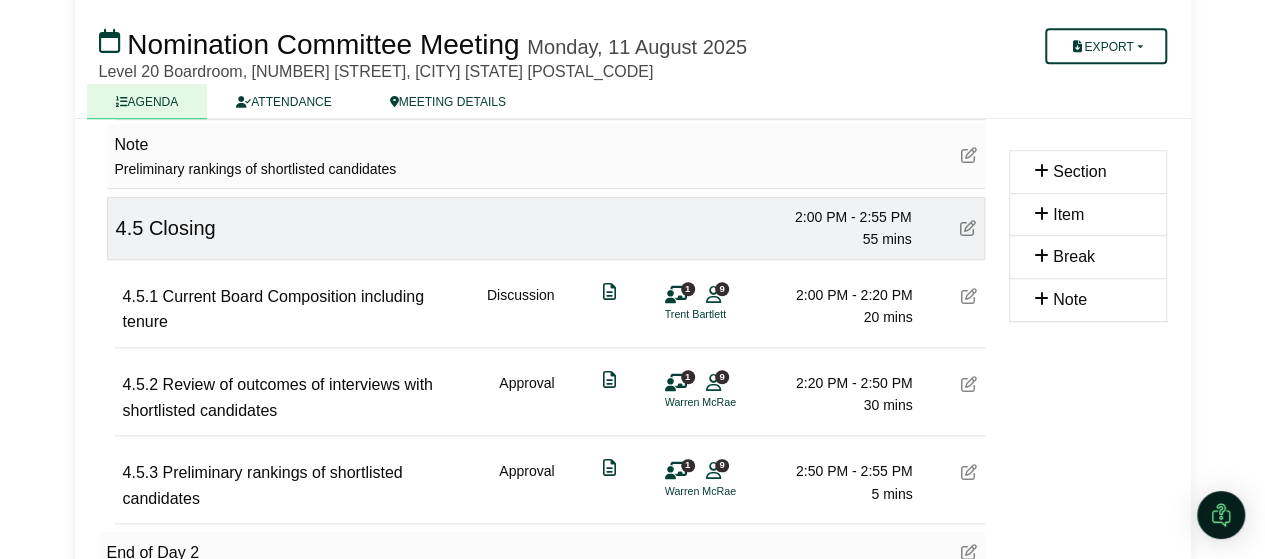 click at bounding box center [968, 228] 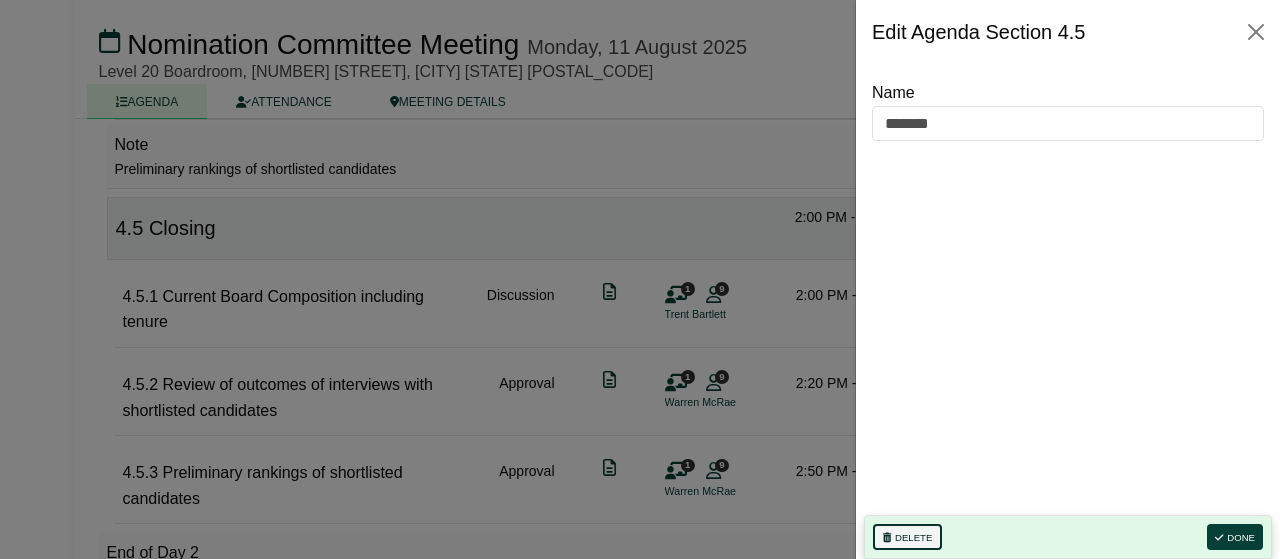 click on "Delete" at bounding box center (907, 537) 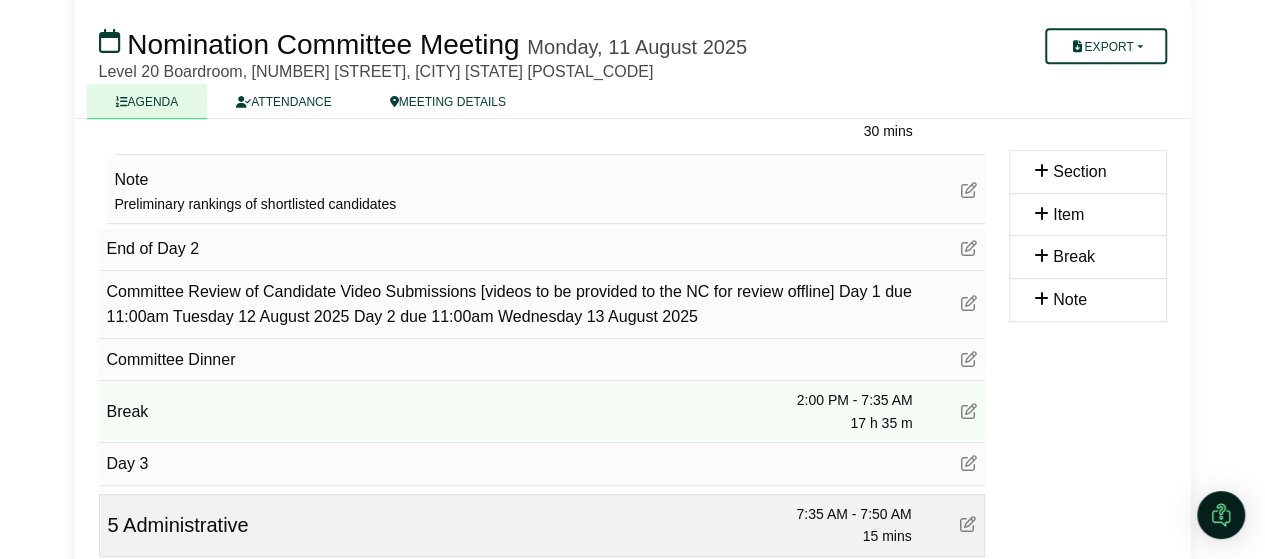 scroll, scrollTop: 4387, scrollLeft: 0, axis: vertical 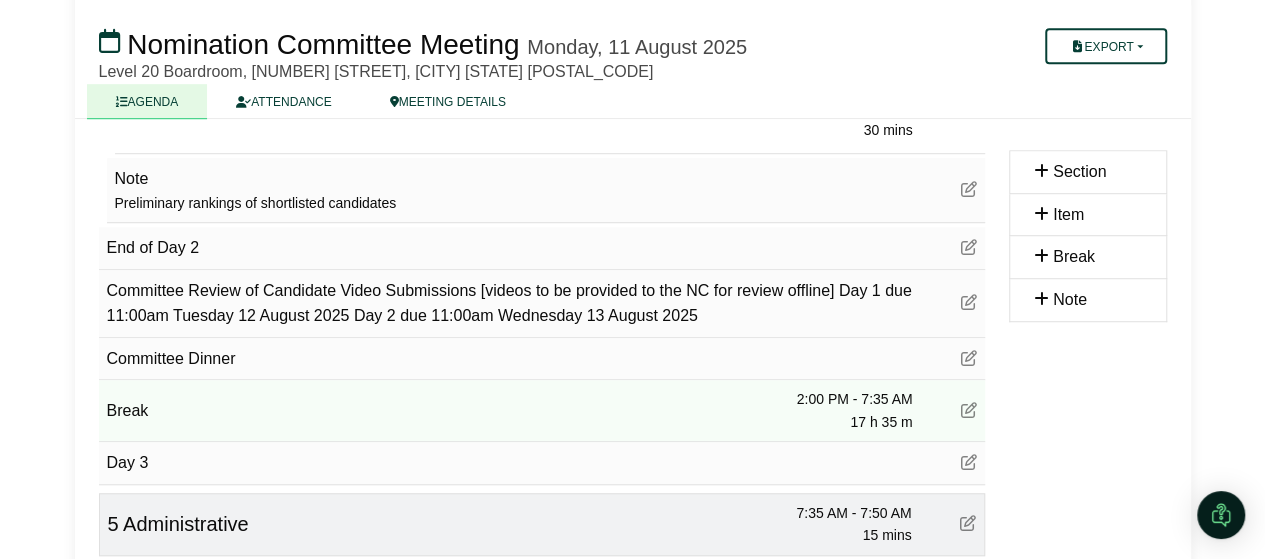 click at bounding box center (969, 358) 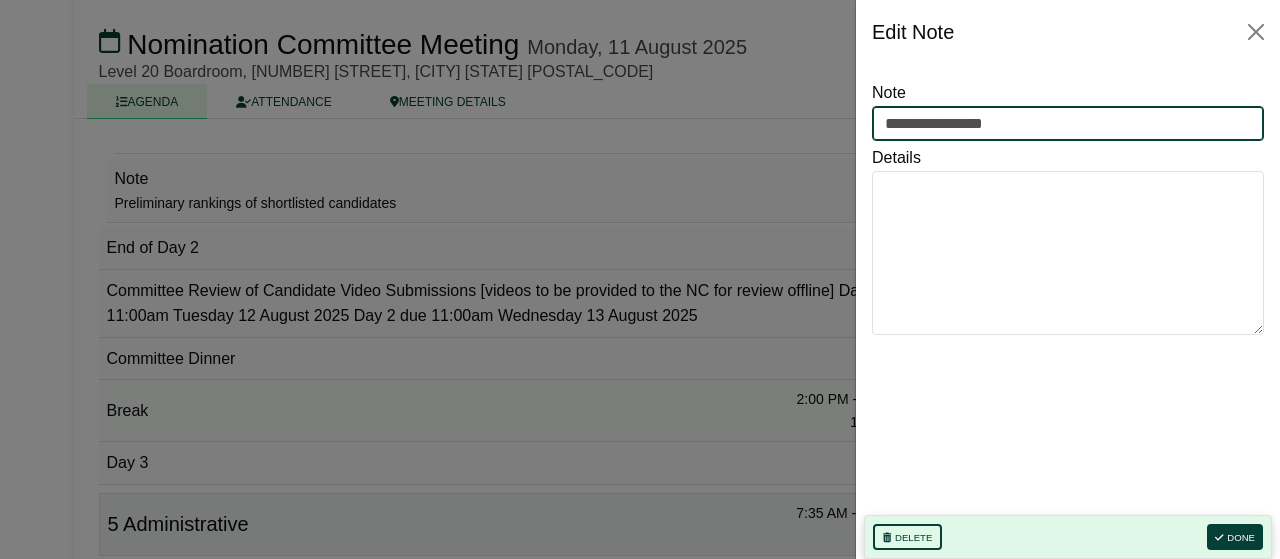 click on "**********" at bounding box center [1068, 124] 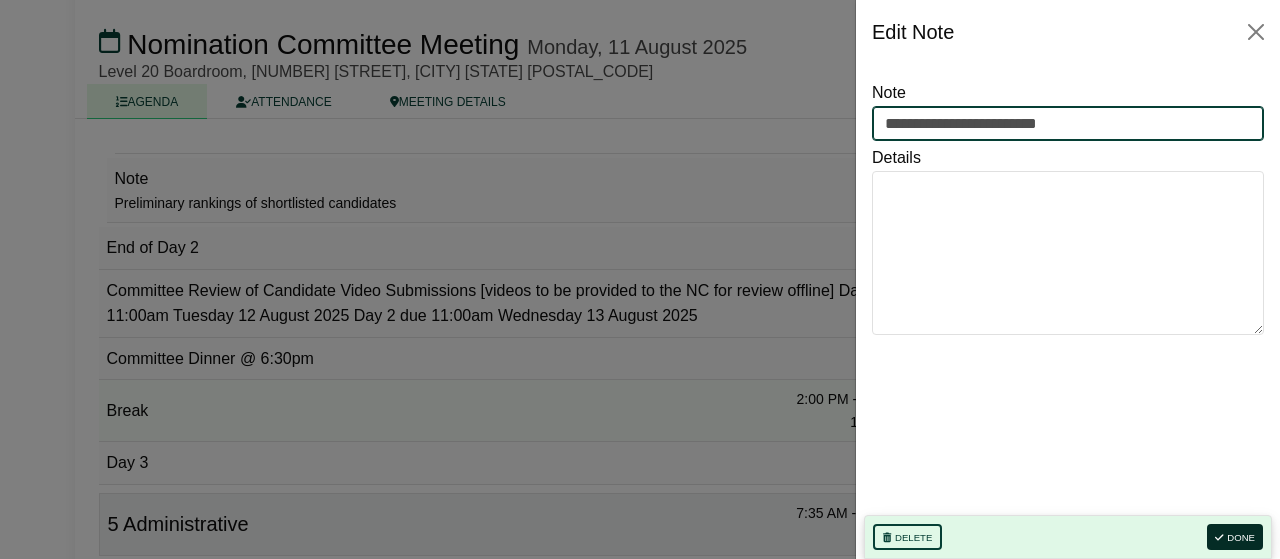 type on "**********" 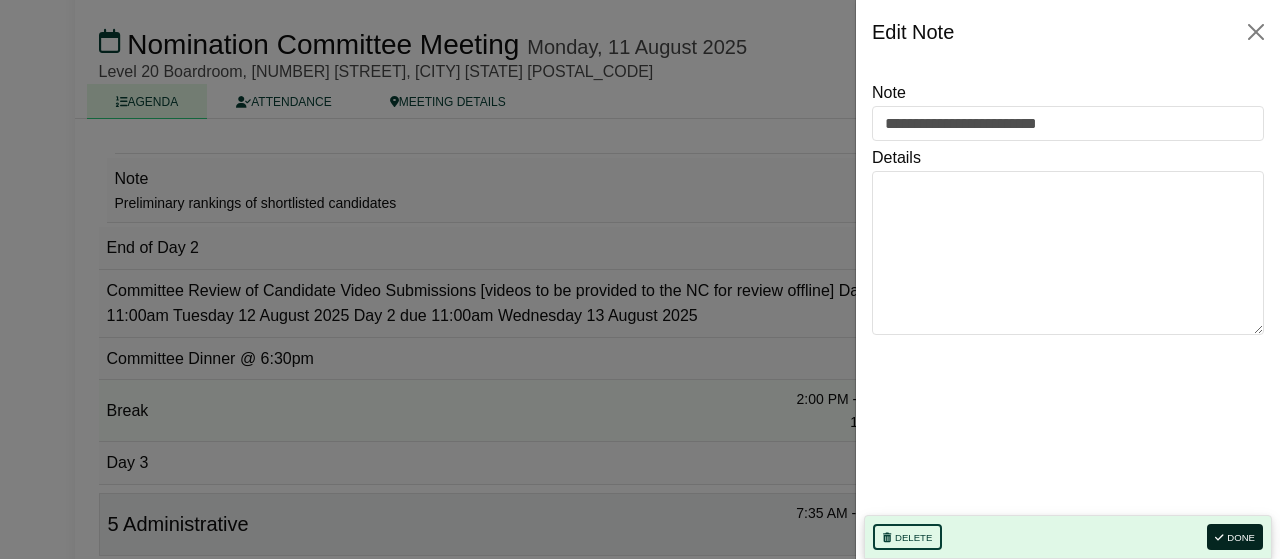 click on "Done" at bounding box center [1235, 537] 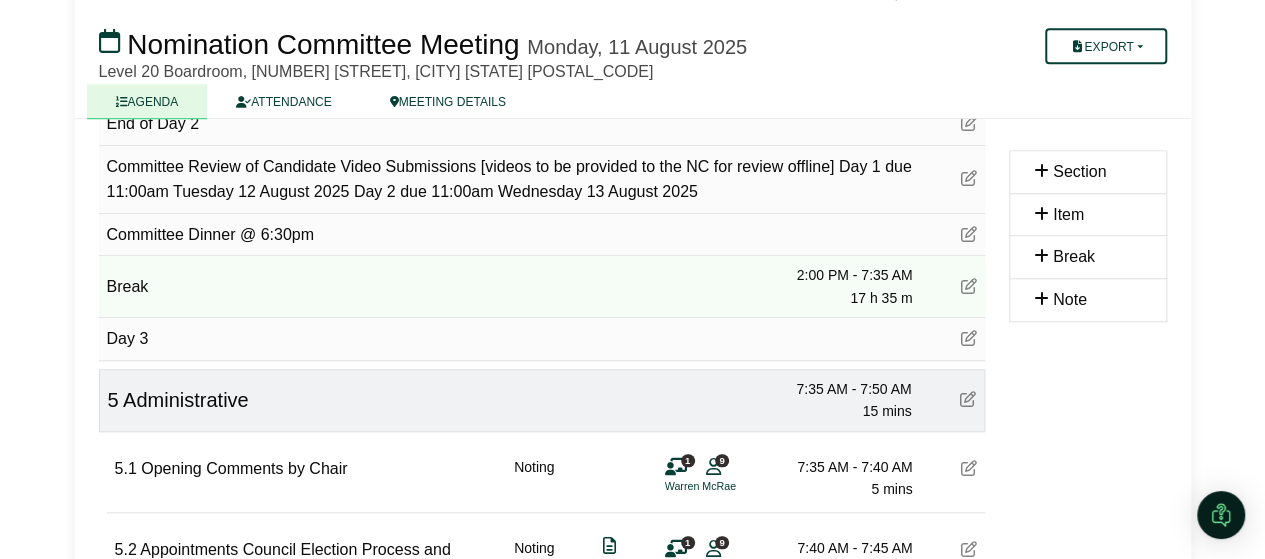 scroll, scrollTop: 4512, scrollLeft: 0, axis: vertical 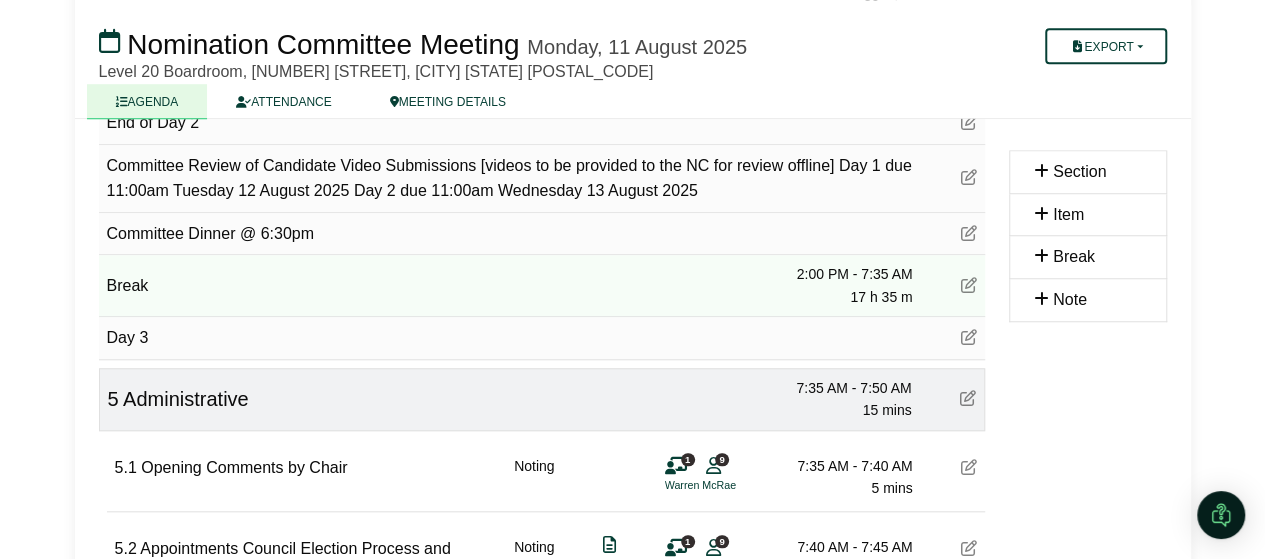 click at bounding box center (969, 285) 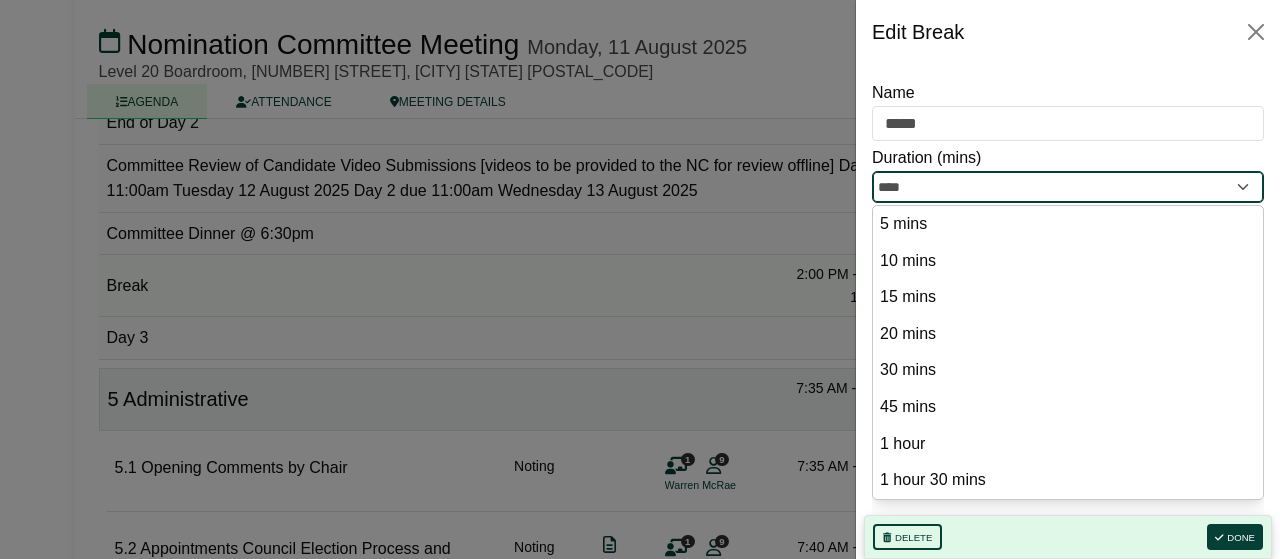 drag, startPoint x: 968, startPoint y: 184, endPoint x: 593, endPoint y: 153, distance: 376.27914 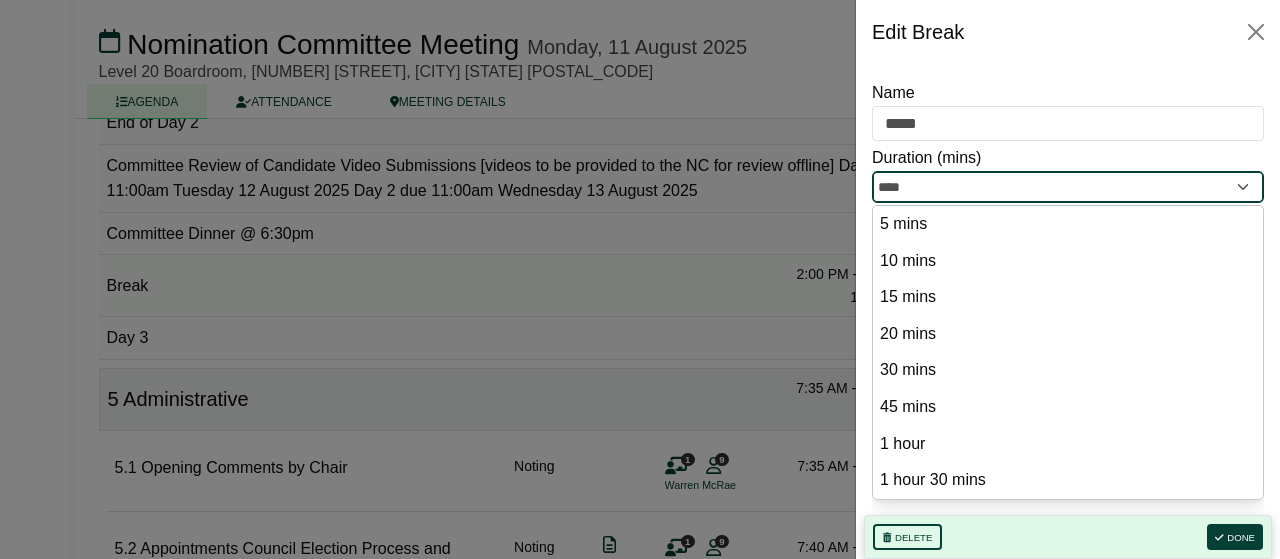 click on "Trisha Aventurado
Sign Out
CPA Australia Ltd
Nomination Committee
Nomination Committee Meeting" at bounding box center (640, -4233) 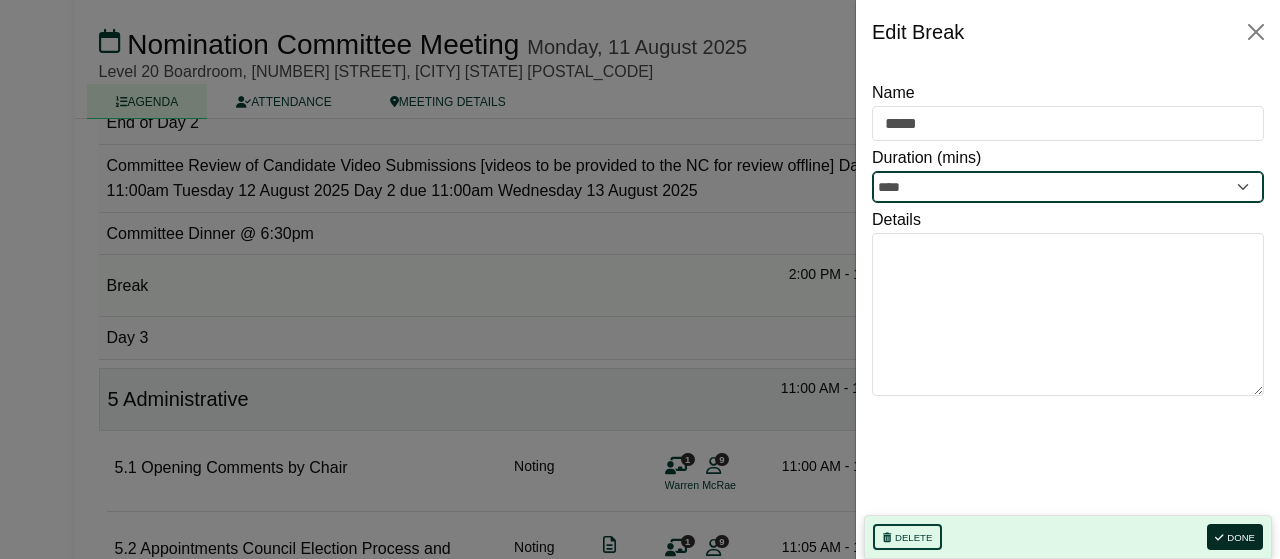 type on "****" 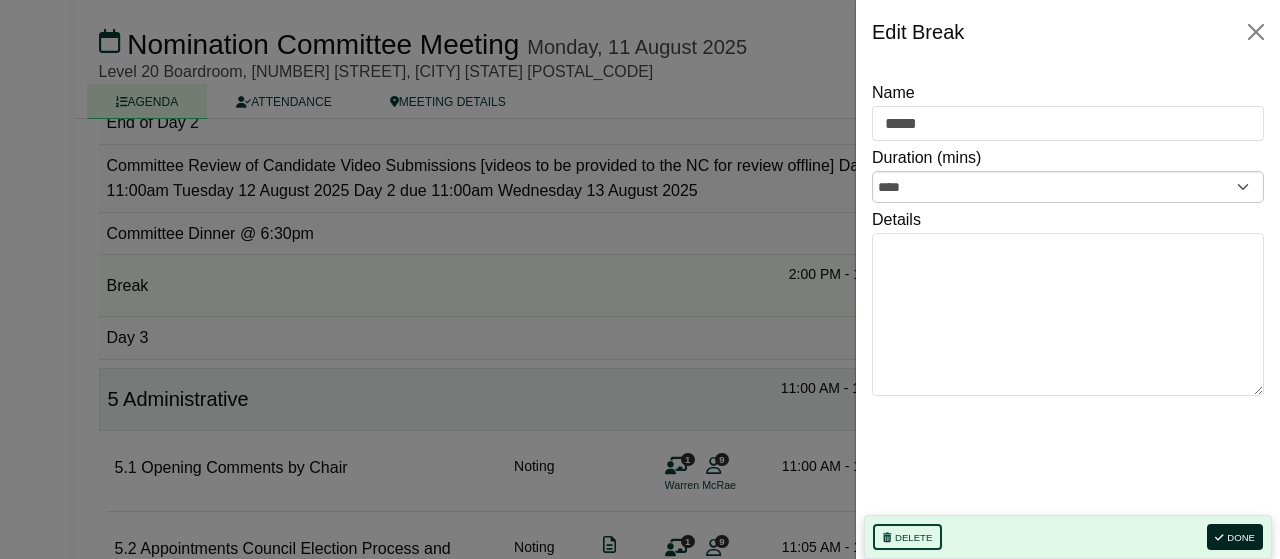 click on "Done" at bounding box center (1235, 537) 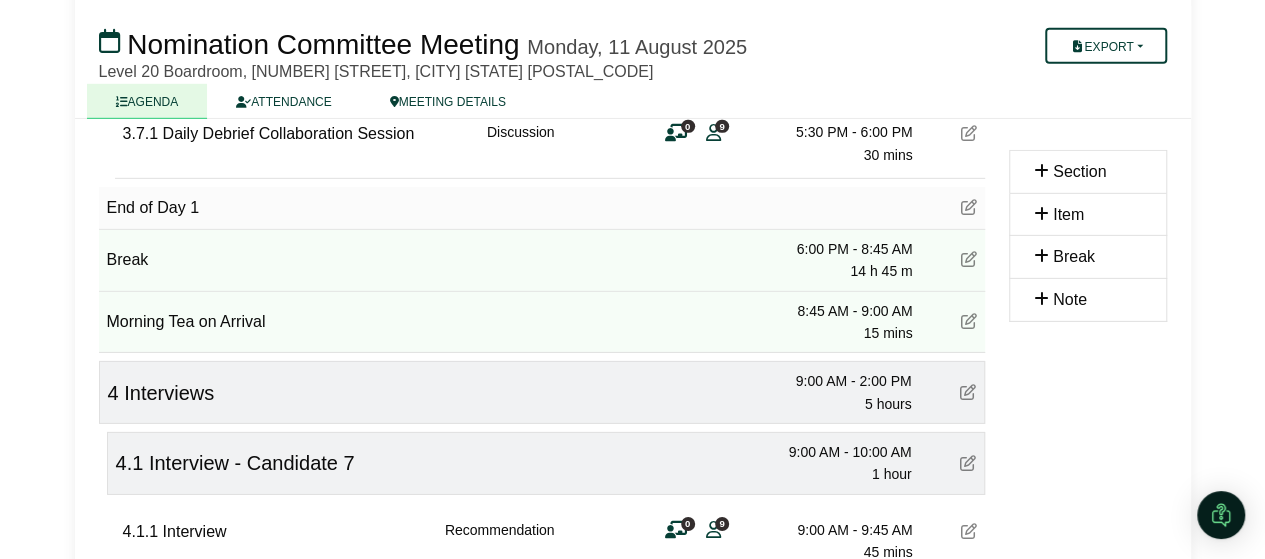 scroll, scrollTop: 2996, scrollLeft: 0, axis: vertical 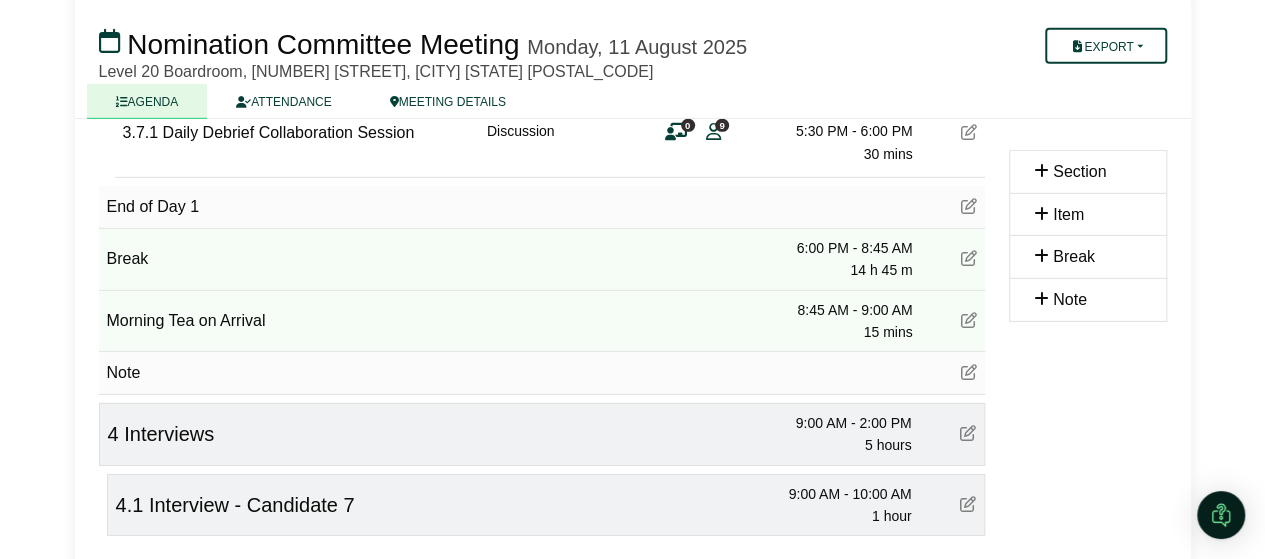 click at bounding box center [969, 372] 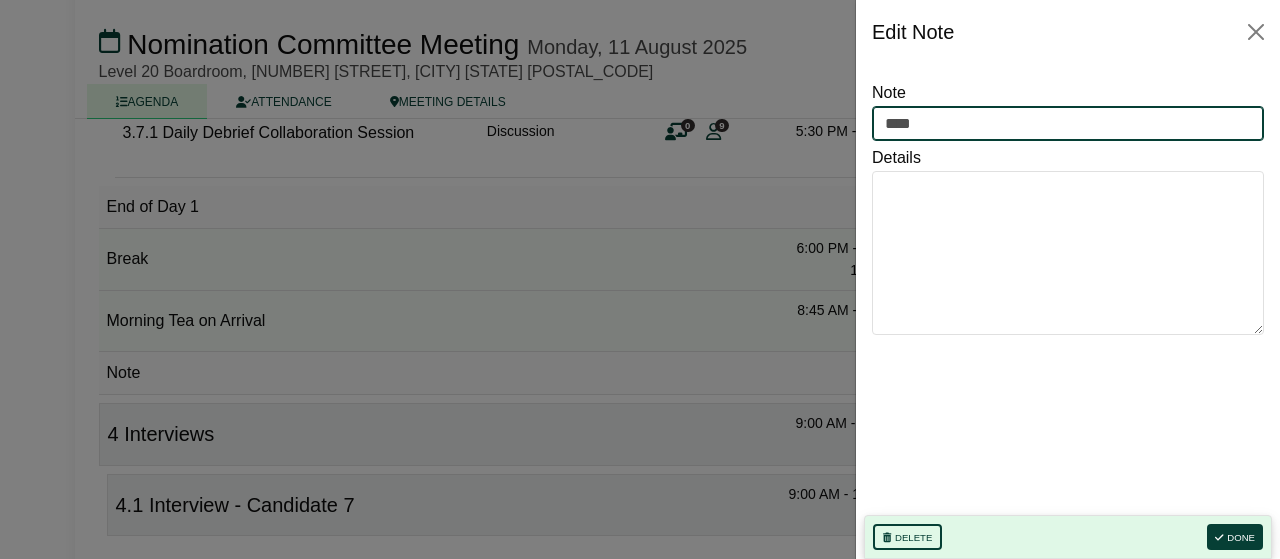 drag, startPoint x: 929, startPoint y: 129, endPoint x: 450, endPoint y: 71, distance: 482.49872 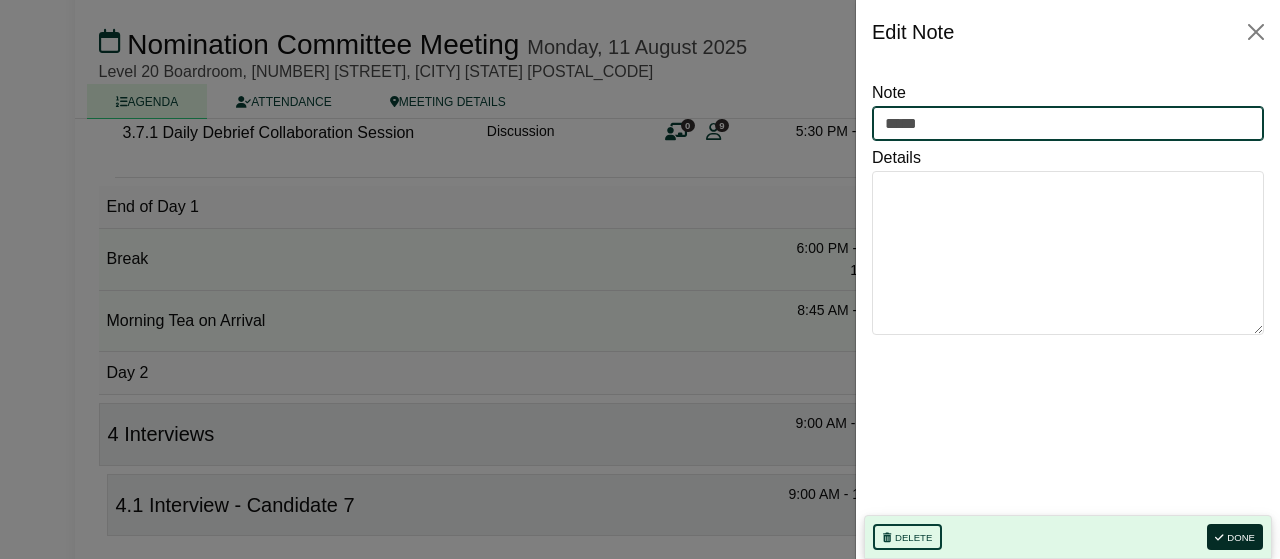 type on "*****" 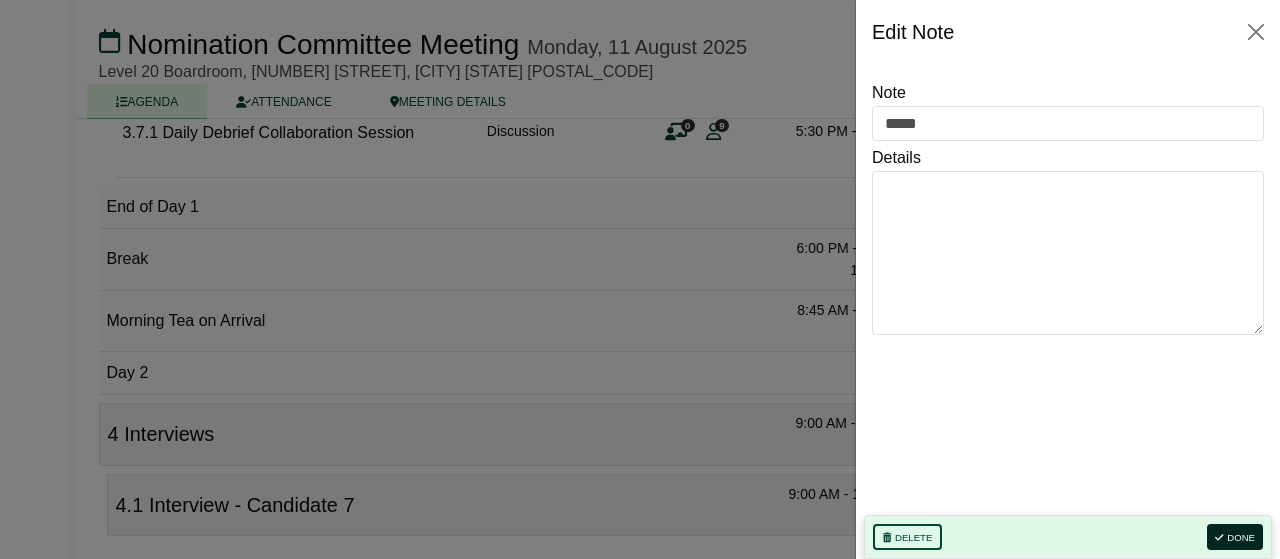 click on "Done" at bounding box center (1235, 537) 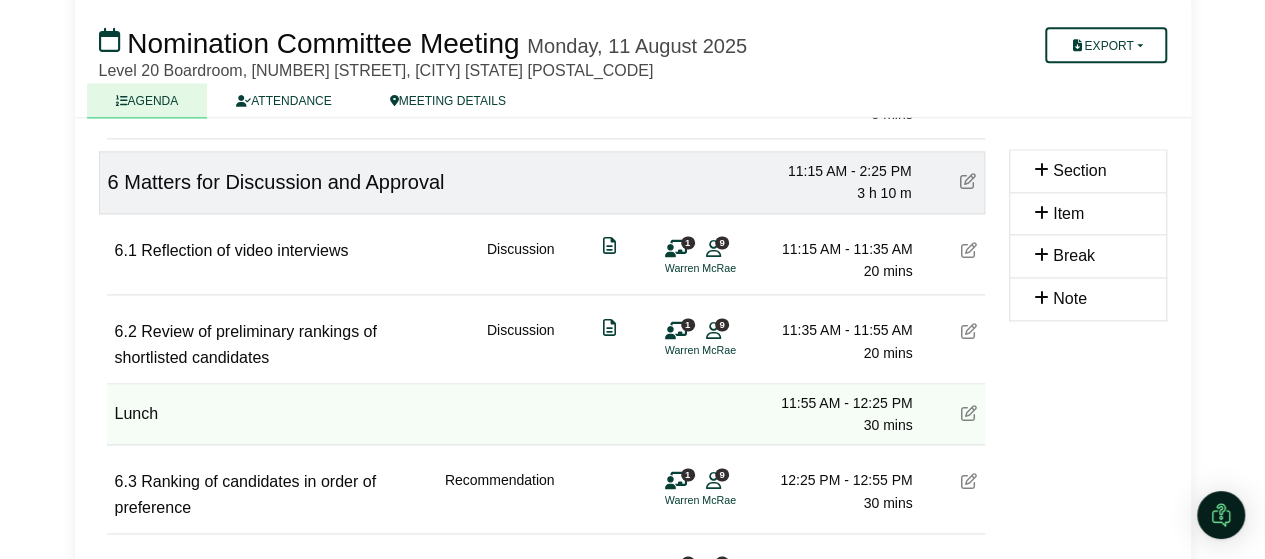 scroll, scrollTop: 5097, scrollLeft: 0, axis: vertical 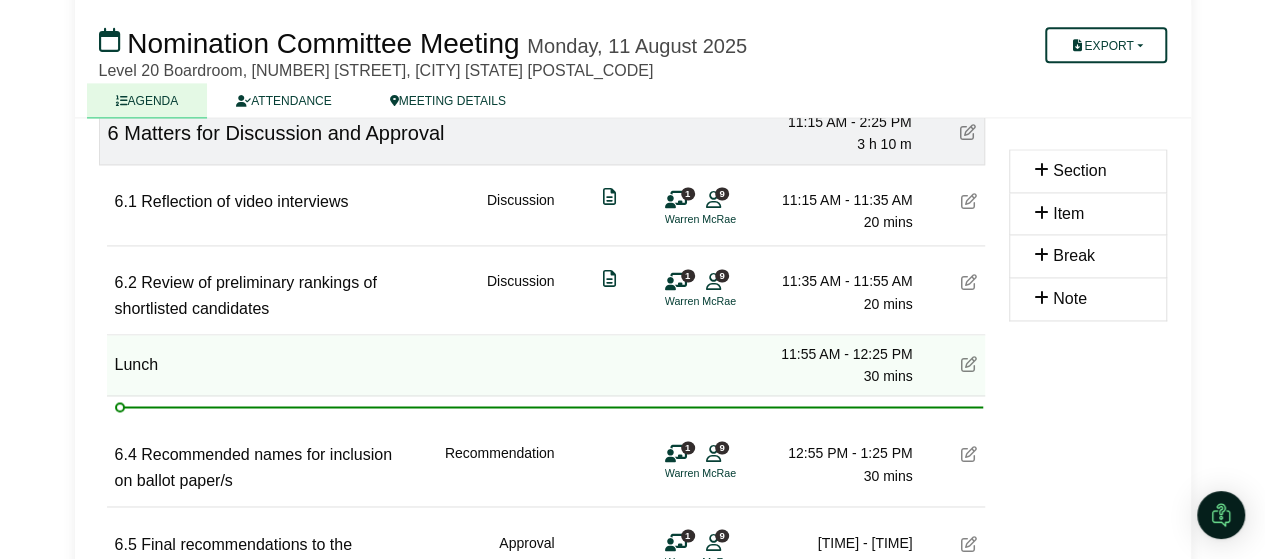 type 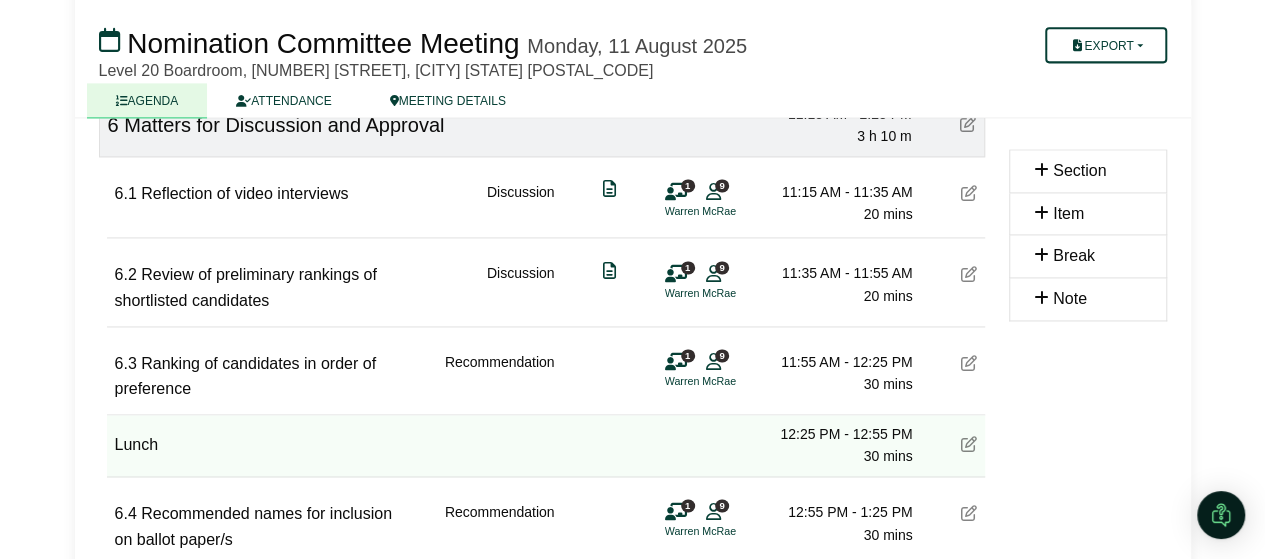 scroll, scrollTop: 5108, scrollLeft: 0, axis: vertical 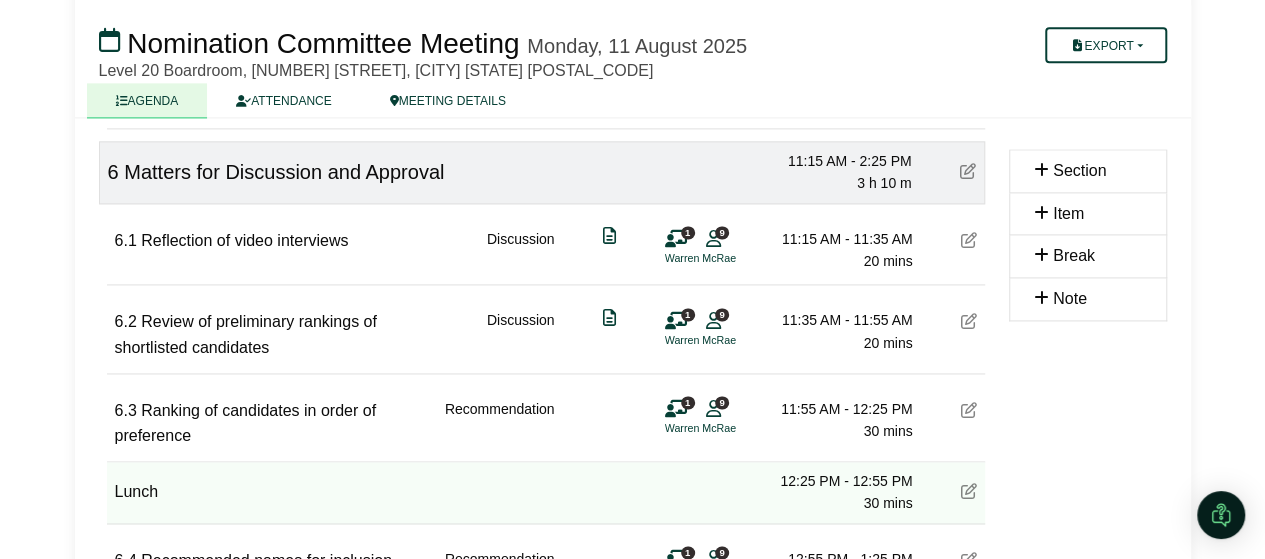 click at bounding box center (969, 410) 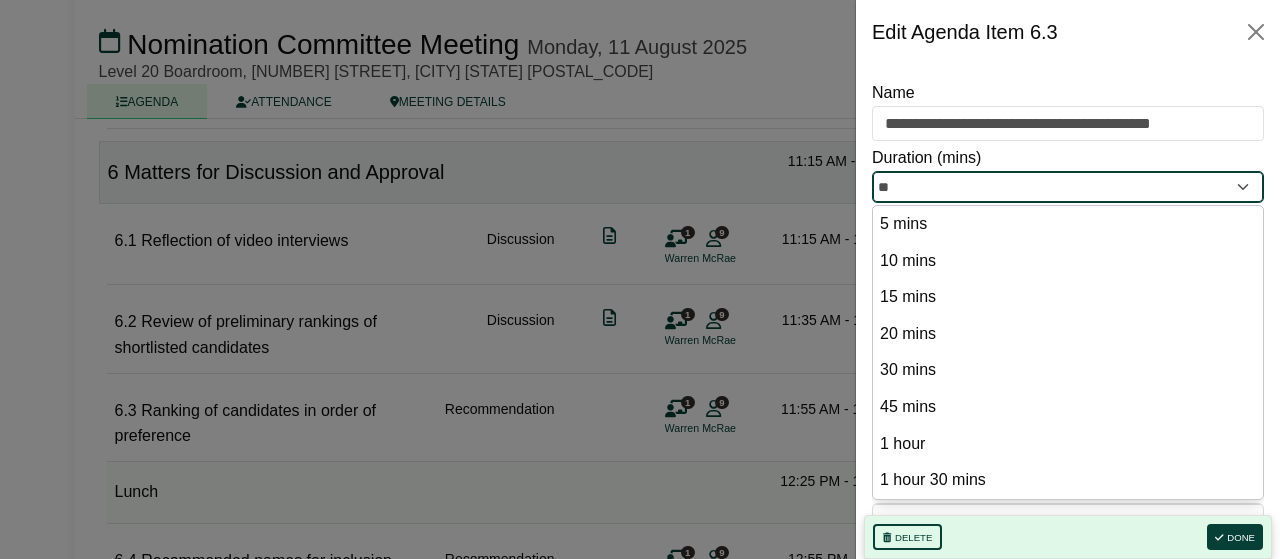drag, startPoint x: 918, startPoint y: 189, endPoint x: 724, endPoint y: 134, distance: 201.64572 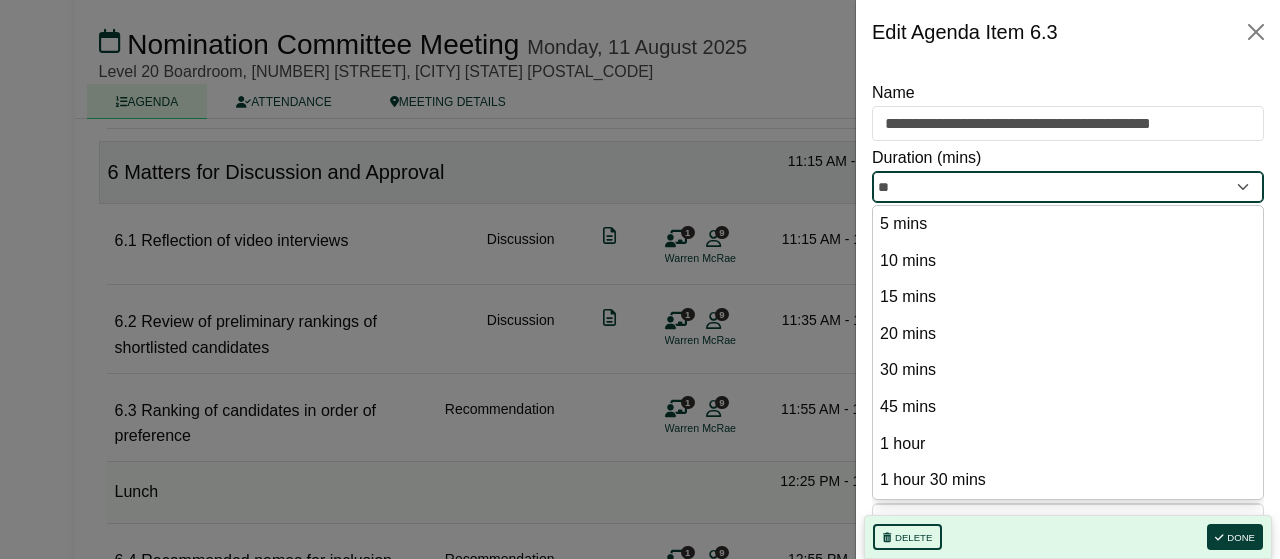 click on "Trisha Aventurado
Sign Out
CPA Australia Ltd
Nomination Committee
Nomination Committee Meeting" at bounding box center [640, -4829] 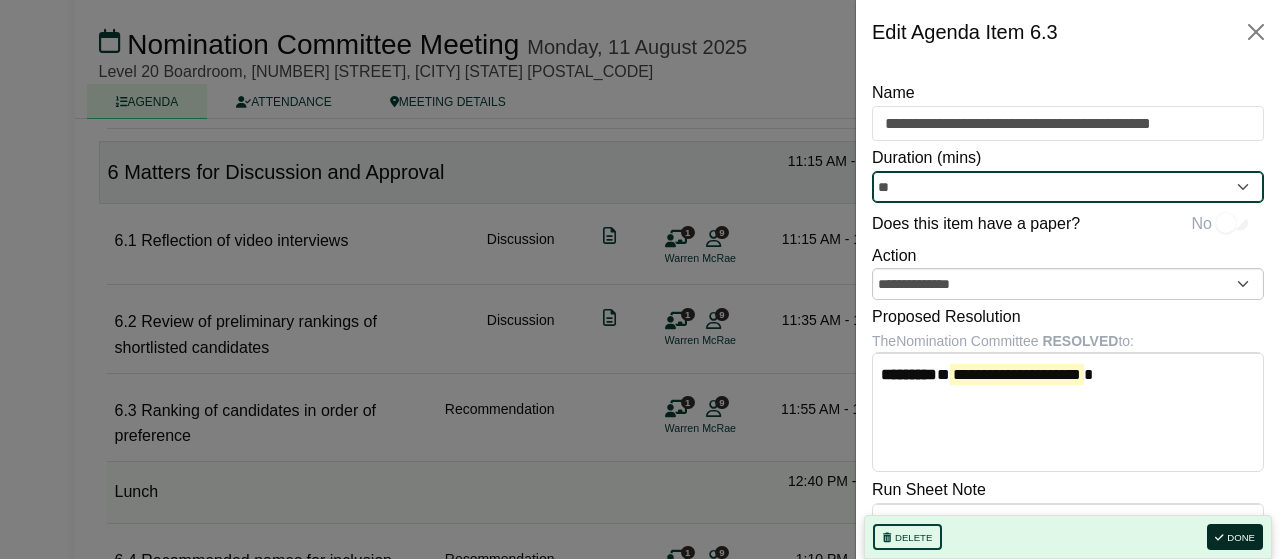 type on "**" 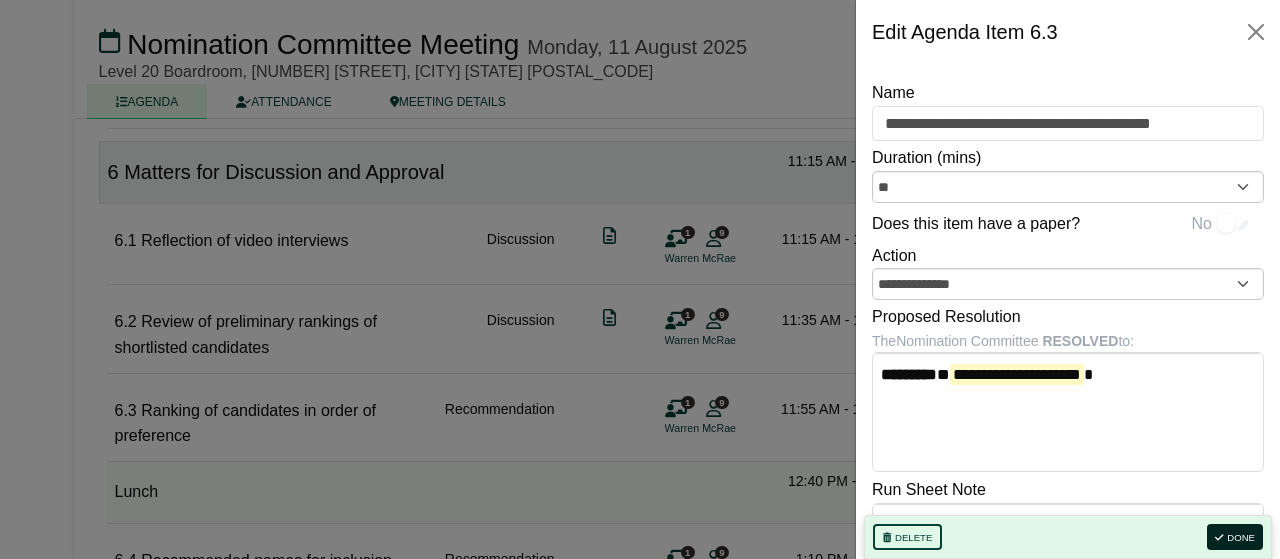 click on "Done" at bounding box center [1235, 537] 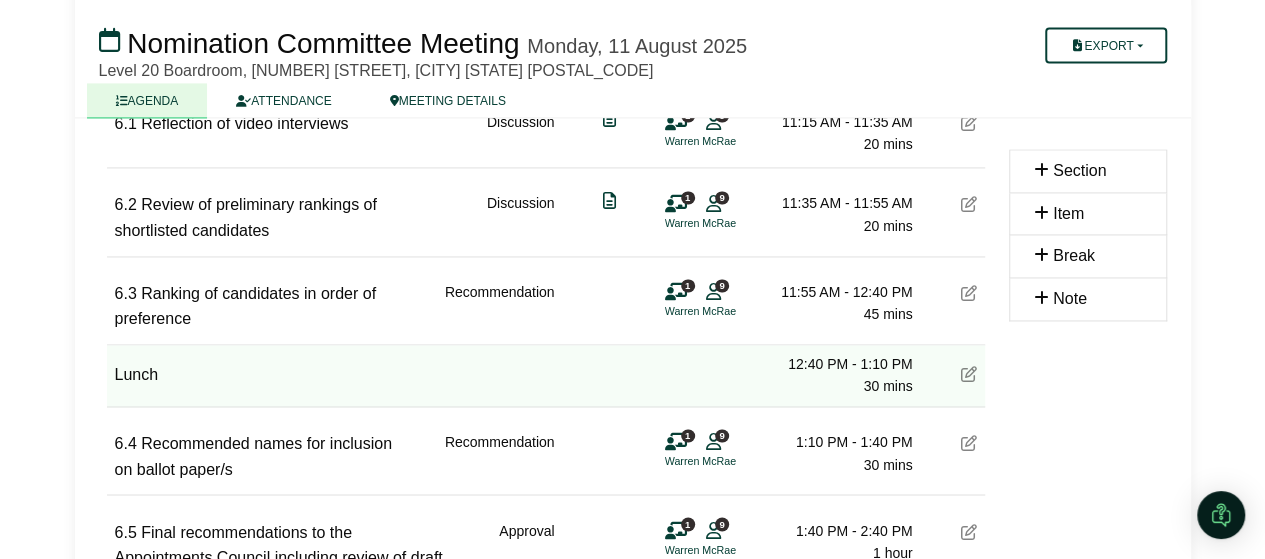 scroll, scrollTop: 5226, scrollLeft: 0, axis: vertical 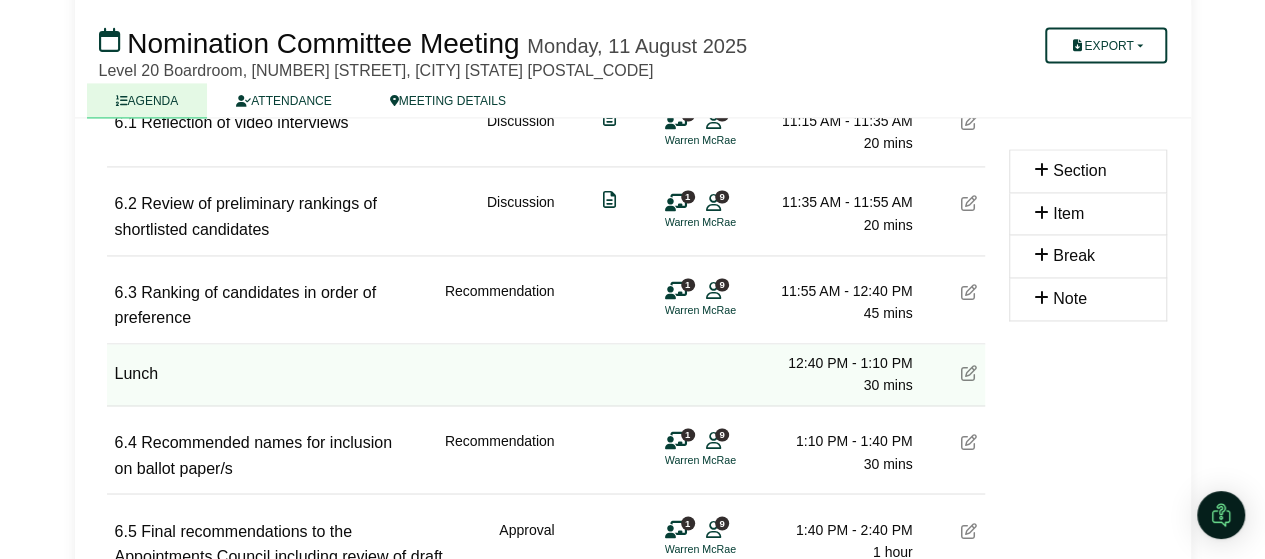 click at bounding box center (969, 373) 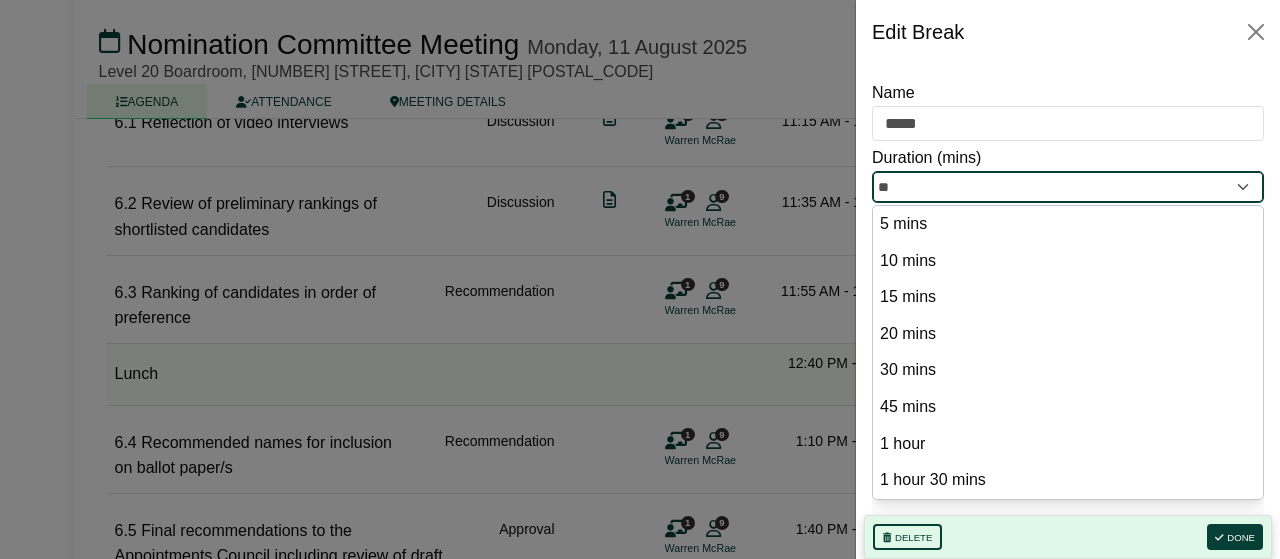 drag, startPoint x: 922, startPoint y: 195, endPoint x: 792, endPoint y: 164, distance: 133.64505 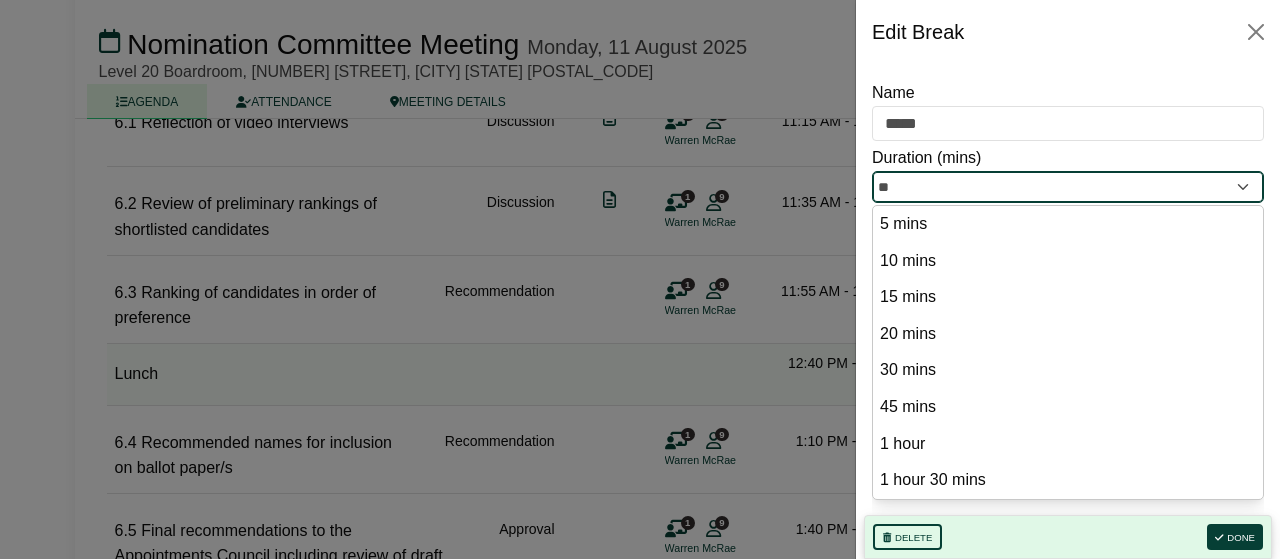 click on "Trisha Aventurado
Sign Out
CPA Australia Ltd
Nomination Committee
Nomination Committee Meeting" at bounding box center [640, -4947] 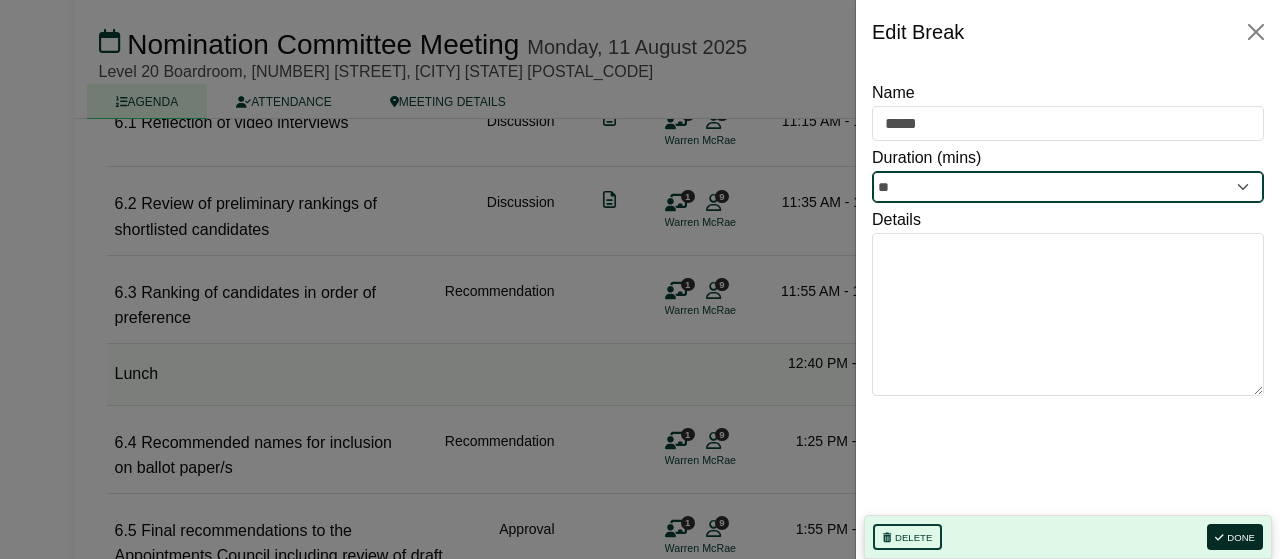 type on "**" 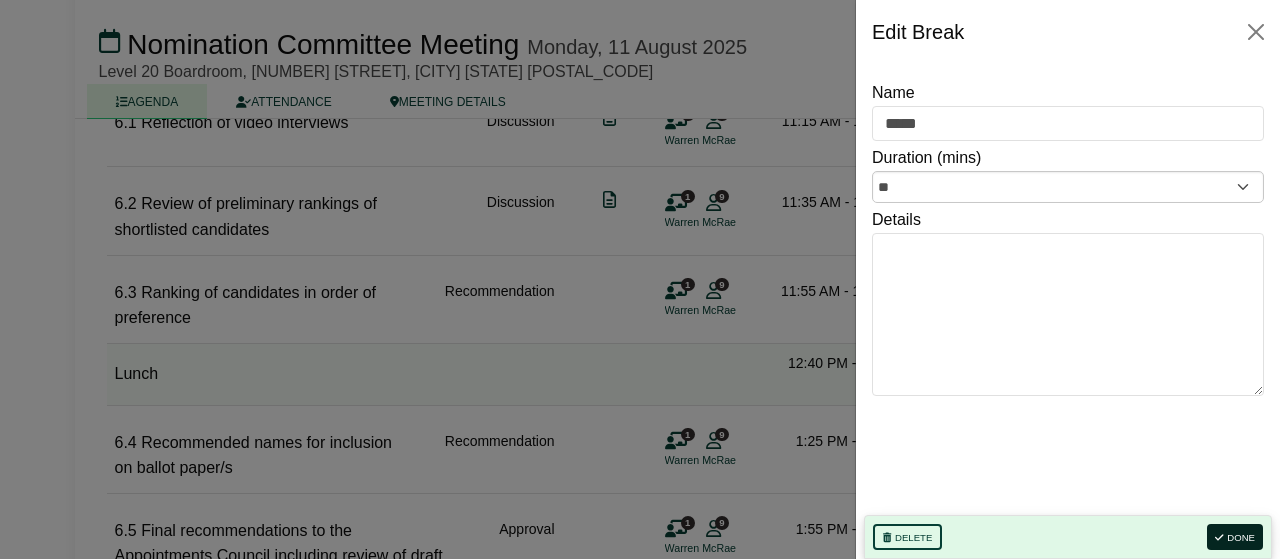 click on "Done" at bounding box center [1235, 537] 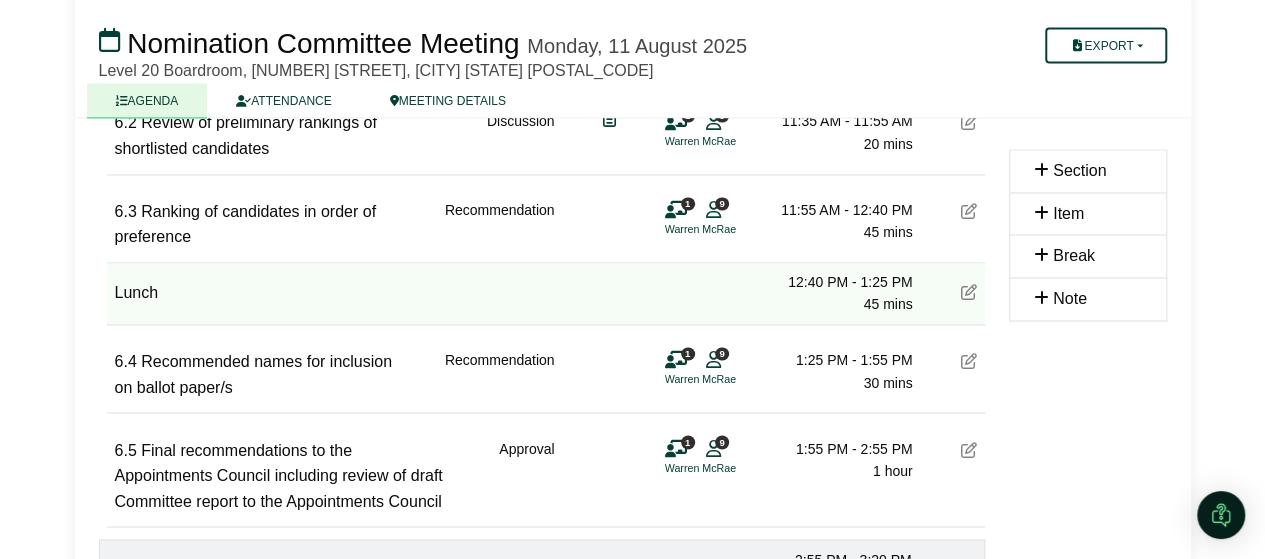 scroll, scrollTop: 5308, scrollLeft: 0, axis: vertical 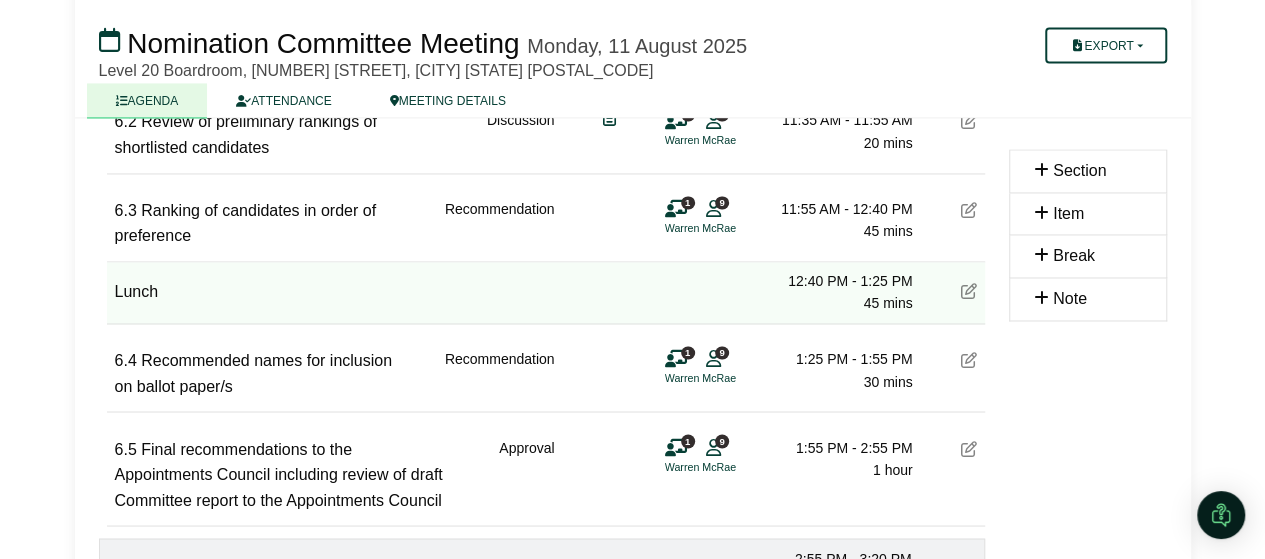 type 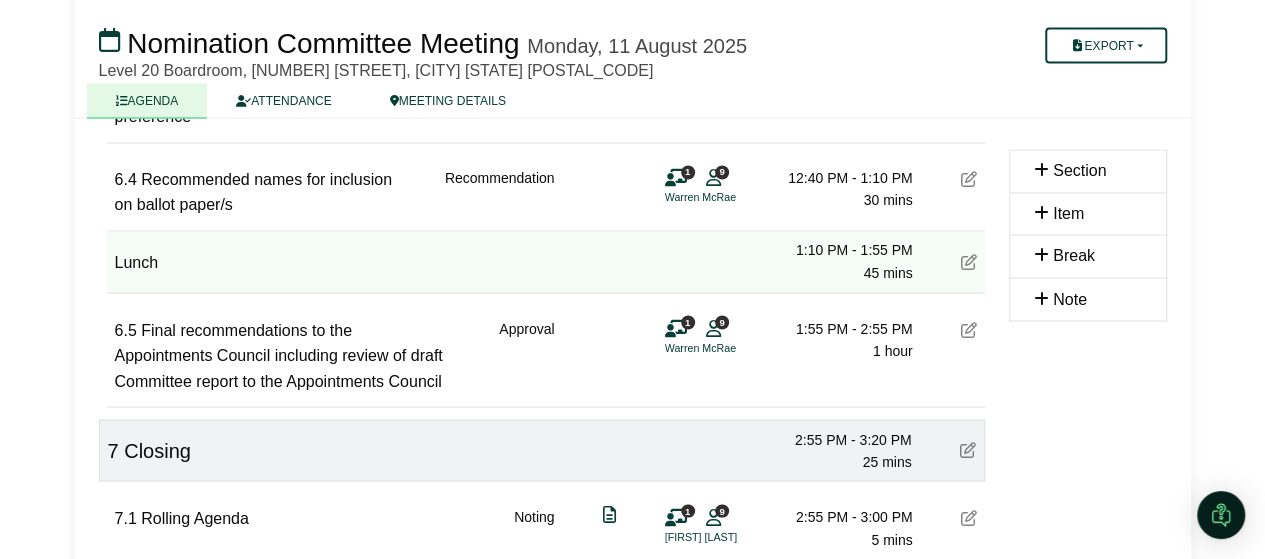 scroll, scrollTop: 5428, scrollLeft: 0, axis: vertical 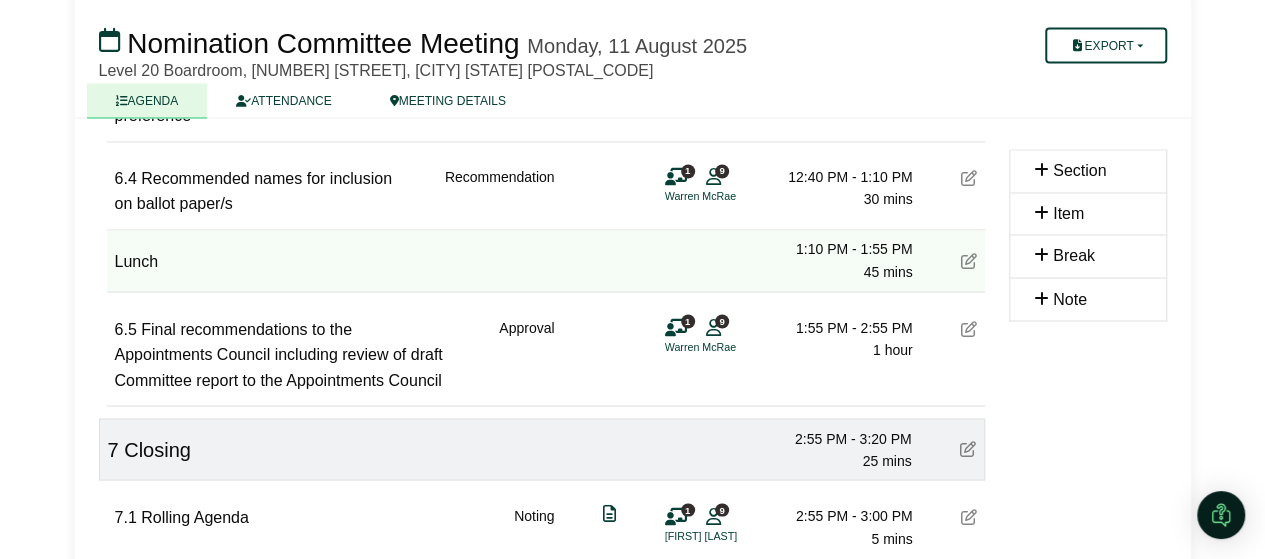 click at bounding box center [969, 328] 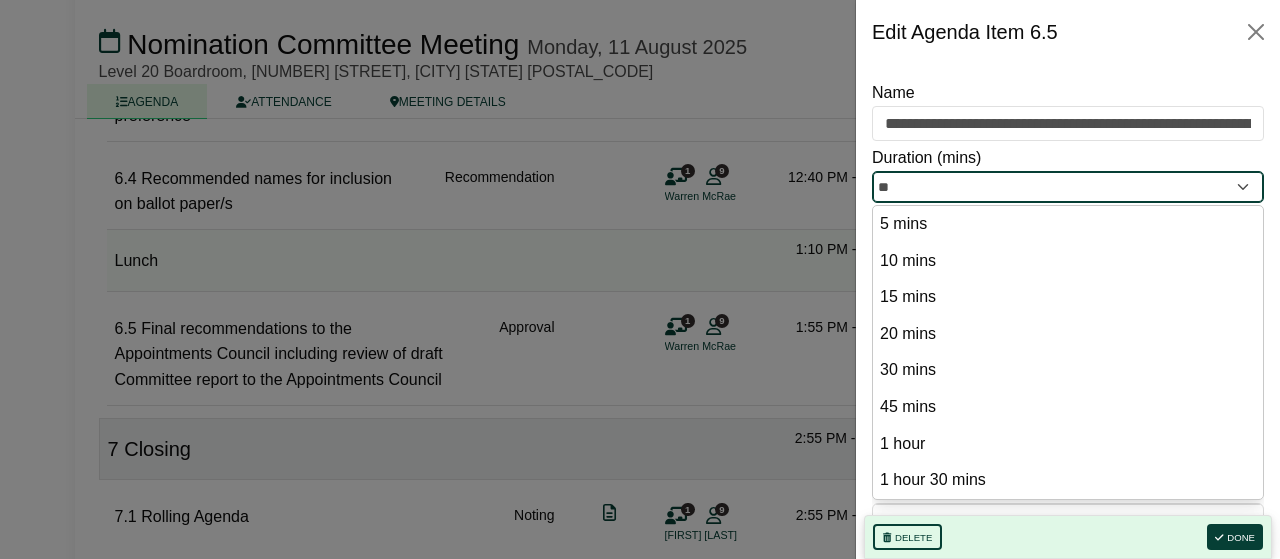 drag, startPoint x: 917, startPoint y: 181, endPoint x: 814, endPoint y: 174, distance: 103.23759 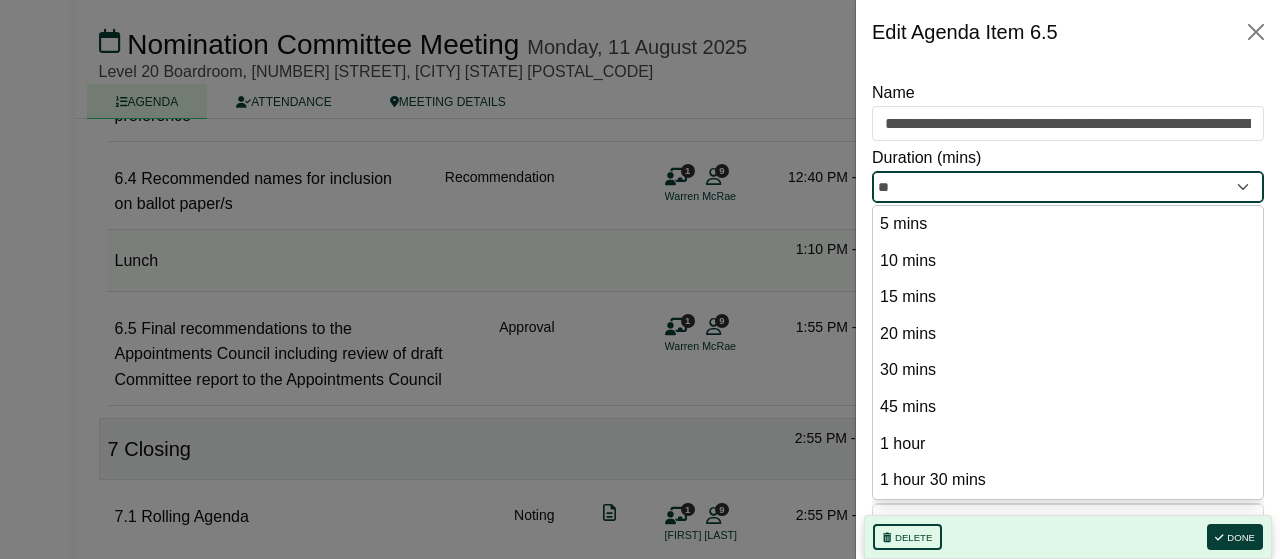 click on "Trisha Aventurado
Sign Out
CPA Australia Ltd
Nomination Committee
Nomination Committee Meeting" at bounding box center [640, -5149] 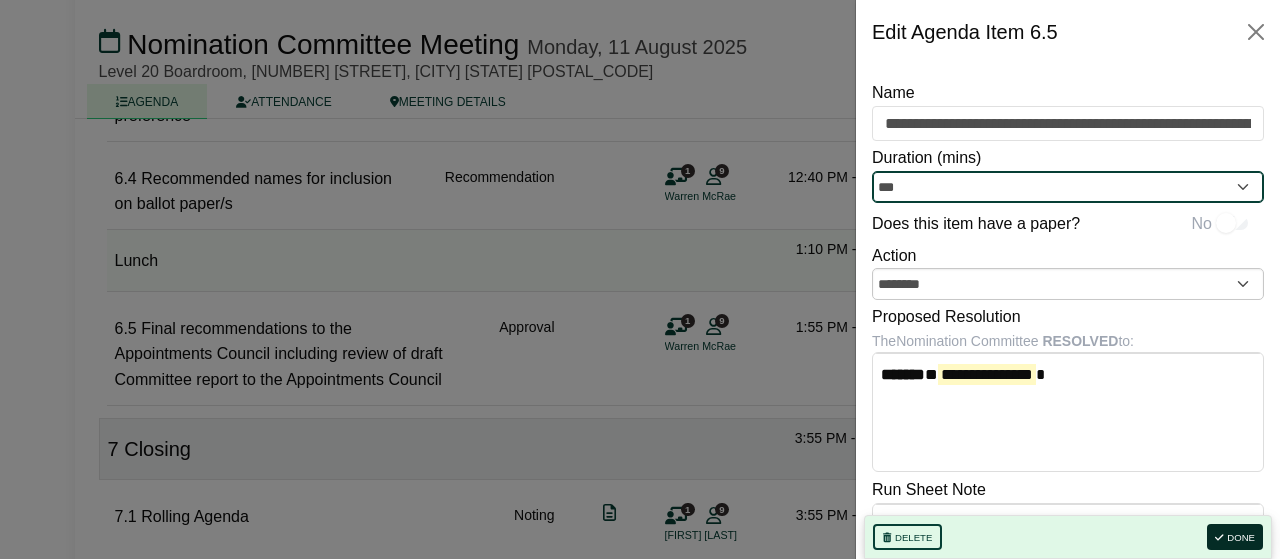 type on "***" 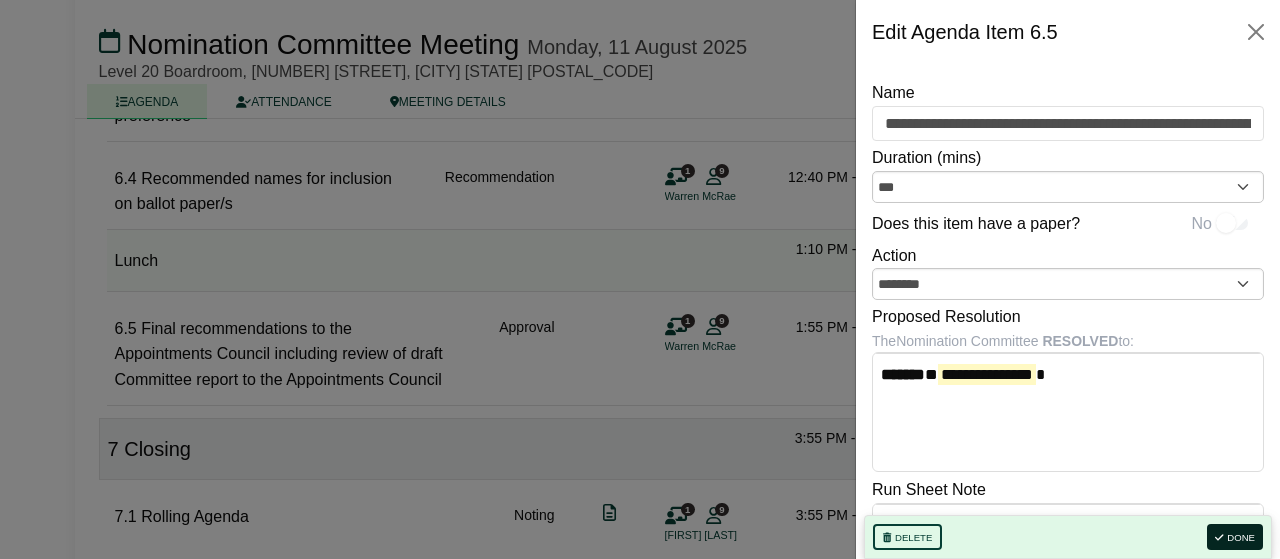 click on "Done" at bounding box center [1235, 537] 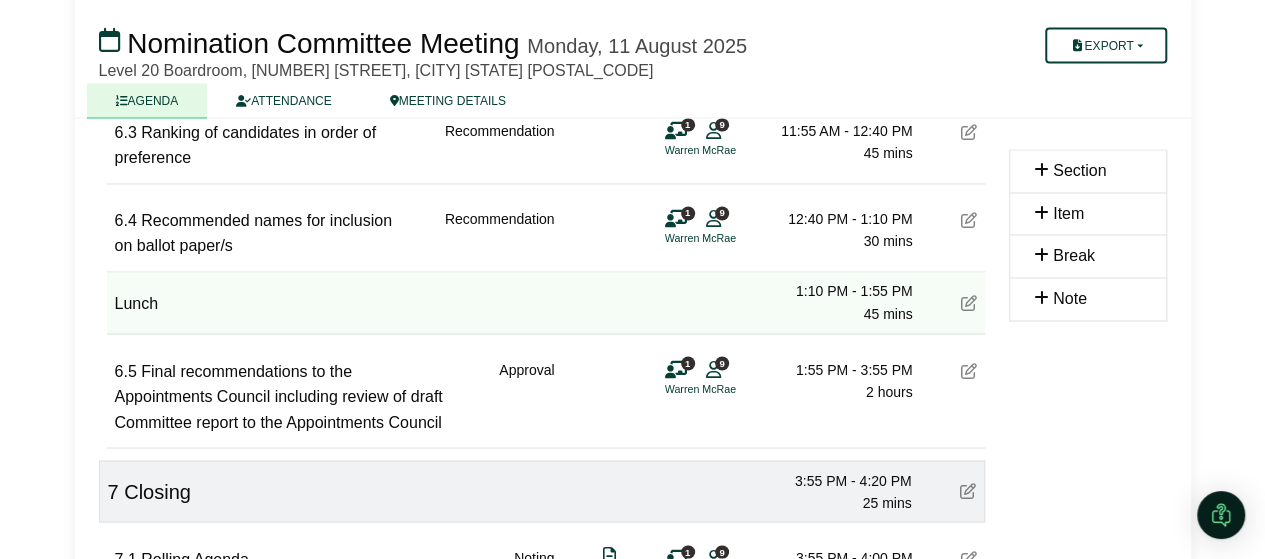 scroll, scrollTop: 5385, scrollLeft: 0, axis: vertical 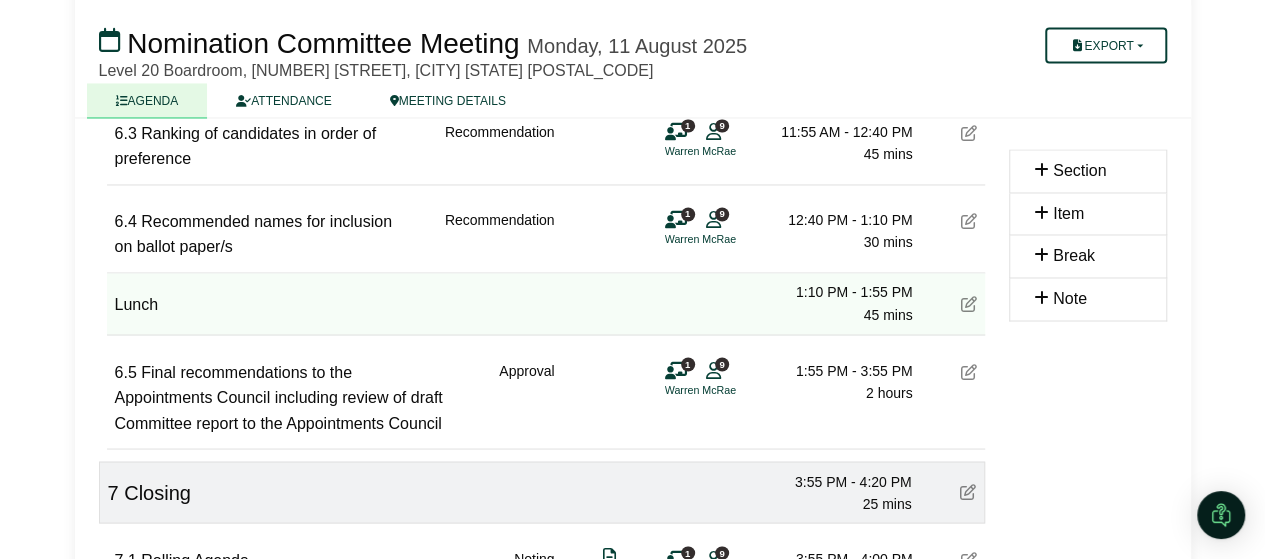 click at bounding box center (969, 371) 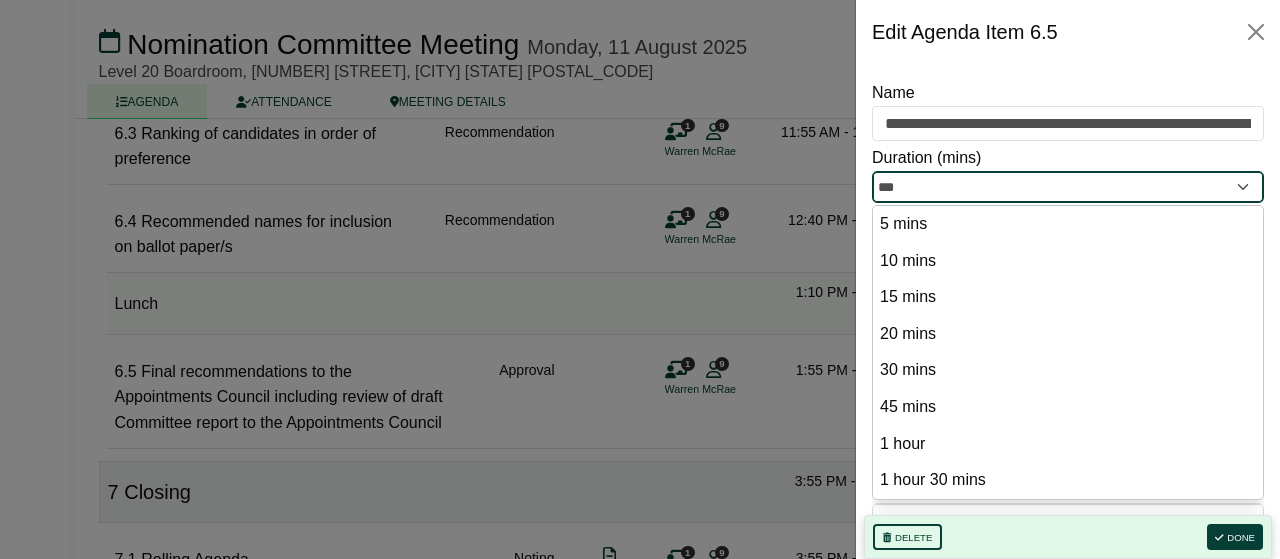 drag, startPoint x: 946, startPoint y: 179, endPoint x: 802, endPoint y: 160, distance: 145.24806 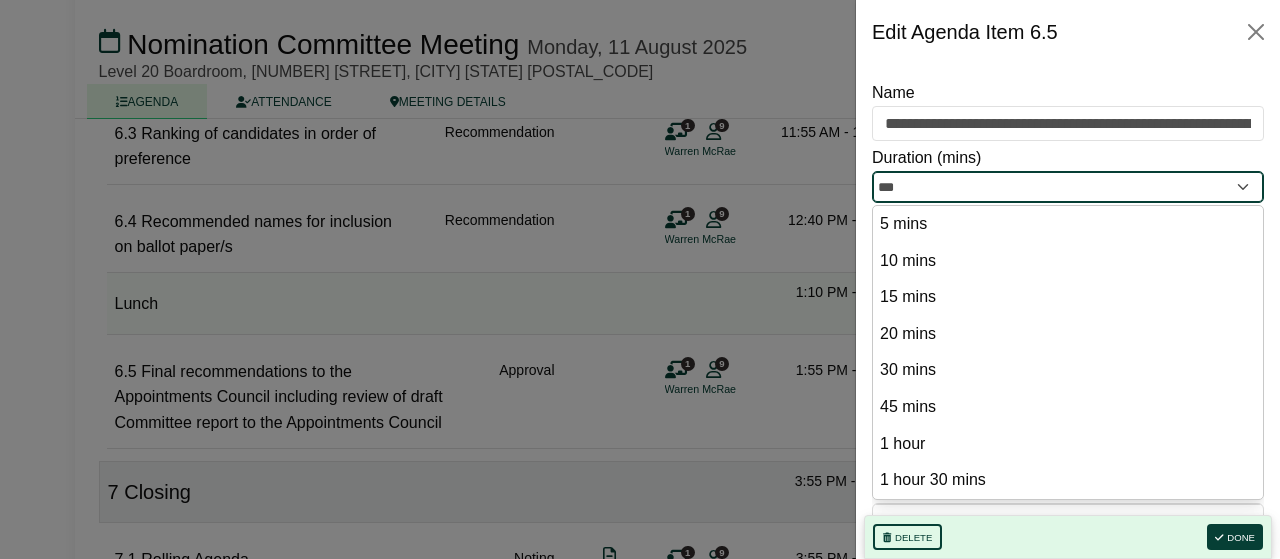 click on "Trisha Aventurado
Sign Out
CPA Australia Ltd
Nomination Committee
Nomination Committee Meeting" at bounding box center (640, -5106) 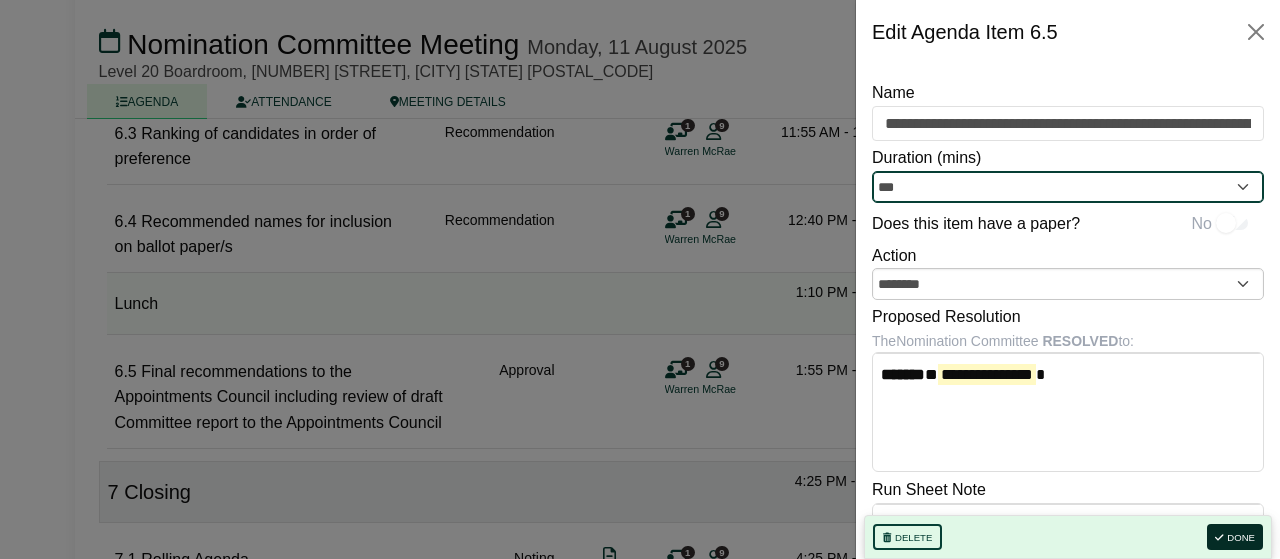 type on "***" 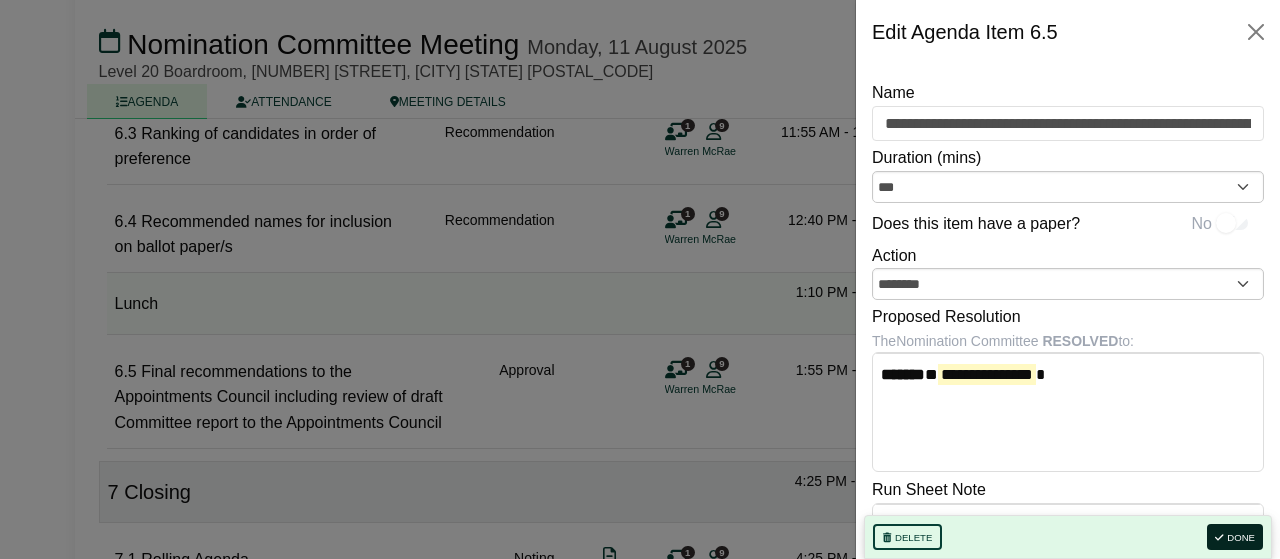 click on "Done" at bounding box center [1235, 537] 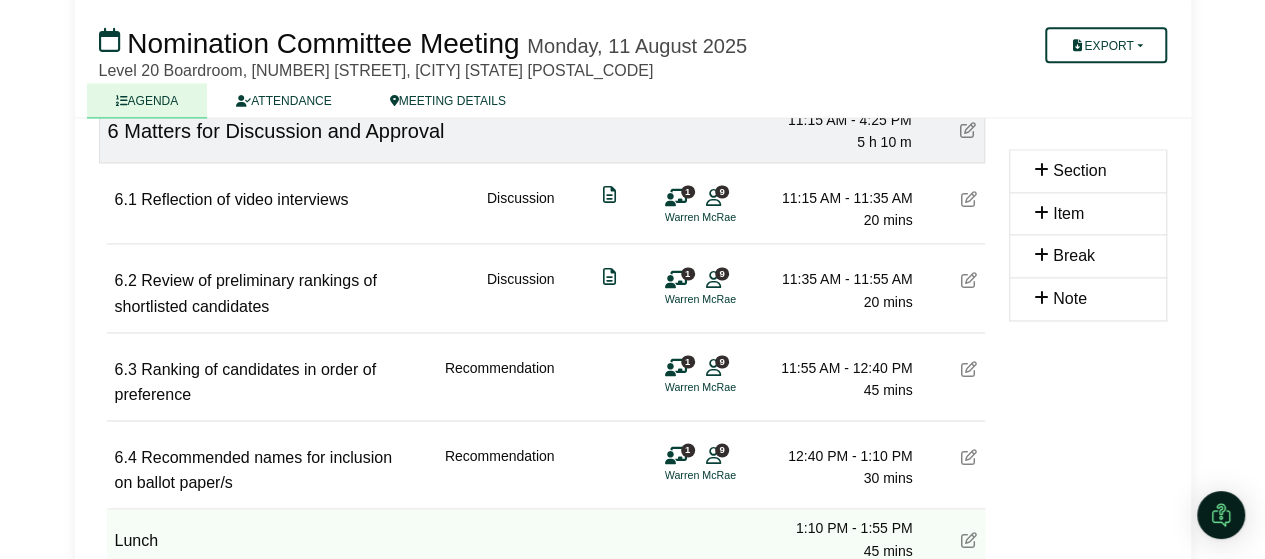 scroll, scrollTop: 5139, scrollLeft: 0, axis: vertical 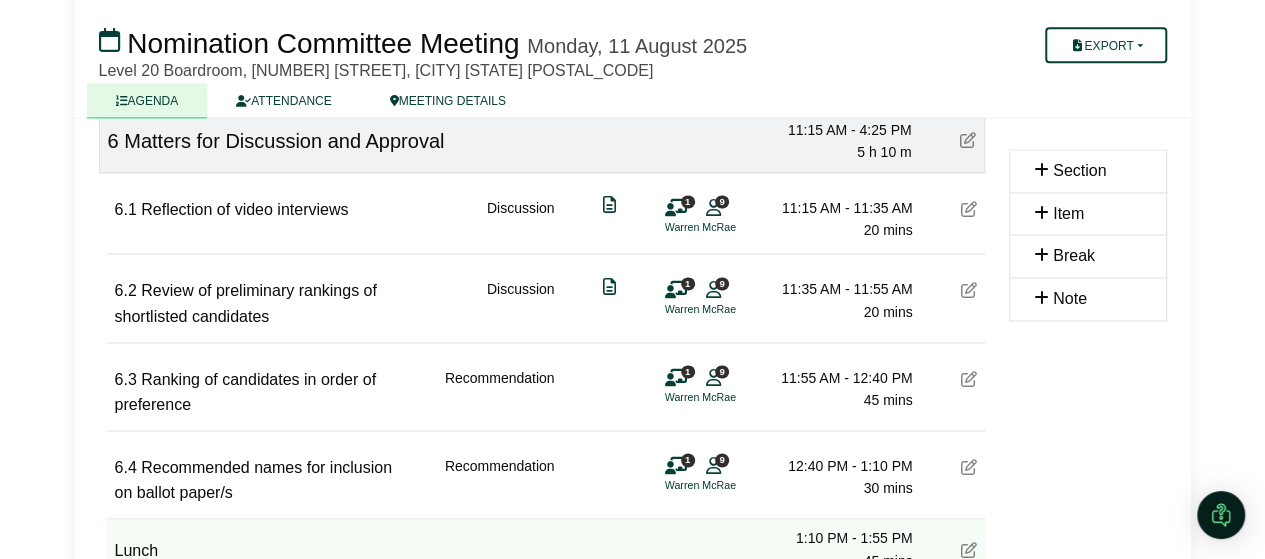 click at bounding box center (969, 209) 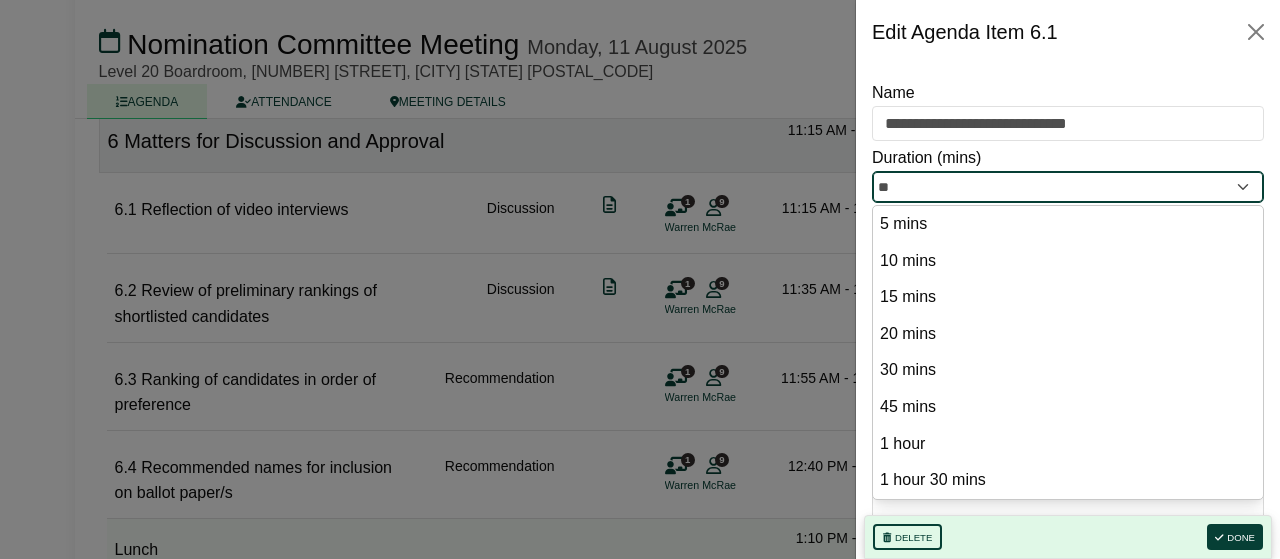 drag, startPoint x: 935, startPoint y: 189, endPoint x: 686, endPoint y: 155, distance: 251.31056 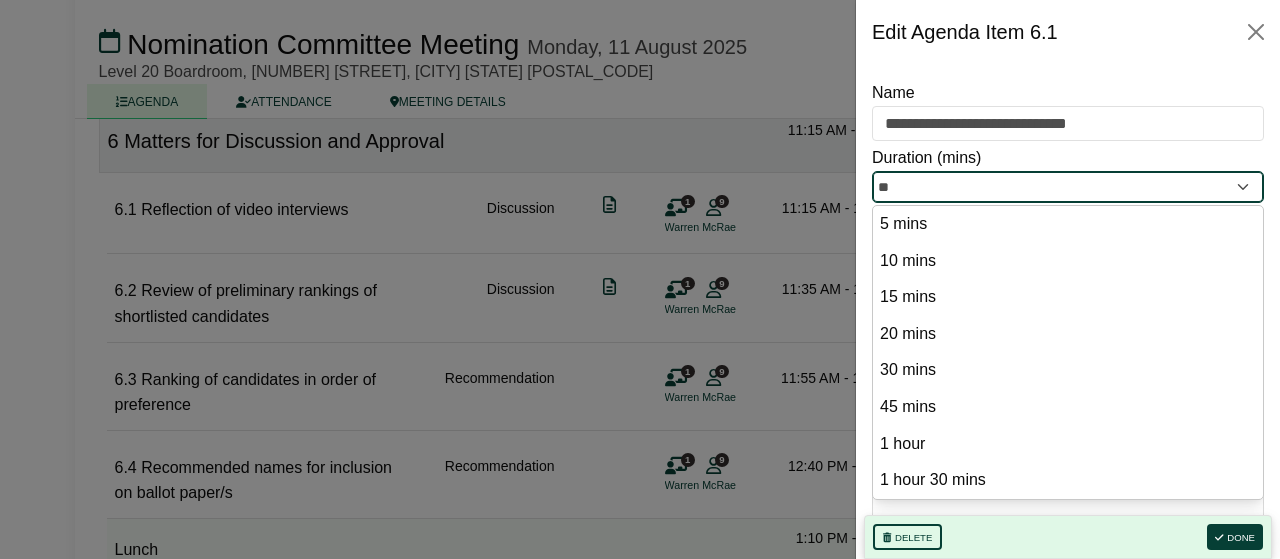 click on "Trisha Aventurado
Sign Out
CPA Australia Ltd
Nomination Committee
Nomination Committee Meeting" at bounding box center (640, -4860) 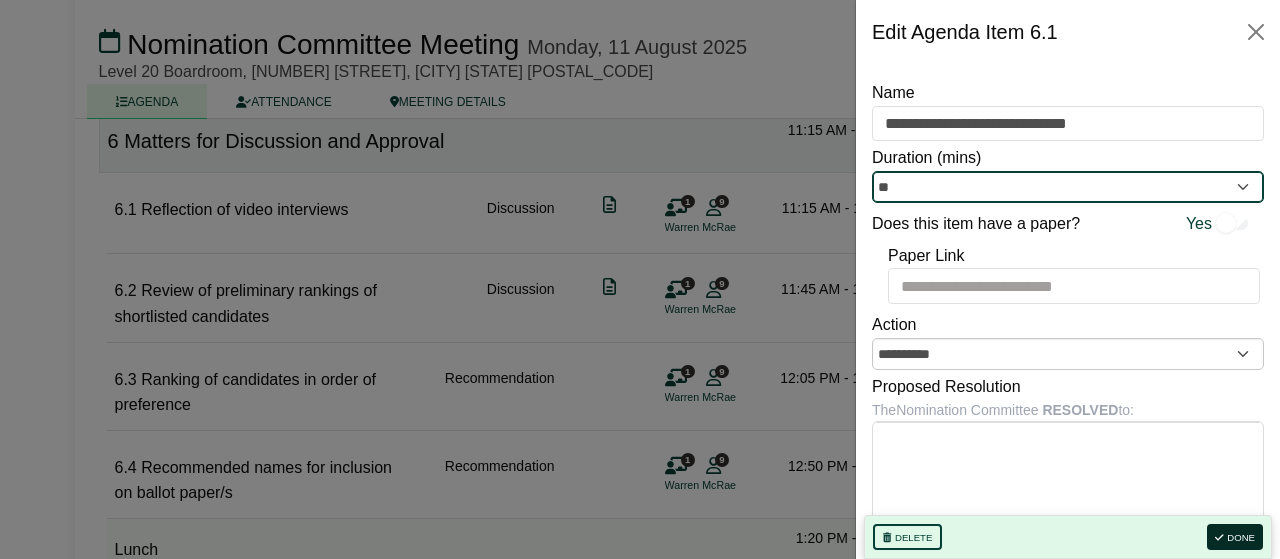 type on "**" 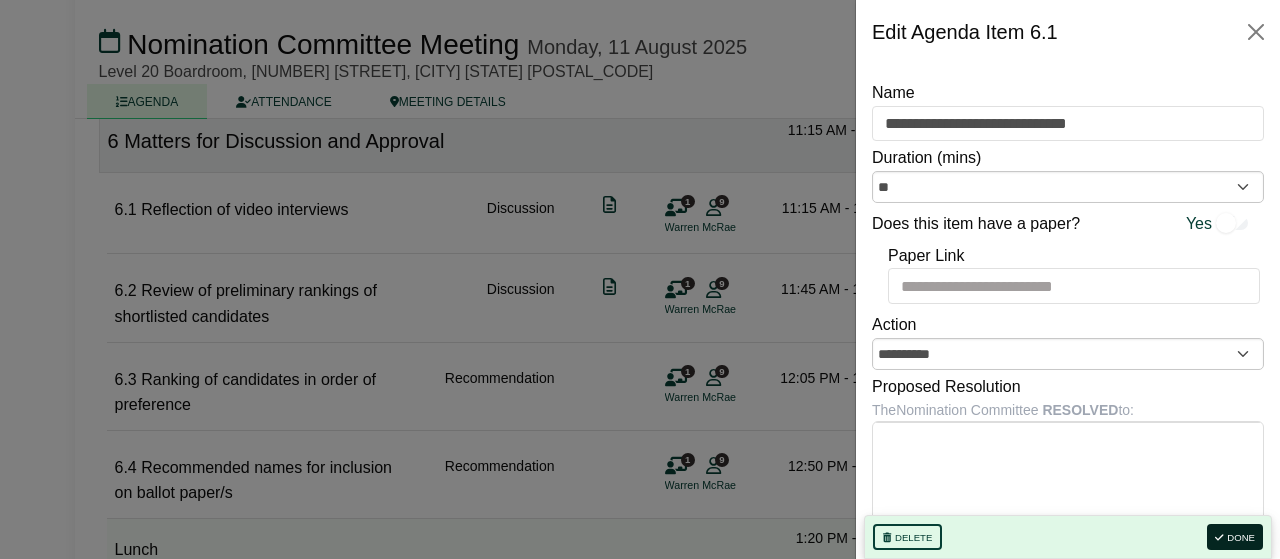 click at bounding box center (1219, 538) 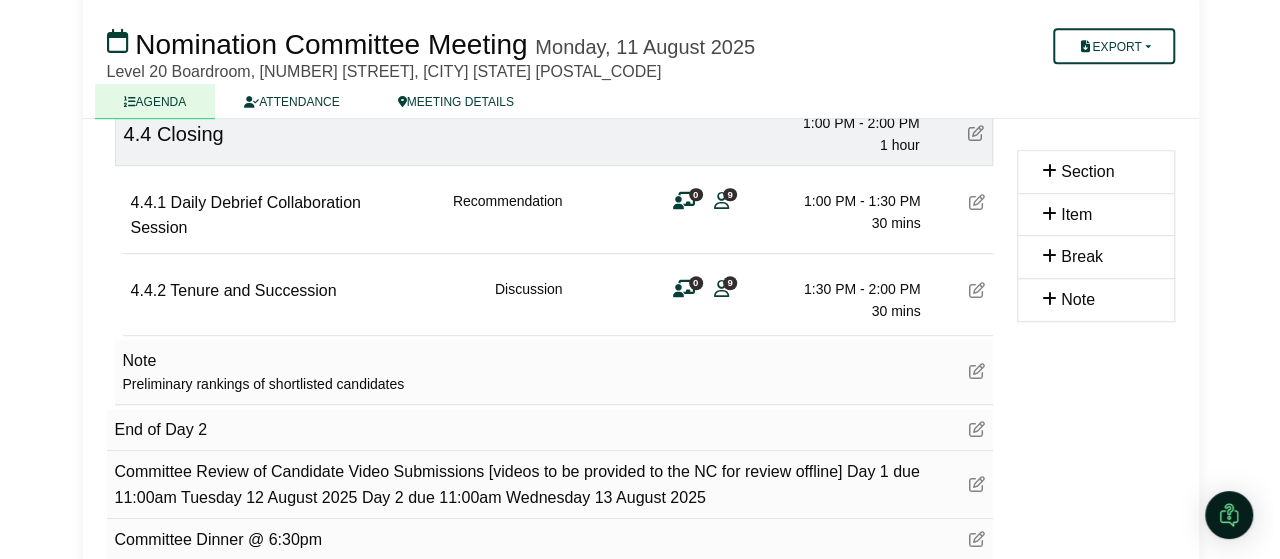 scroll, scrollTop: 4229, scrollLeft: 0, axis: vertical 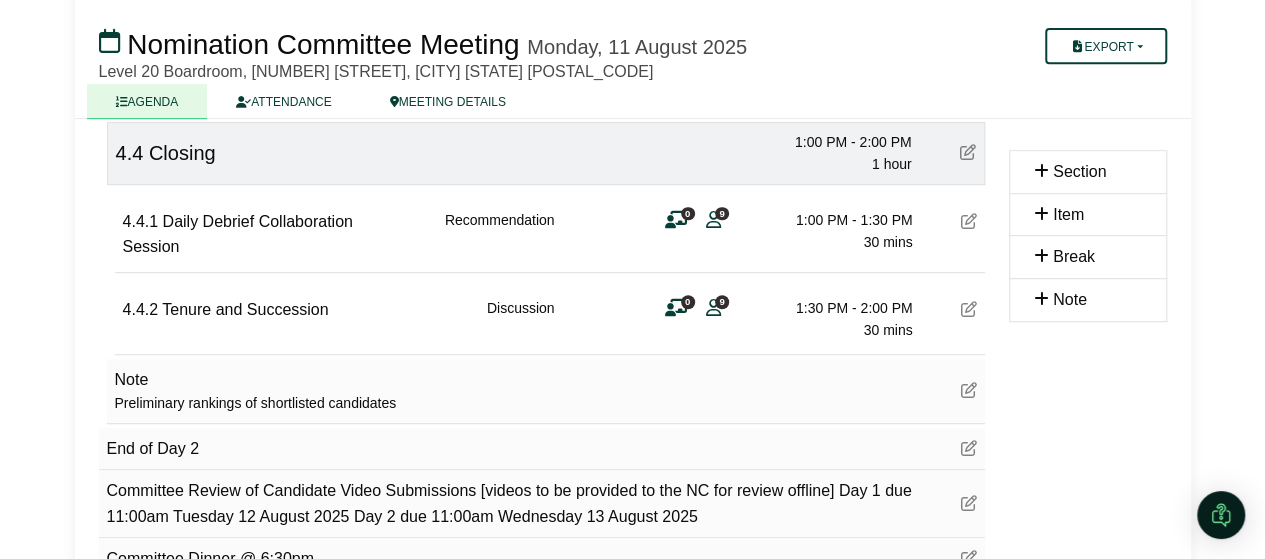 click on "0" at bounding box center [688, 301] 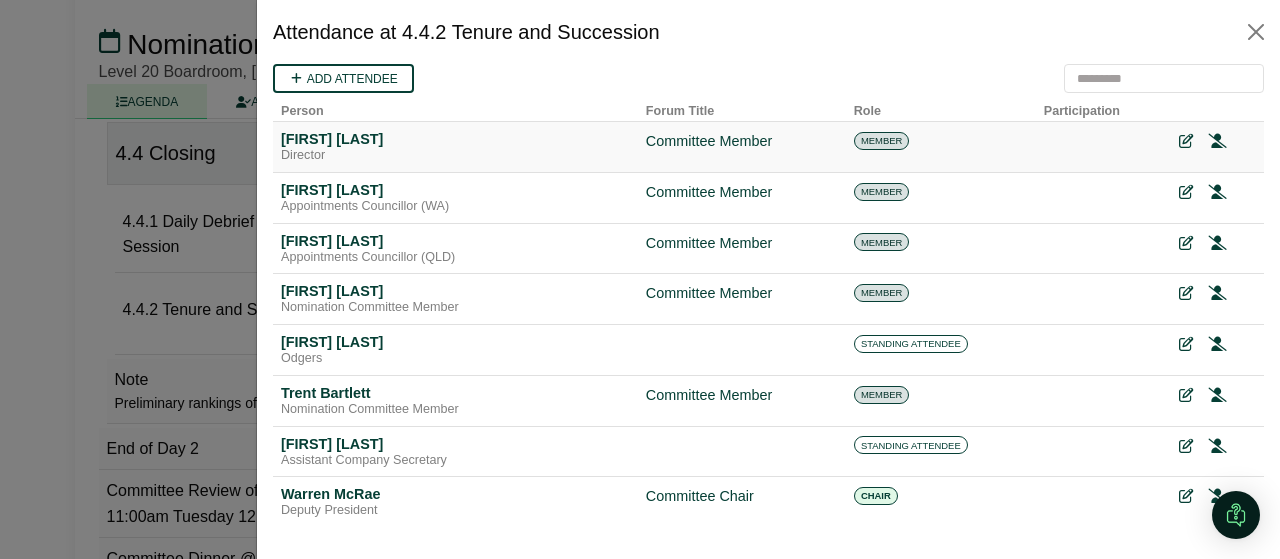 scroll, scrollTop: 0, scrollLeft: 0, axis: both 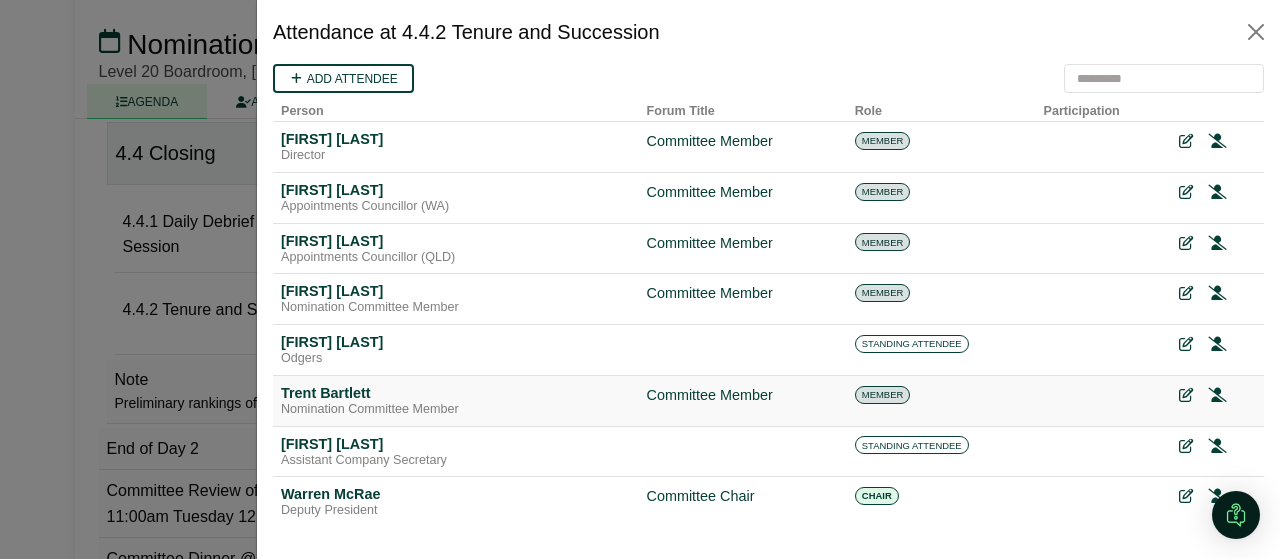 click on "Trent Bartlett" at bounding box center (456, 393) 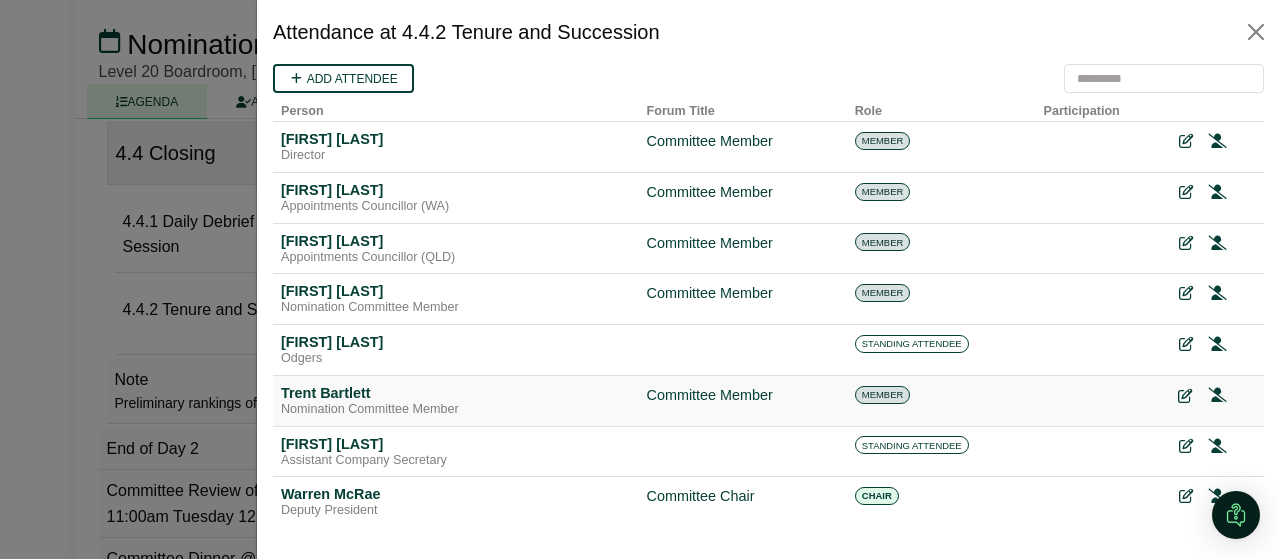 click at bounding box center (1185, 396) 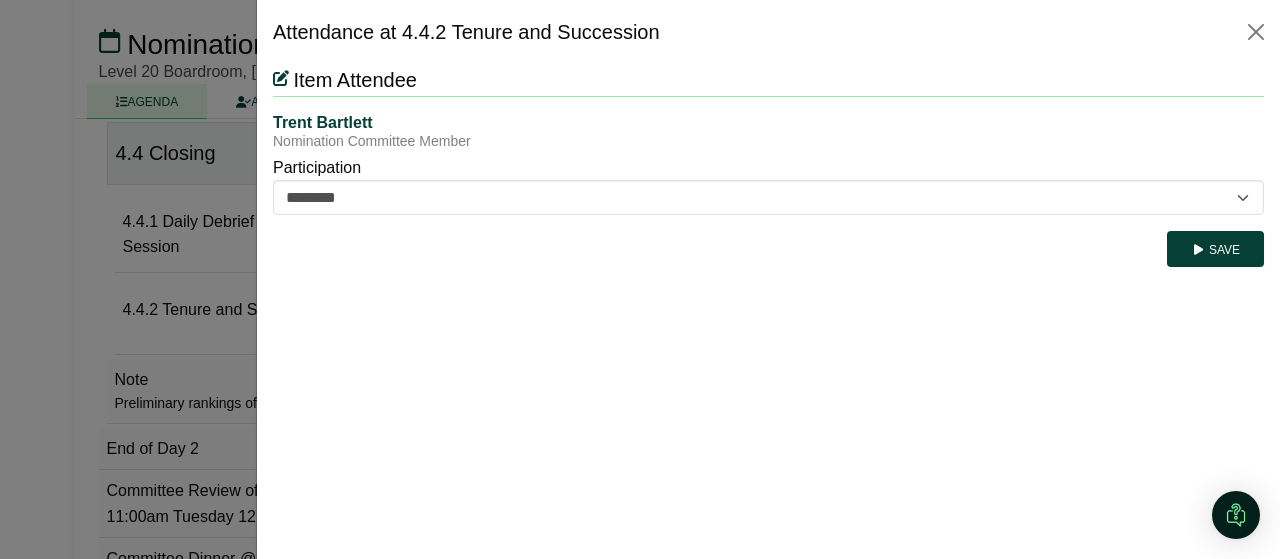 scroll, scrollTop: 0, scrollLeft: 0, axis: both 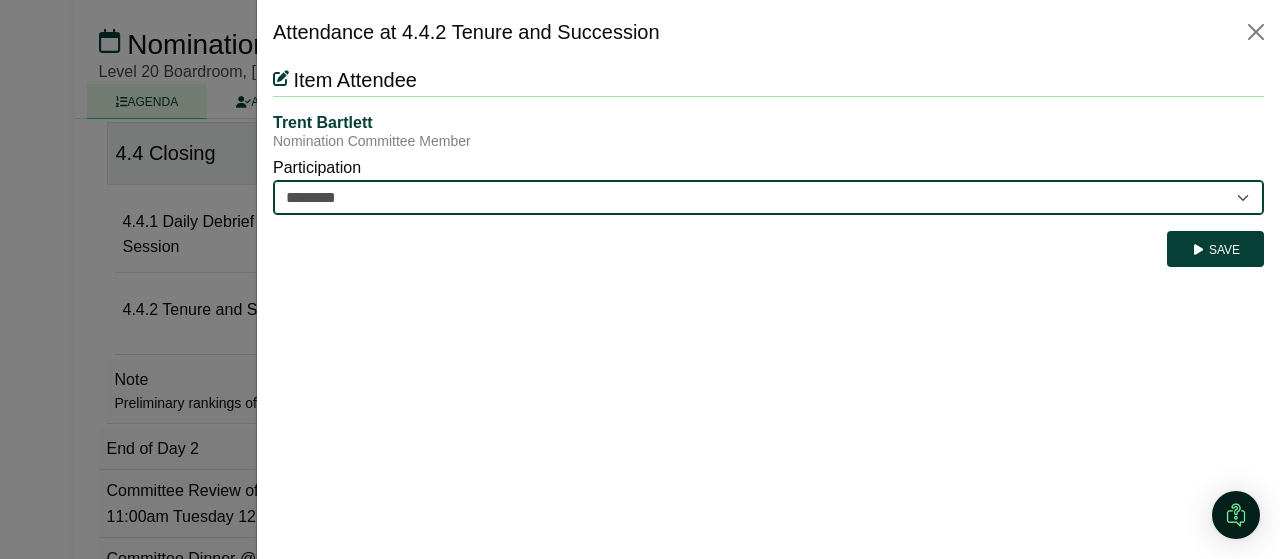 click on "*********
********" at bounding box center (768, 197) 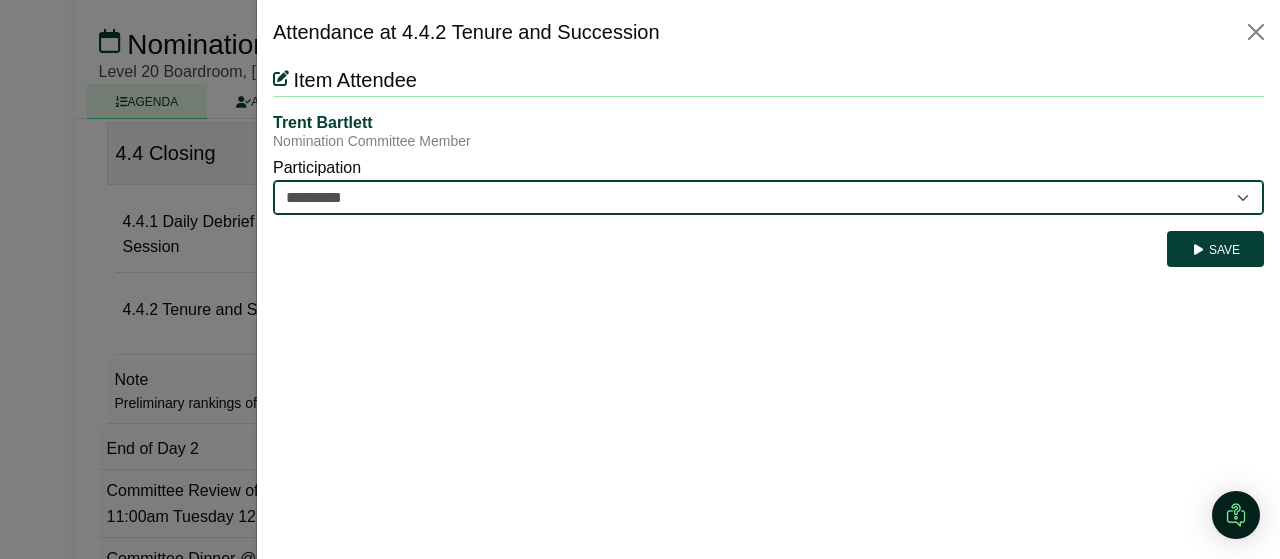 click on "*********
********" at bounding box center [768, 197] 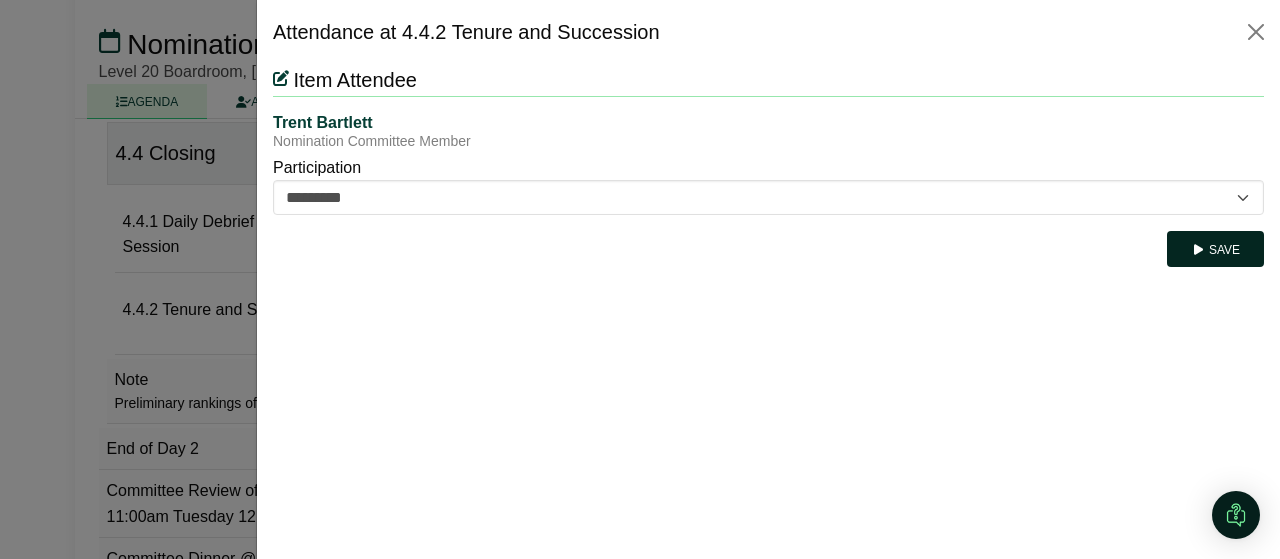 click on "Save" at bounding box center [1215, 249] 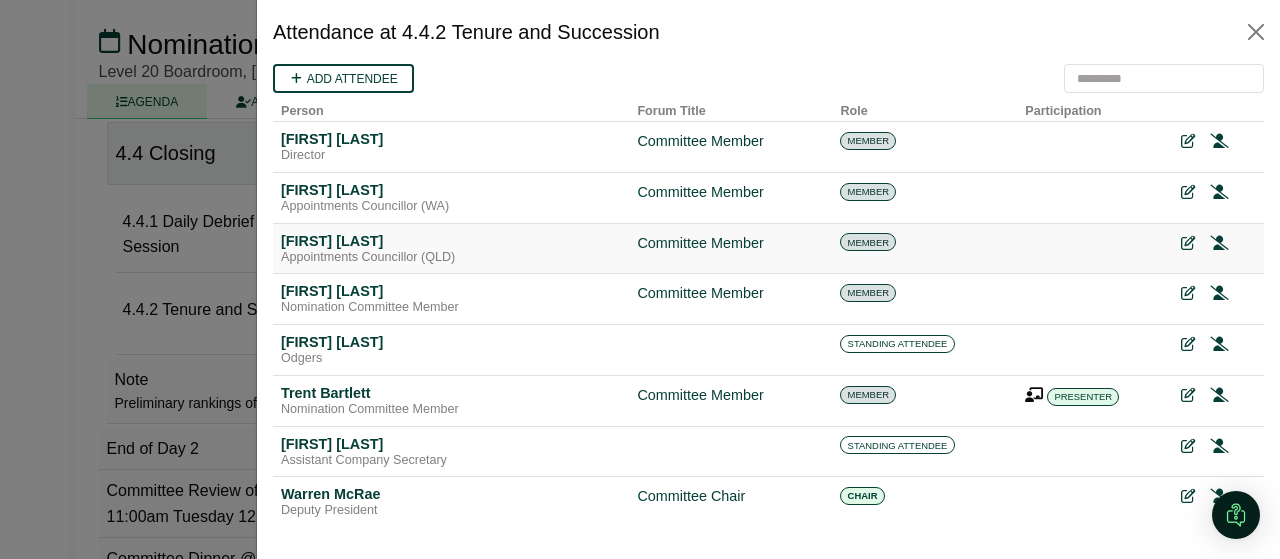 scroll, scrollTop: 0, scrollLeft: 0, axis: both 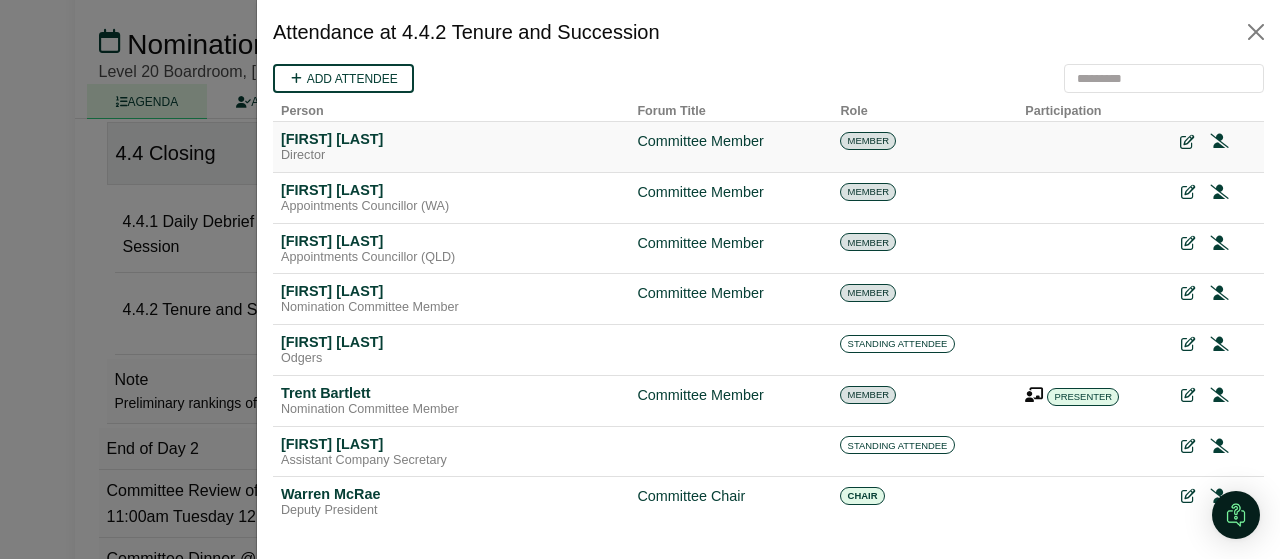 click at bounding box center (1187, 142) 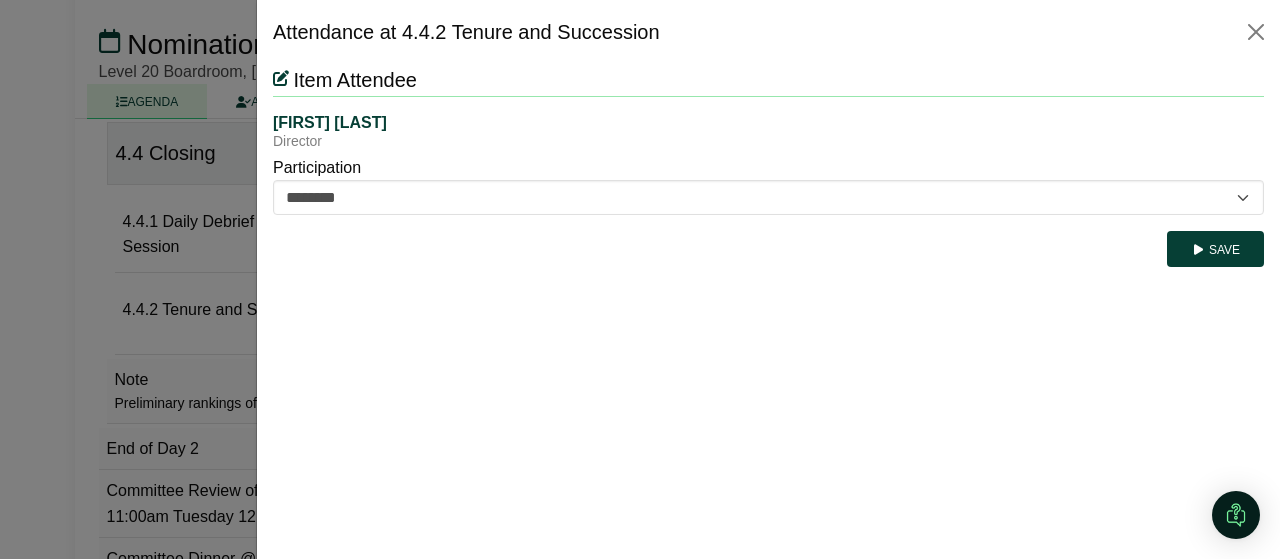 scroll, scrollTop: 0, scrollLeft: 0, axis: both 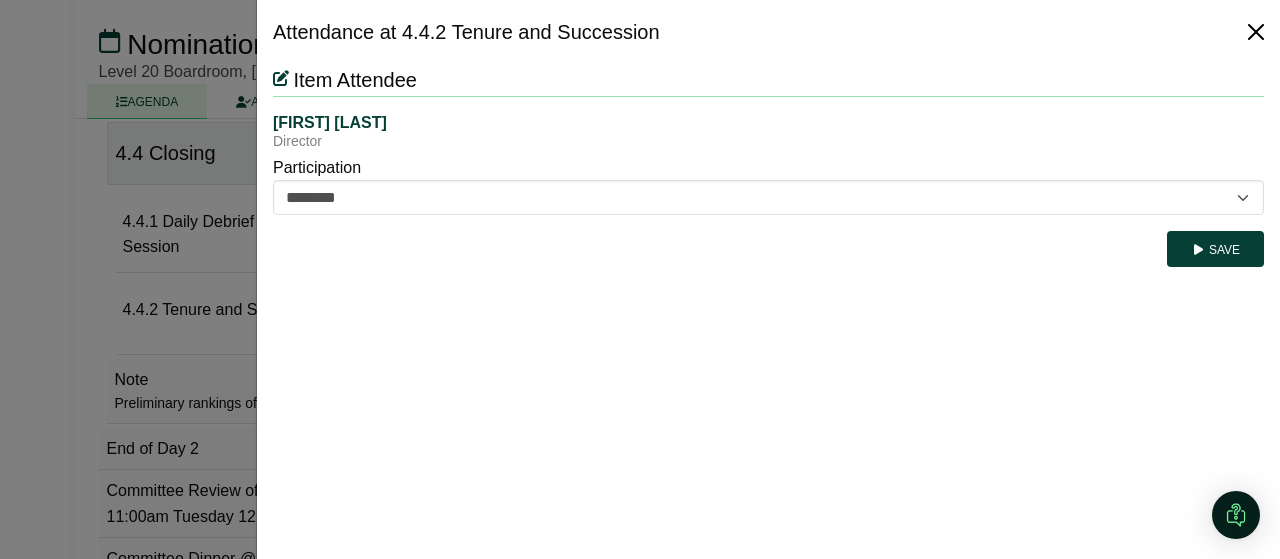 click at bounding box center (1256, 32) 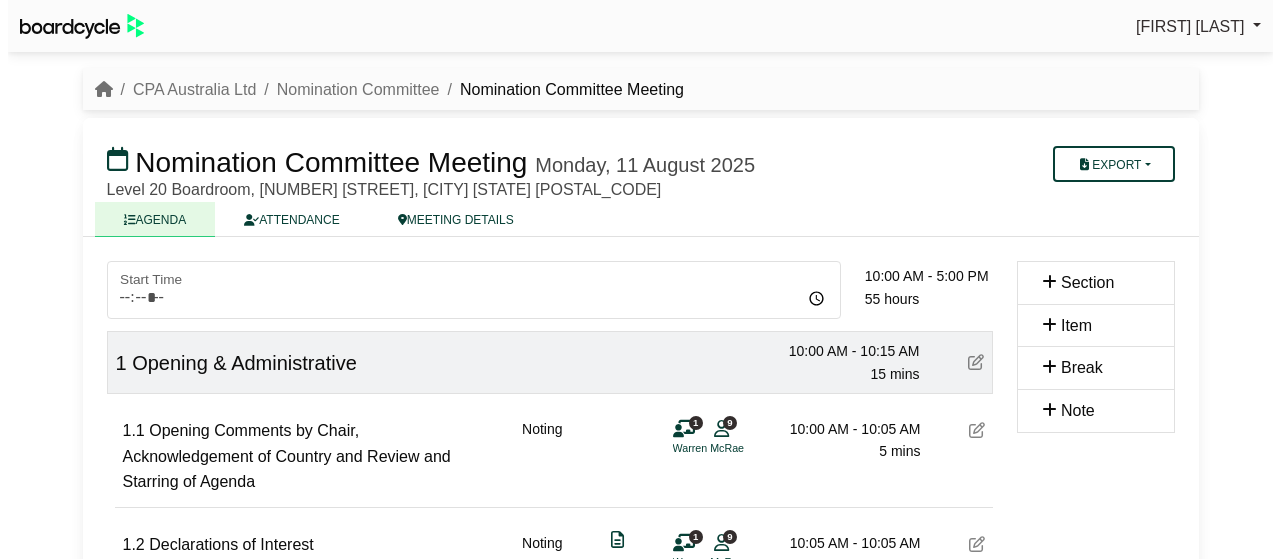 scroll, scrollTop: 4229, scrollLeft: 0, axis: vertical 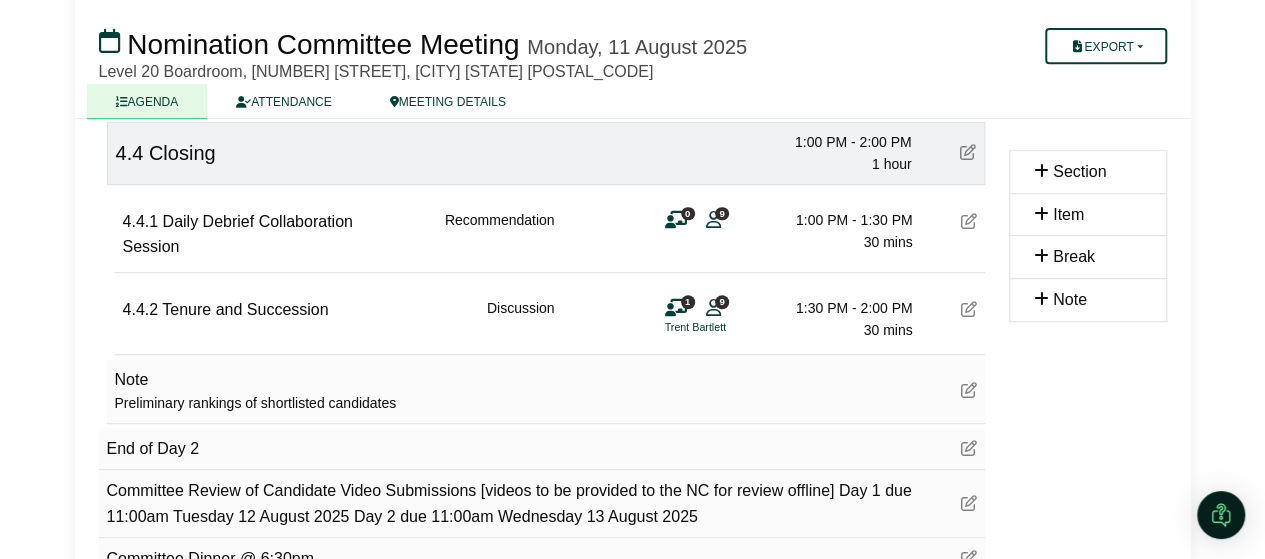 click on "0" at bounding box center (688, 213) 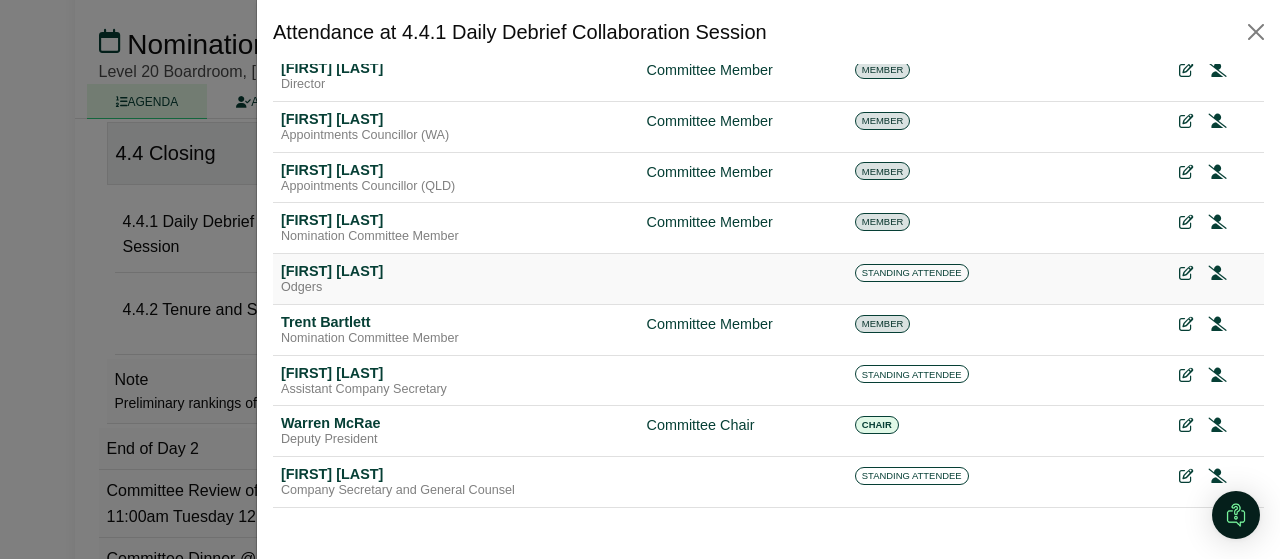 scroll, scrollTop: 72, scrollLeft: 0, axis: vertical 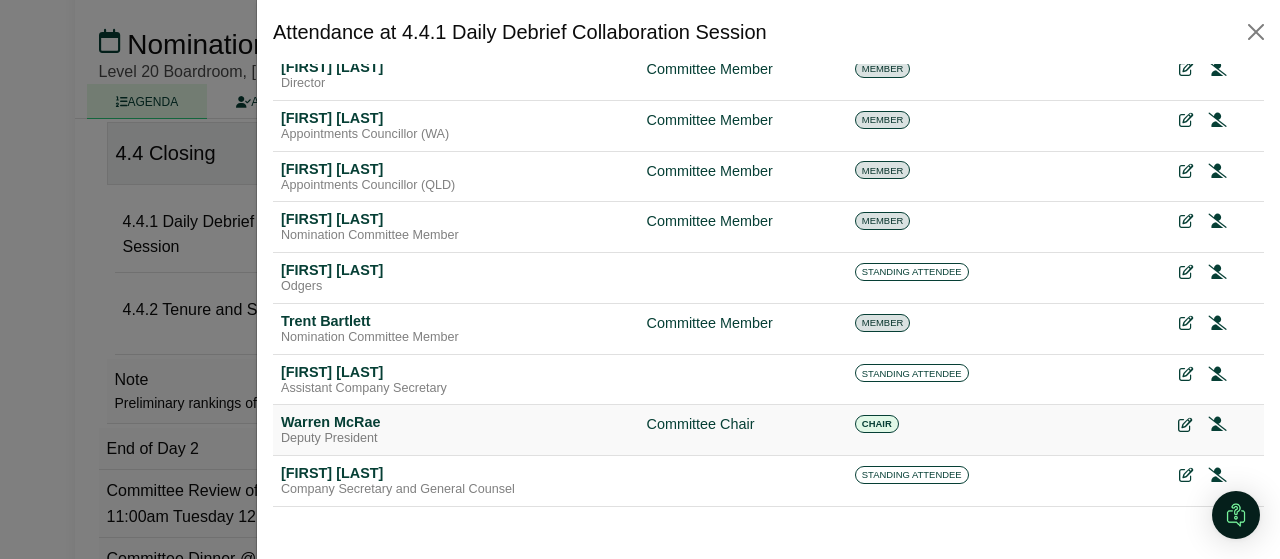 click at bounding box center (1185, 425) 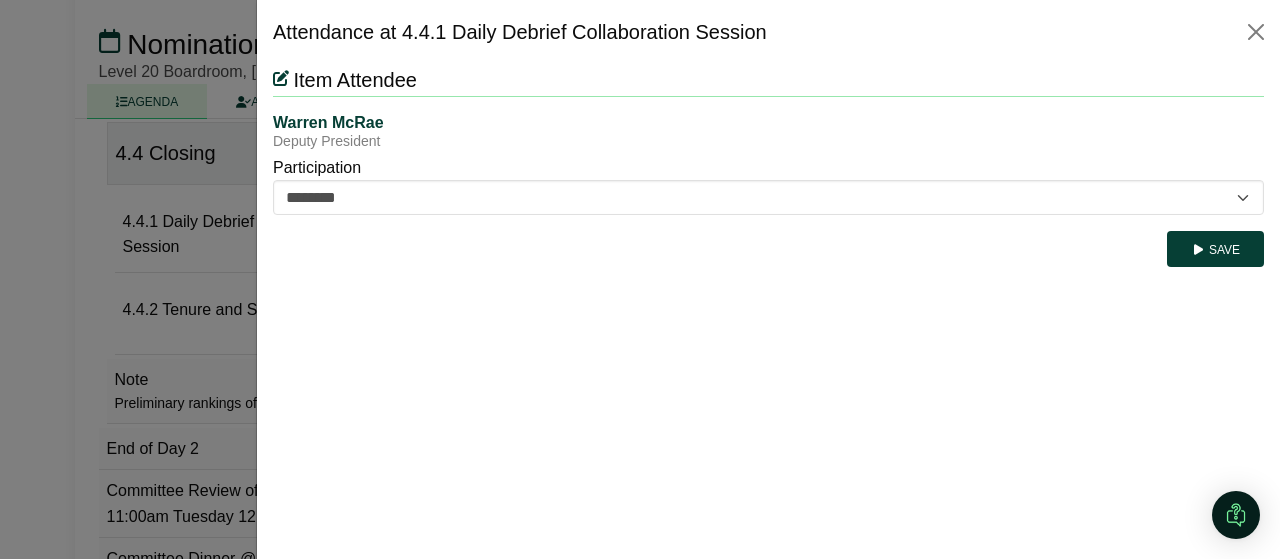 scroll, scrollTop: 0, scrollLeft: 0, axis: both 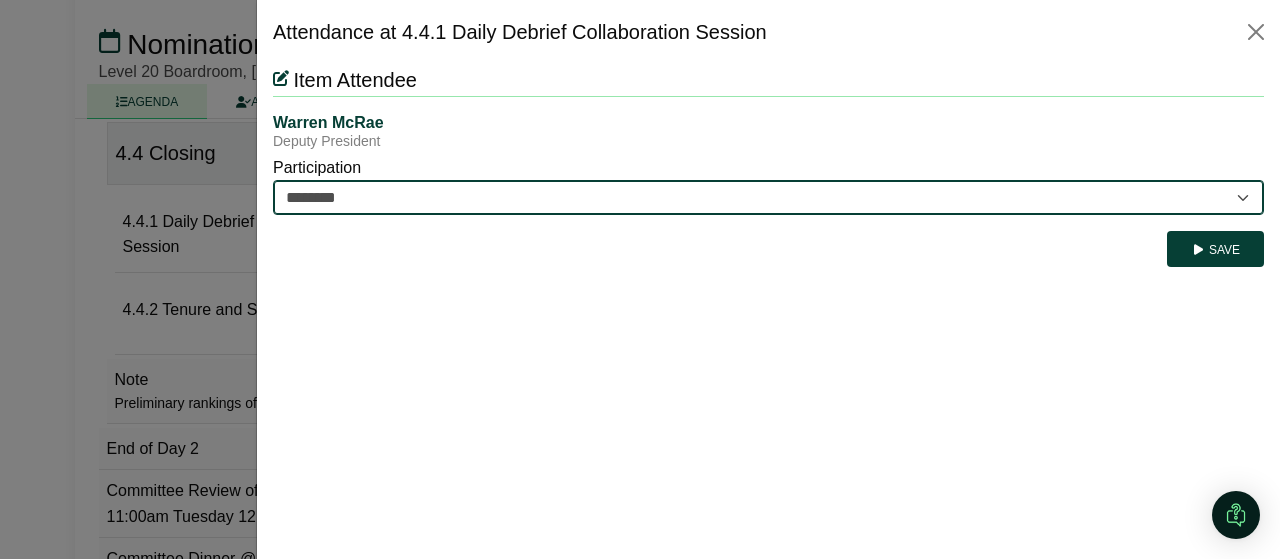 click on "*********
********" at bounding box center [768, 197] 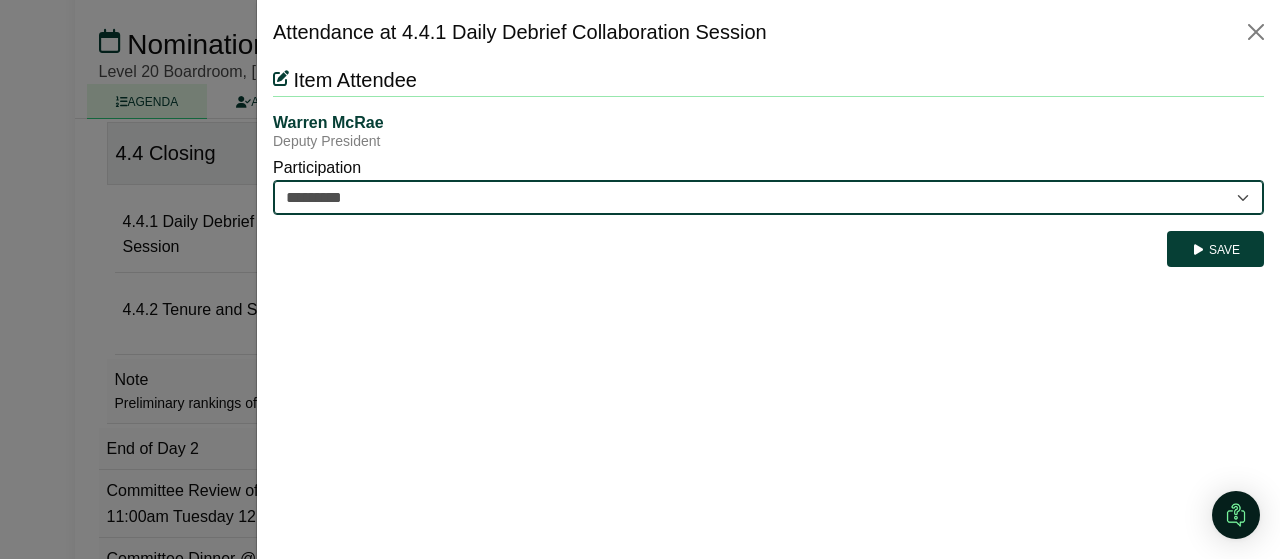 click on "*********
********" at bounding box center (768, 197) 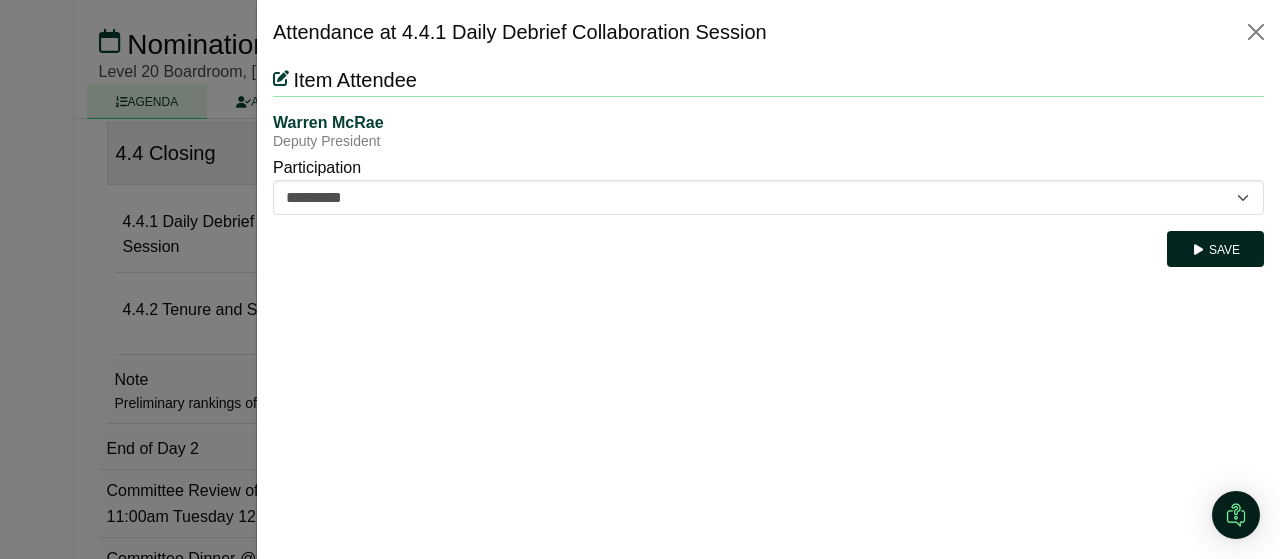click on "Save" at bounding box center (1215, 249) 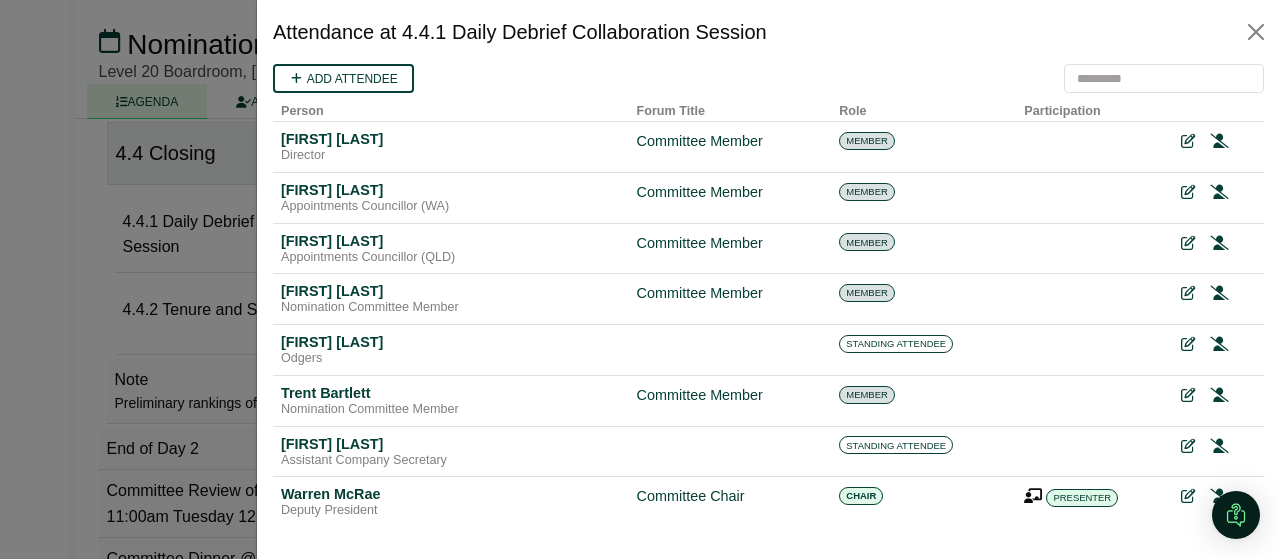 scroll, scrollTop: 0, scrollLeft: 0, axis: both 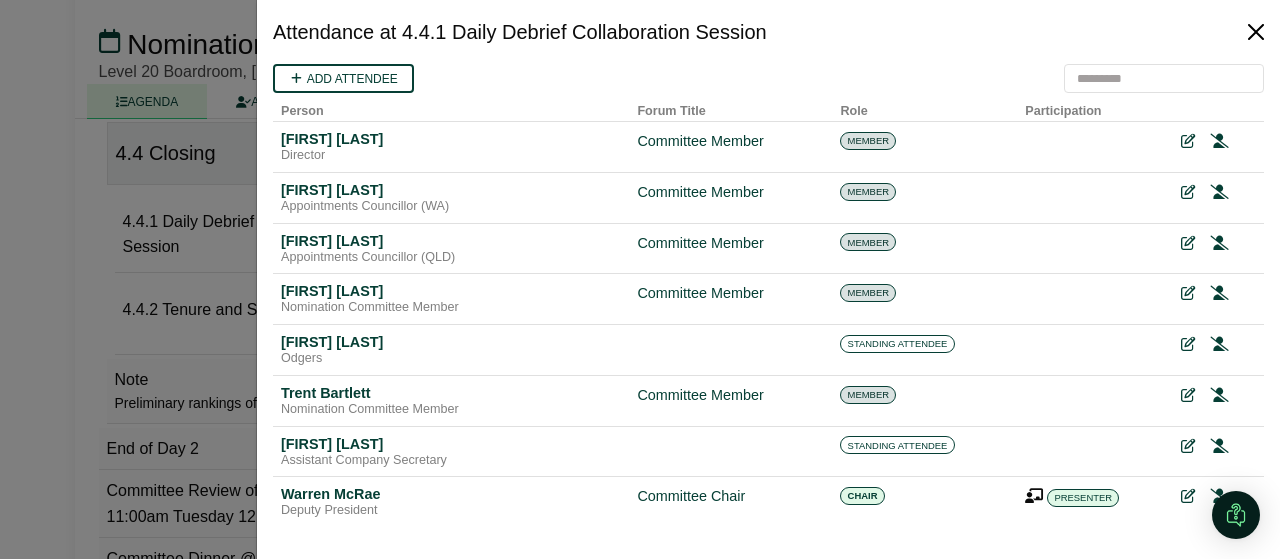click at bounding box center [1256, 32] 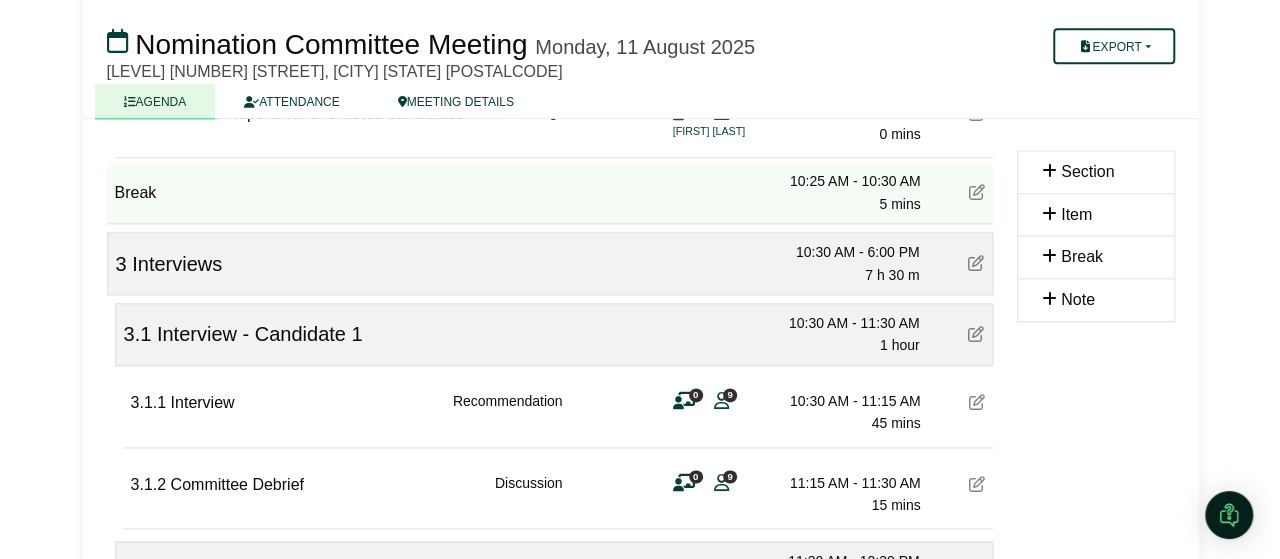 scroll, scrollTop: 1321, scrollLeft: 0, axis: vertical 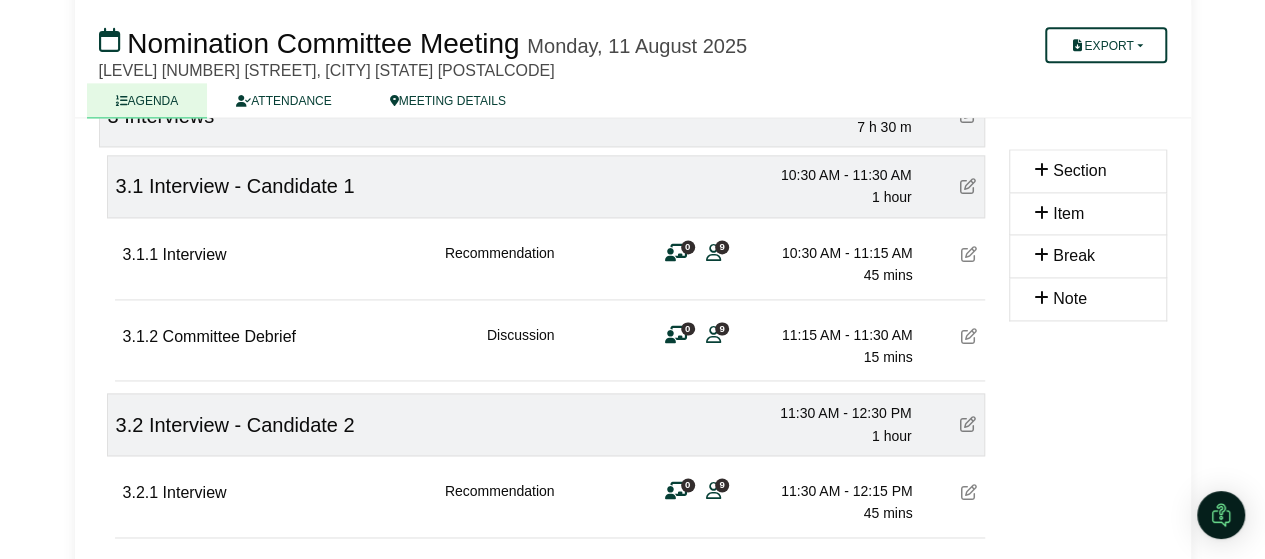 click on "9" at bounding box center [722, 246] 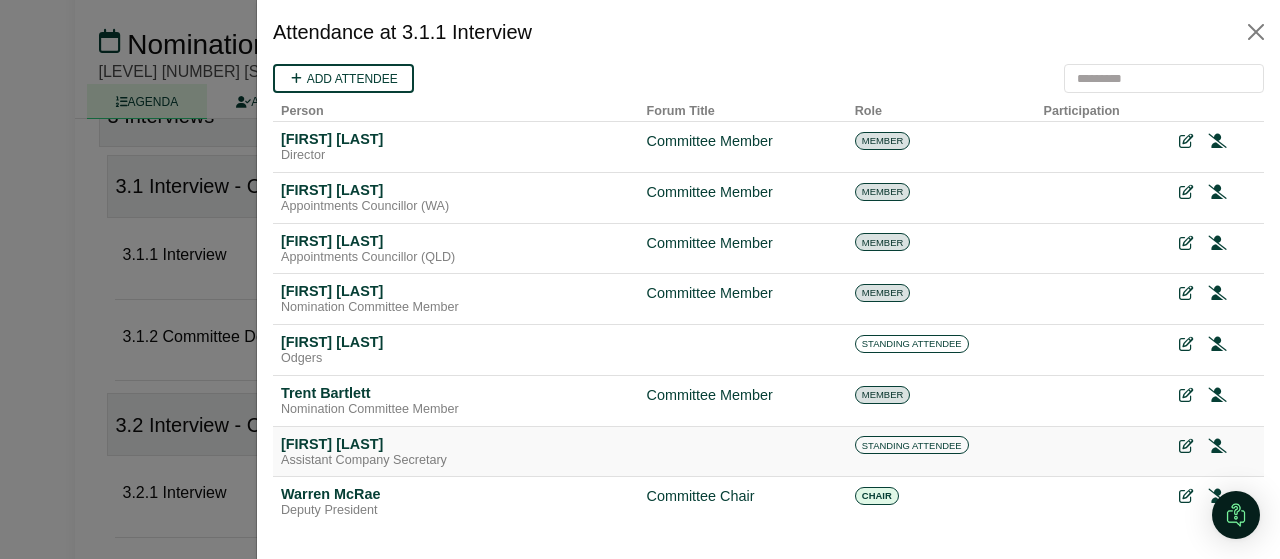 scroll, scrollTop: 72, scrollLeft: 0, axis: vertical 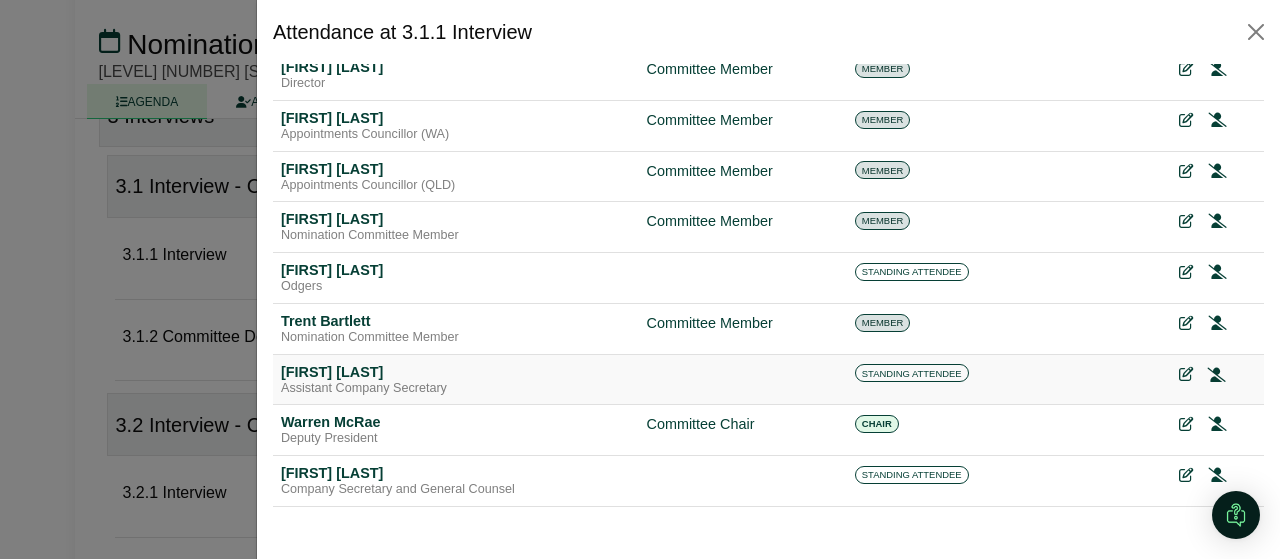 click at bounding box center [1217, 374] 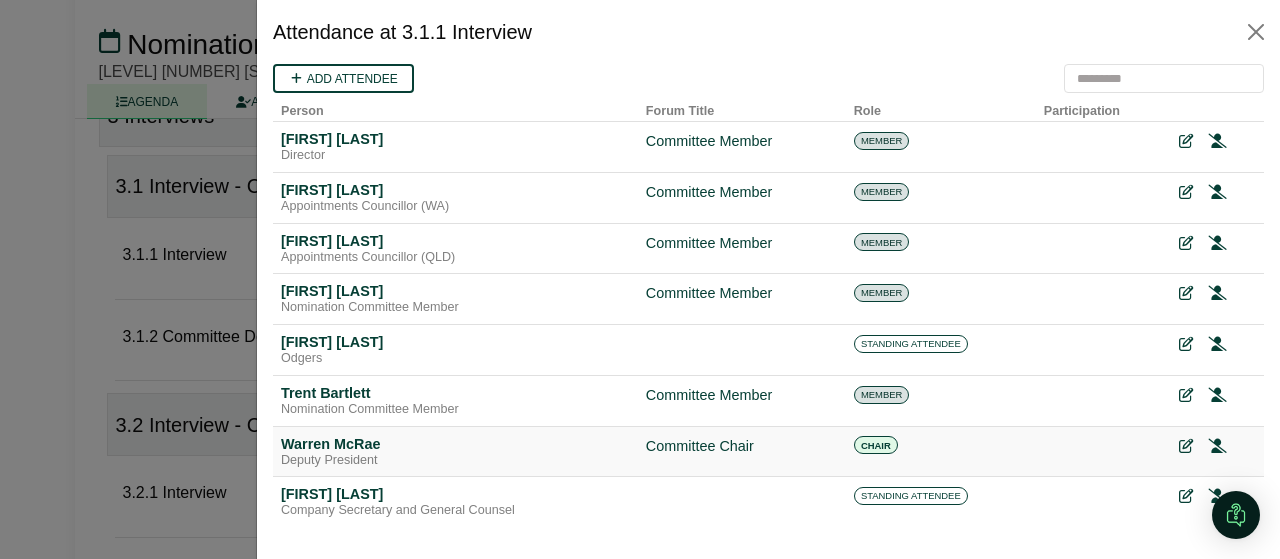 scroll, scrollTop: 0, scrollLeft: 0, axis: both 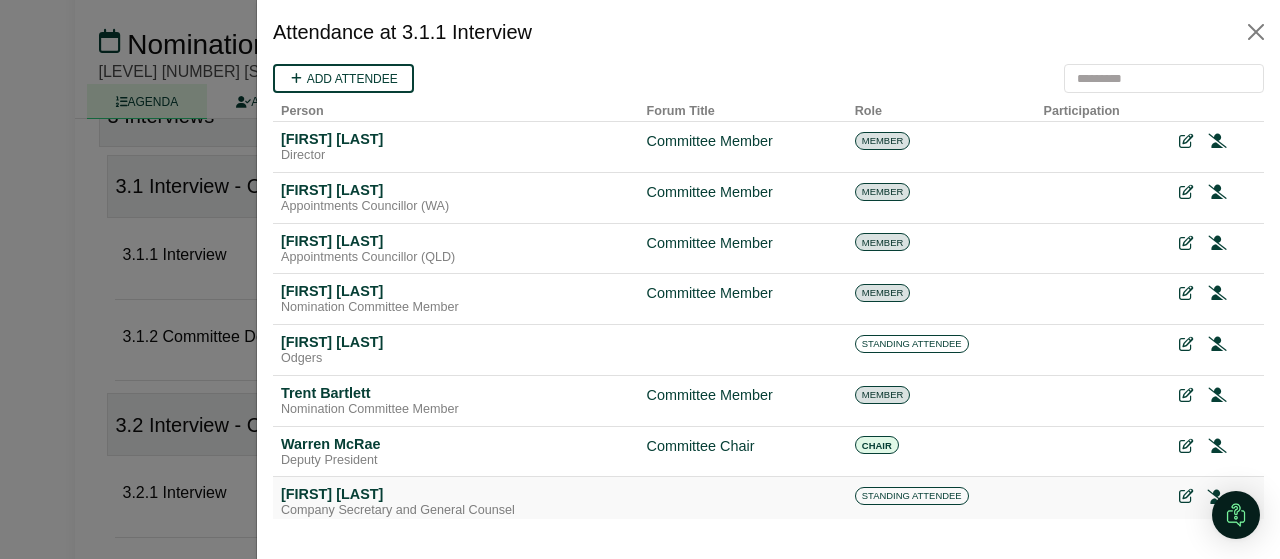 click at bounding box center [1217, 497] 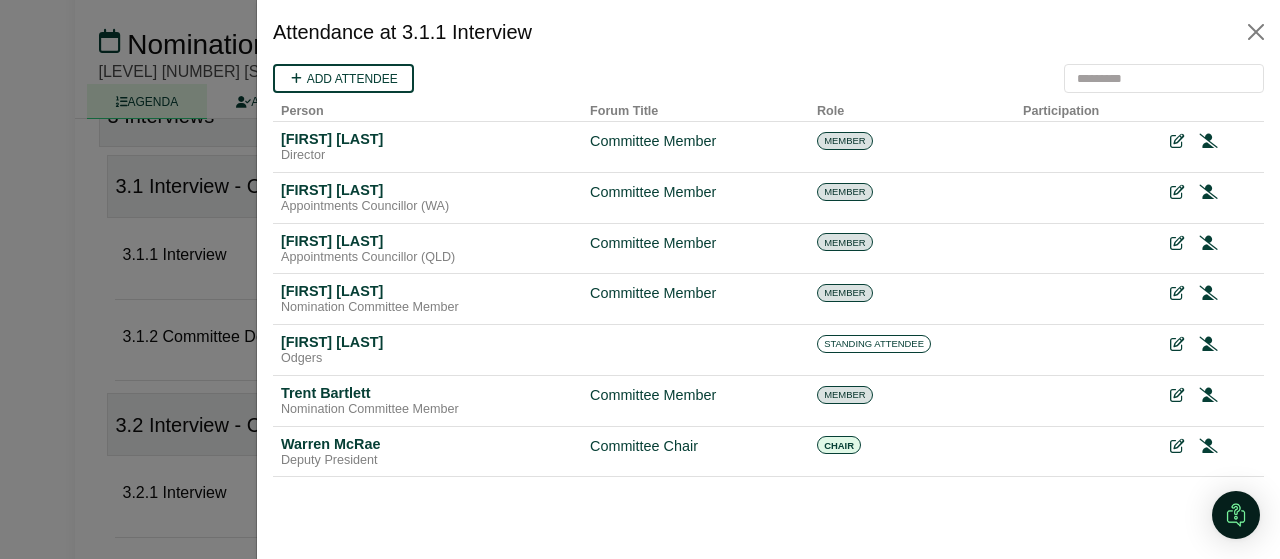 scroll, scrollTop: 0, scrollLeft: 0, axis: both 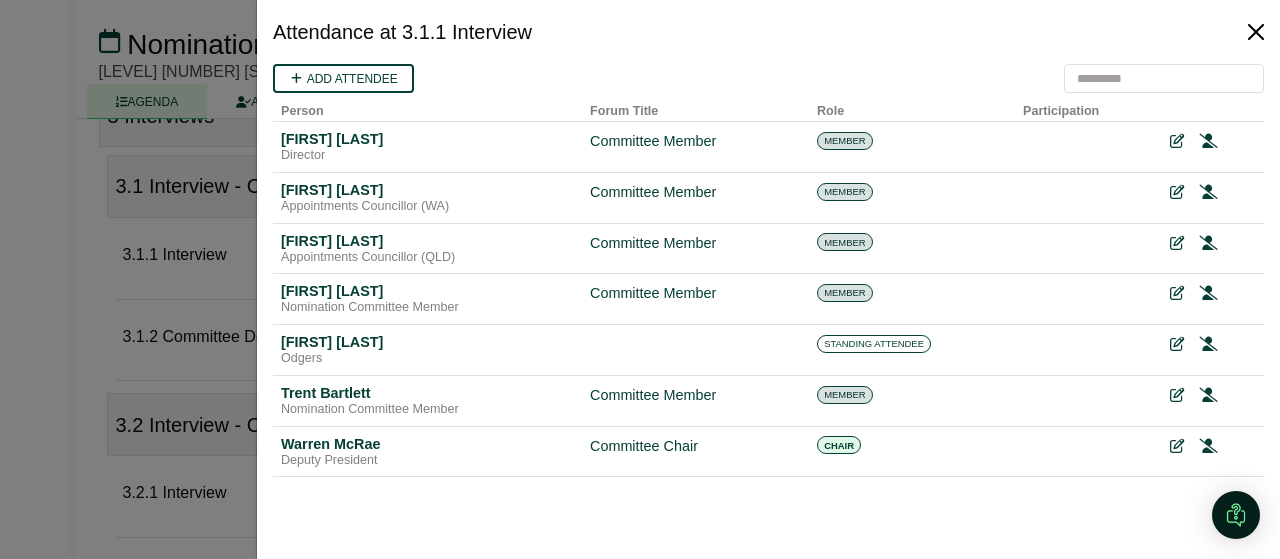 click at bounding box center (1256, 32) 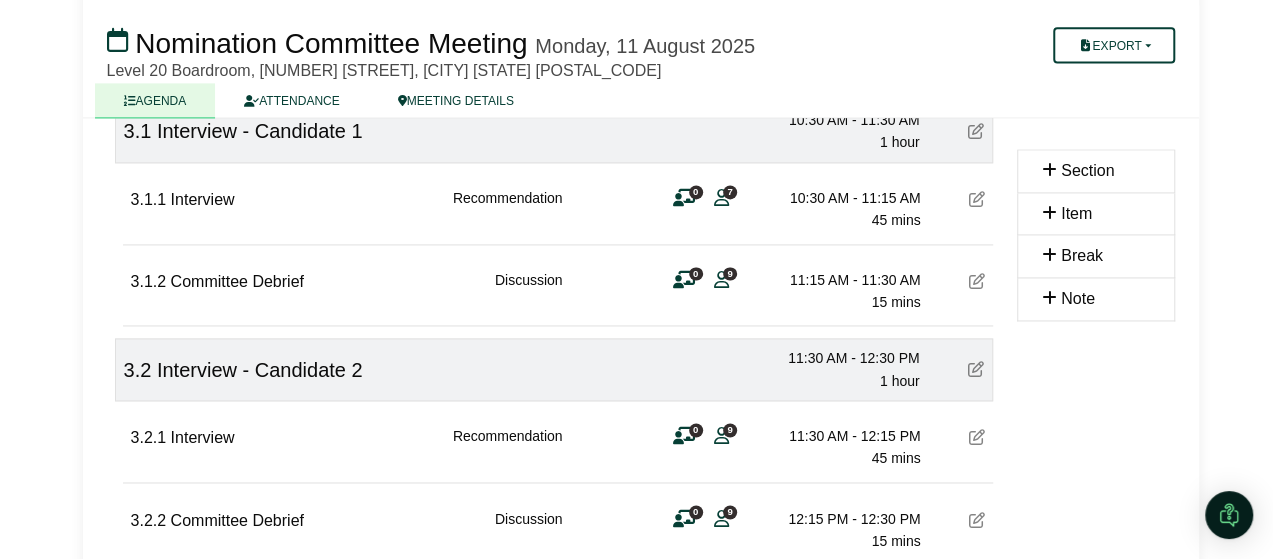 scroll, scrollTop: 1377, scrollLeft: 0, axis: vertical 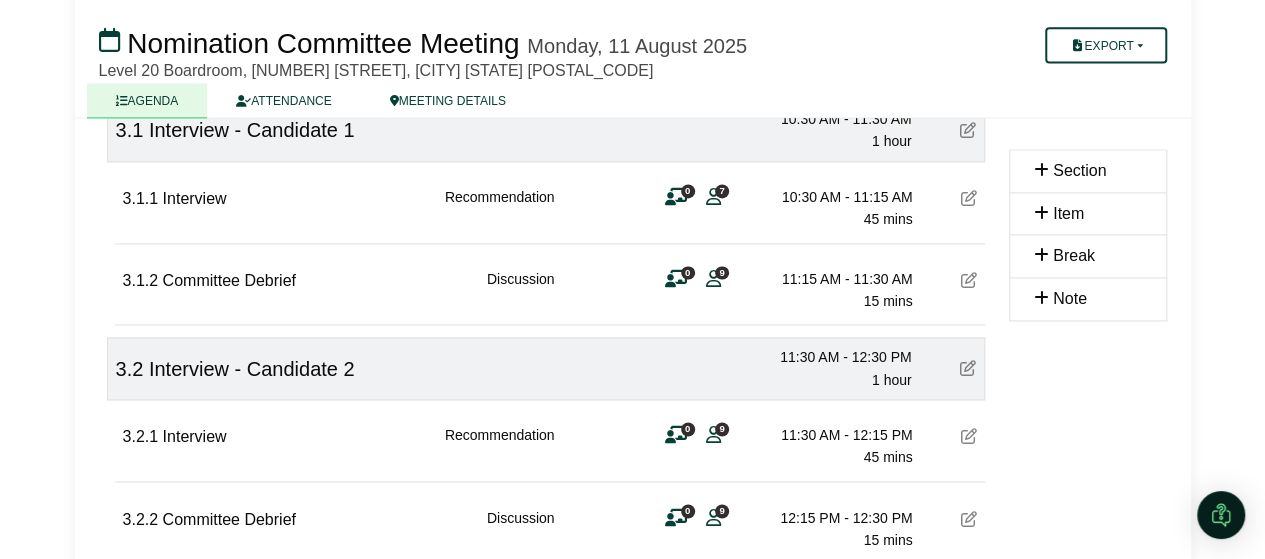 click at bounding box center [676, 279] 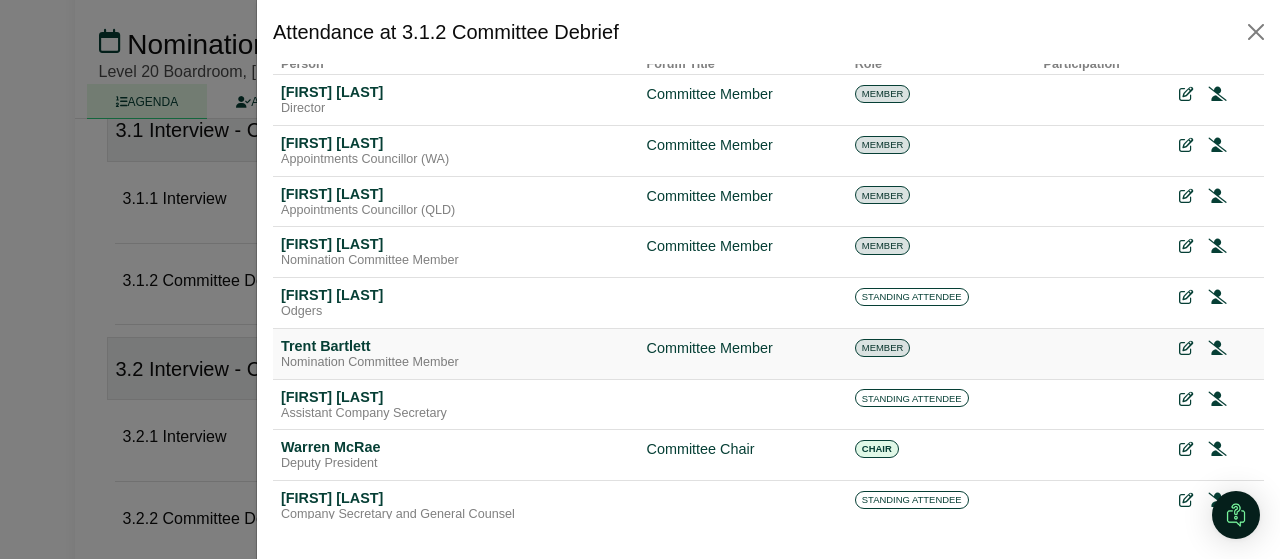 scroll, scrollTop: 48, scrollLeft: 0, axis: vertical 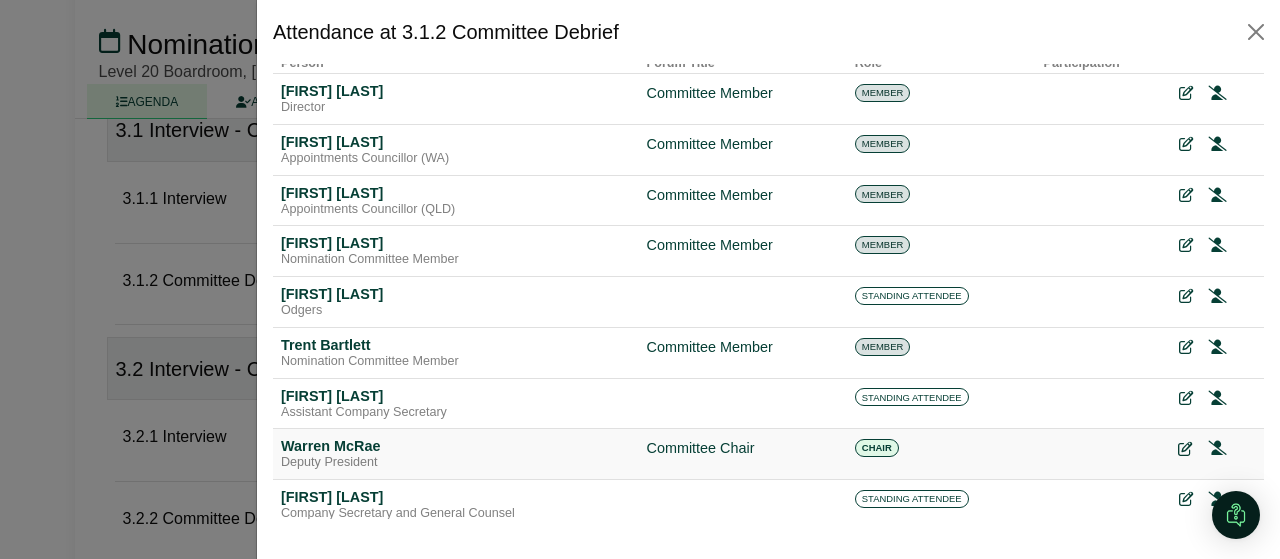 click at bounding box center (1185, 449) 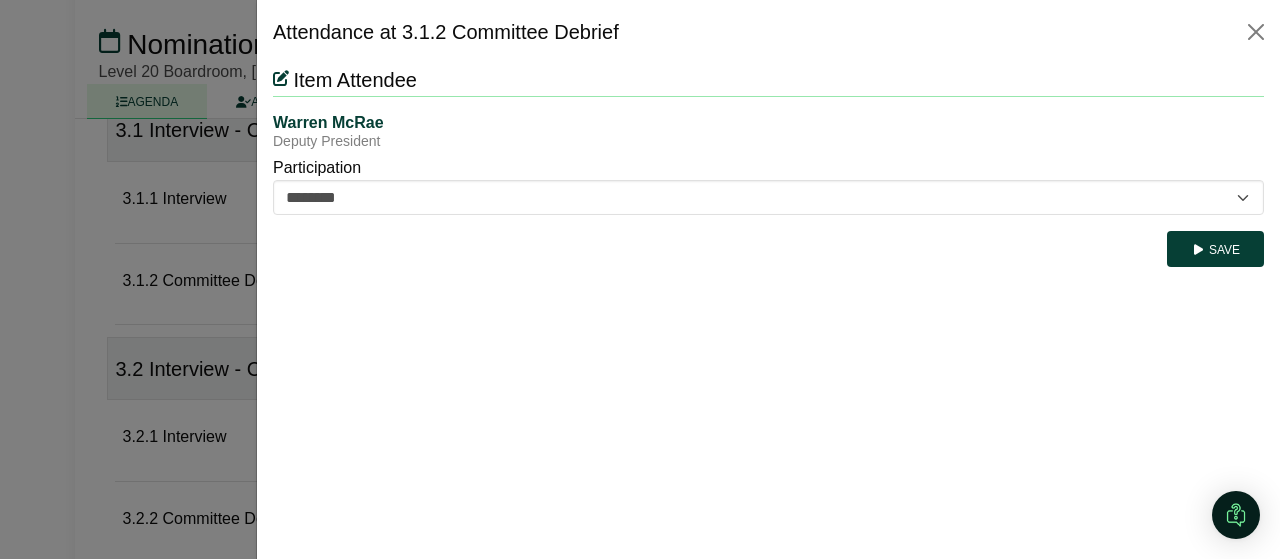 scroll, scrollTop: 0, scrollLeft: 0, axis: both 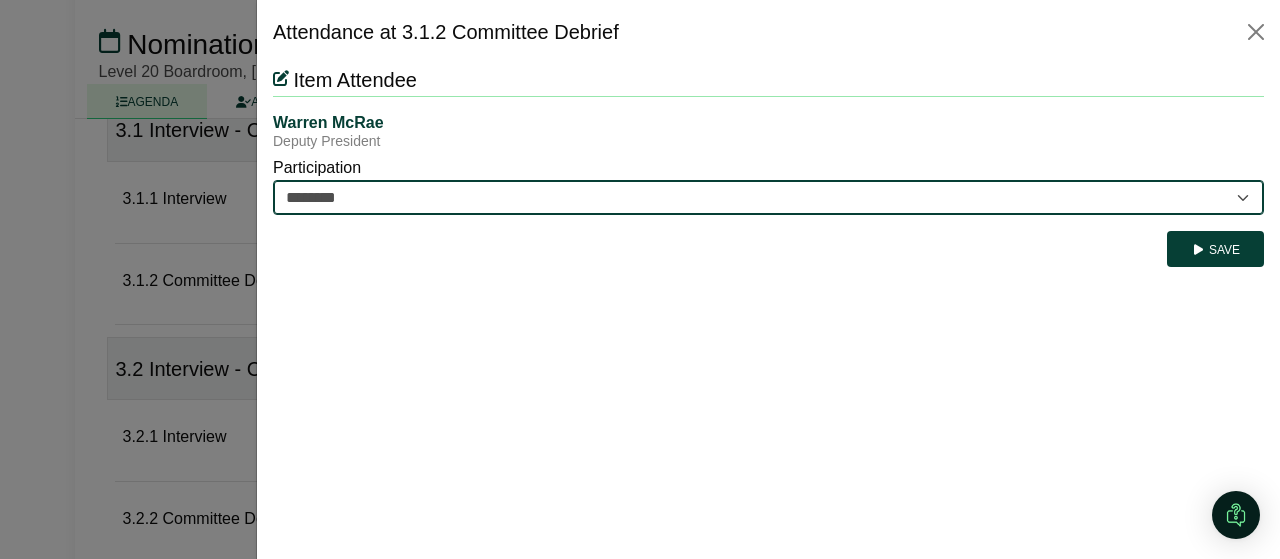 click on "*********
********" at bounding box center (768, 197) 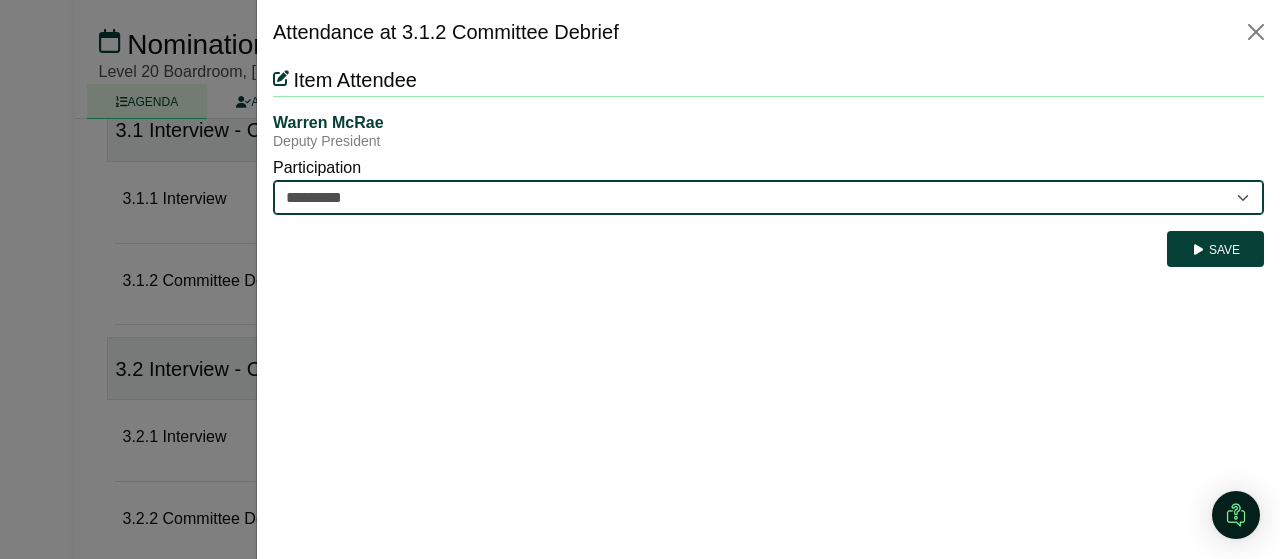 click on "*********
********" at bounding box center (768, 197) 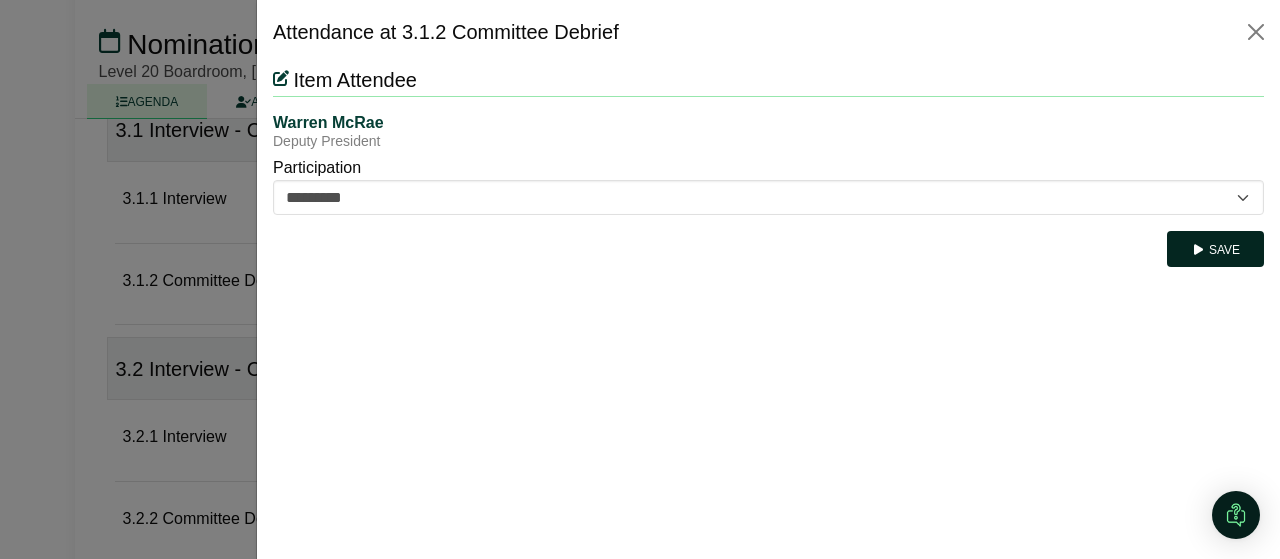 click on "Save" at bounding box center [1215, 249] 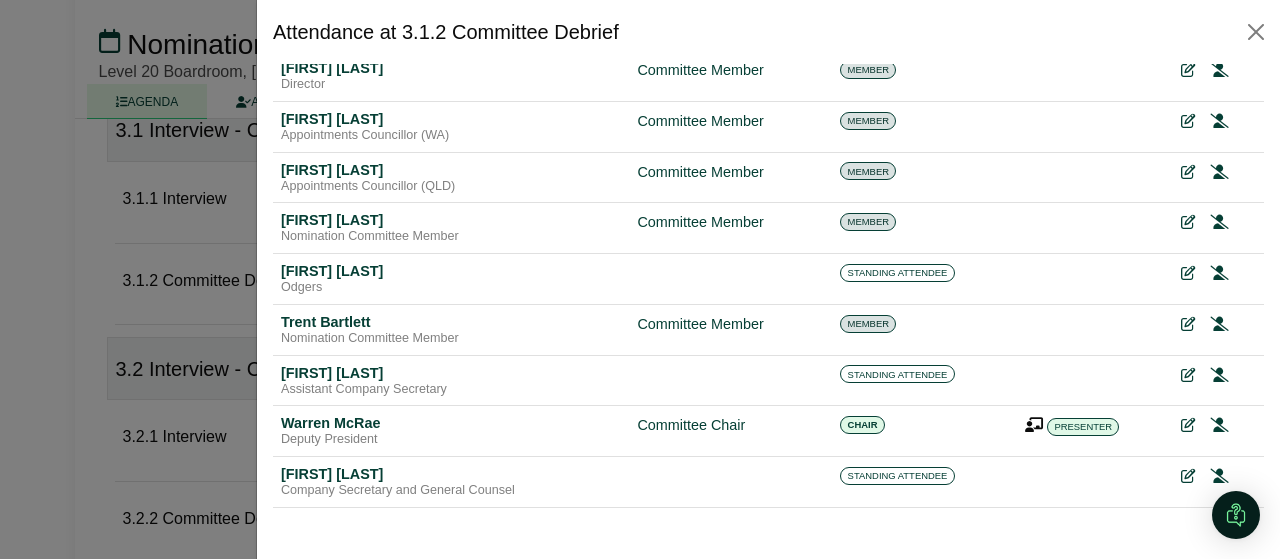 scroll, scrollTop: 72, scrollLeft: 0, axis: vertical 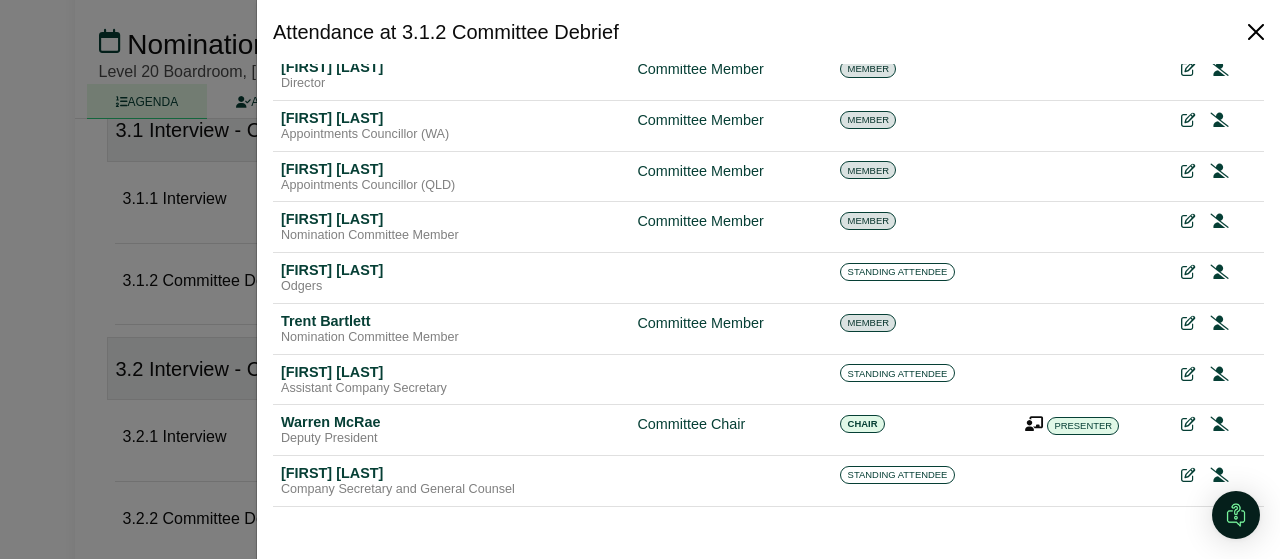 click at bounding box center (1256, 32) 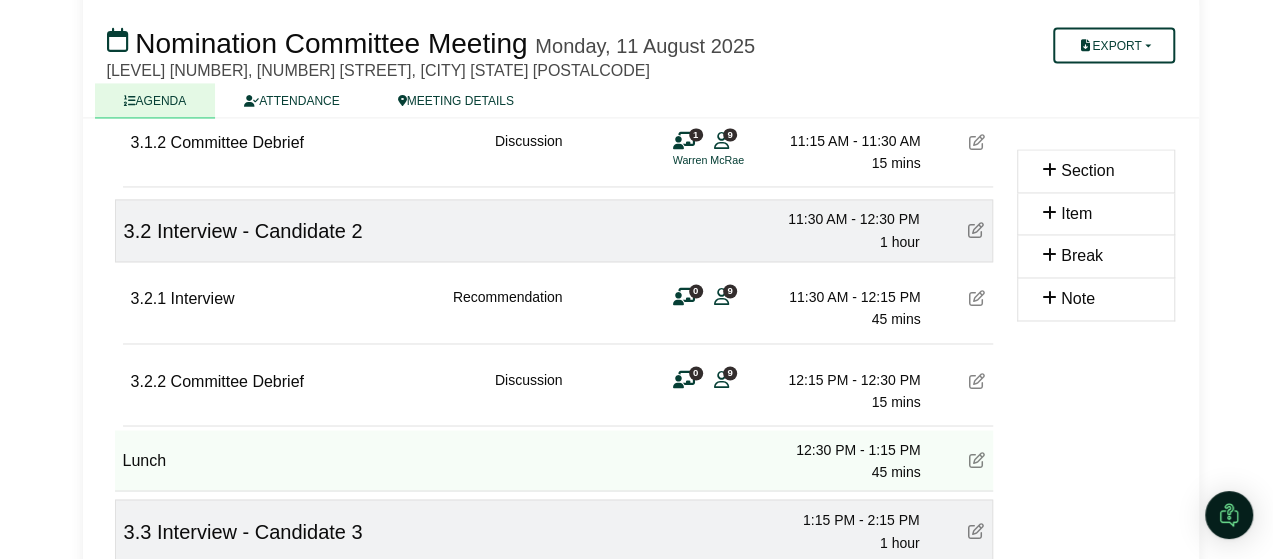 scroll, scrollTop: 1516, scrollLeft: 0, axis: vertical 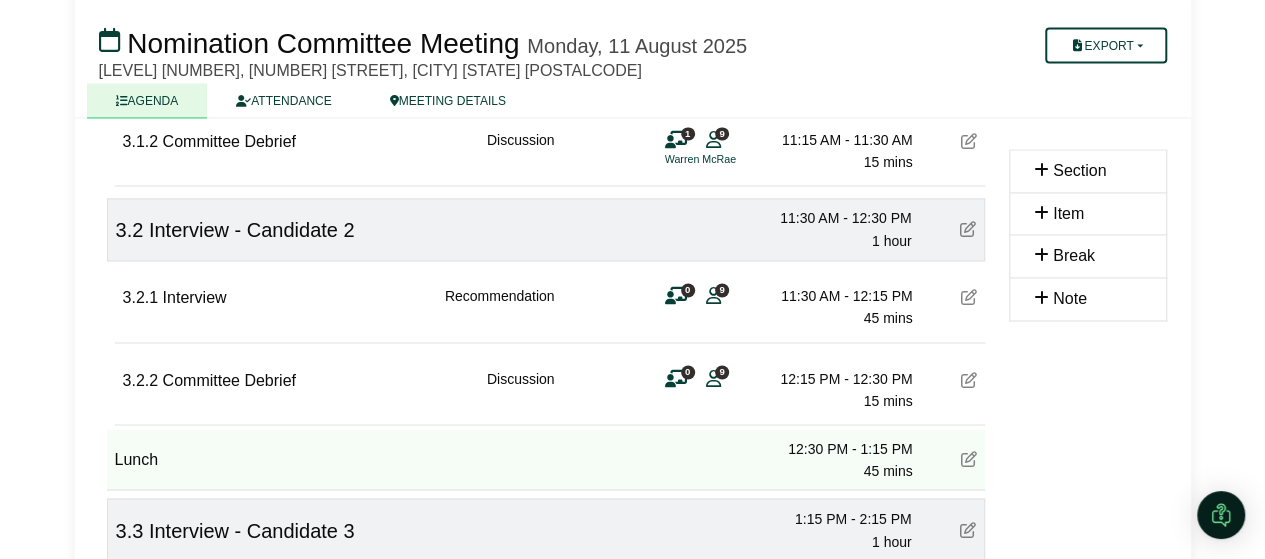click at bounding box center (676, 378) 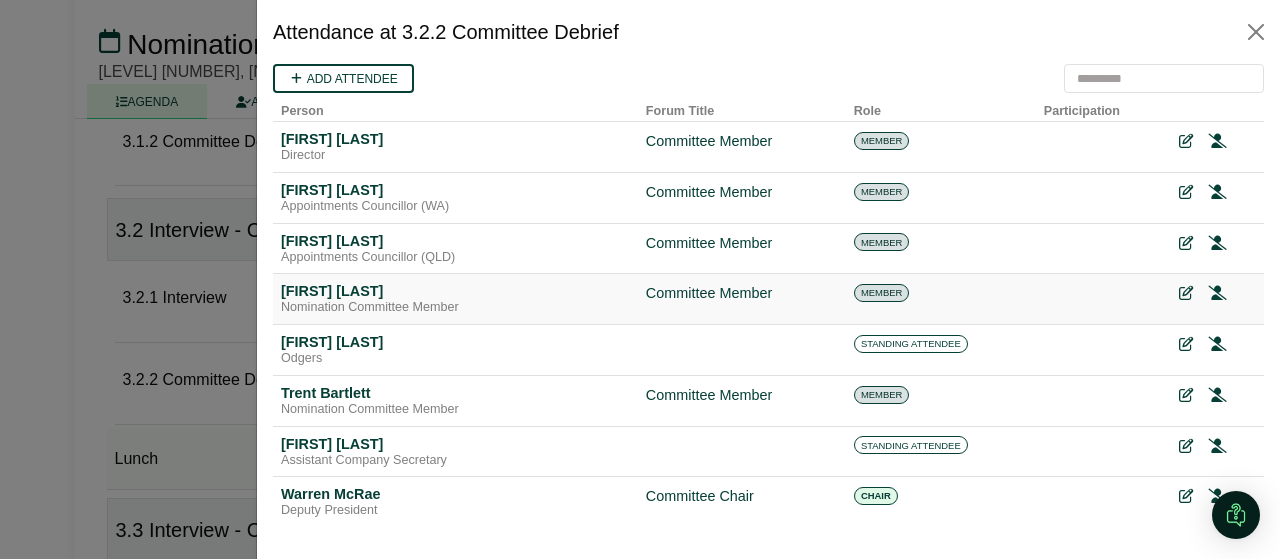 scroll, scrollTop: 0, scrollLeft: 0, axis: both 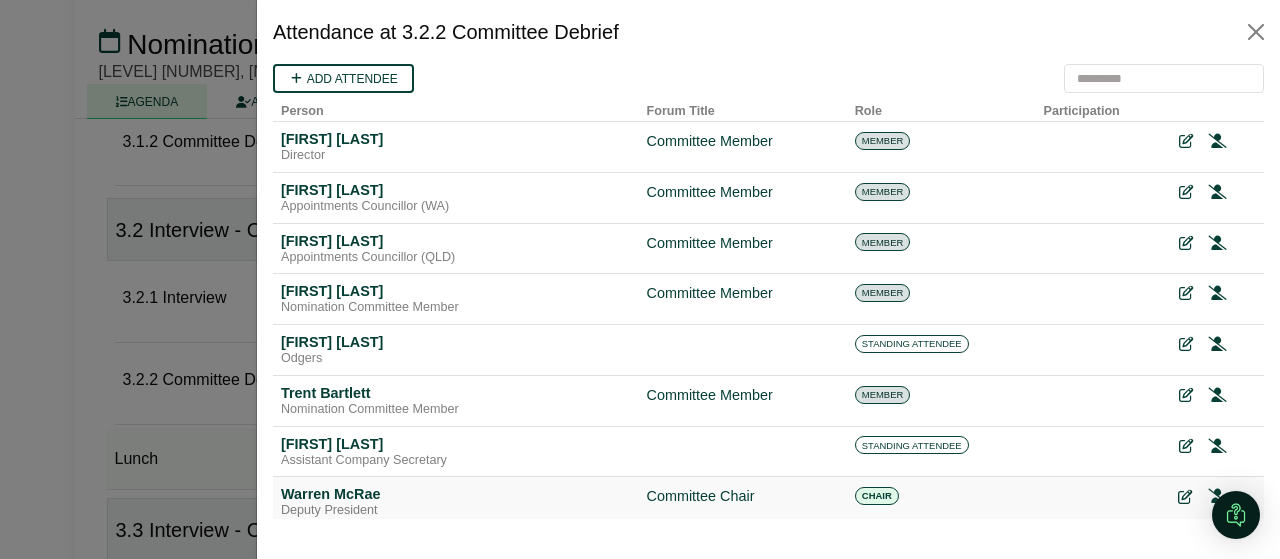 click at bounding box center [1185, 497] 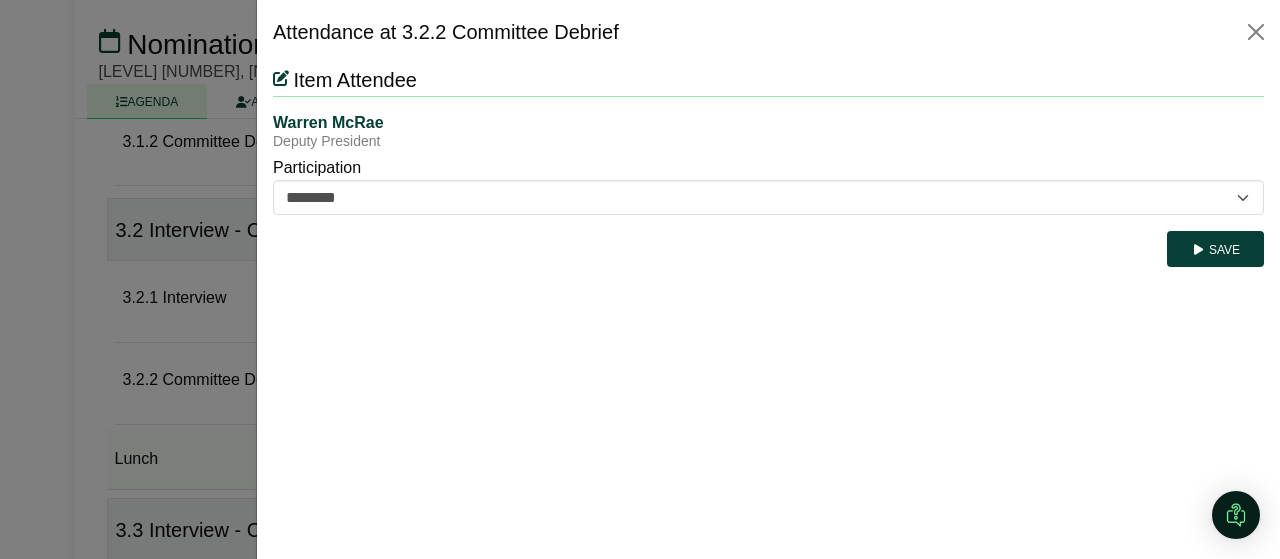scroll, scrollTop: 0, scrollLeft: 0, axis: both 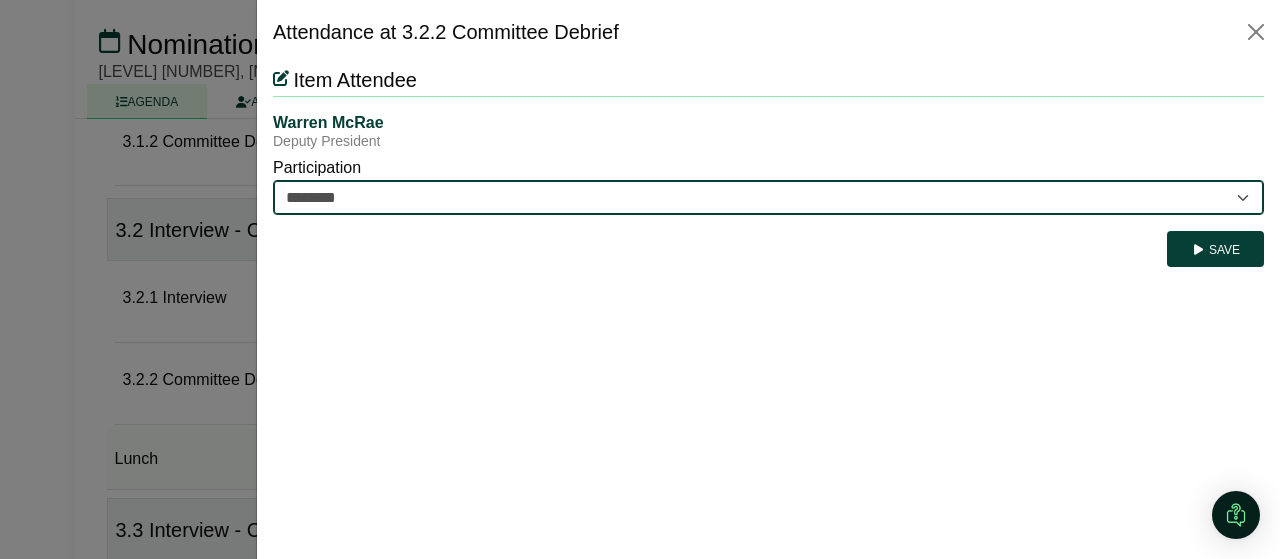 click on "*********
********" at bounding box center [768, 197] 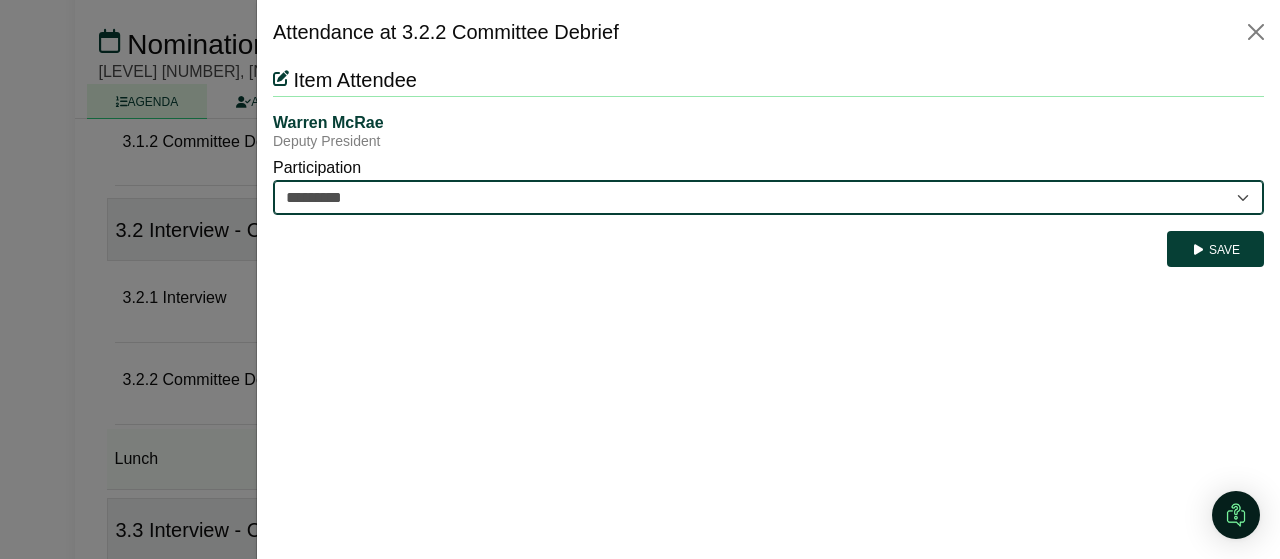 click on "*********
********" at bounding box center (768, 197) 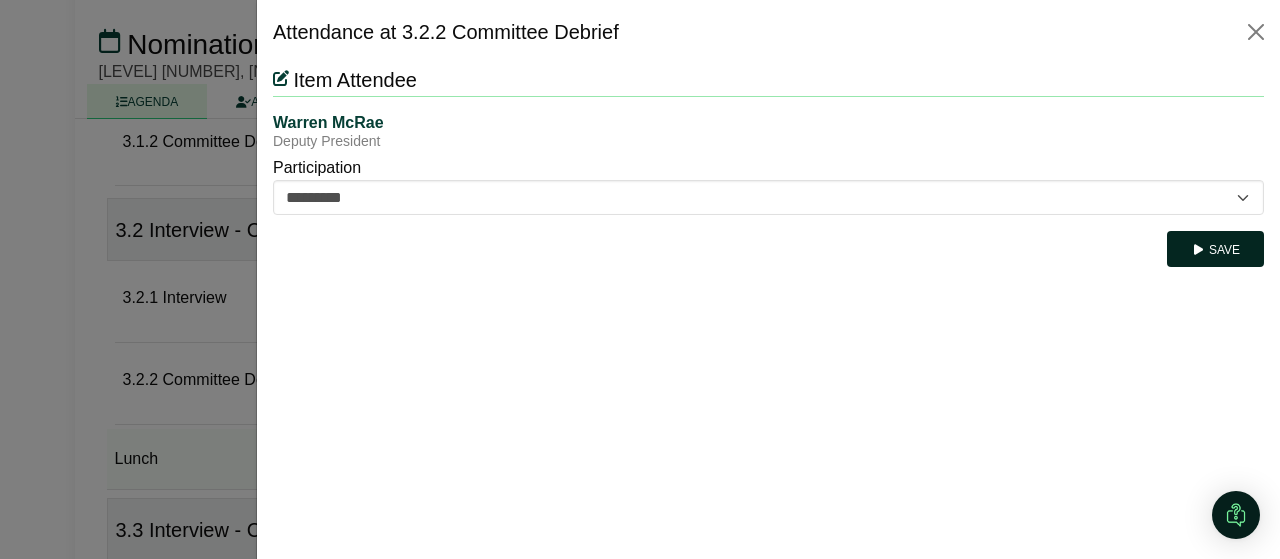 click on "Save" at bounding box center [1215, 249] 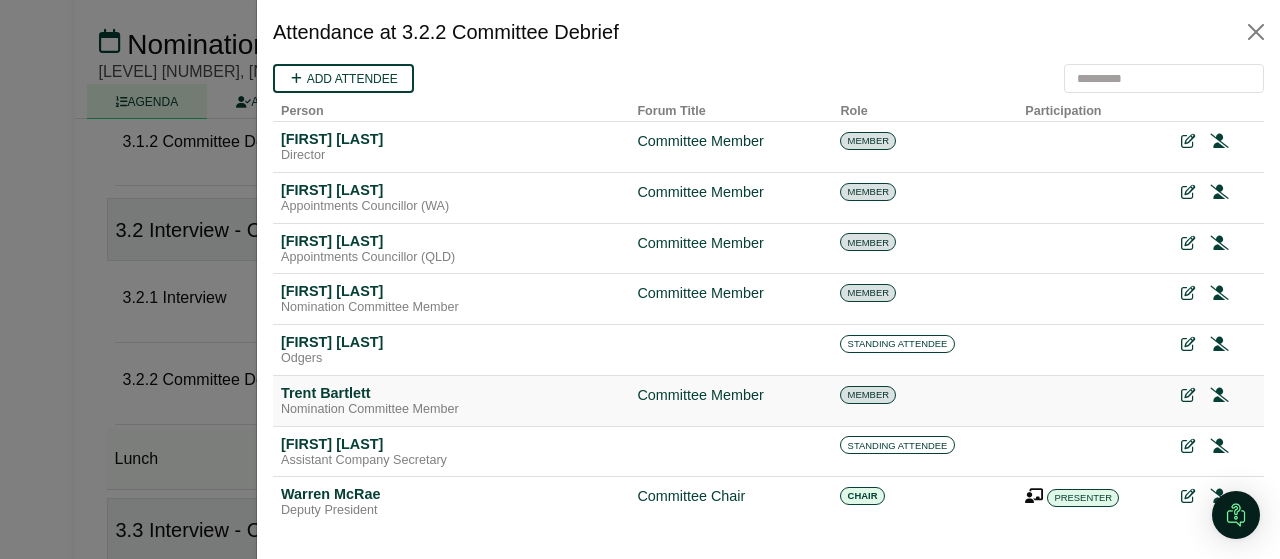 scroll, scrollTop: 0, scrollLeft: 0, axis: both 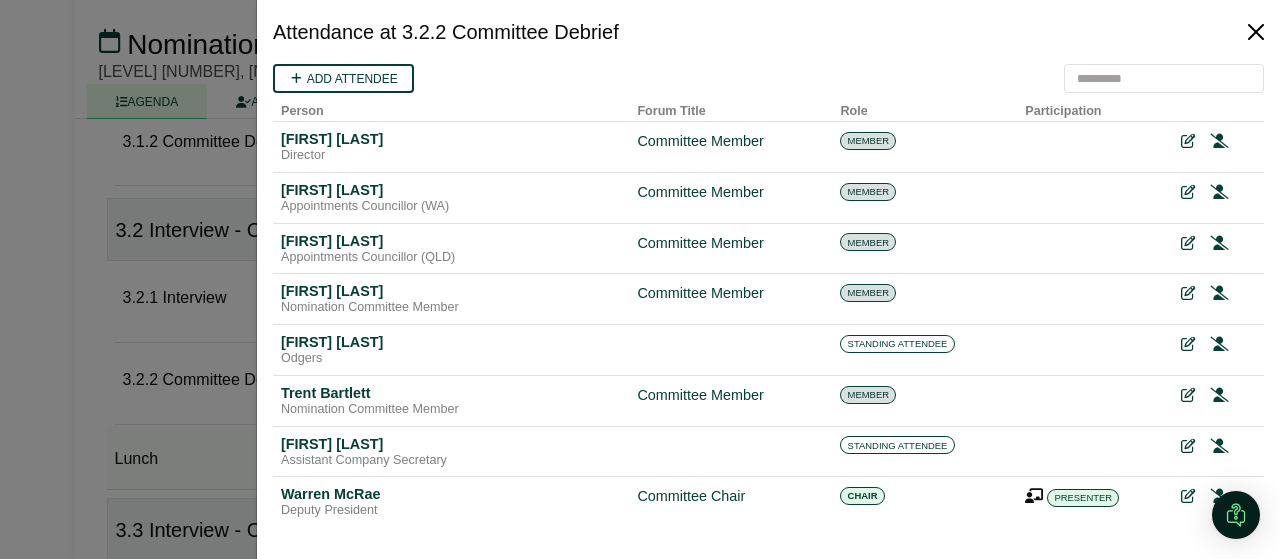 click at bounding box center [1256, 32] 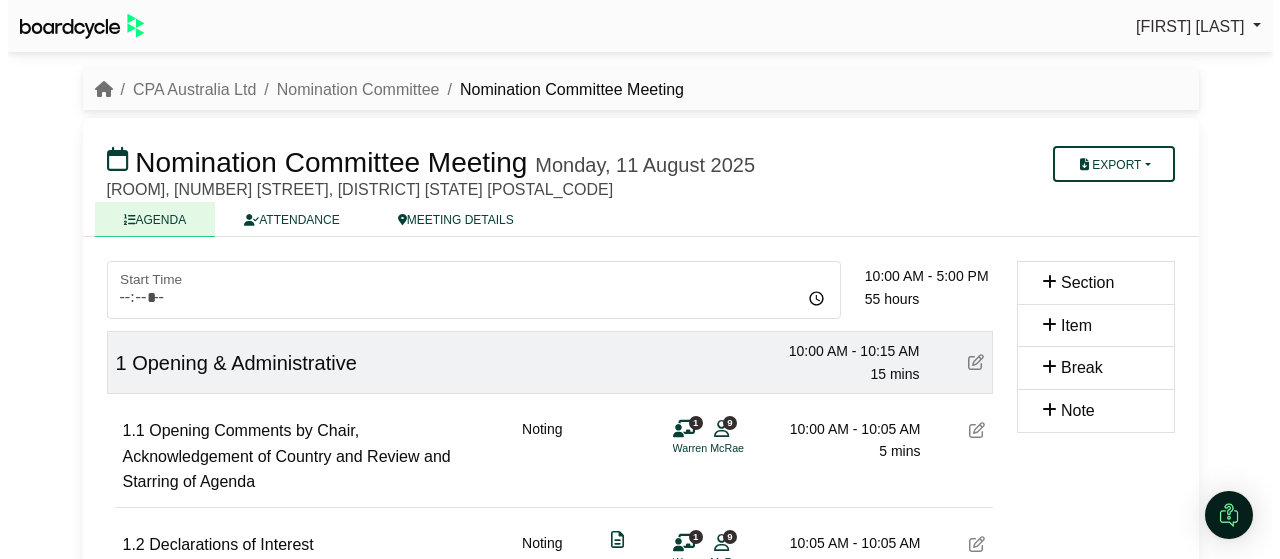 scroll, scrollTop: 1516, scrollLeft: 0, axis: vertical 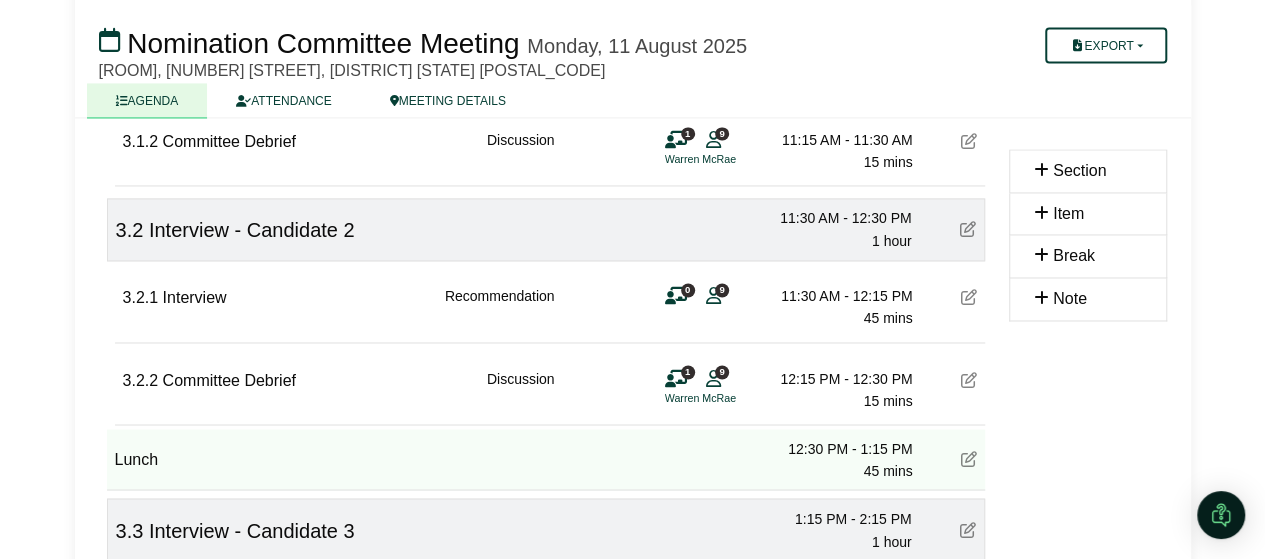 click on "9" at bounding box center (722, 289) 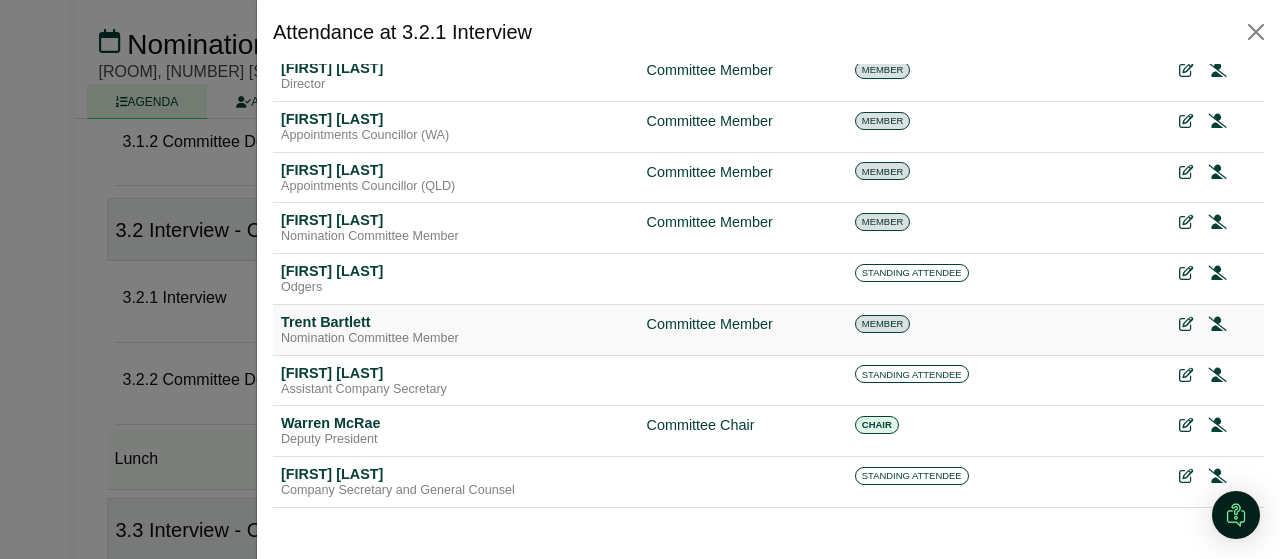 scroll, scrollTop: 72, scrollLeft: 0, axis: vertical 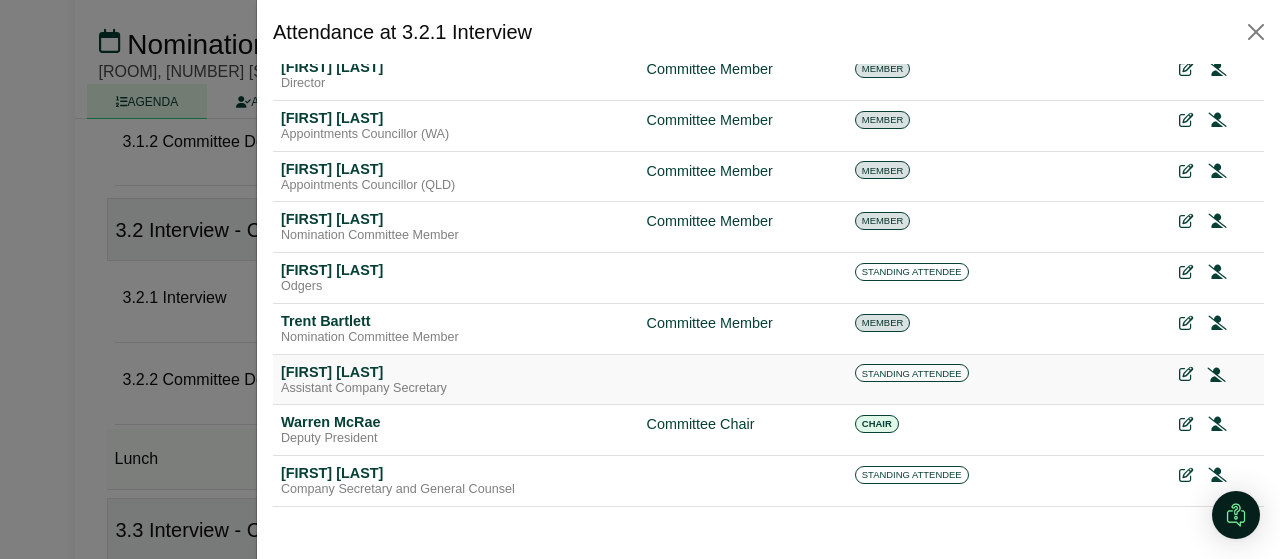 click at bounding box center [1217, 374] 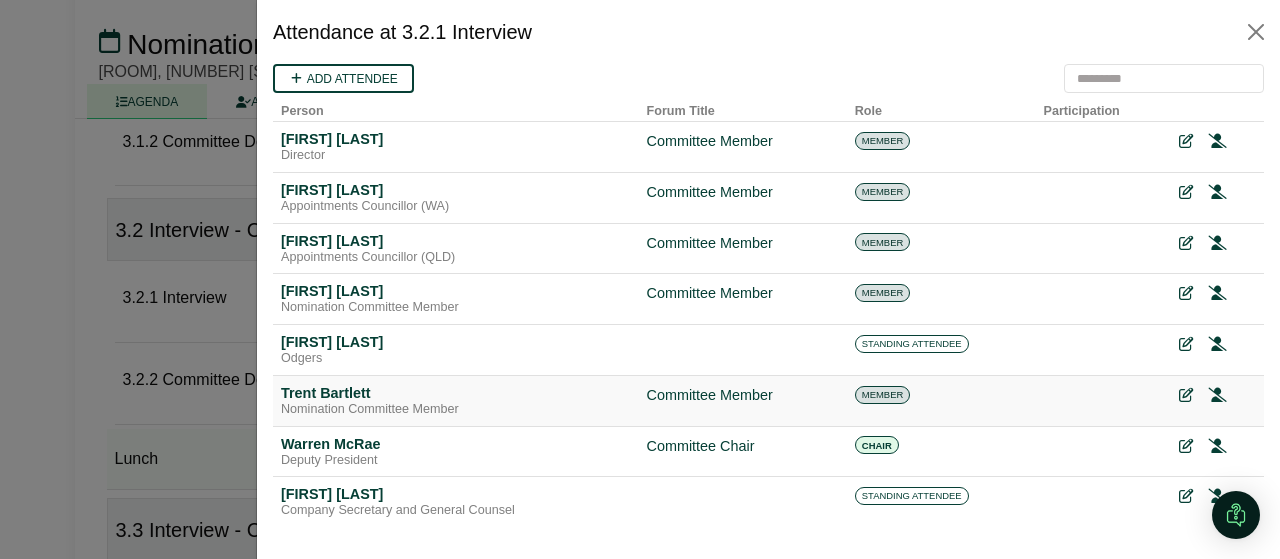 scroll, scrollTop: 0, scrollLeft: 0, axis: both 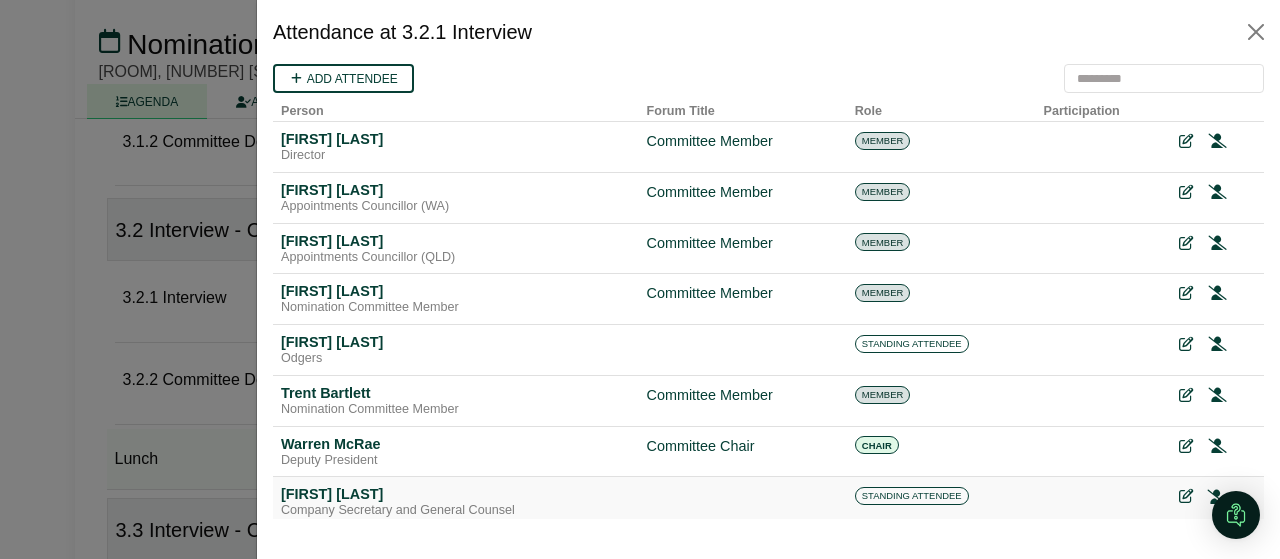 click at bounding box center (1217, 497) 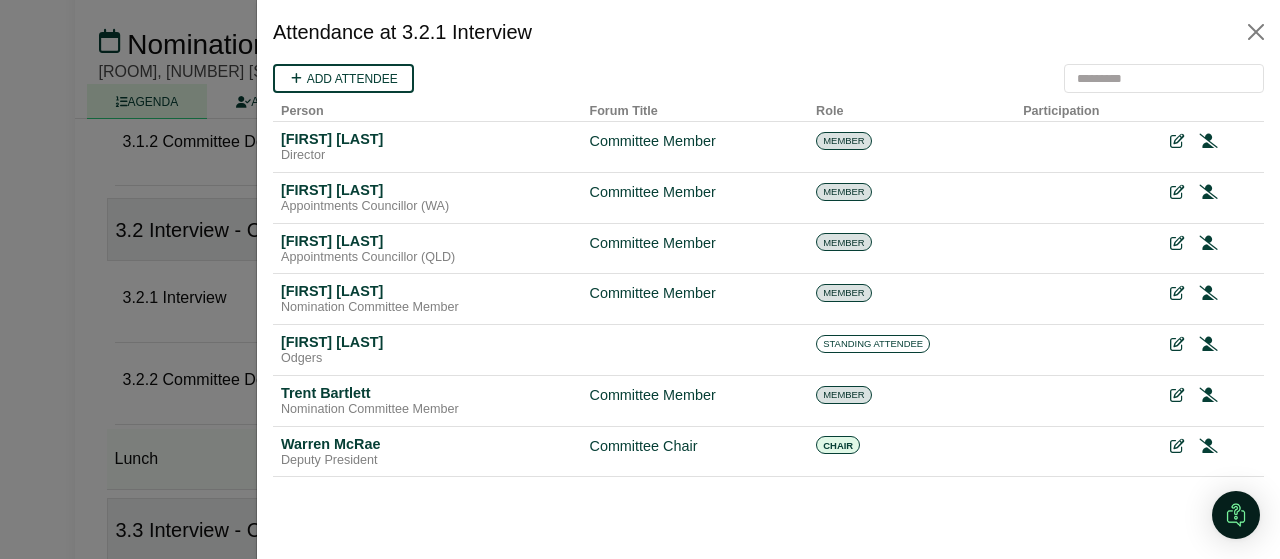 scroll, scrollTop: 0, scrollLeft: 0, axis: both 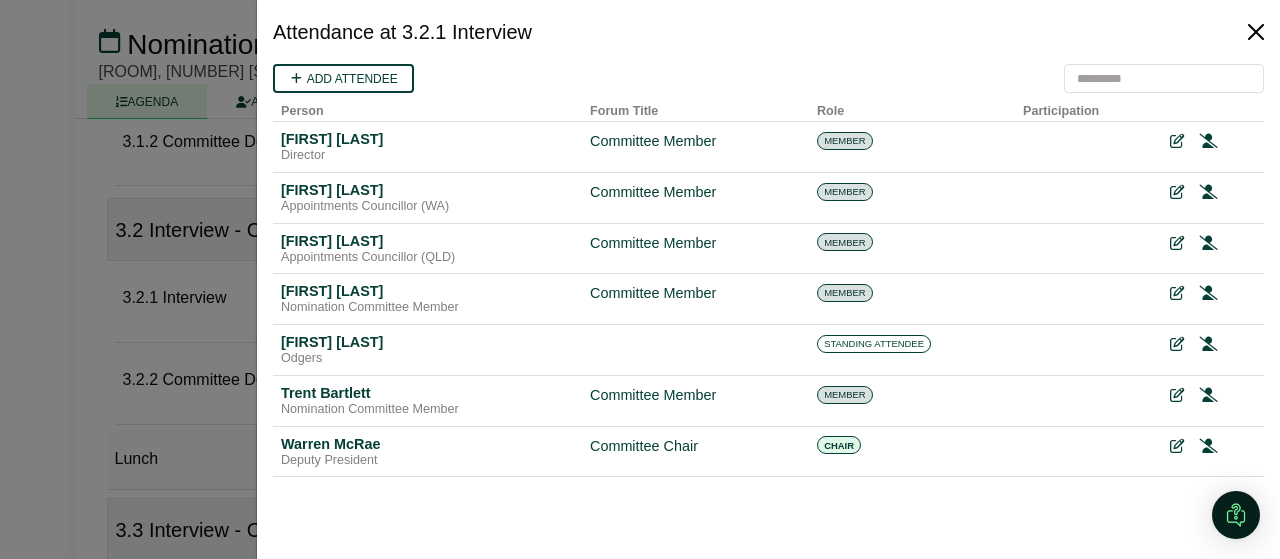 click at bounding box center [1256, 32] 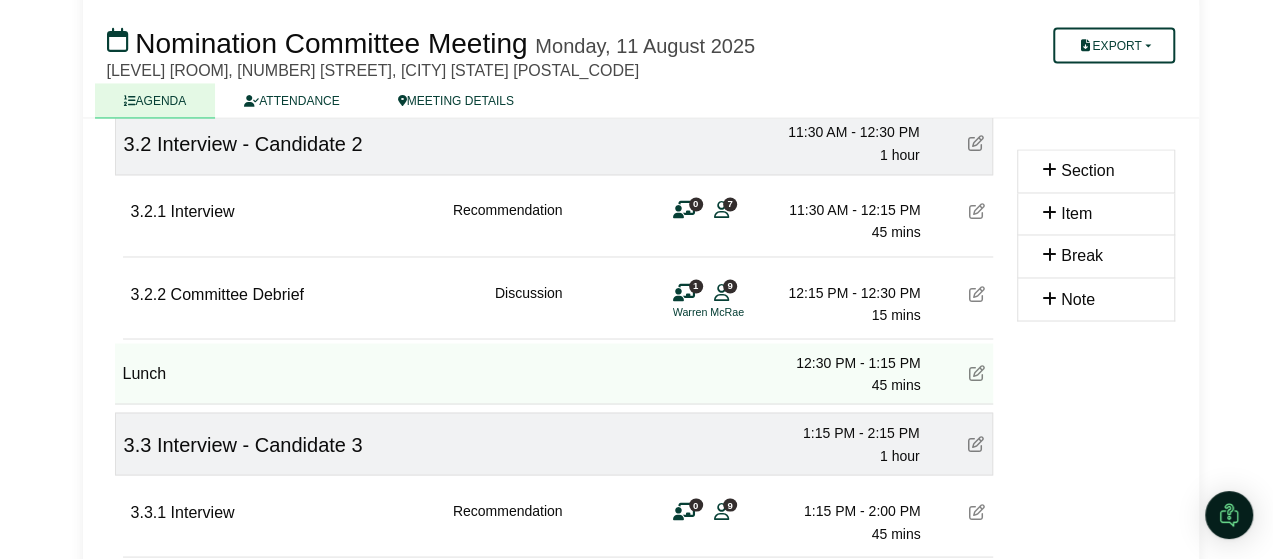 scroll, scrollTop: 1806, scrollLeft: 0, axis: vertical 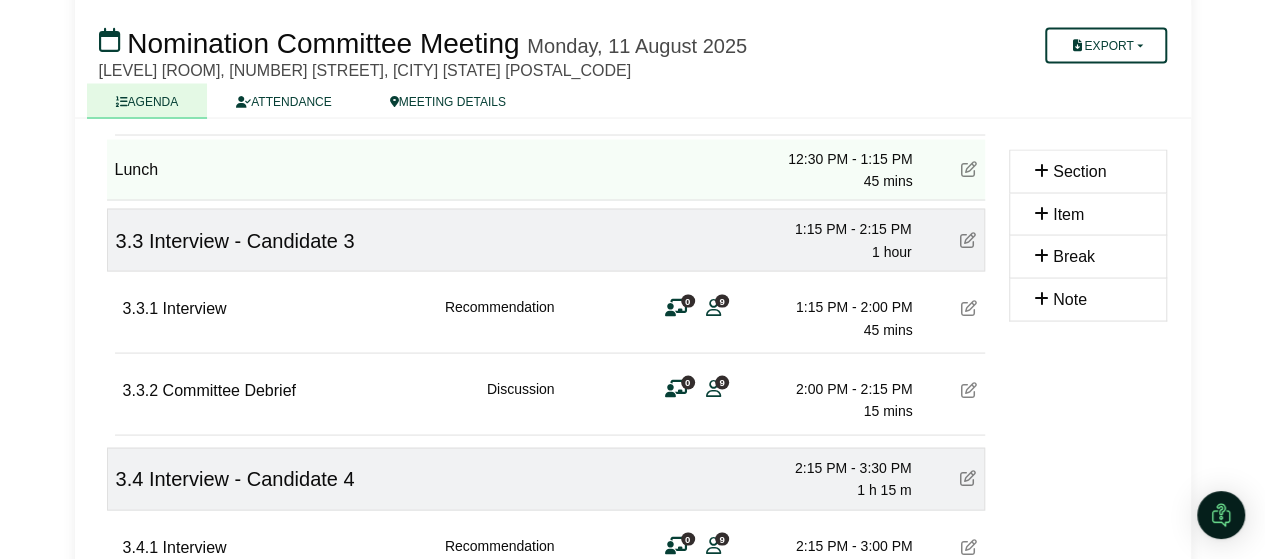 click at bounding box center (713, 306) 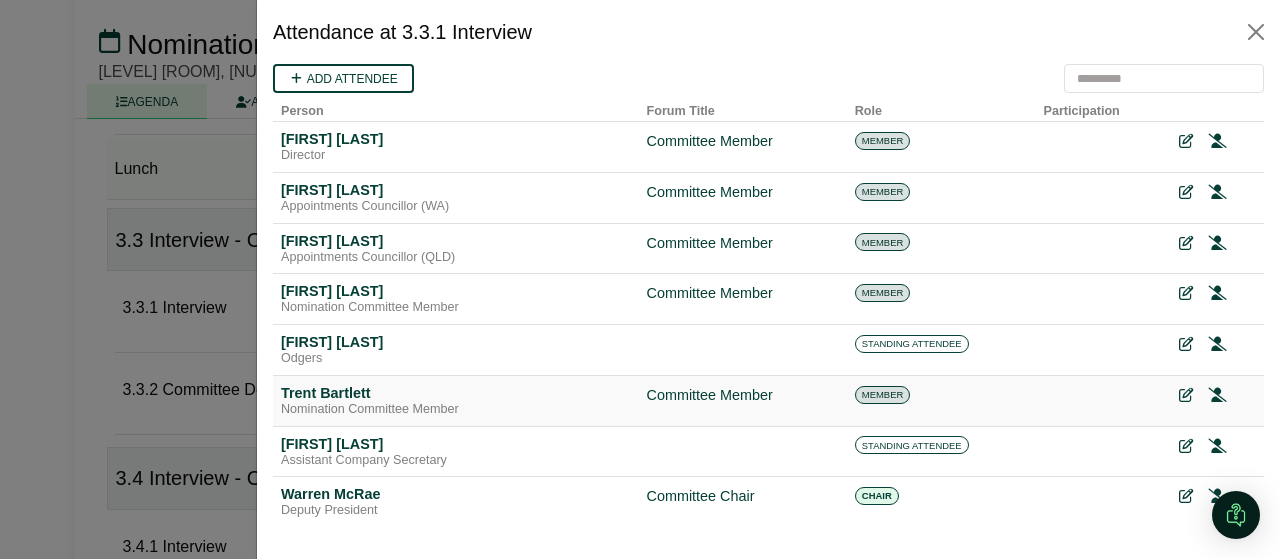 scroll, scrollTop: 72, scrollLeft: 0, axis: vertical 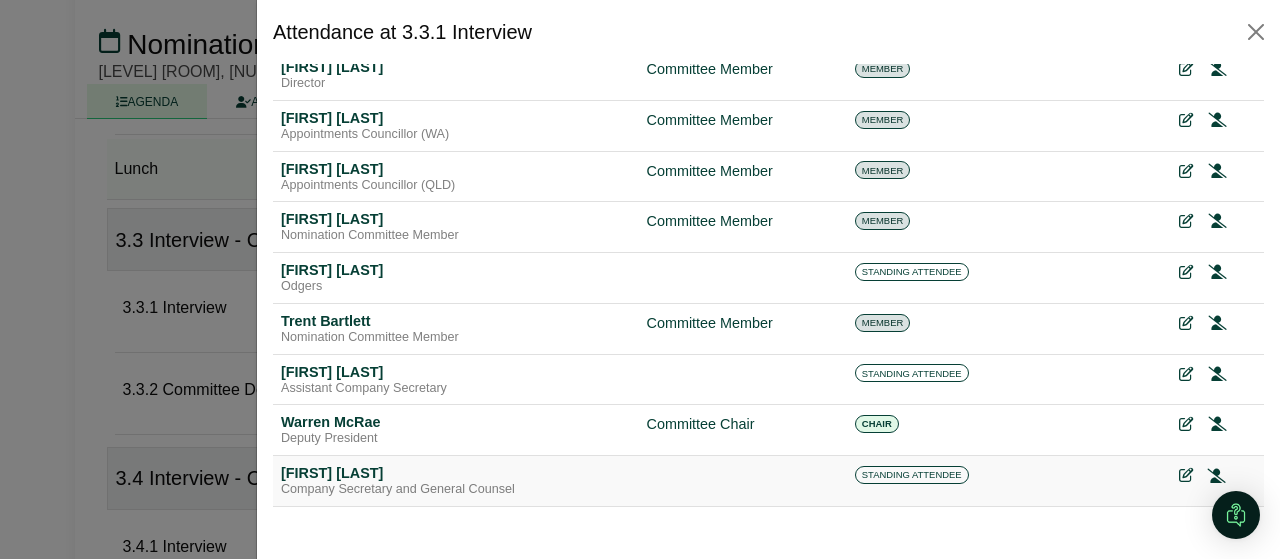 click at bounding box center (1217, 476) 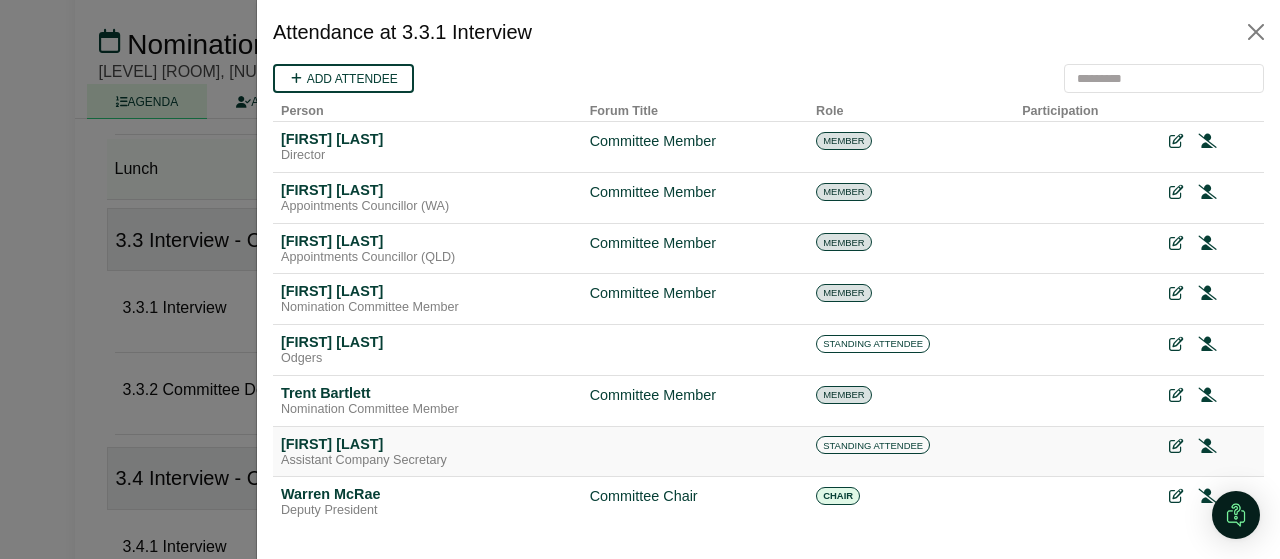 scroll, scrollTop: 0, scrollLeft: 0, axis: both 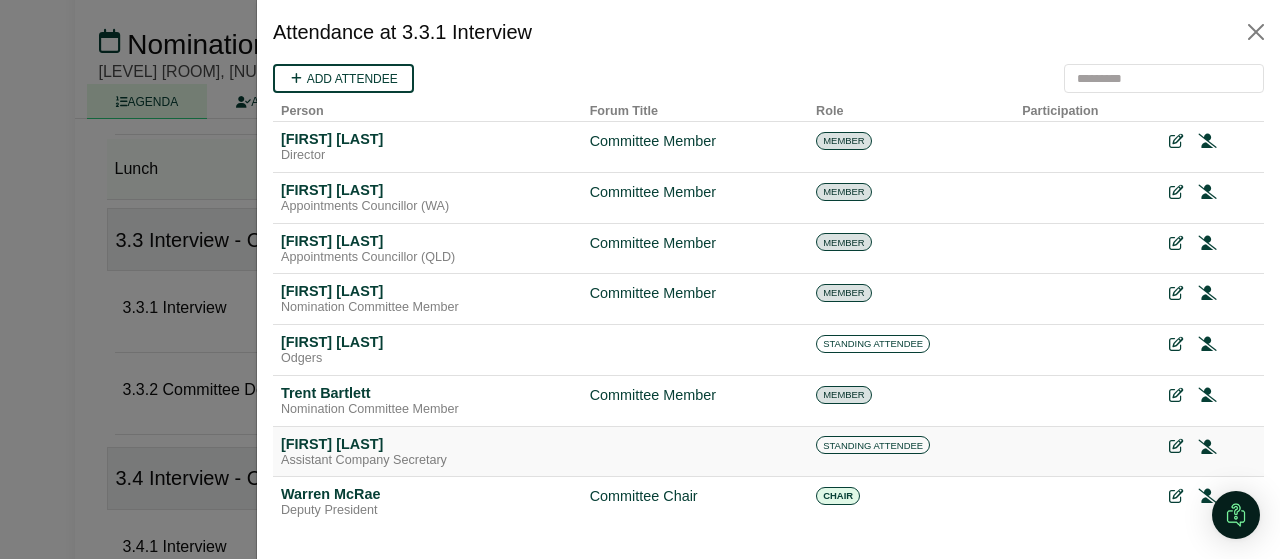 click at bounding box center [1208, 446] 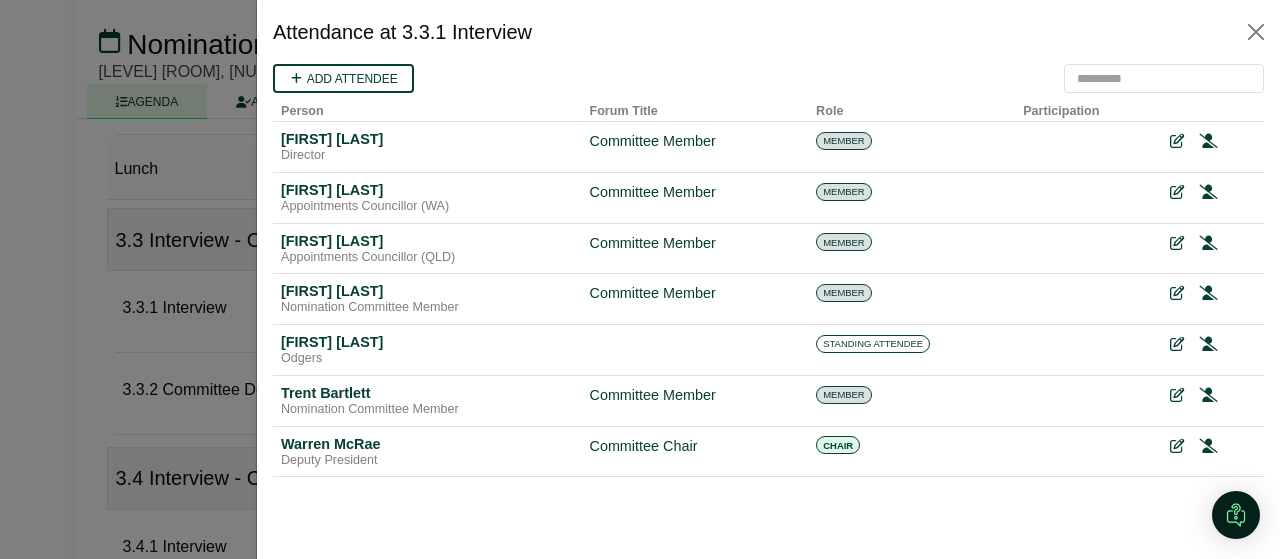 scroll, scrollTop: 0, scrollLeft: 0, axis: both 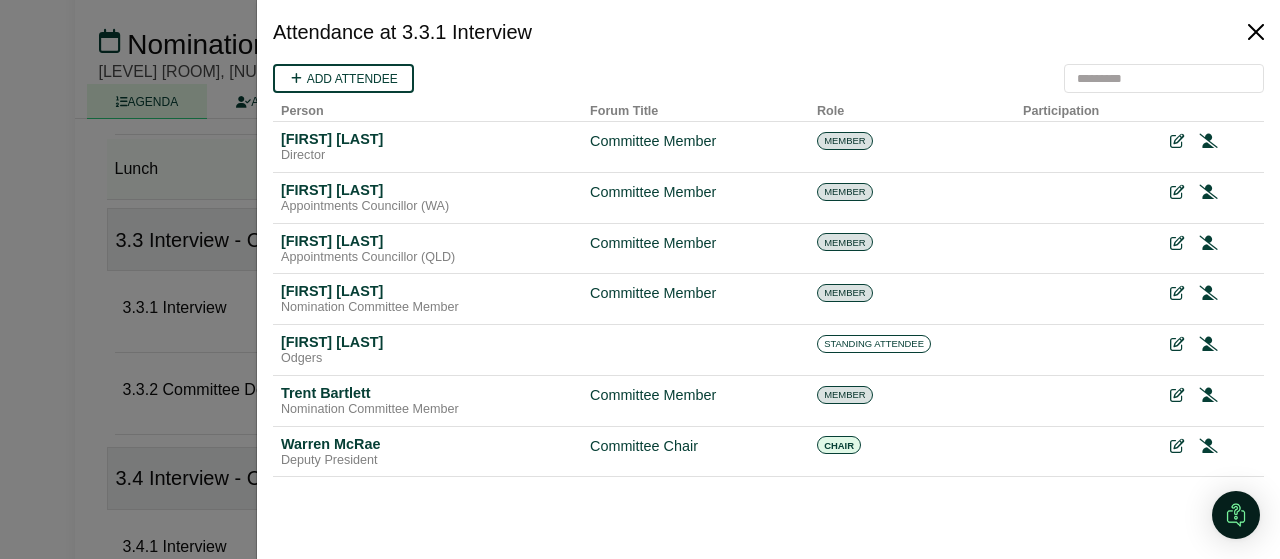 click at bounding box center [1256, 32] 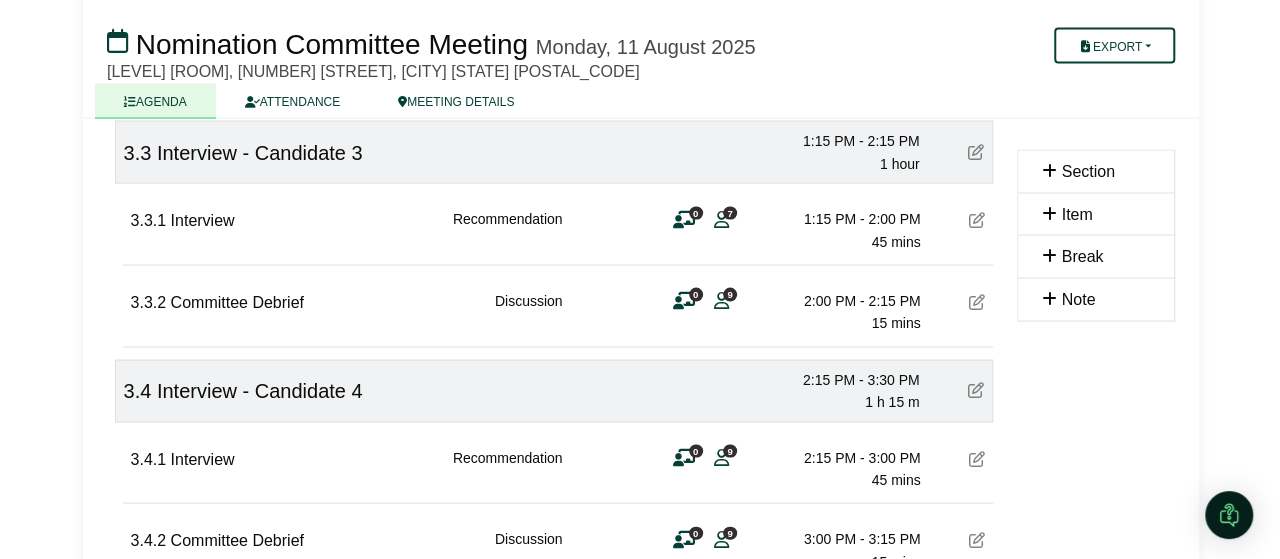 scroll, scrollTop: 1895, scrollLeft: 0, axis: vertical 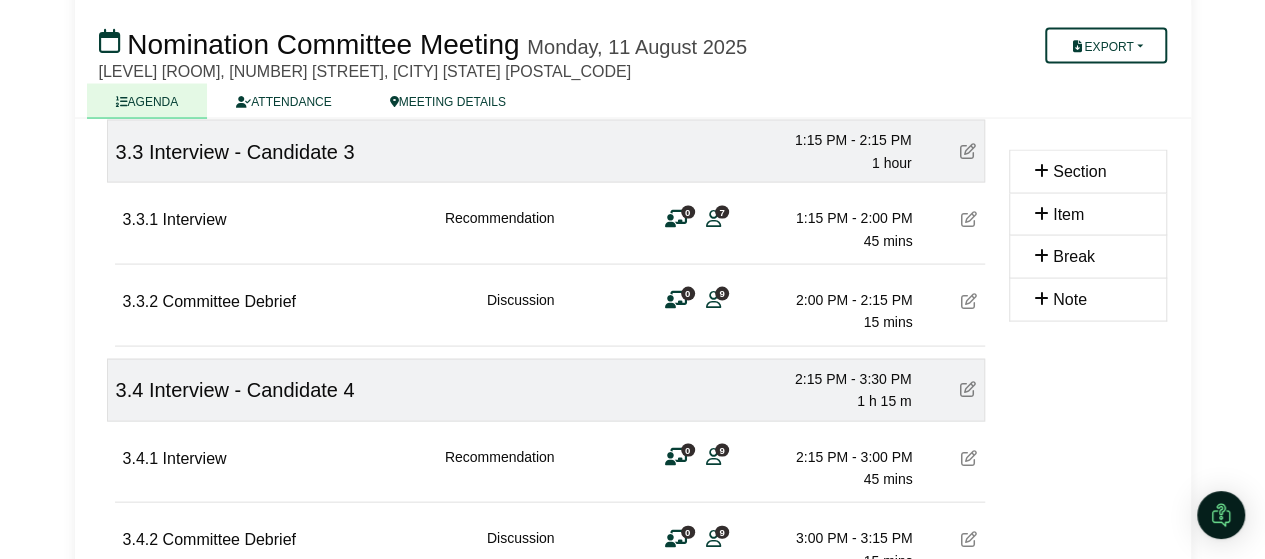 click at bounding box center (676, 299) 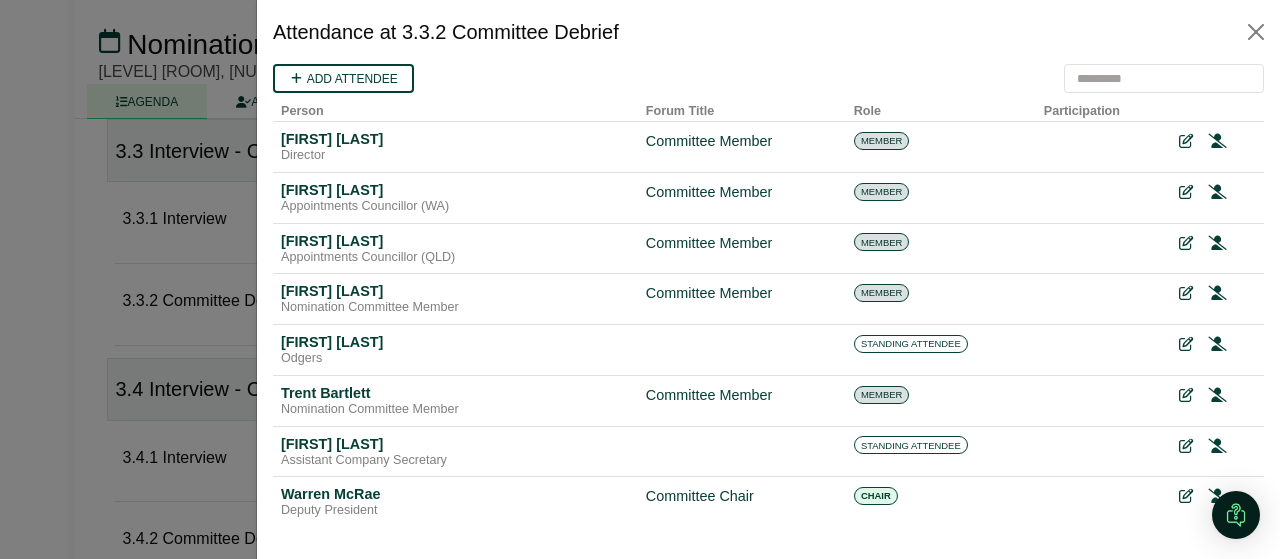 scroll, scrollTop: 0, scrollLeft: 0, axis: both 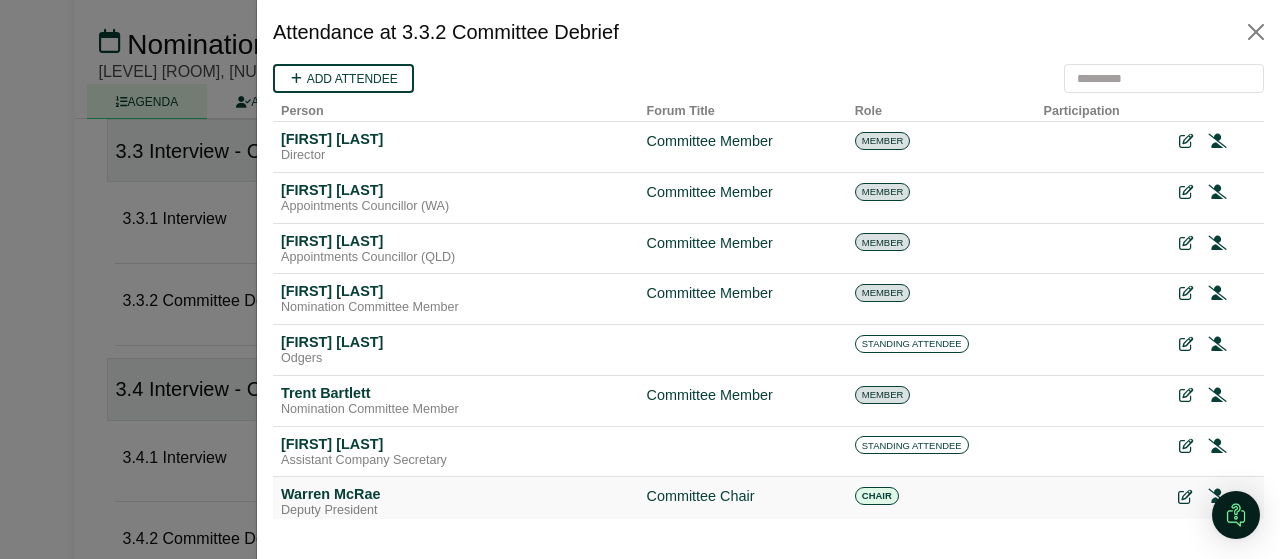 click at bounding box center (1185, 497) 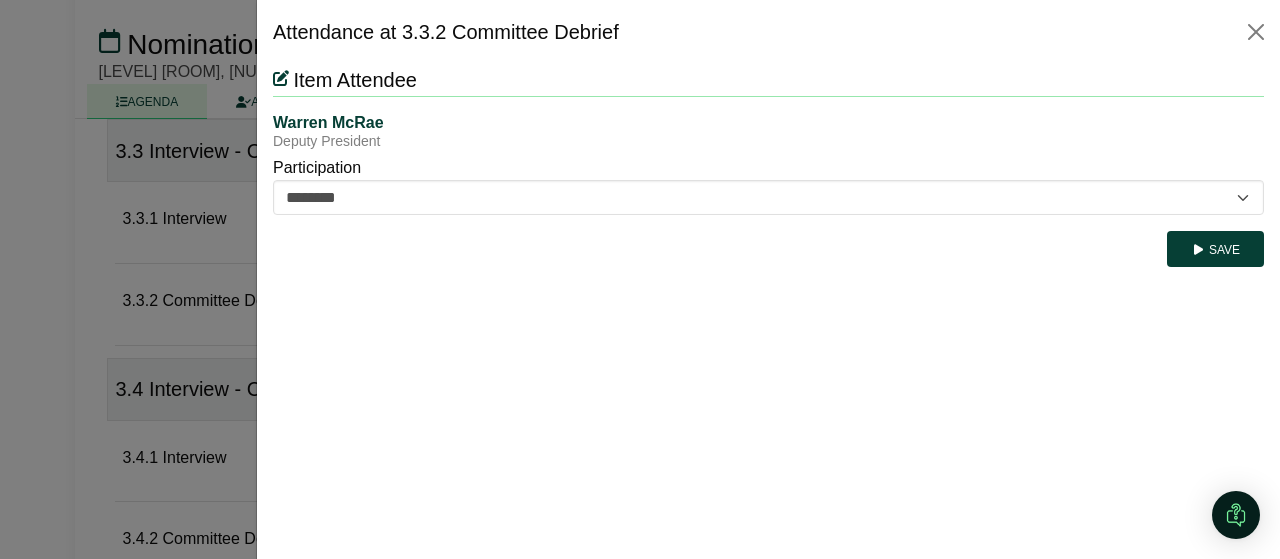 scroll, scrollTop: 0, scrollLeft: 0, axis: both 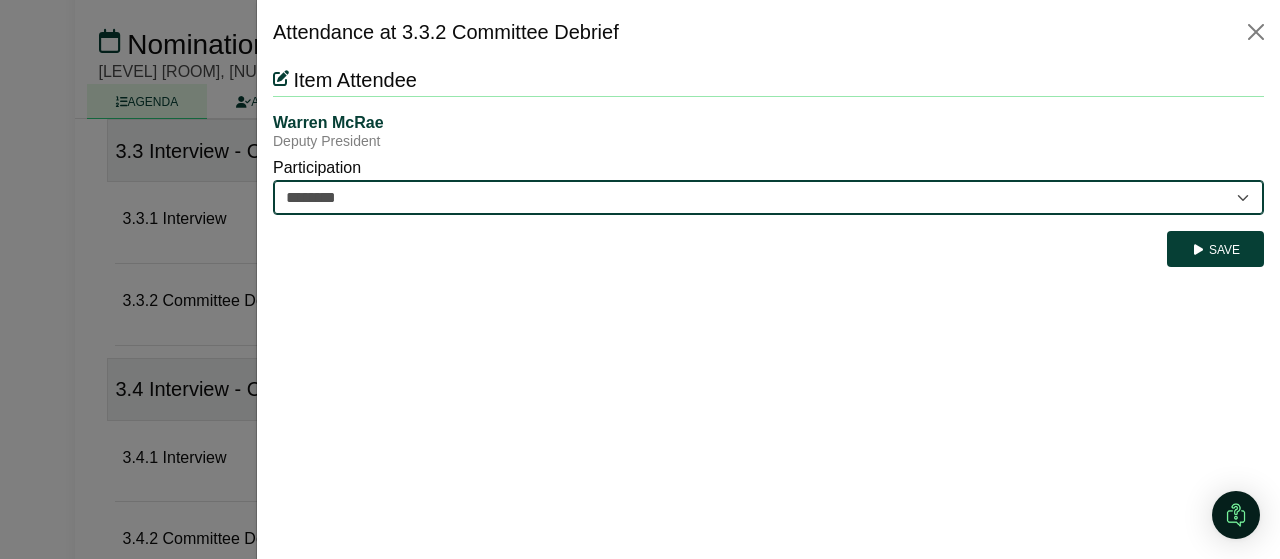 click on "*********
********" at bounding box center [768, 197] 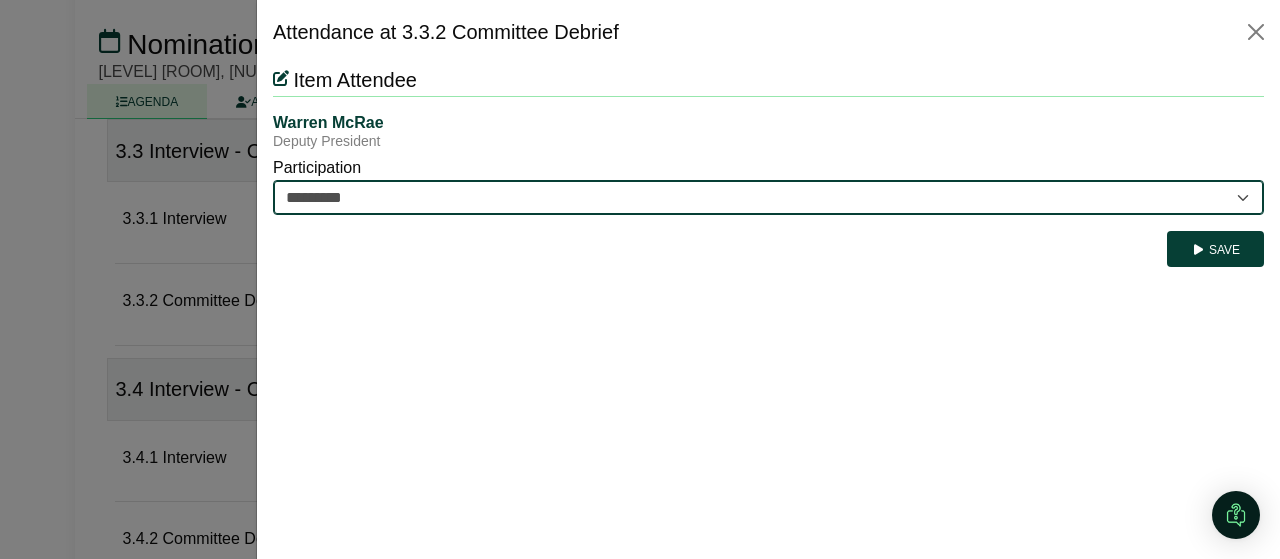 click on "*********
********" at bounding box center [768, 197] 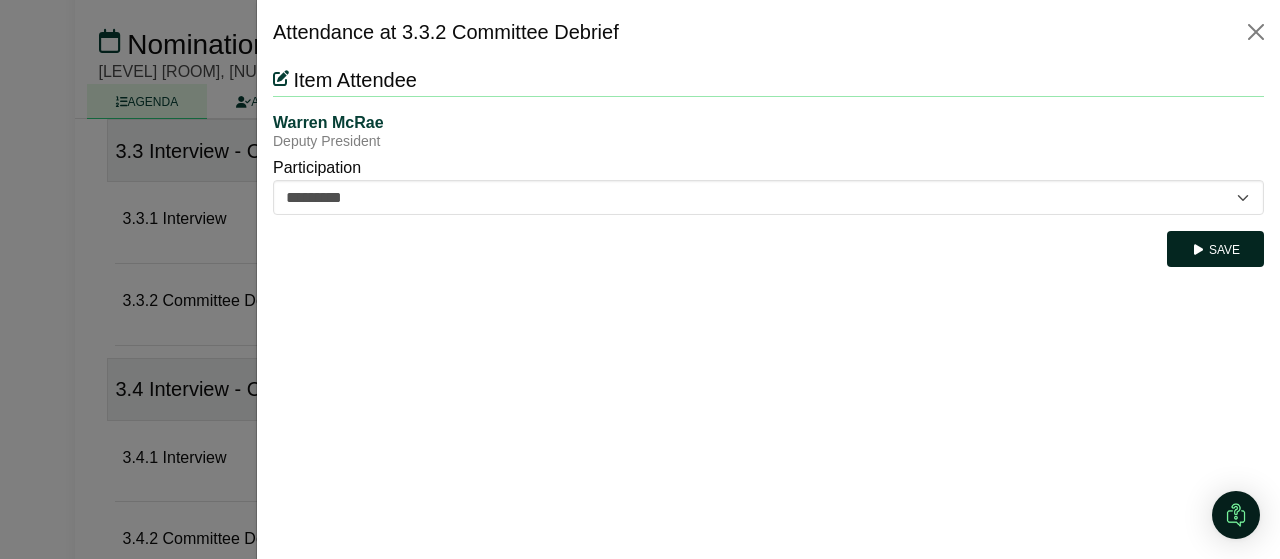 click at bounding box center (1198, 250) 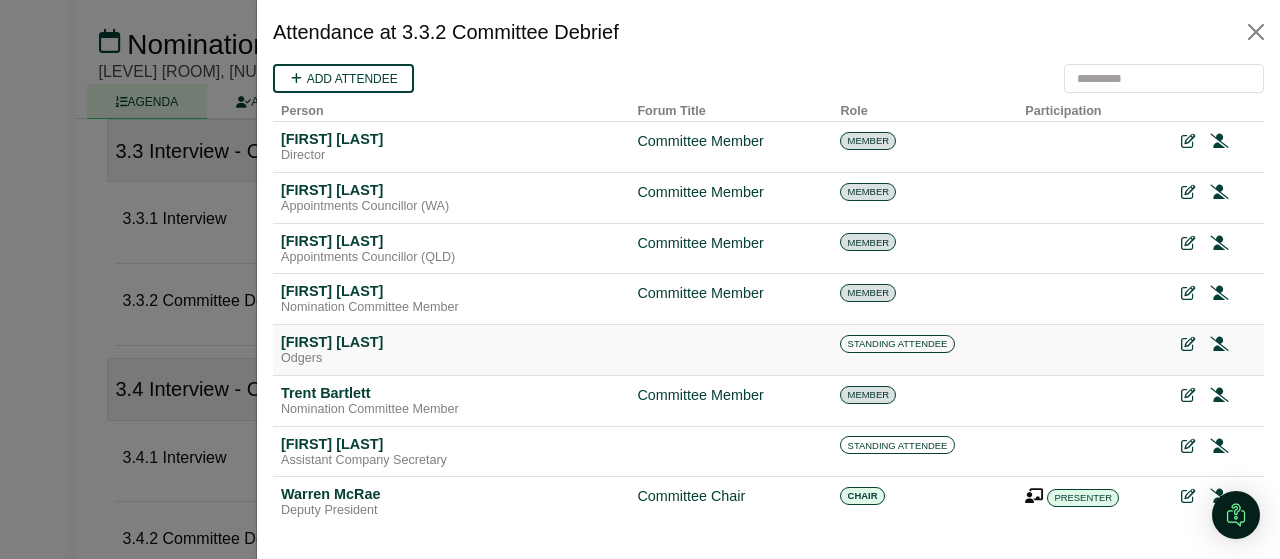 scroll, scrollTop: 72, scrollLeft: 0, axis: vertical 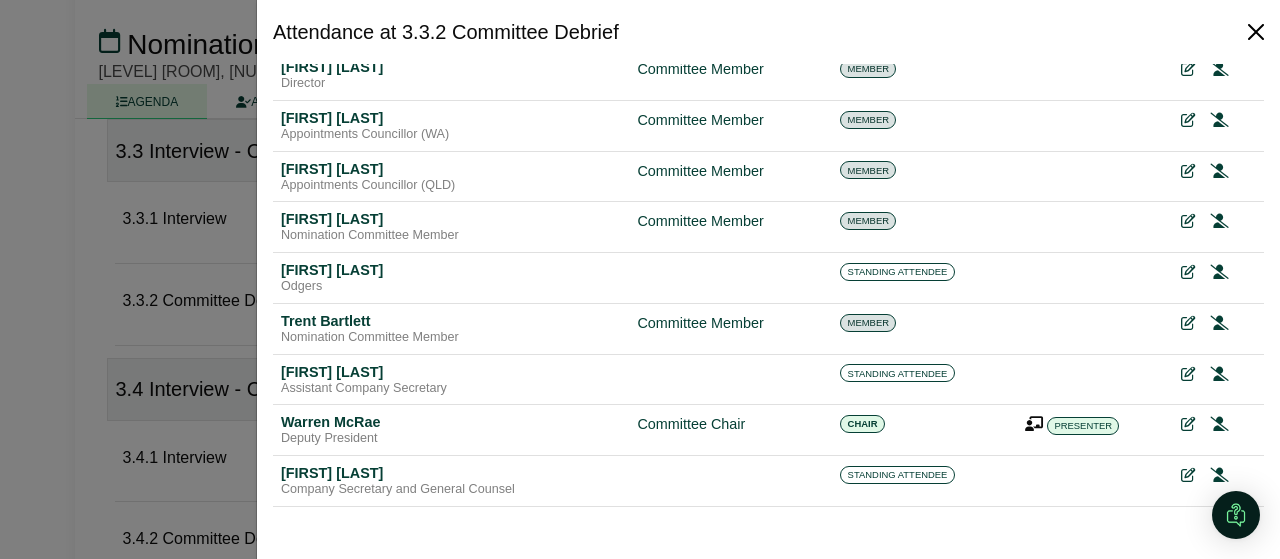 click at bounding box center [1256, 32] 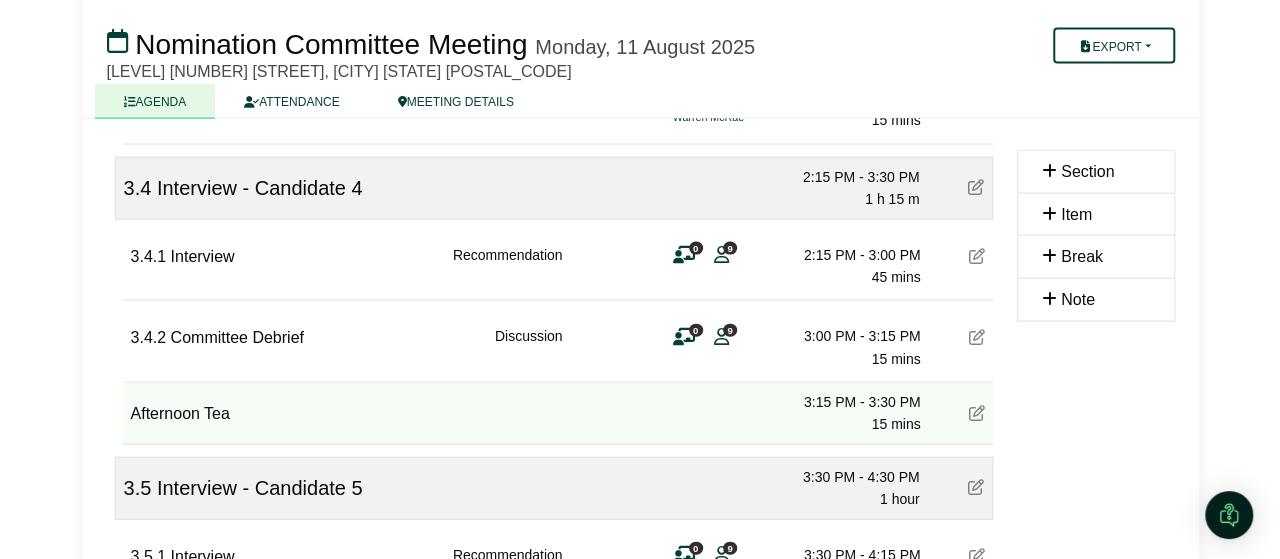 scroll, scrollTop: 2097, scrollLeft: 0, axis: vertical 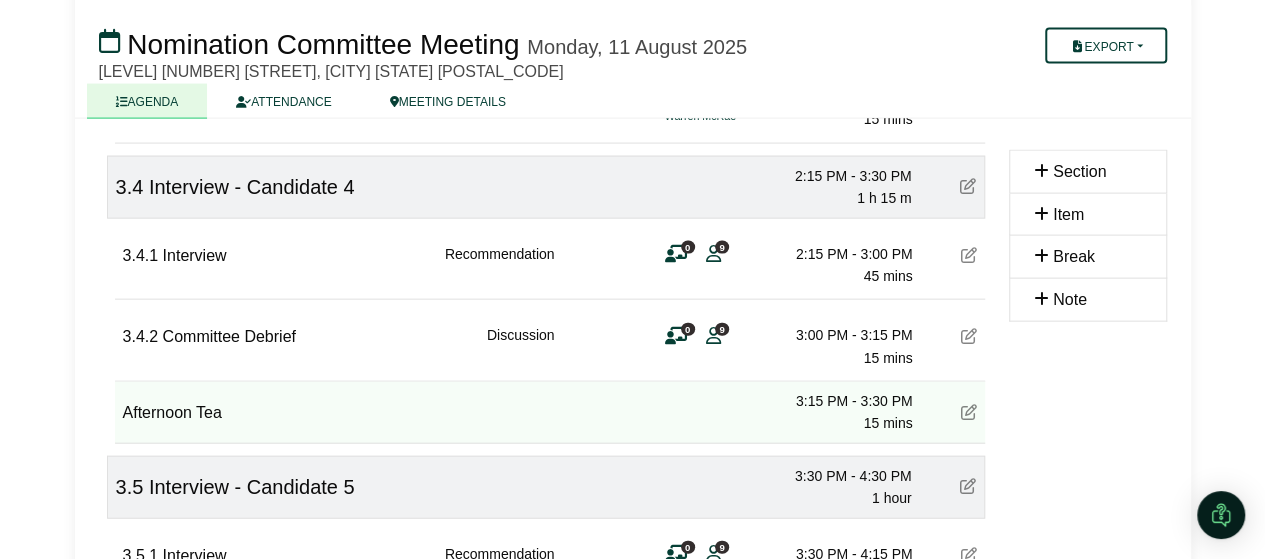 click on "9" at bounding box center (722, 247) 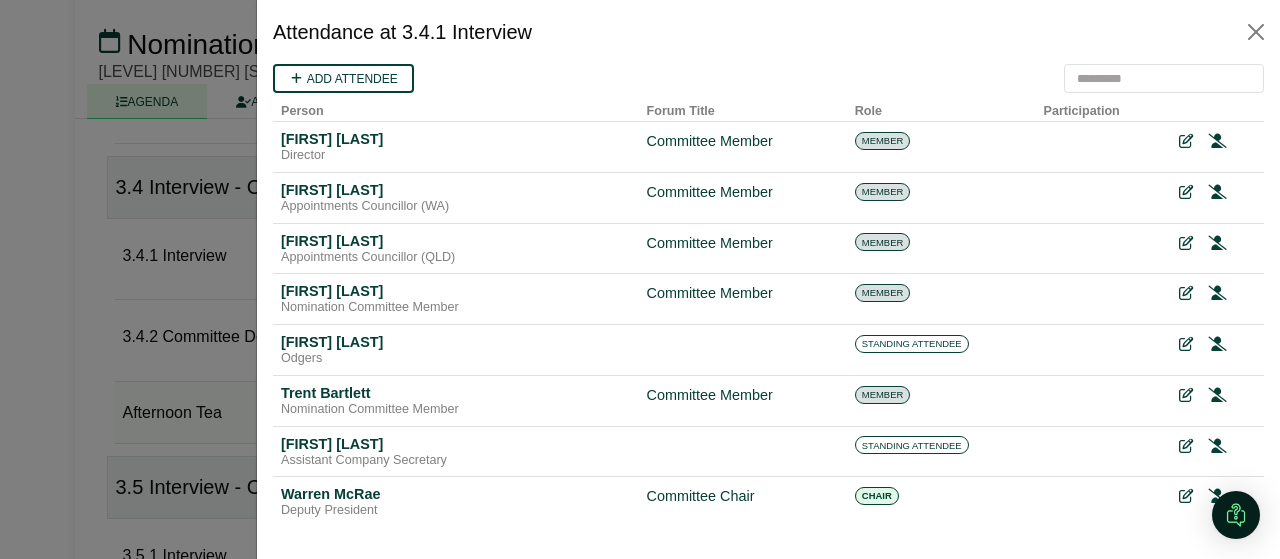 scroll, scrollTop: 72, scrollLeft: 0, axis: vertical 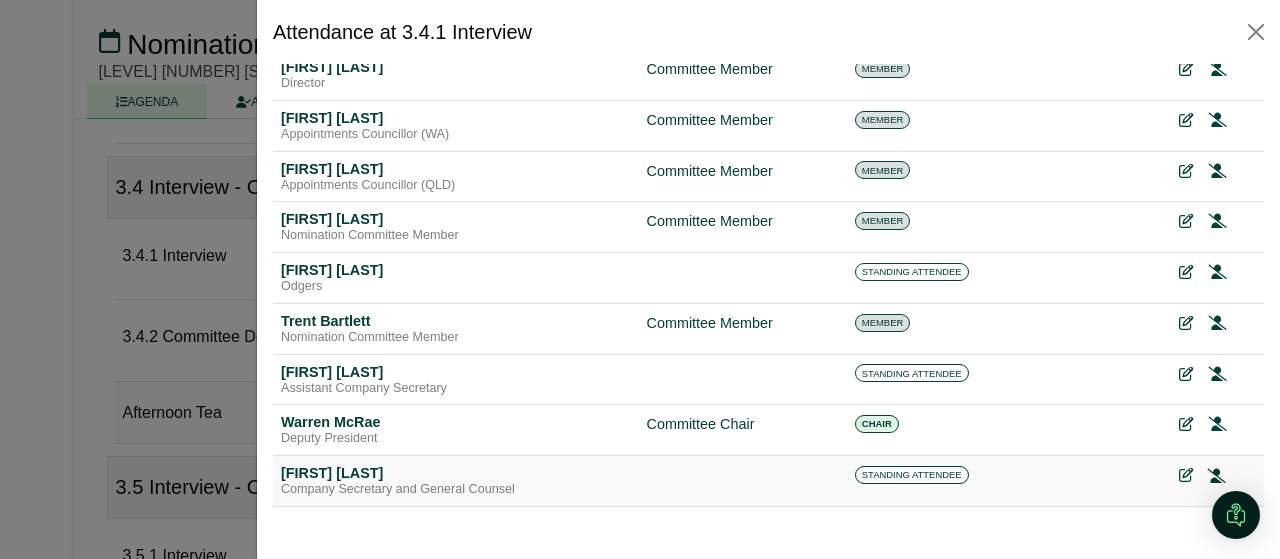 click at bounding box center (1218, 475) 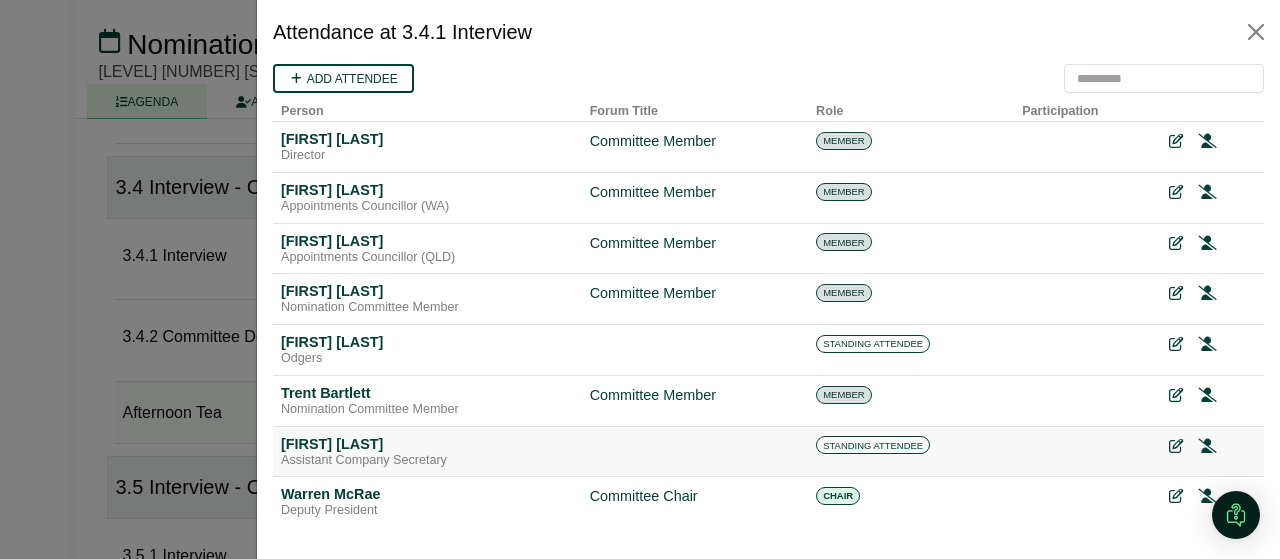 scroll, scrollTop: 0, scrollLeft: 0, axis: both 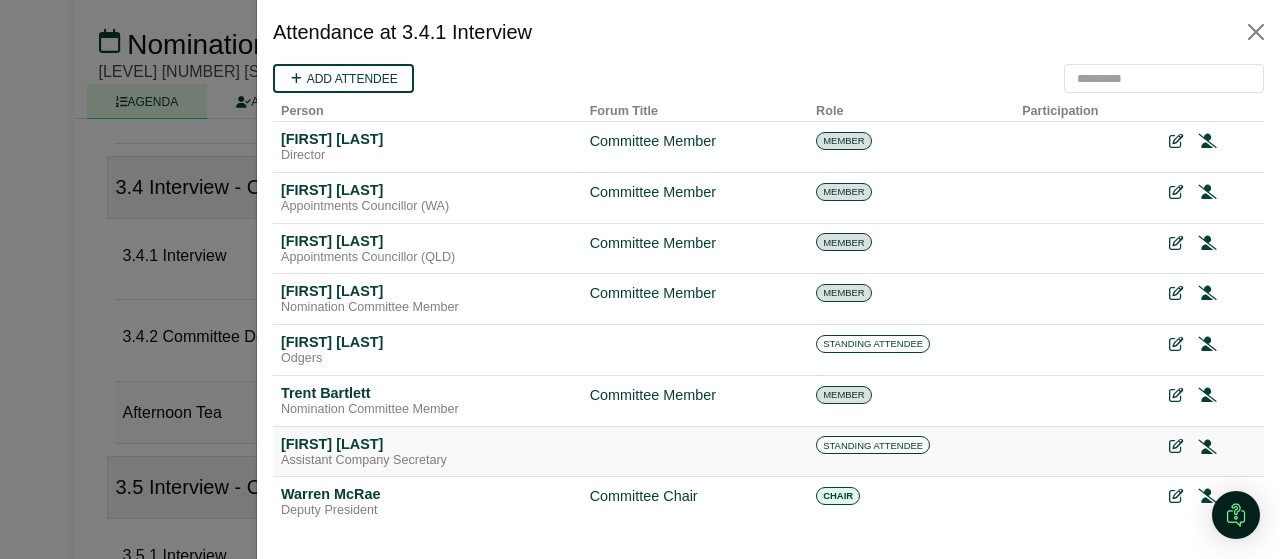 click at bounding box center (1208, 446) 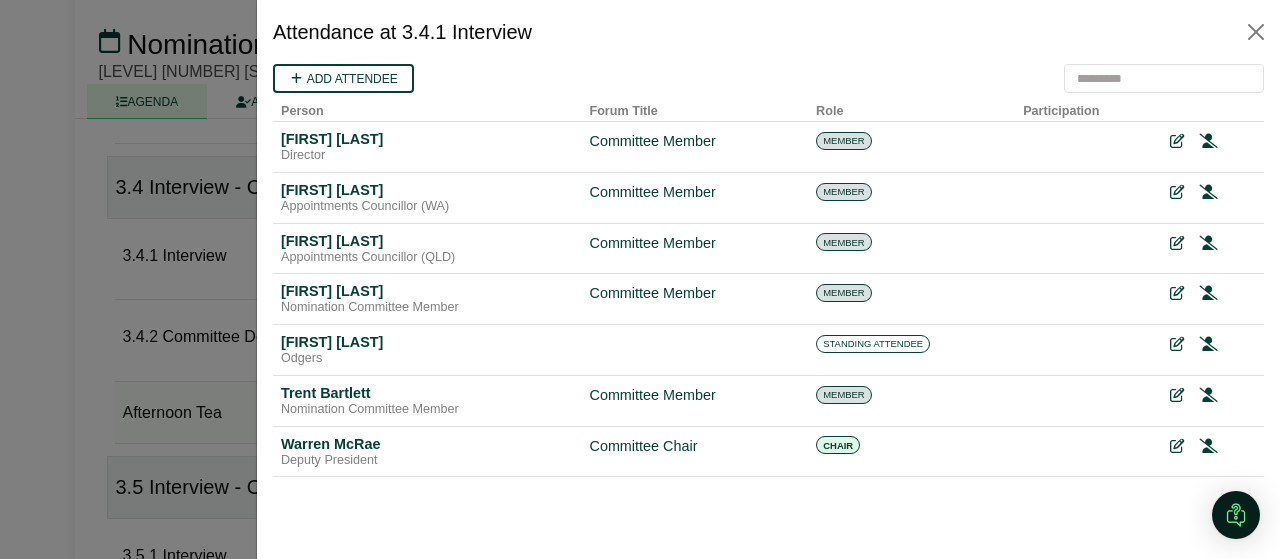 scroll, scrollTop: 0, scrollLeft: 0, axis: both 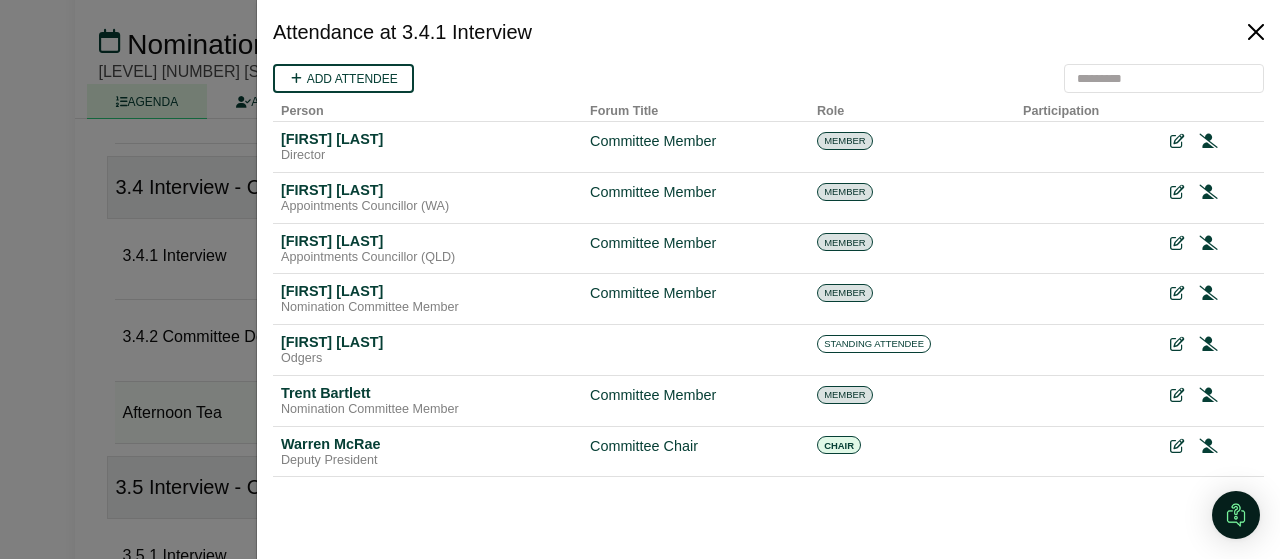 click at bounding box center (1256, 32) 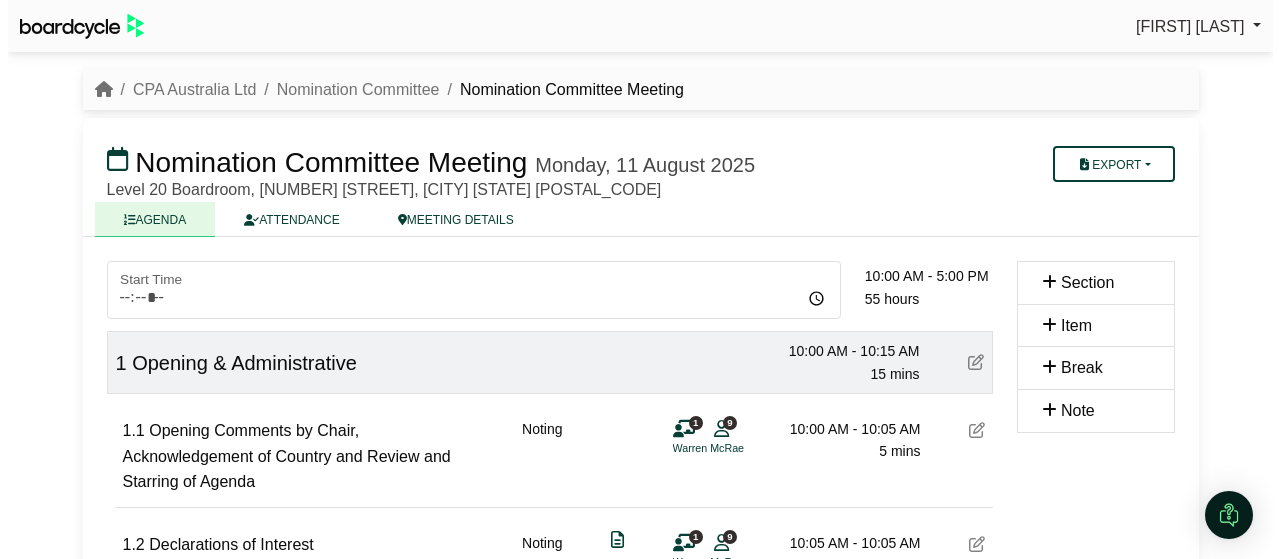 scroll, scrollTop: 2097, scrollLeft: 0, axis: vertical 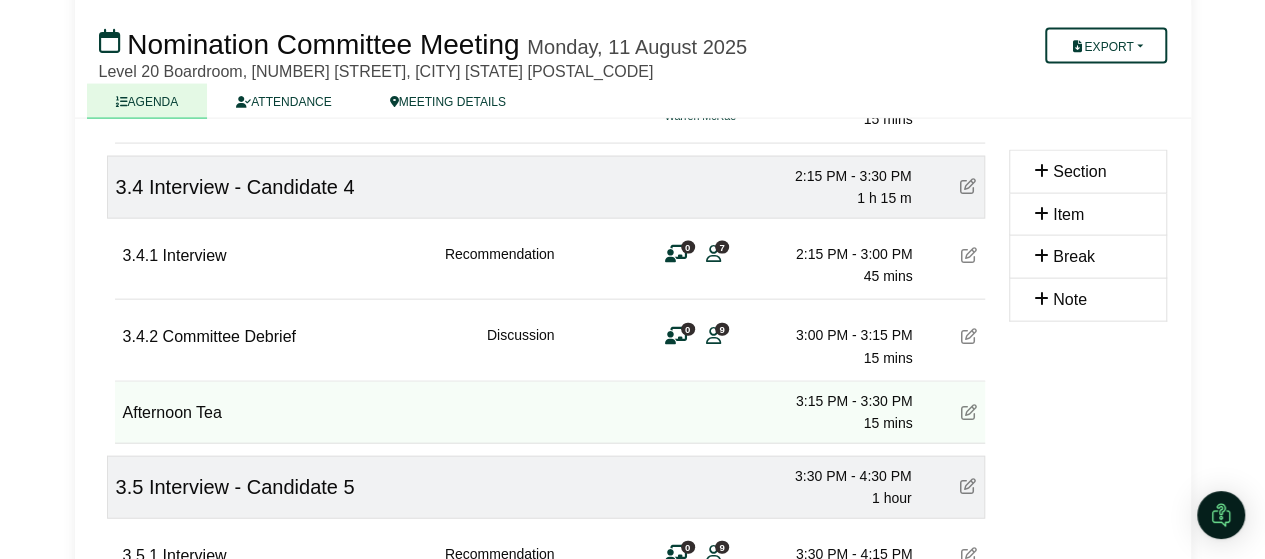 click at bounding box center [676, 336] 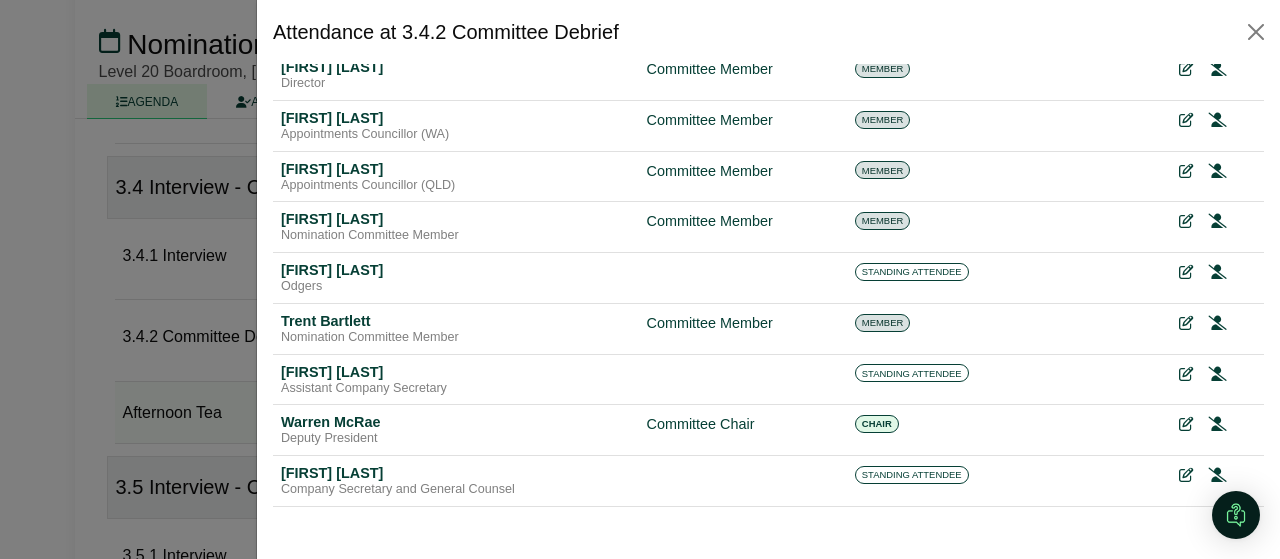 scroll, scrollTop: 71, scrollLeft: 0, axis: vertical 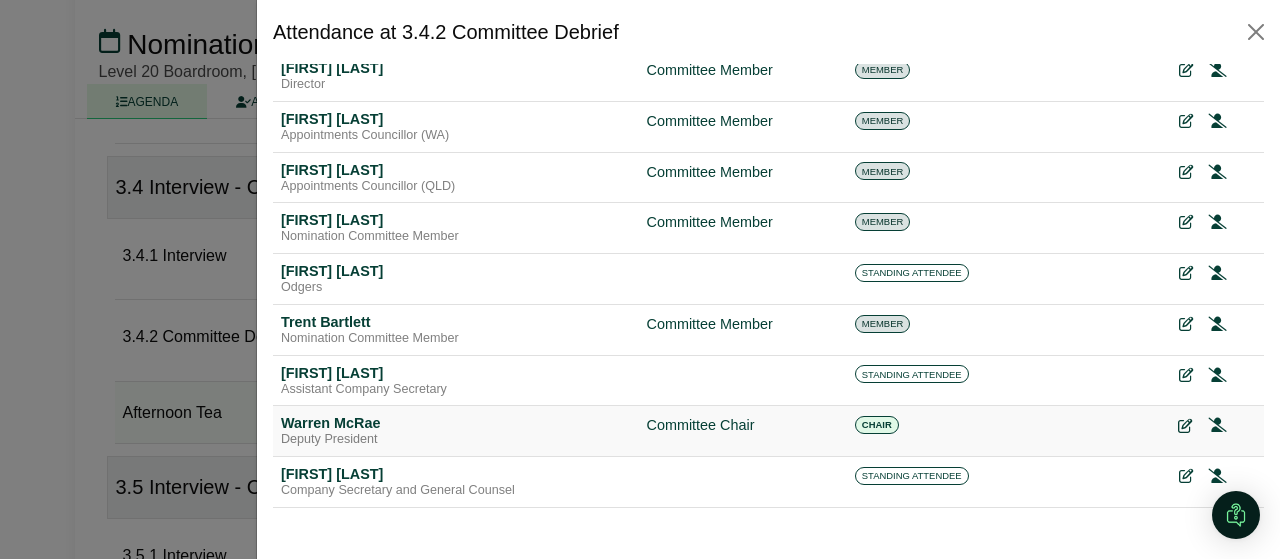 click at bounding box center [1185, 426] 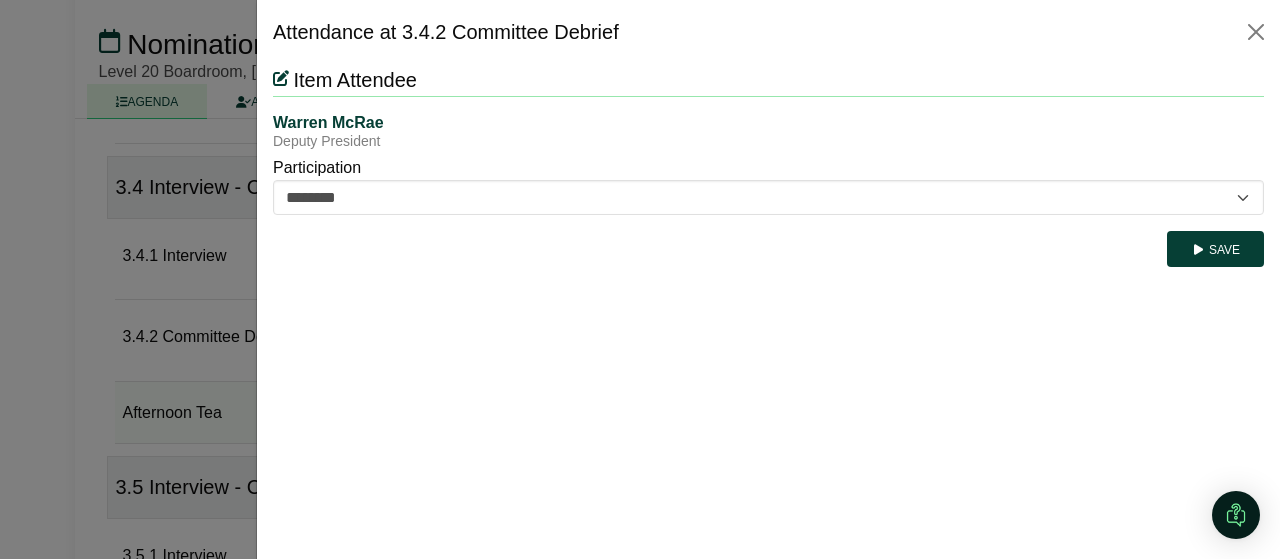 scroll, scrollTop: 0, scrollLeft: 0, axis: both 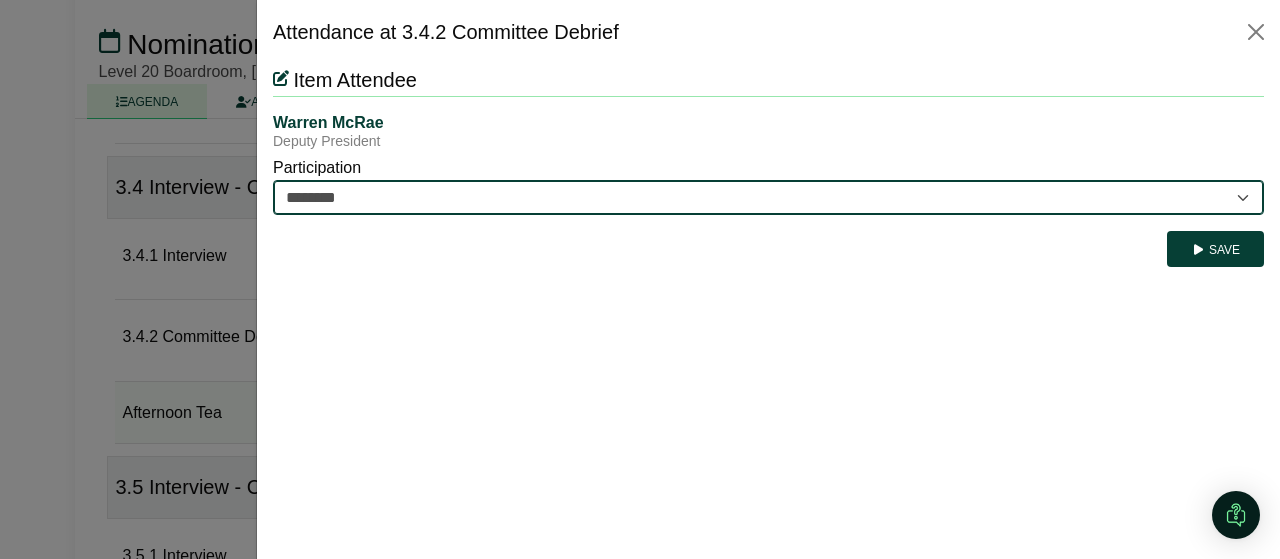 click on "*********
********" at bounding box center [768, 197] 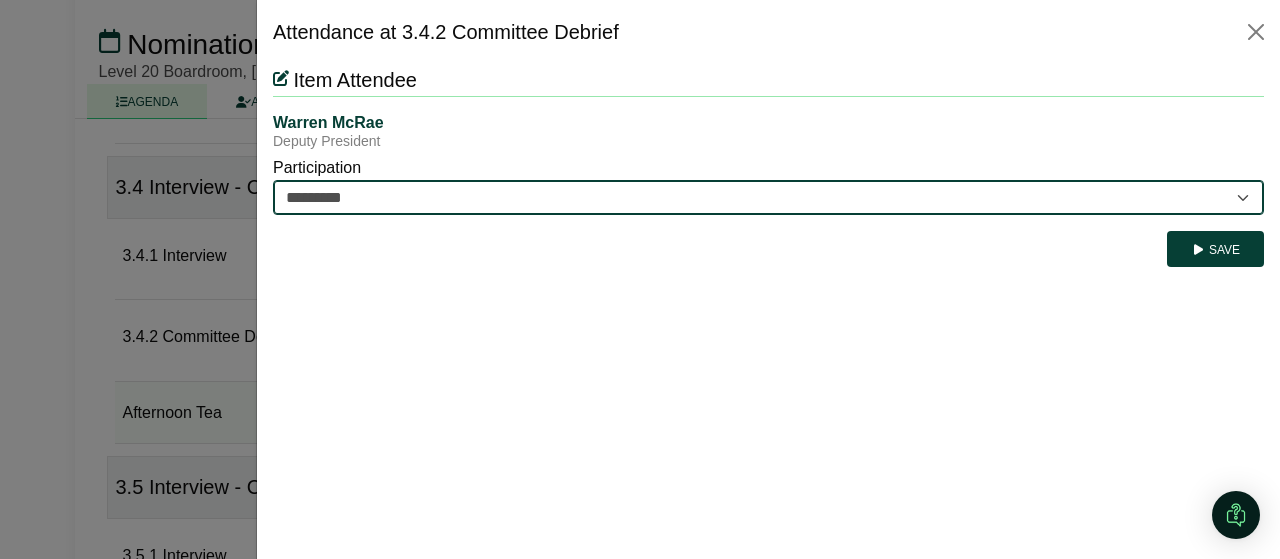 click on "*********
********" at bounding box center (768, 197) 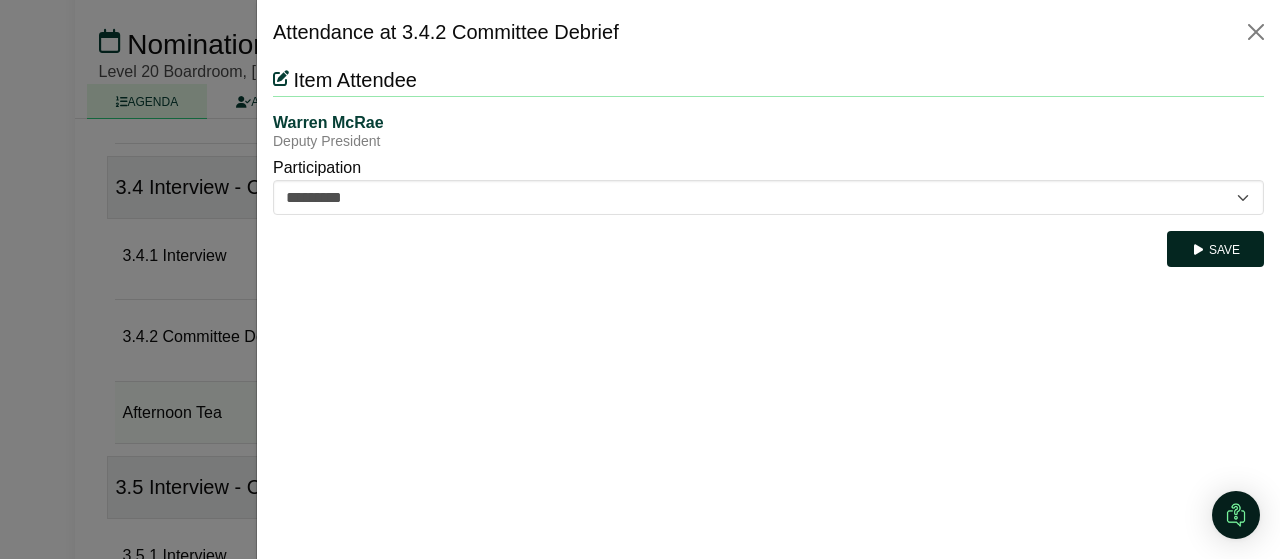 click on "Save" at bounding box center (1215, 249) 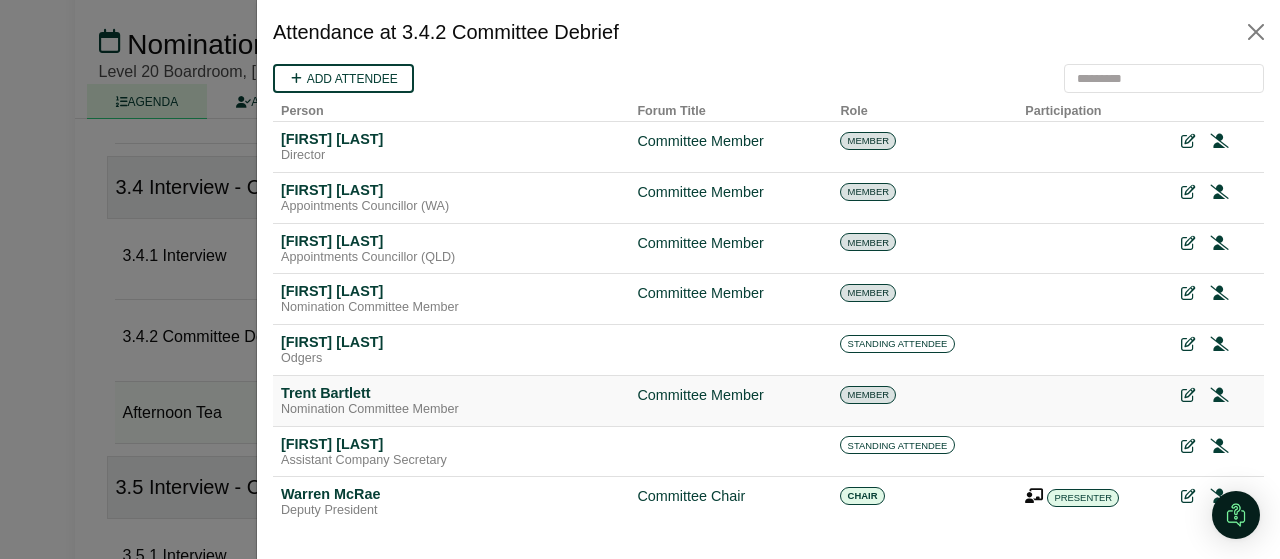 scroll, scrollTop: 72, scrollLeft: 0, axis: vertical 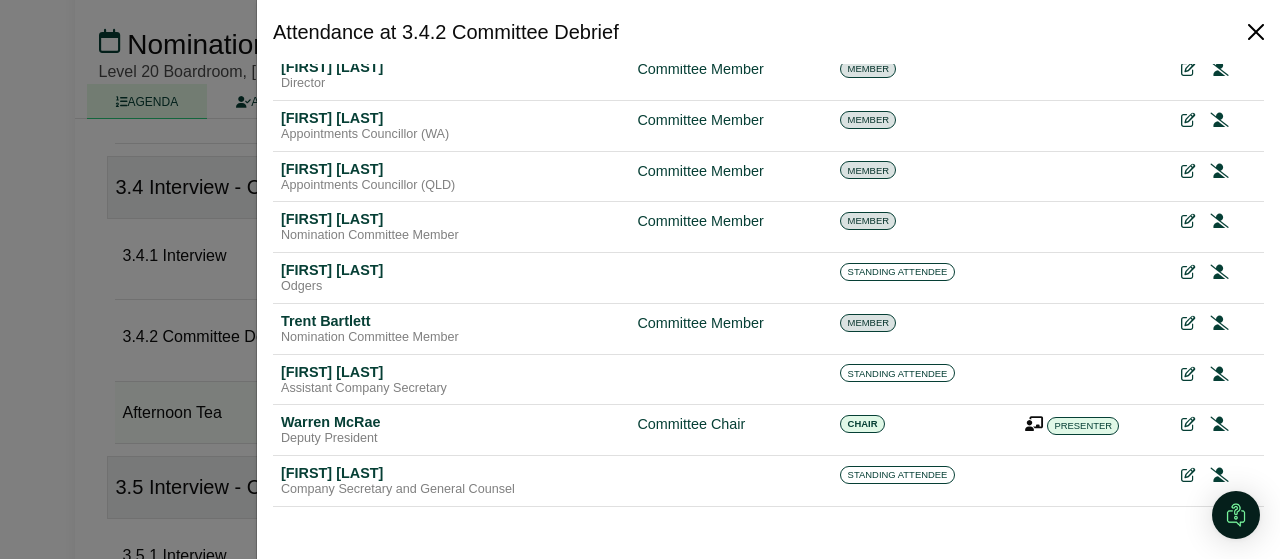 click at bounding box center (1256, 32) 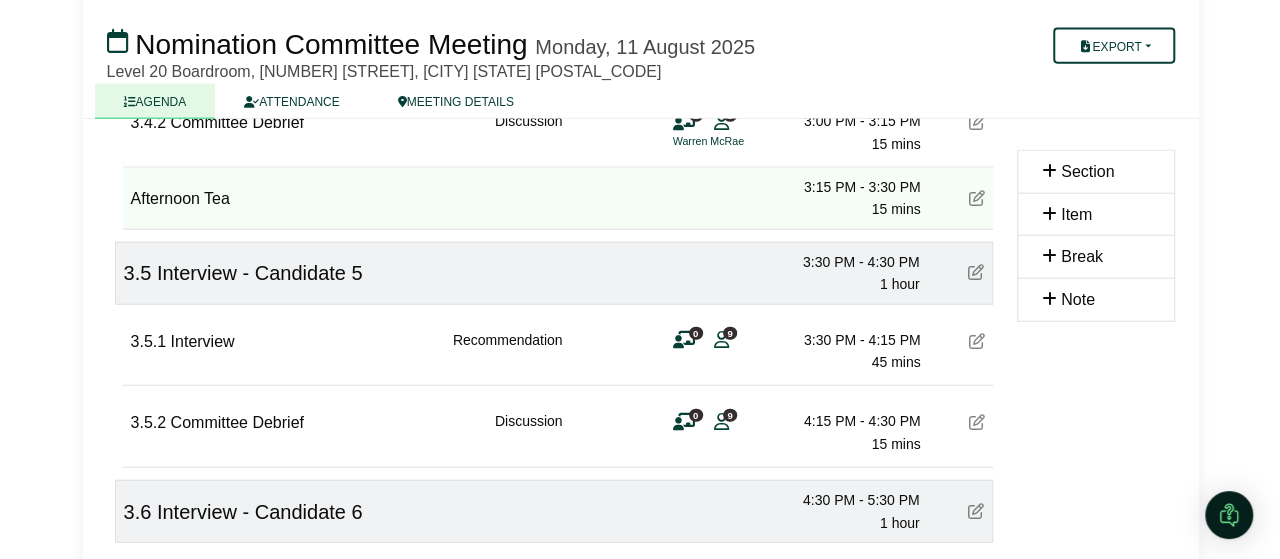 scroll, scrollTop: 2313, scrollLeft: 0, axis: vertical 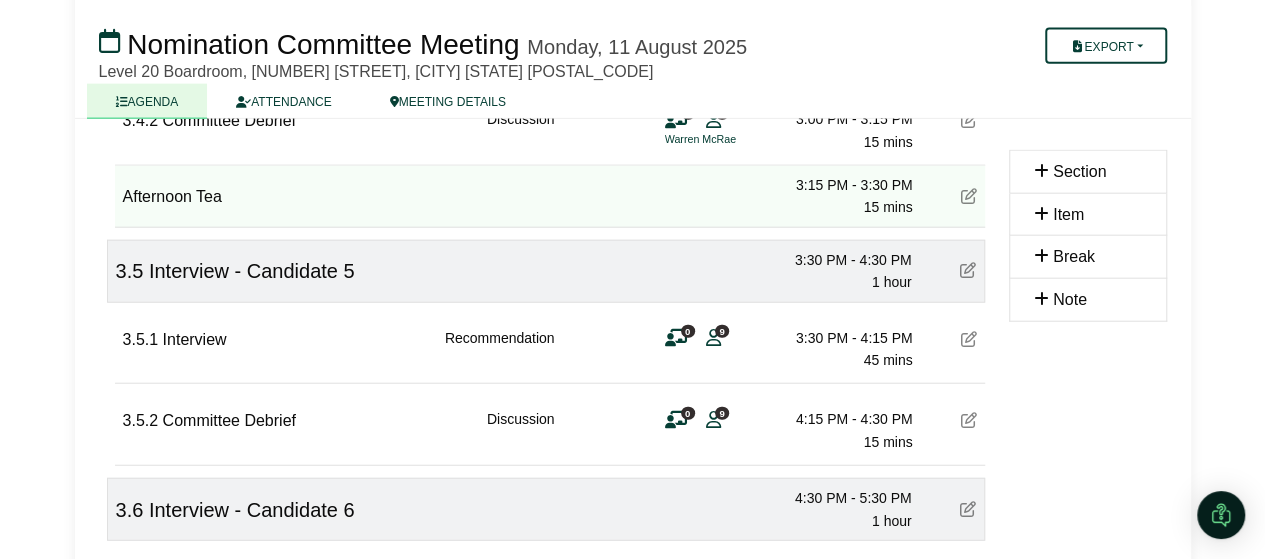 click at bounding box center (713, 337) 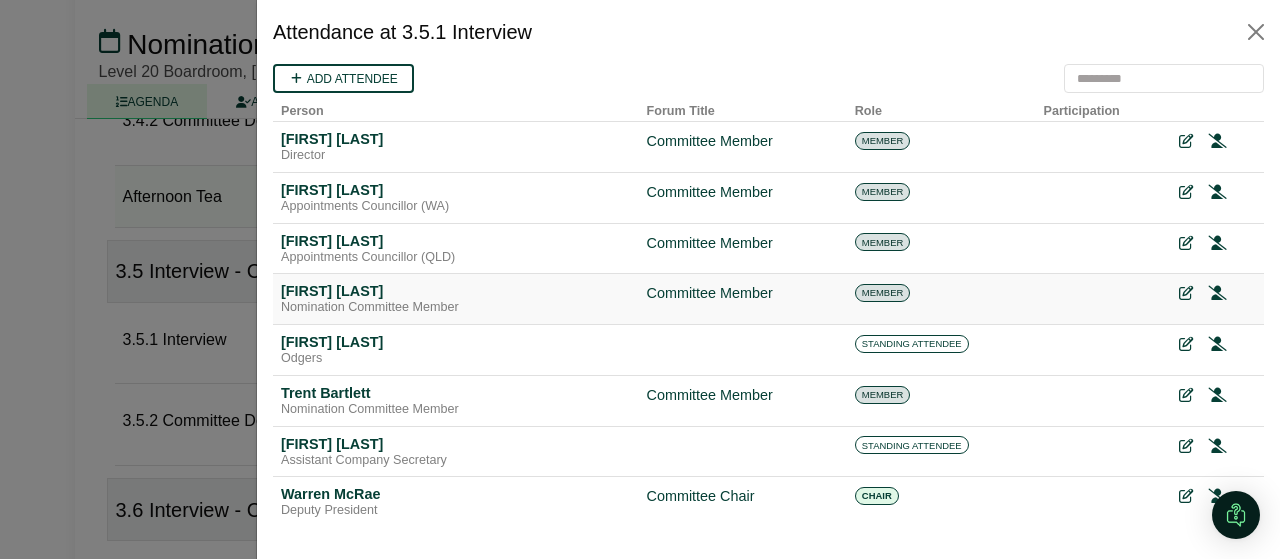 scroll, scrollTop: 72, scrollLeft: 0, axis: vertical 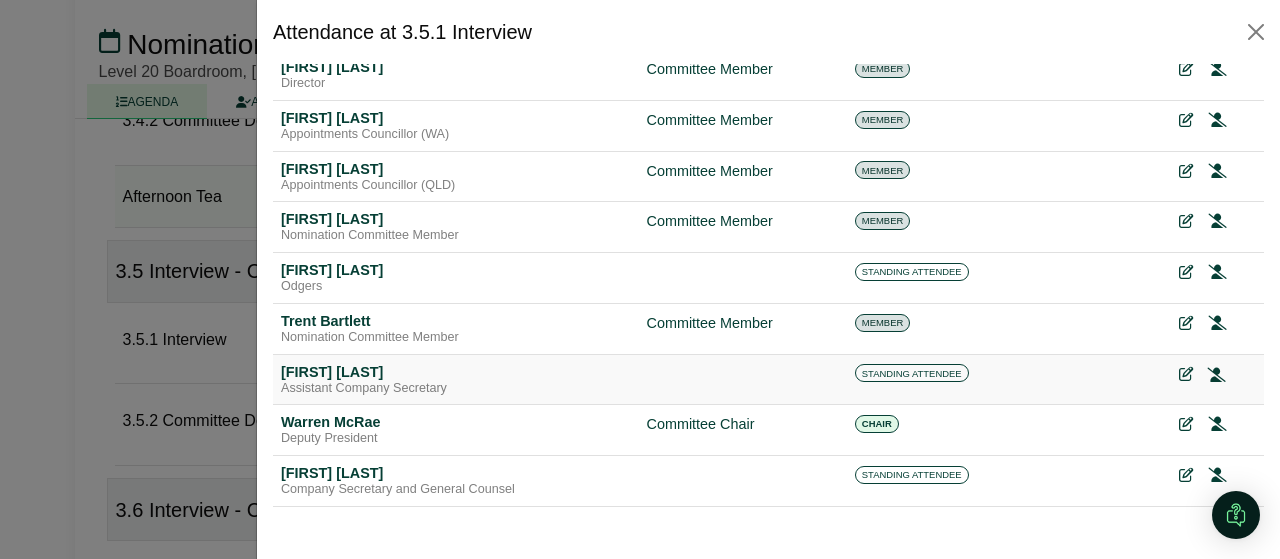 click at bounding box center [1217, 374] 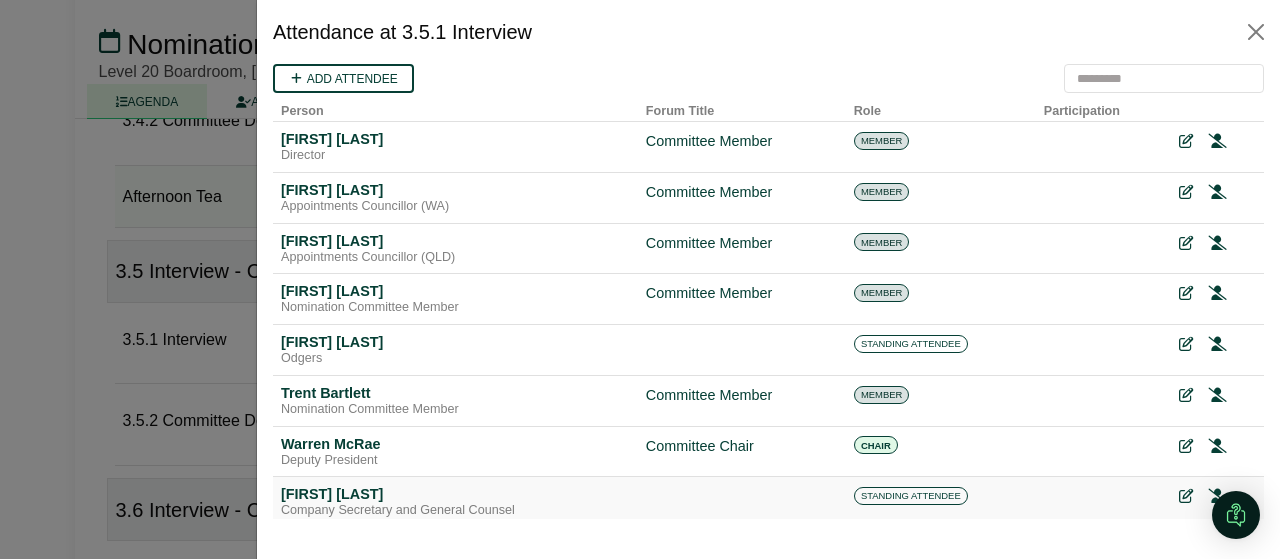 scroll, scrollTop: 0, scrollLeft: 0, axis: both 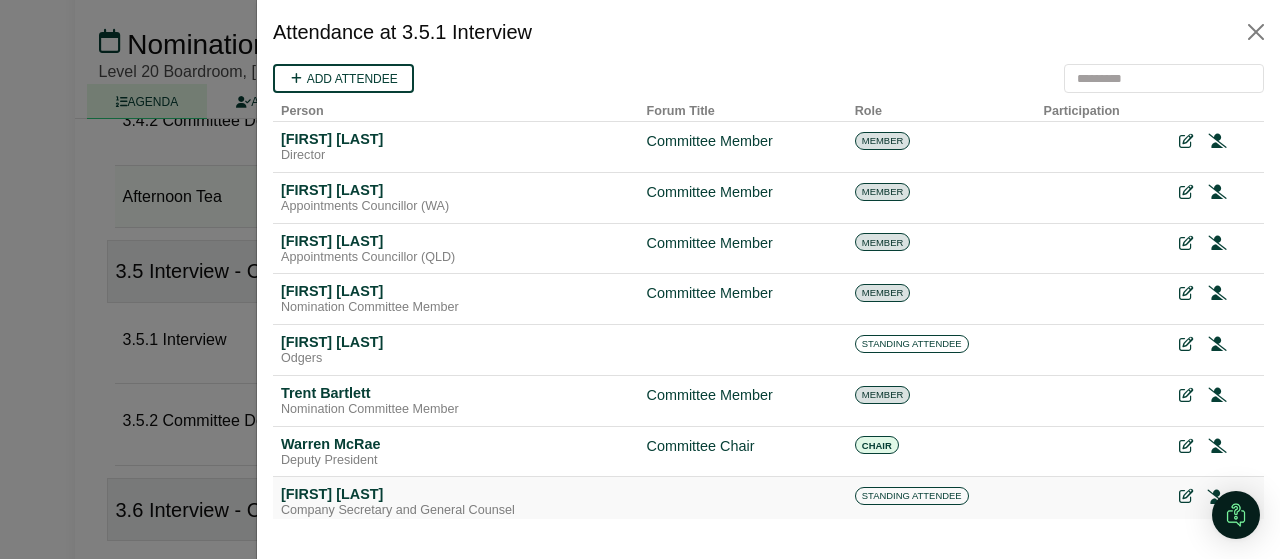 click at bounding box center [1217, 497] 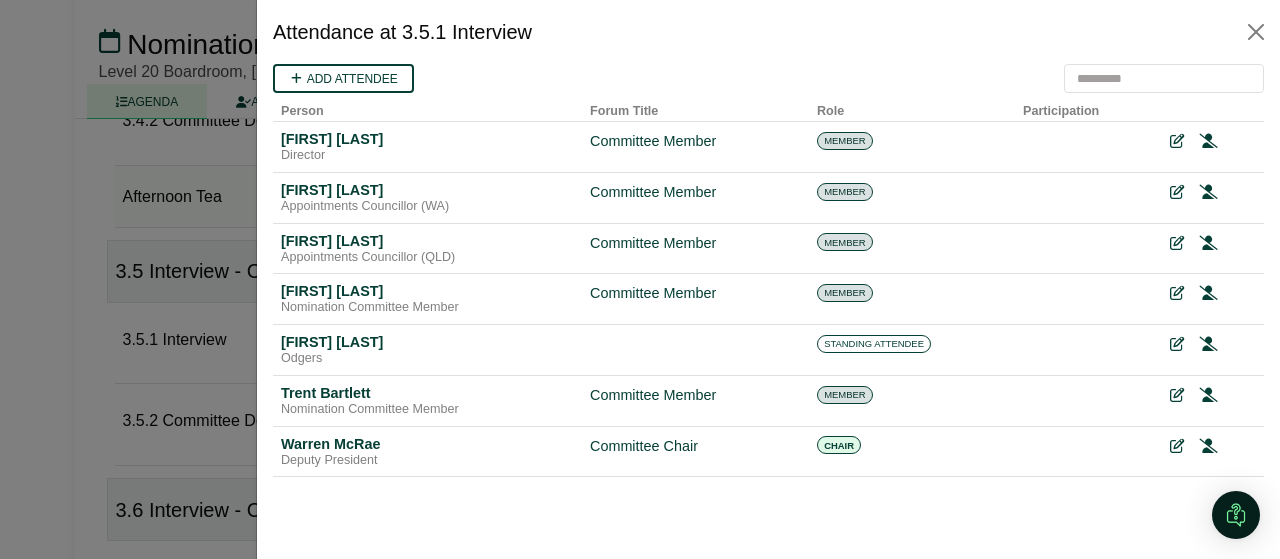 scroll, scrollTop: 0, scrollLeft: 0, axis: both 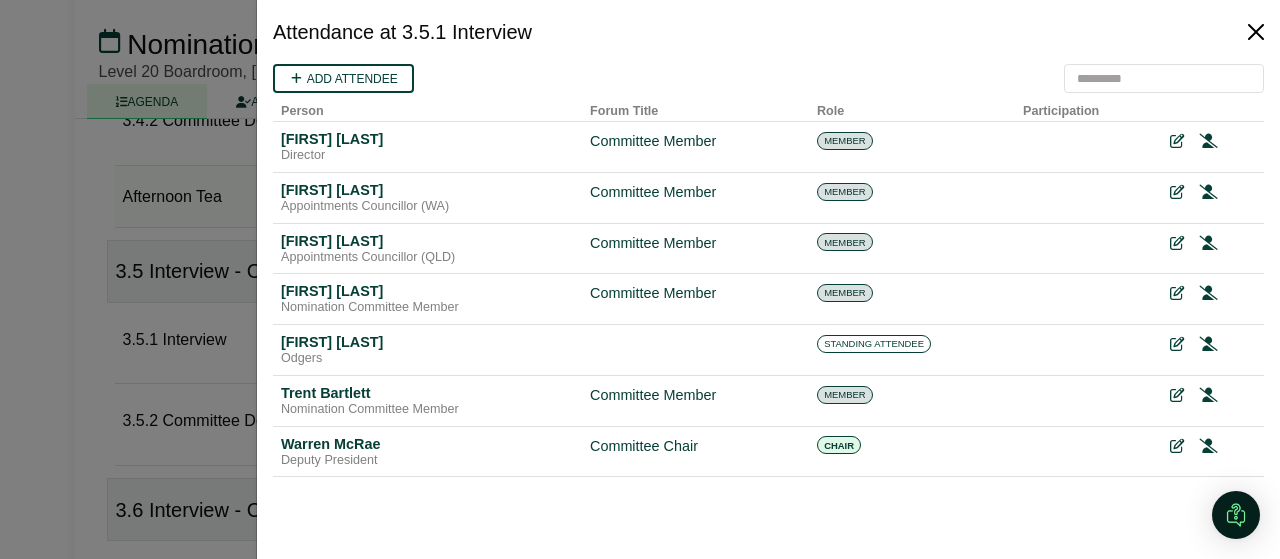 click at bounding box center (1256, 32) 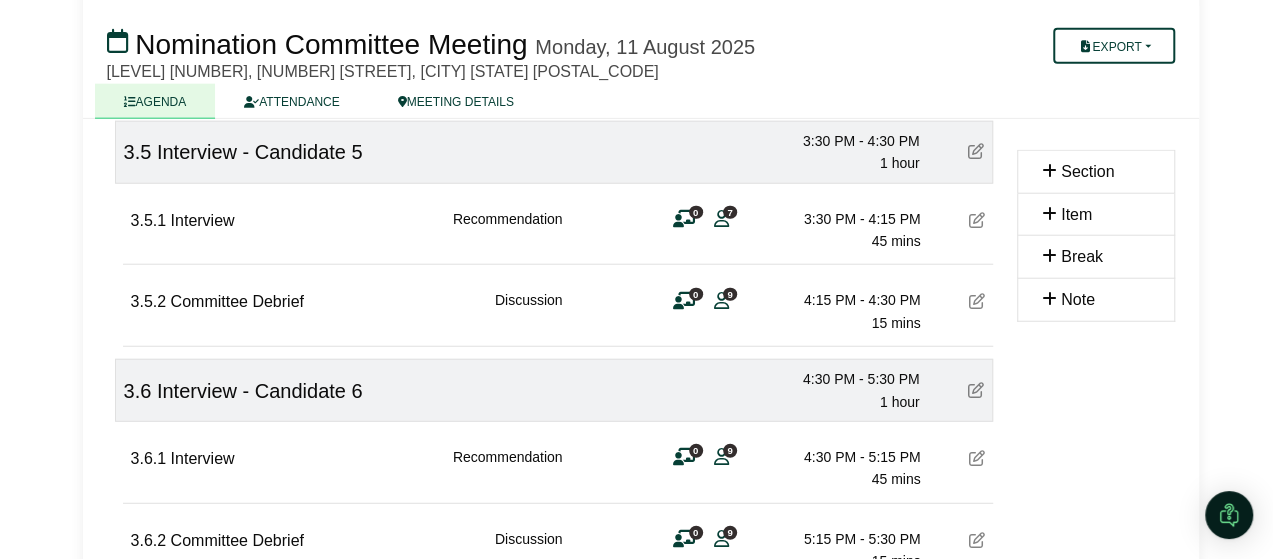 scroll, scrollTop: 2433, scrollLeft: 0, axis: vertical 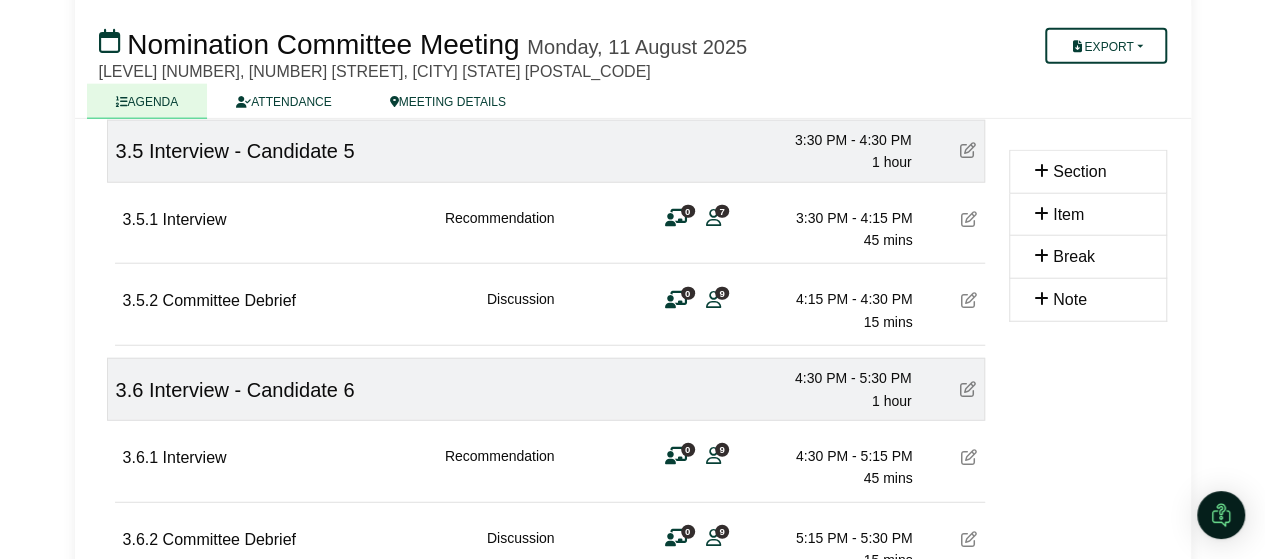 click on "3.5.2   Committee Debrief Discussion   0       9 4:15 PM - 4:30 PM 15 mins" at bounding box center (550, 302) 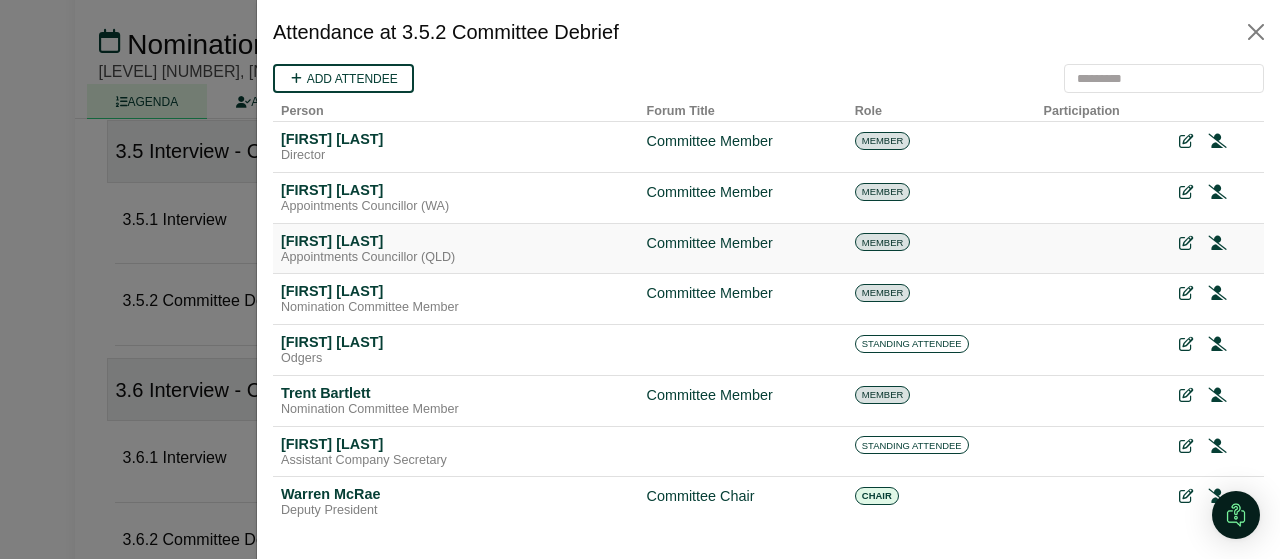 scroll, scrollTop: 72, scrollLeft: 0, axis: vertical 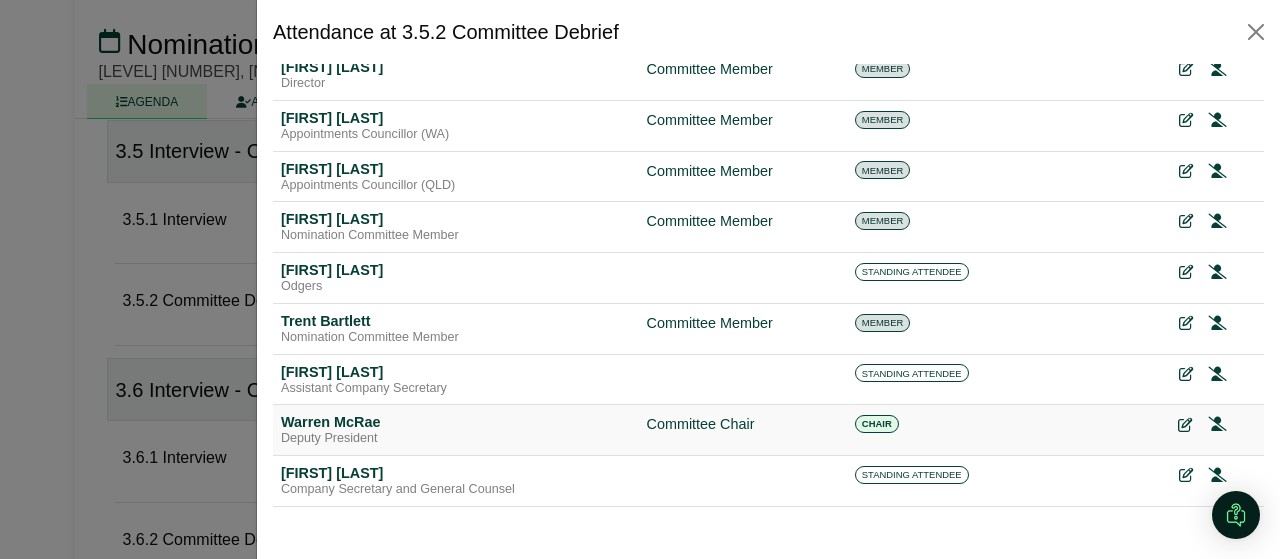 click at bounding box center [1185, 425] 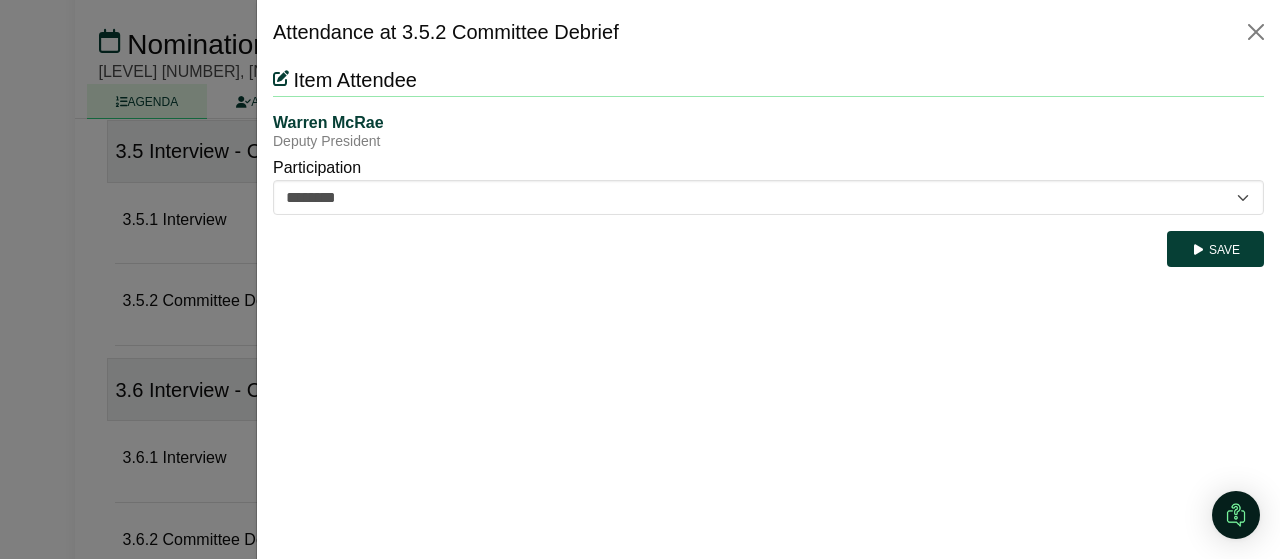 scroll, scrollTop: 0, scrollLeft: 0, axis: both 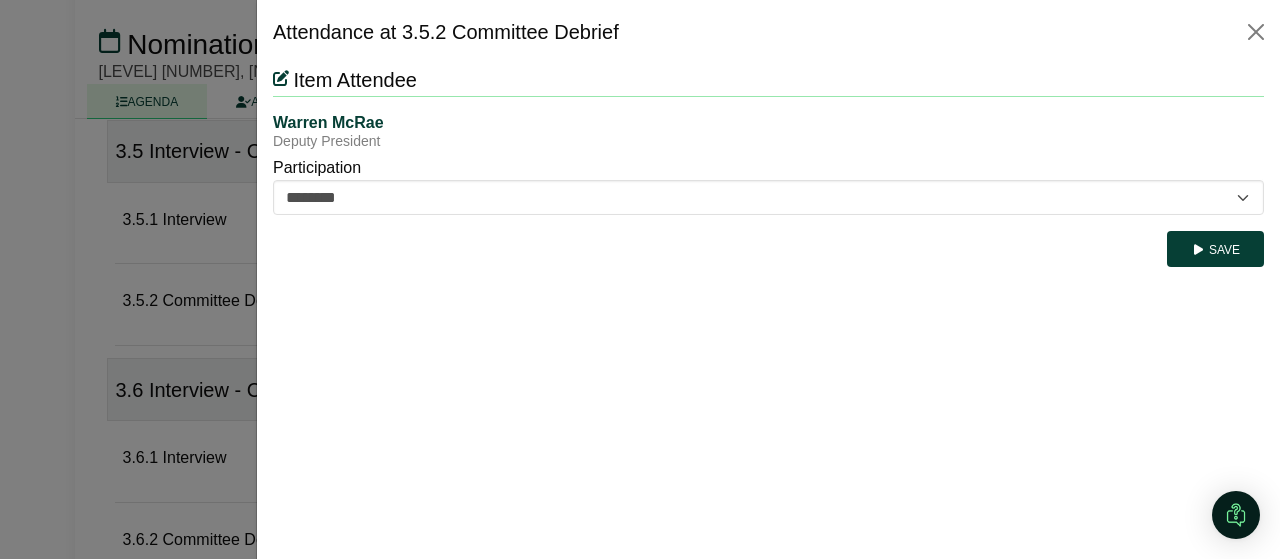 click on "Participation
*********
********" at bounding box center [768, 183] 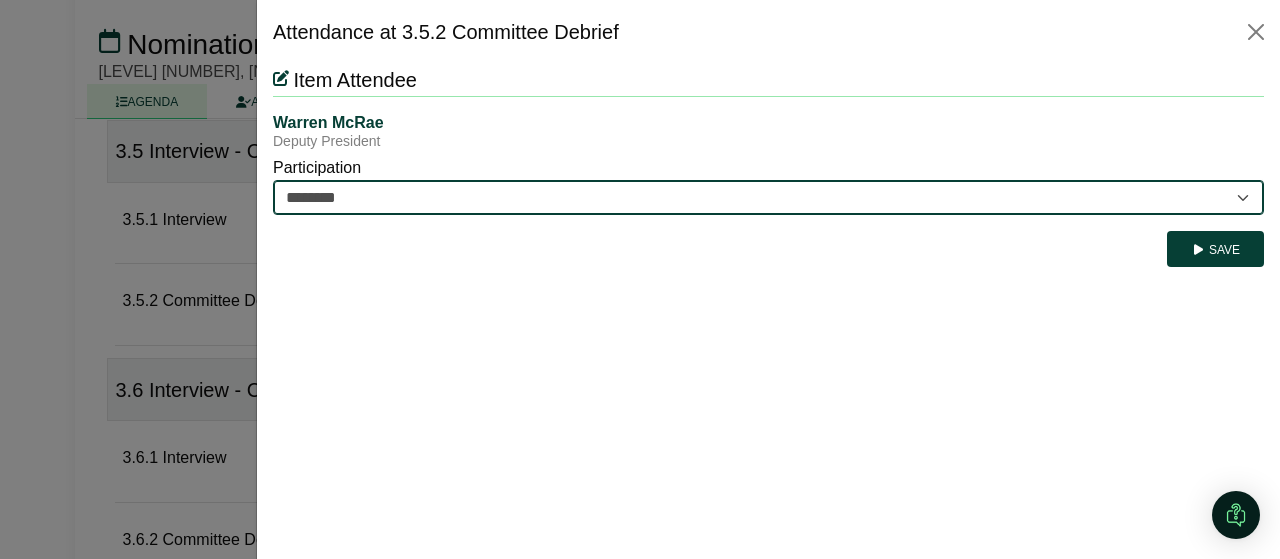 click on "*********
********" at bounding box center [768, 197] 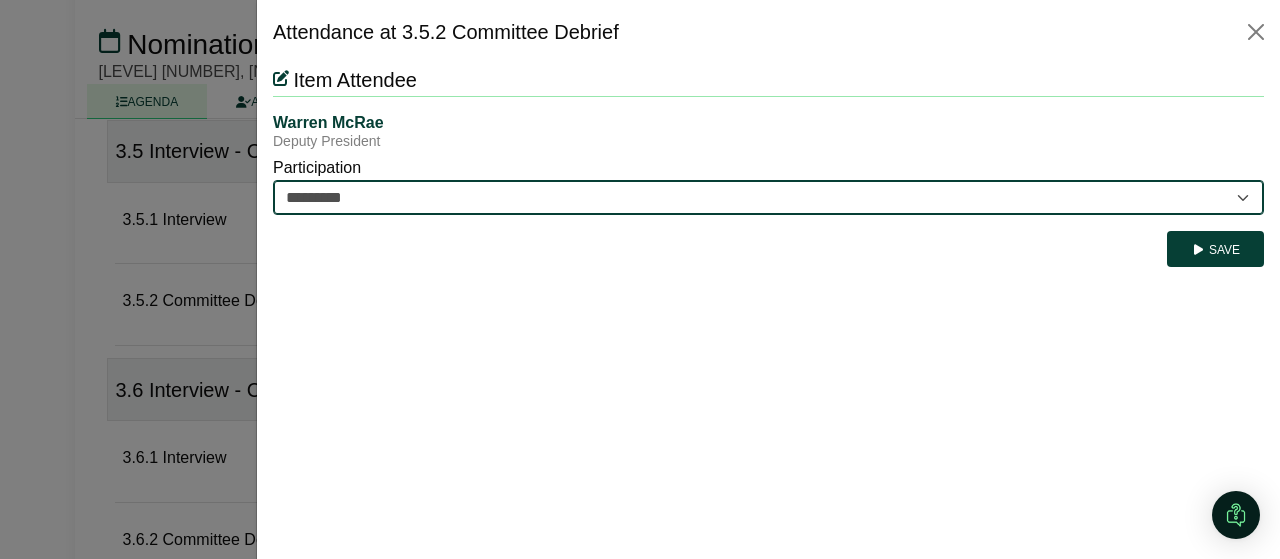 click on "*********
********" at bounding box center (768, 197) 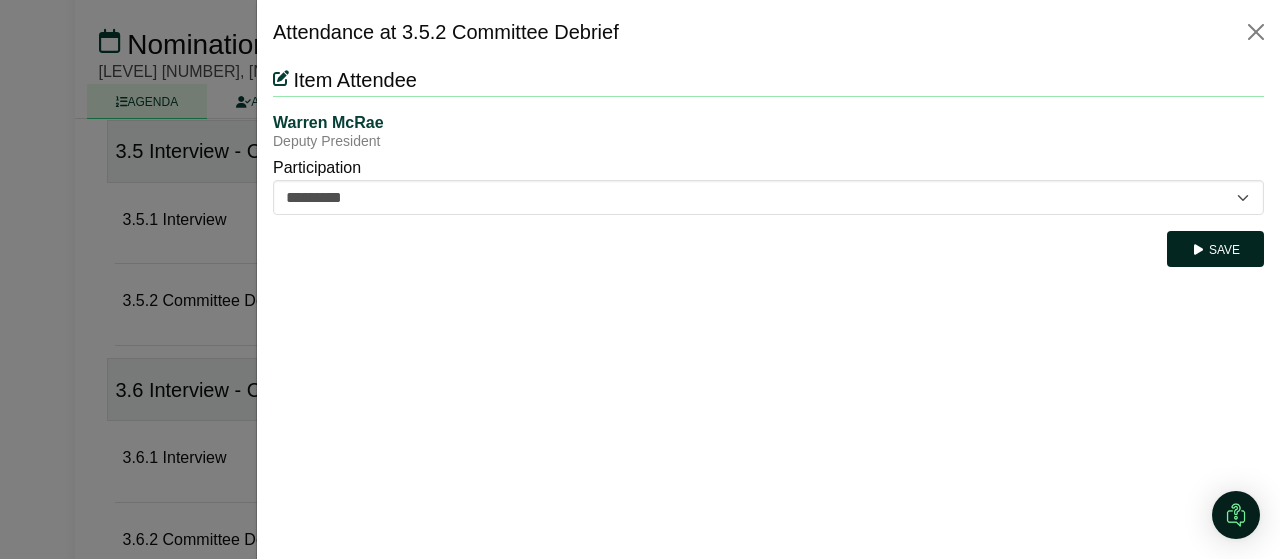 click on "Save" at bounding box center (1215, 249) 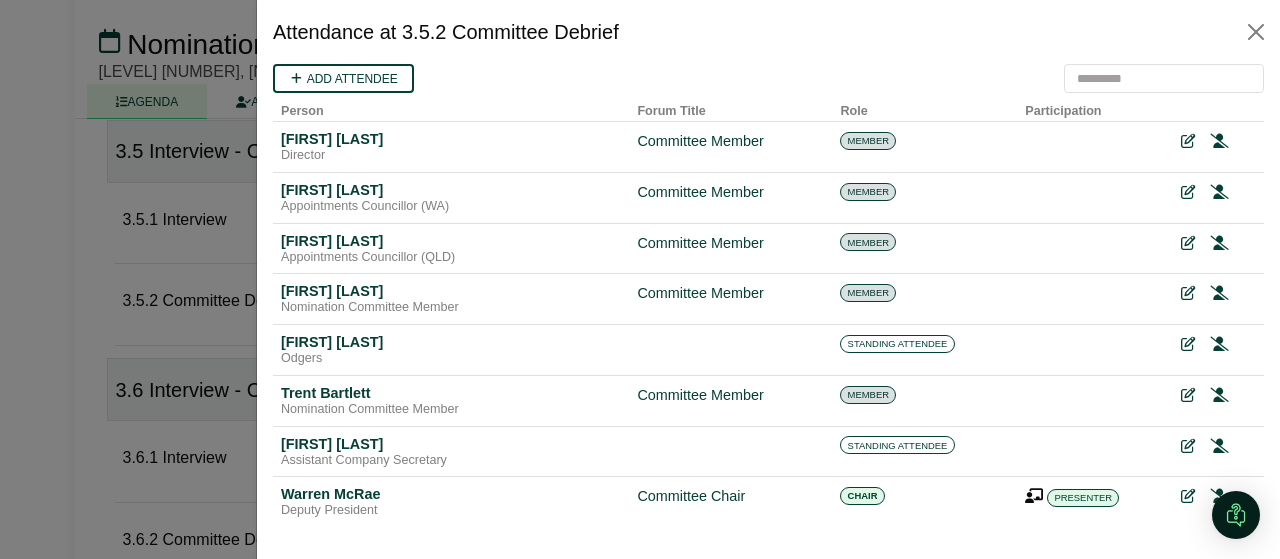 scroll, scrollTop: 72, scrollLeft: 0, axis: vertical 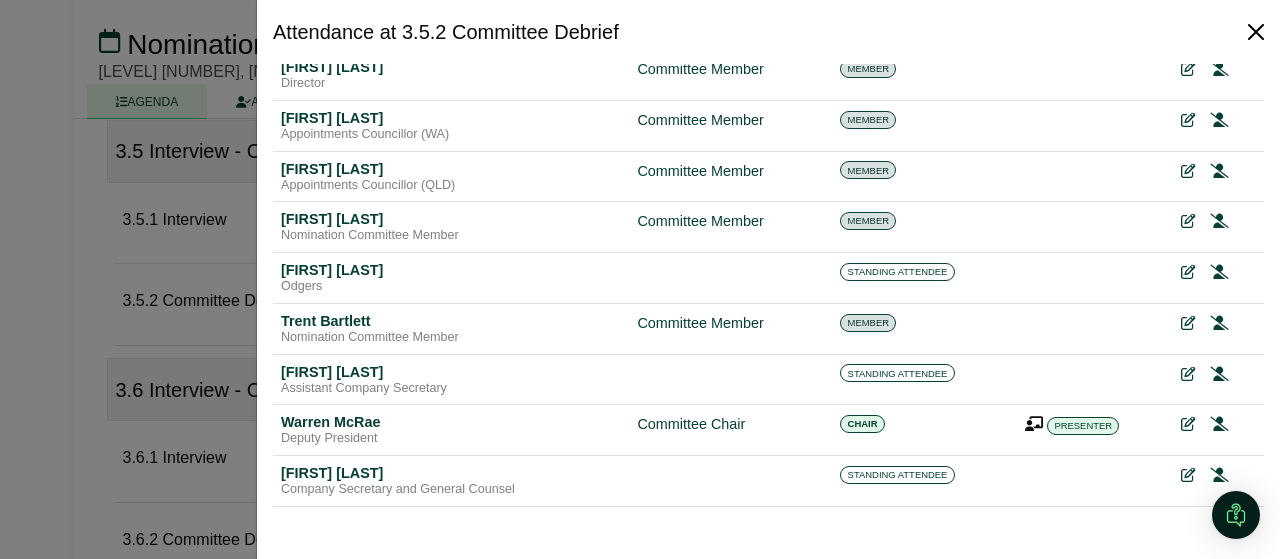 click at bounding box center [1256, 32] 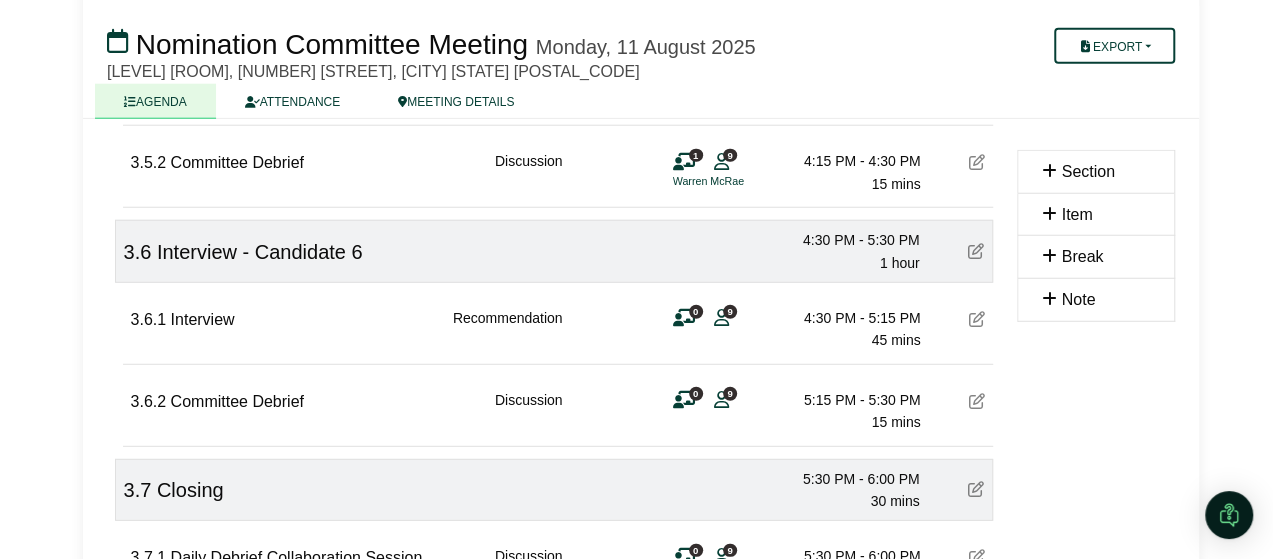 scroll, scrollTop: 2572, scrollLeft: 0, axis: vertical 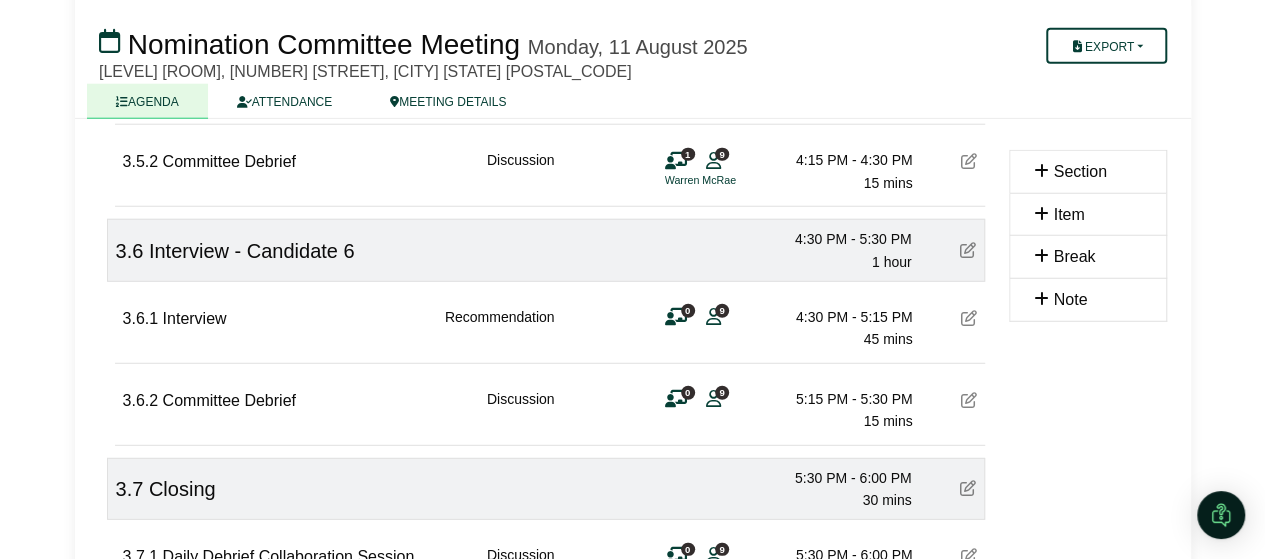 click at bounding box center [713, 316] 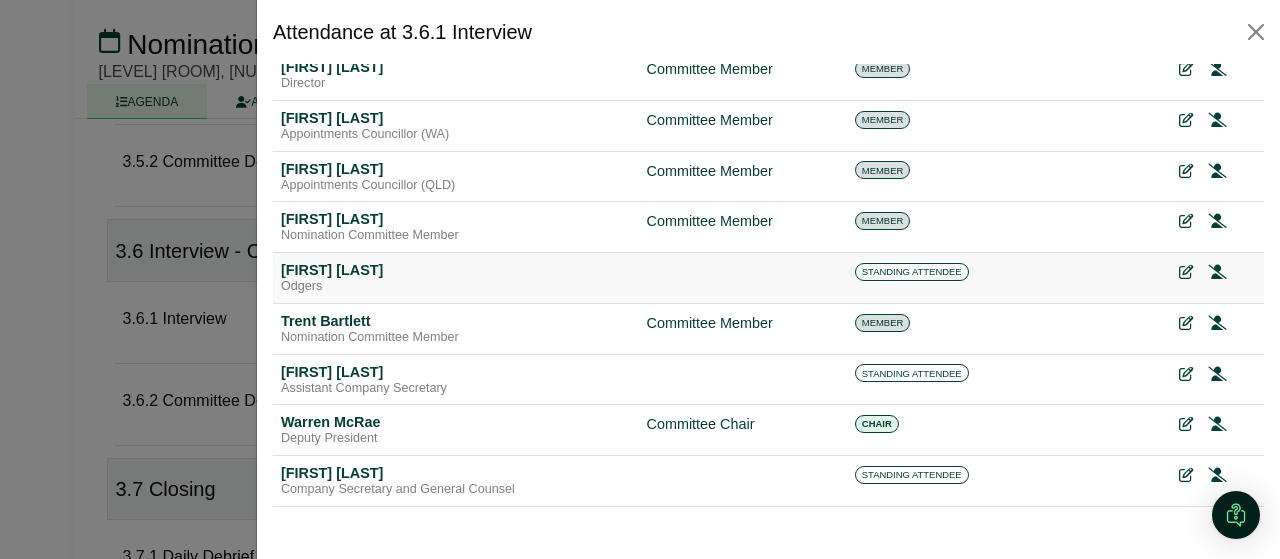scroll, scrollTop: 71, scrollLeft: 0, axis: vertical 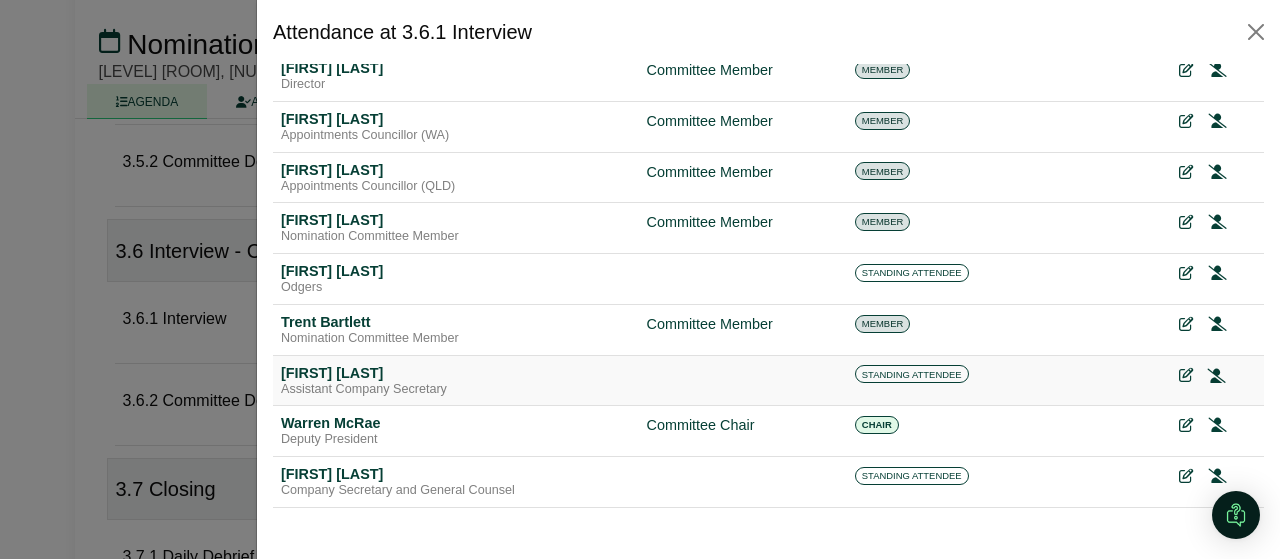 click at bounding box center (1217, 375) 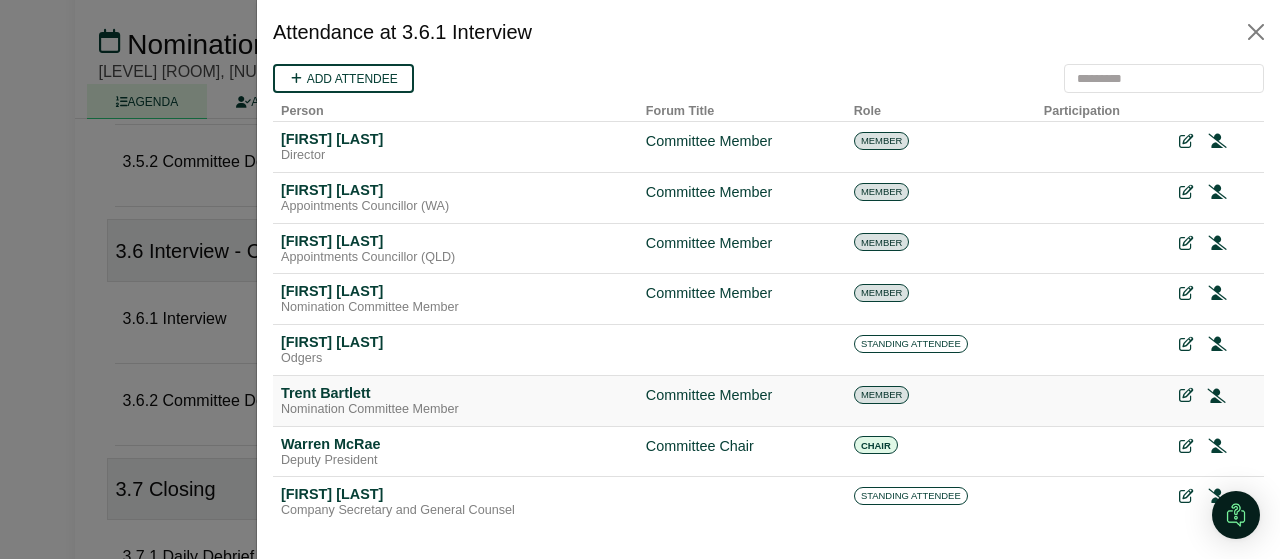 scroll, scrollTop: 0, scrollLeft: 0, axis: both 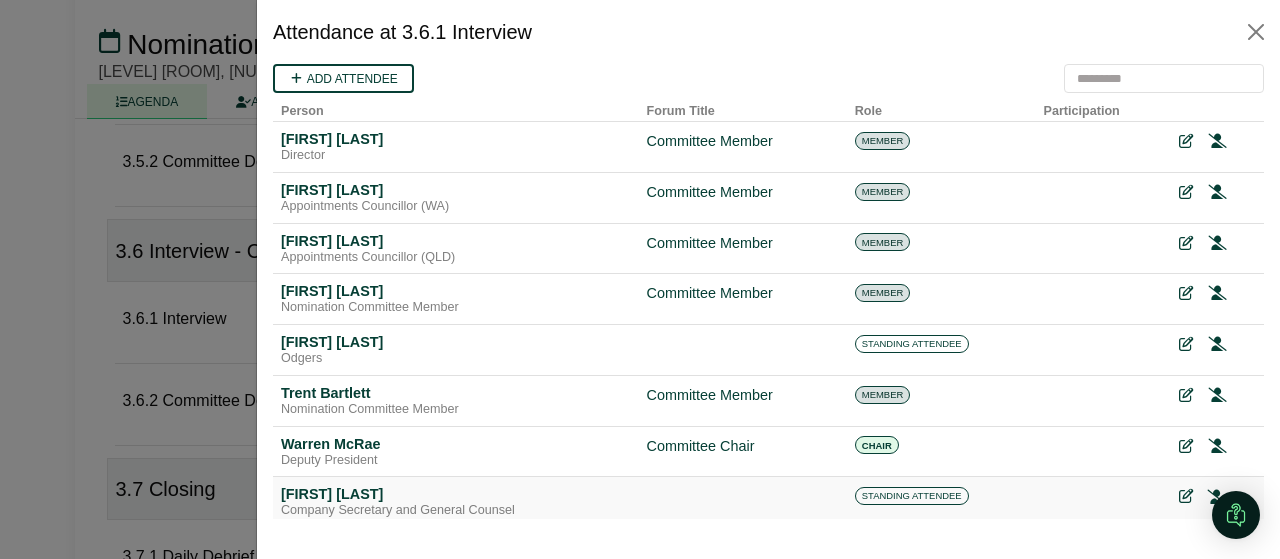 click at bounding box center (1217, 497) 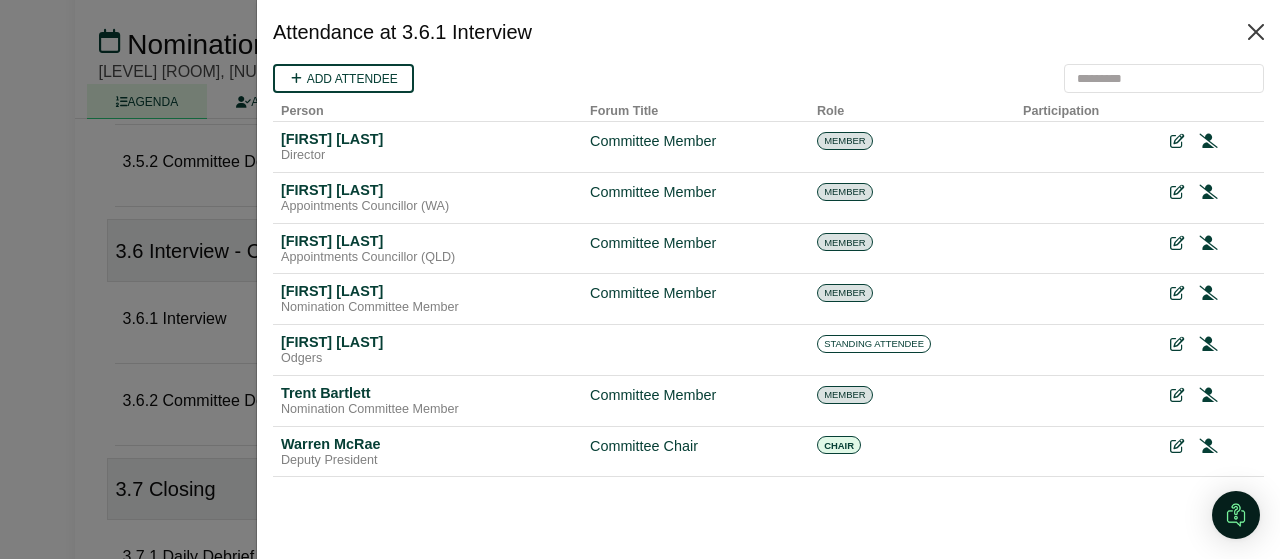 scroll, scrollTop: 0, scrollLeft: 0, axis: both 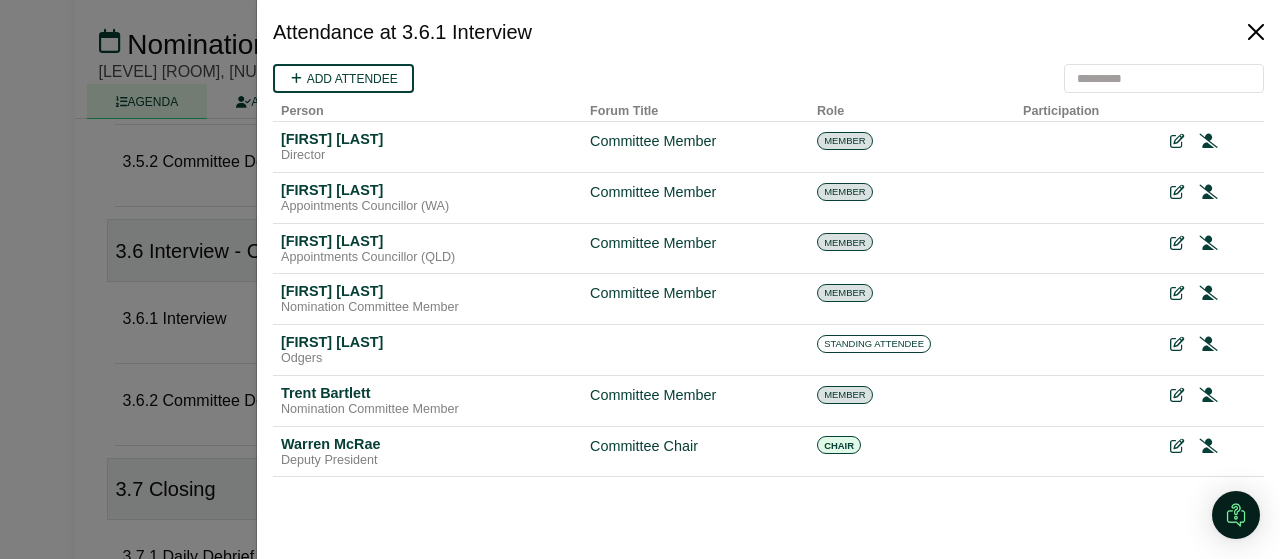 click at bounding box center [1256, 32] 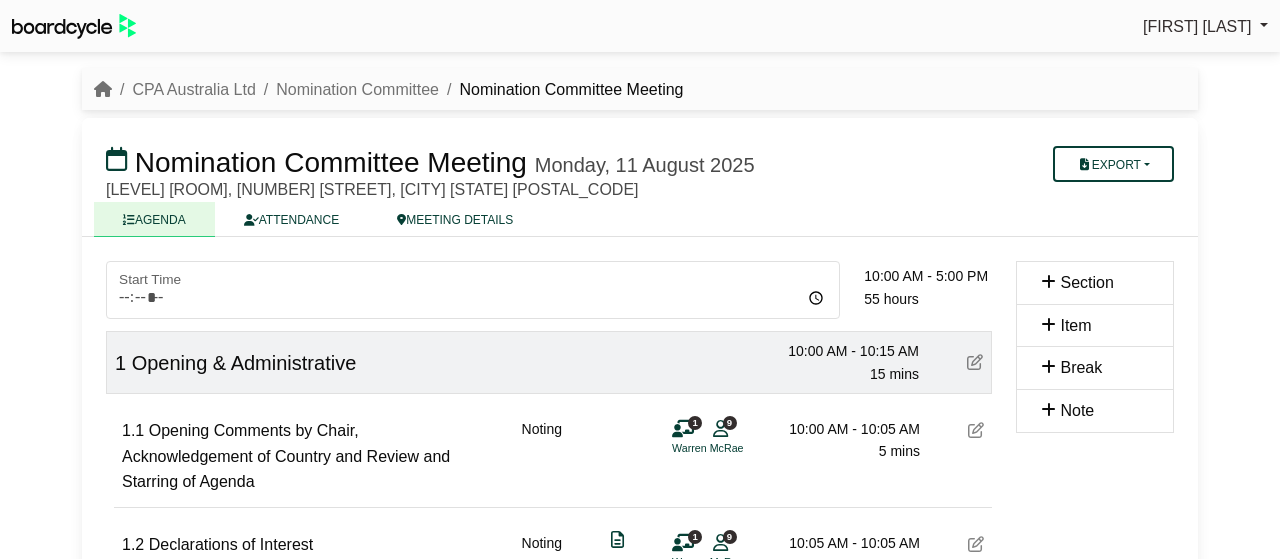 scroll, scrollTop: 2572, scrollLeft: 0, axis: vertical 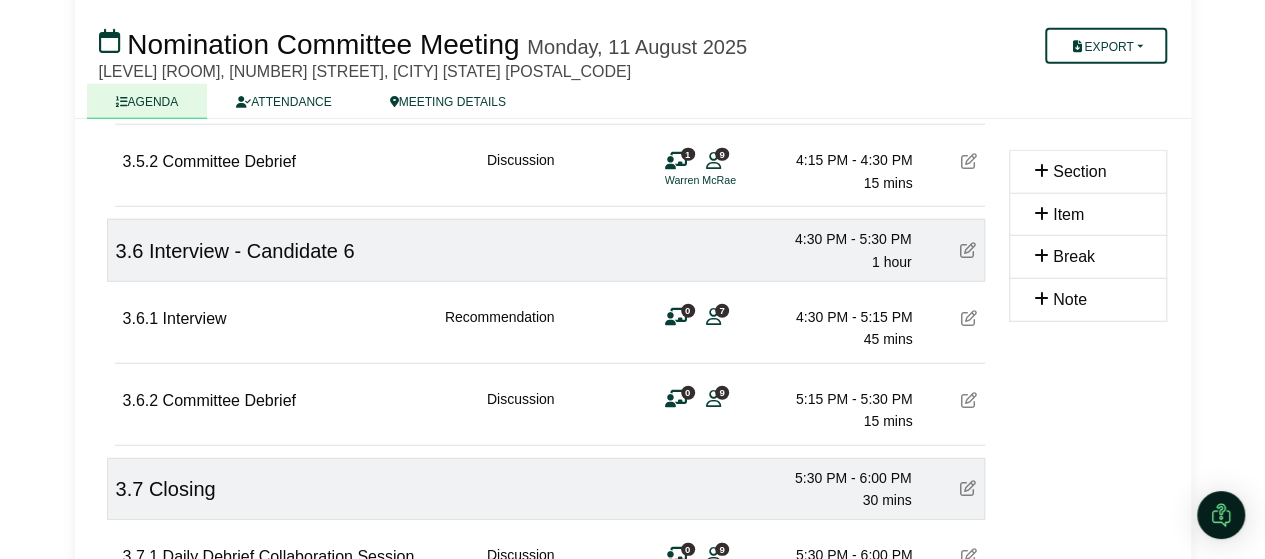 click at bounding box center (676, 399) 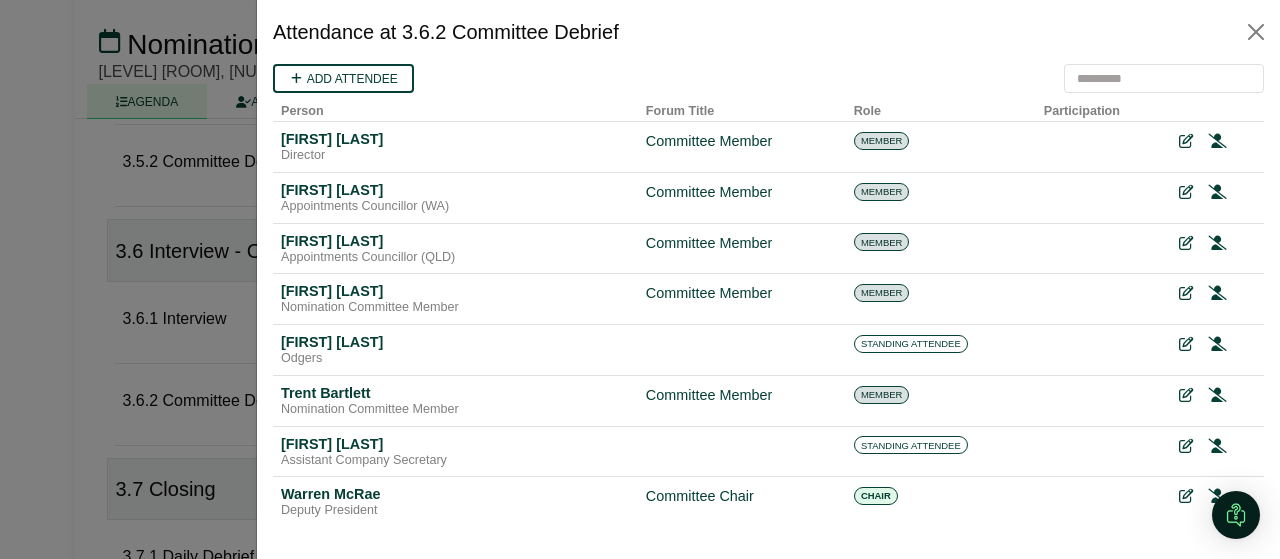 scroll, scrollTop: 0, scrollLeft: 0, axis: both 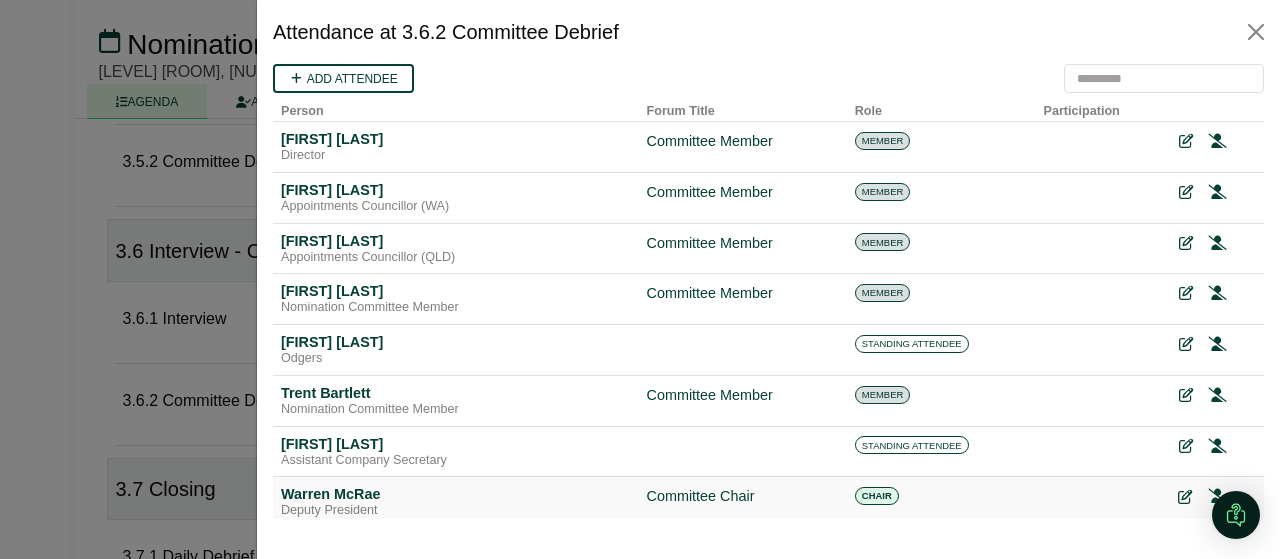 click at bounding box center [1185, 497] 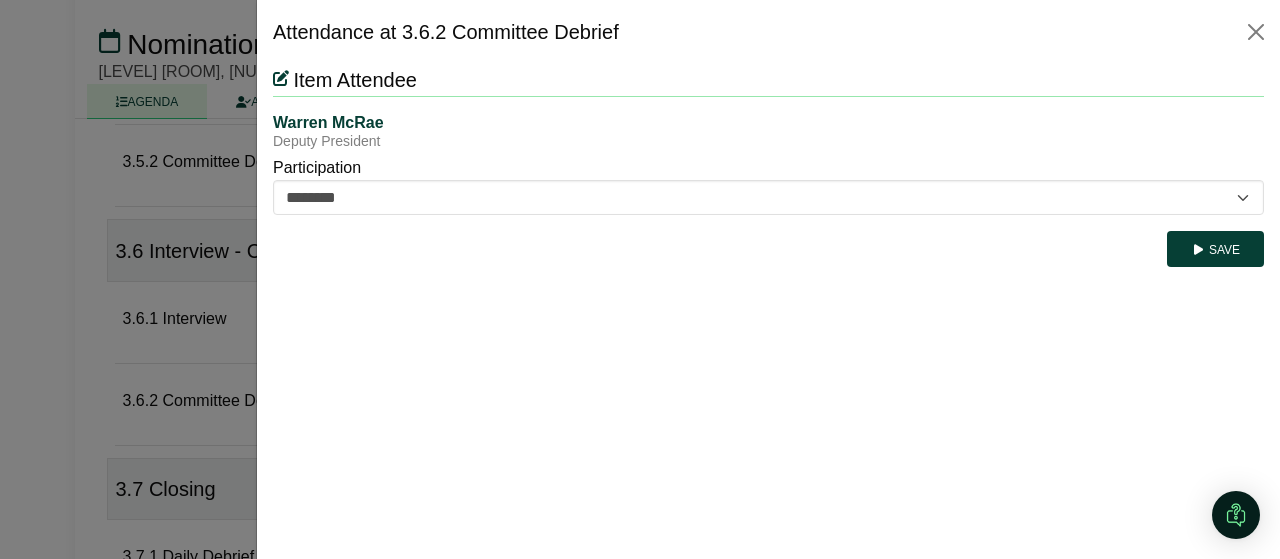 scroll, scrollTop: 0, scrollLeft: 0, axis: both 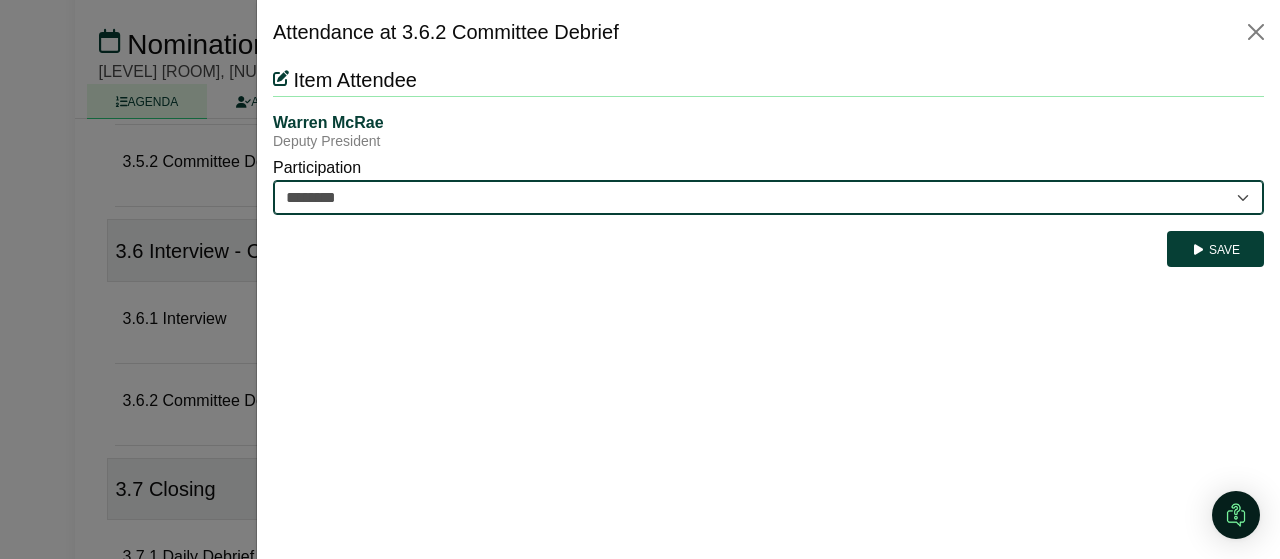 click on "*********
********" at bounding box center (768, 197) 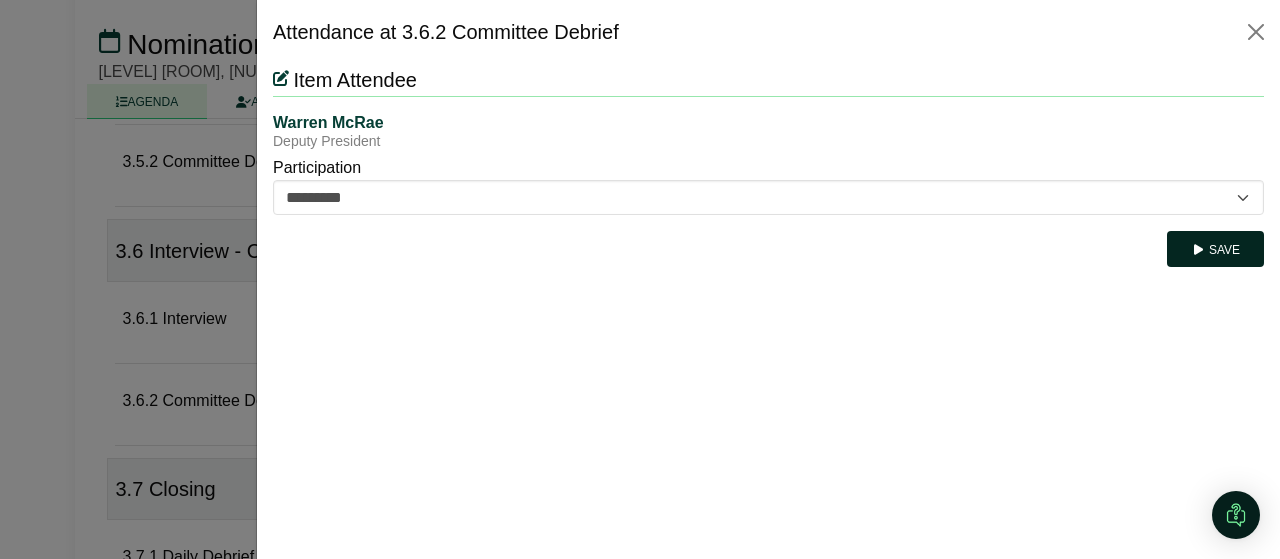 click on "Save" at bounding box center (1215, 249) 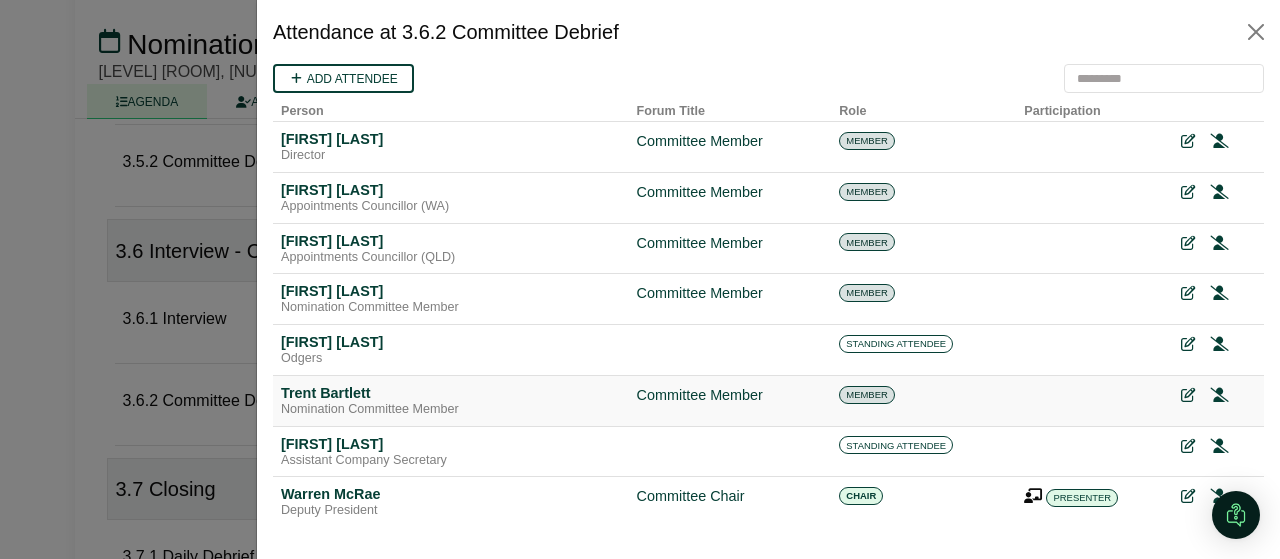 scroll, scrollTop: 0, scrollLeft: 0, axis: both 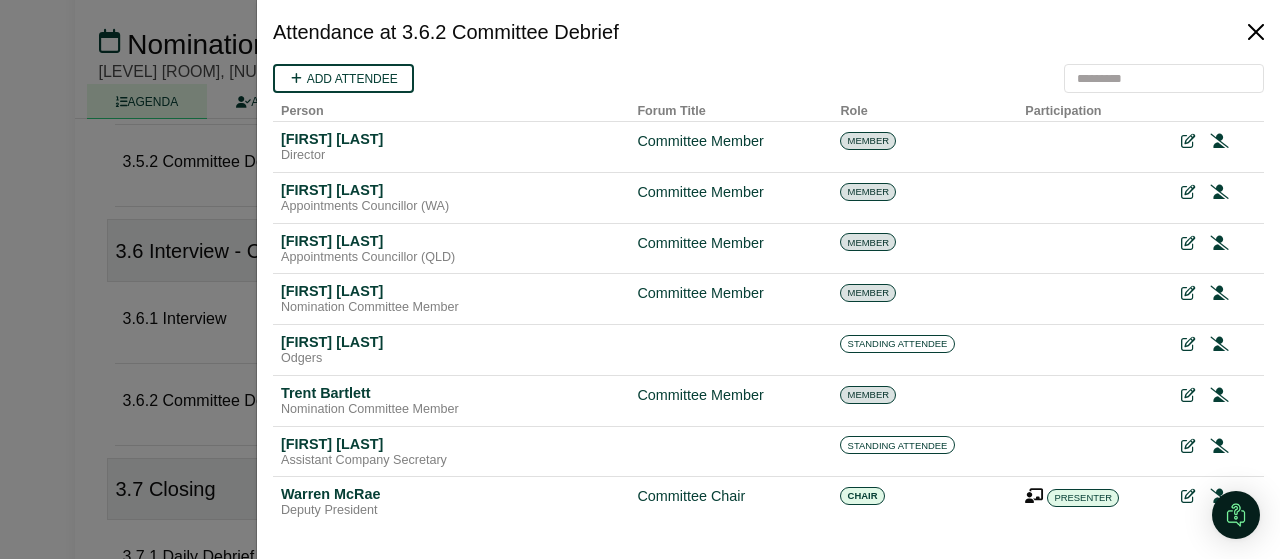 click at bounding box center (1256, 32) 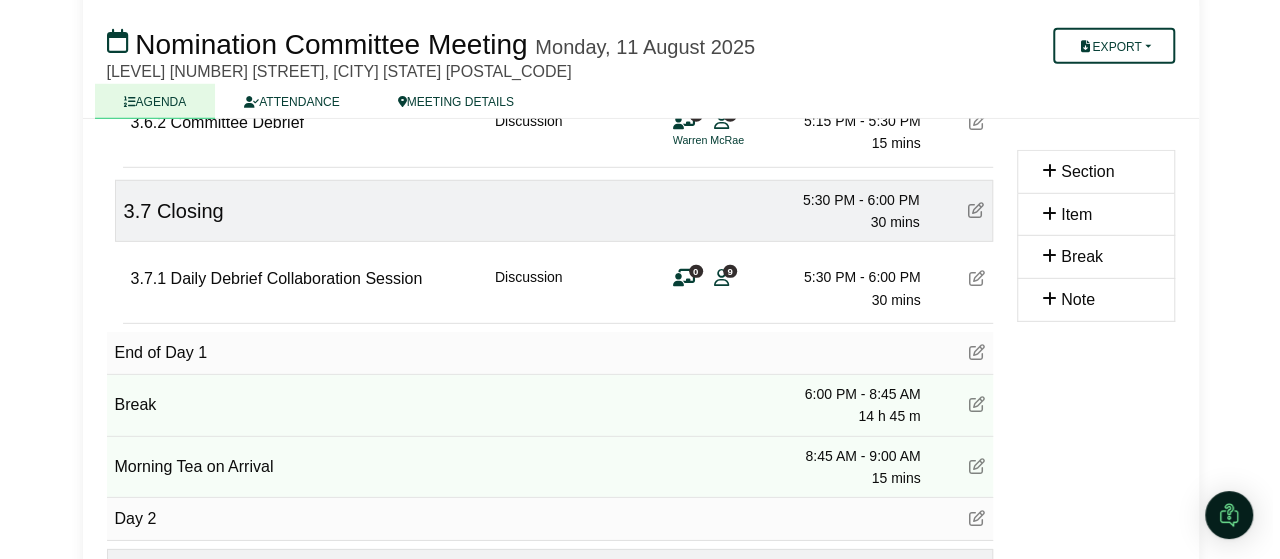 scroll, scrollTop: 2876, scrollLeft: 0, axis: vertical 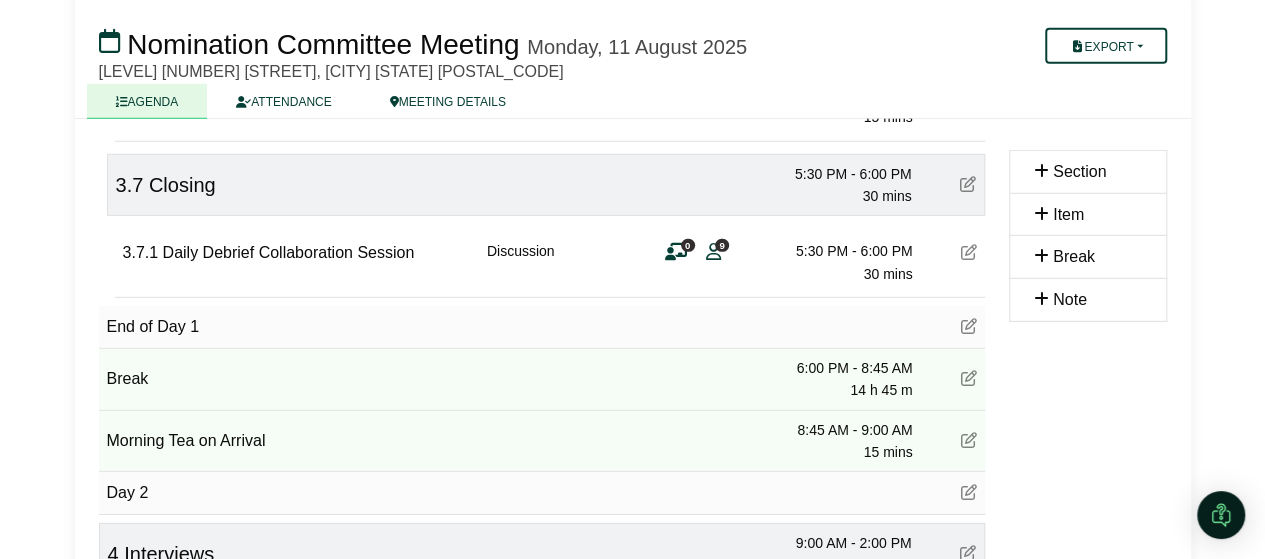 click at bounding box center [676, 252] 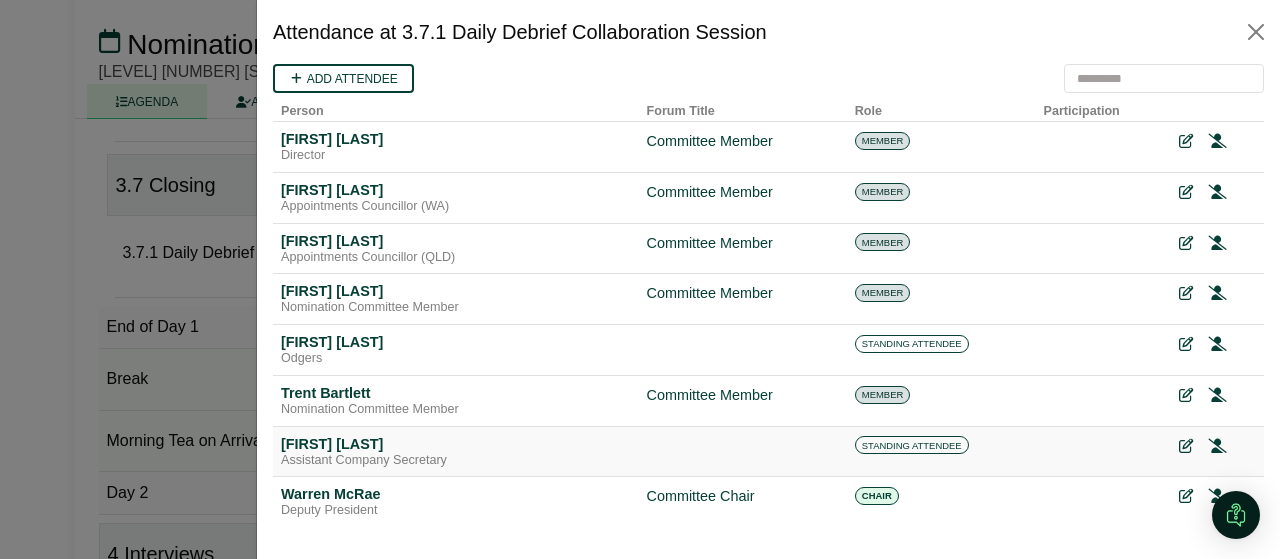 scroll, scrollTop: 72, scrollLeft: 0, axis: vertical 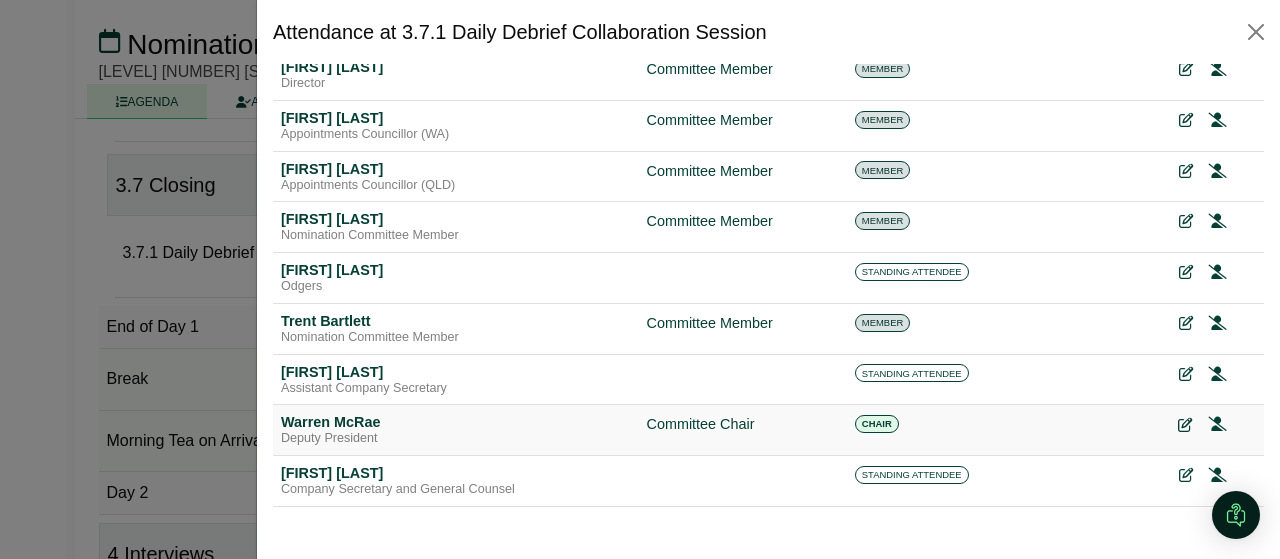 click at bounding box center (1185, 425) 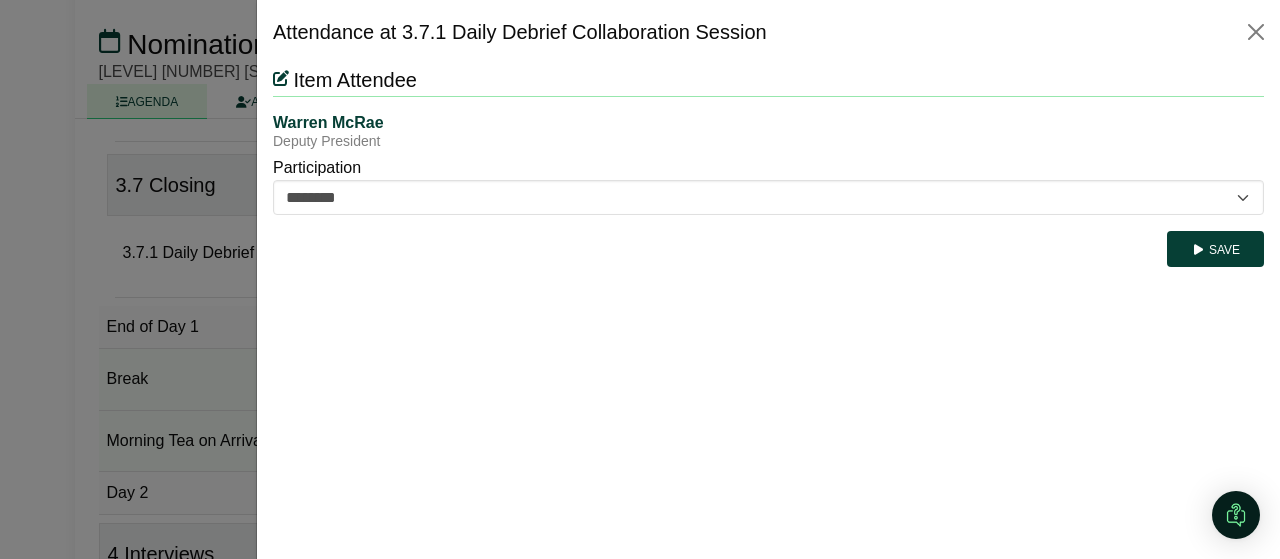 scroll, scrollTop: 0, scrollLeft: 0, axis: both 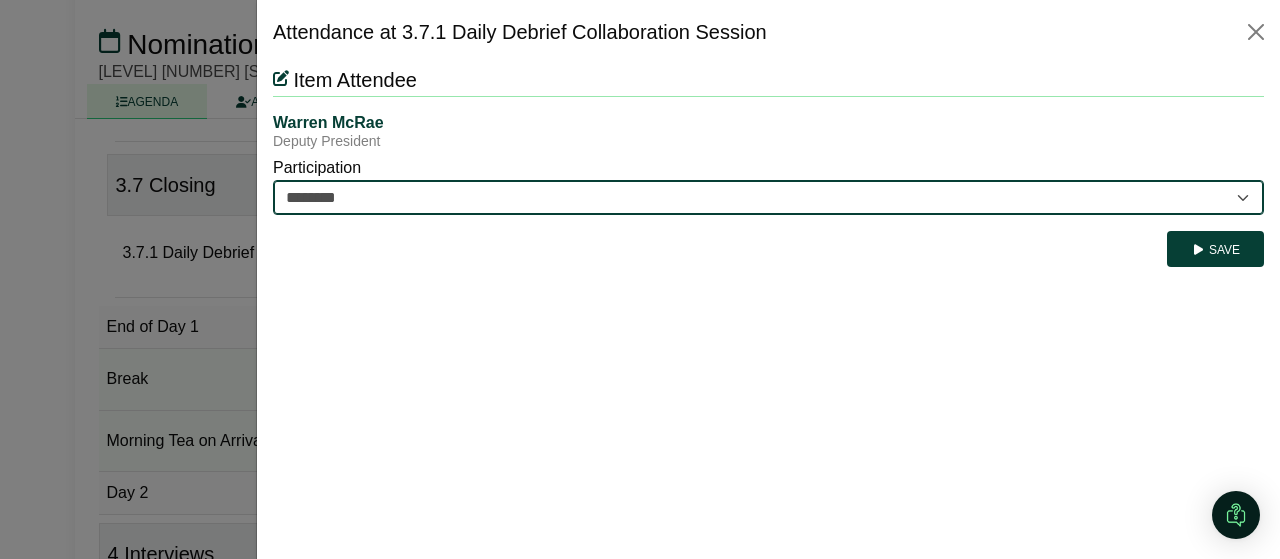 click on "*********
********" at bounding box center (768, 197) 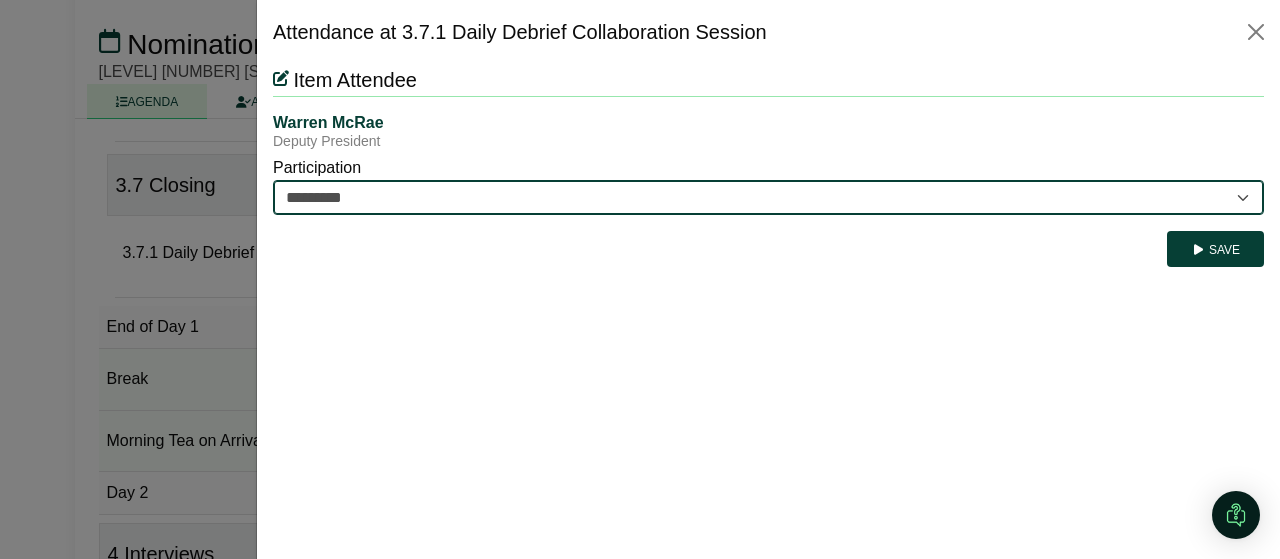 click on "*********
********" at bounding box center (768, 197) 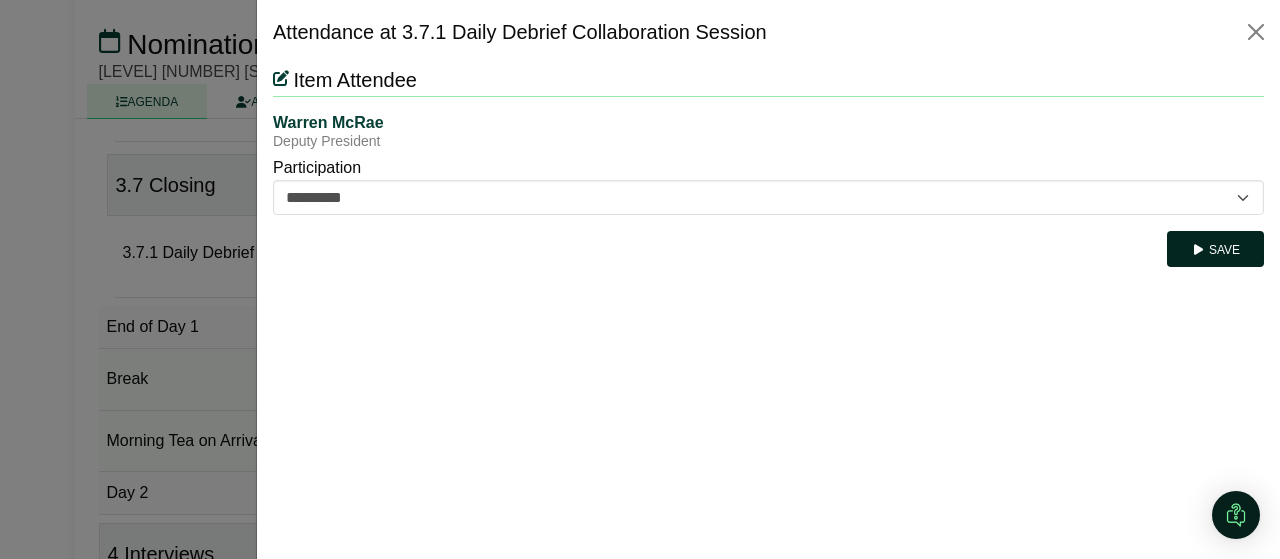 click on "Save" at bounding box center (1215, 249) 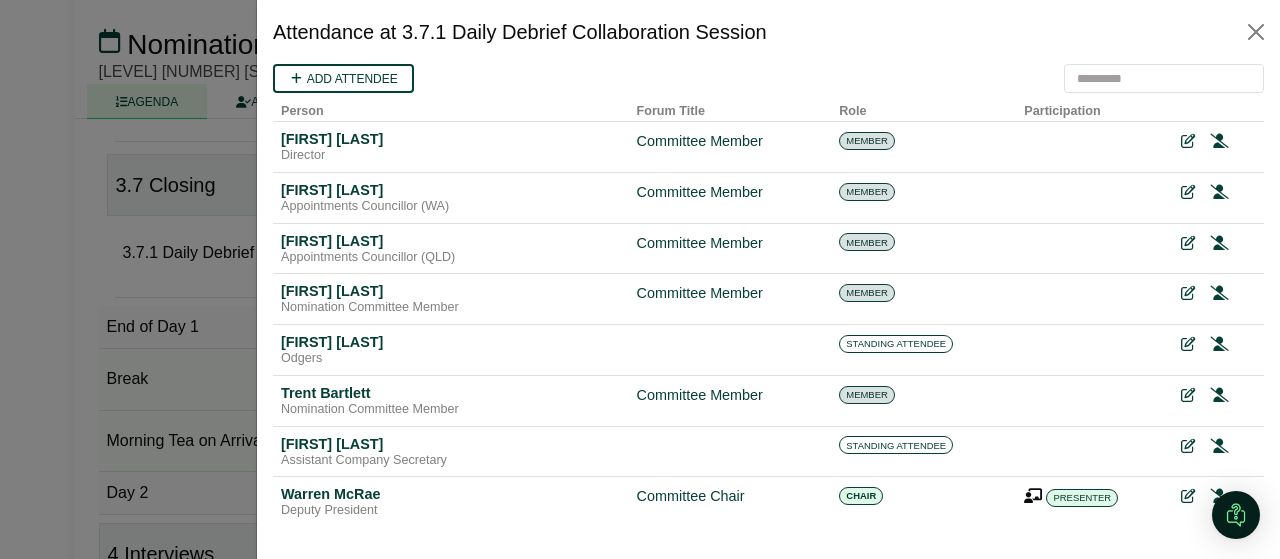 scroll, scrollTop: 0, scrollLeft: 0, axis: both 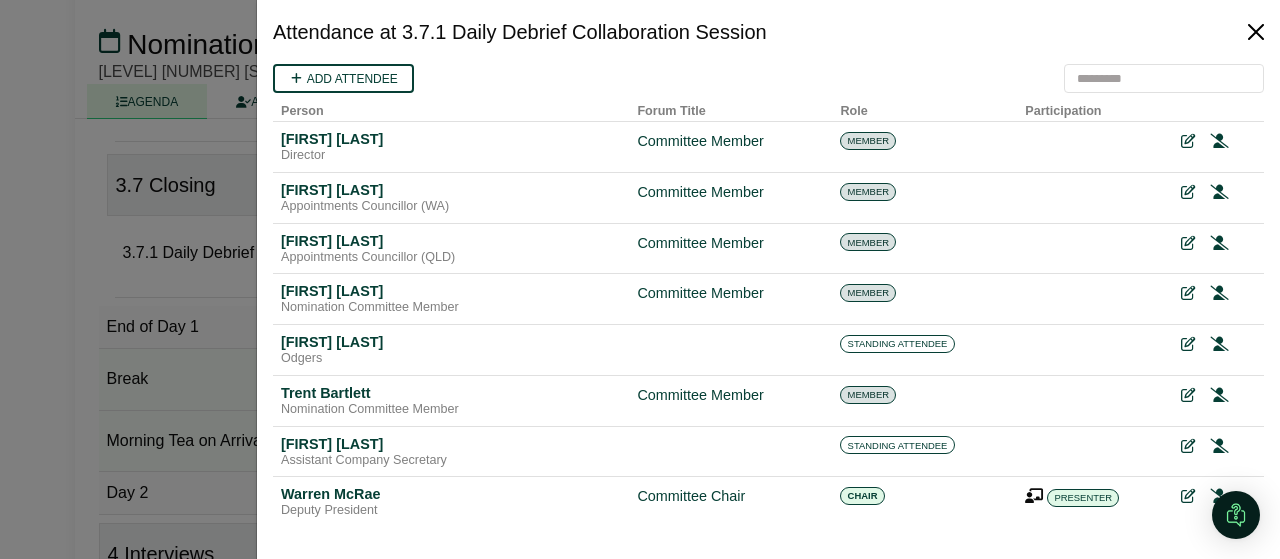 click at bounding box center (1256, 32) 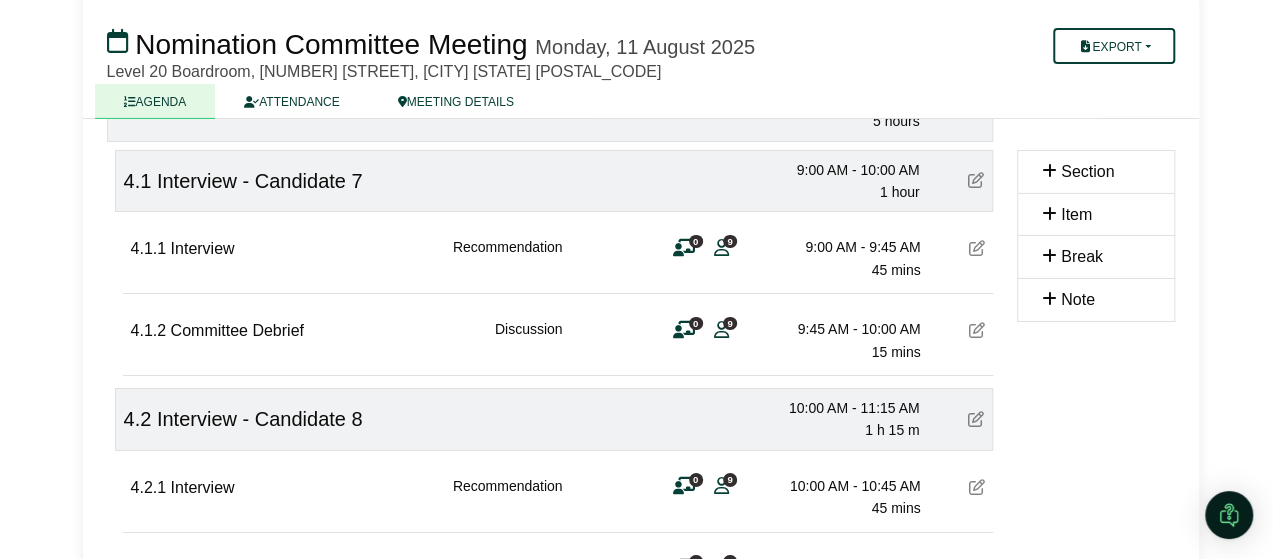 scroll, scrollTop: 3320, scrollLeft: 0, axis: vertical 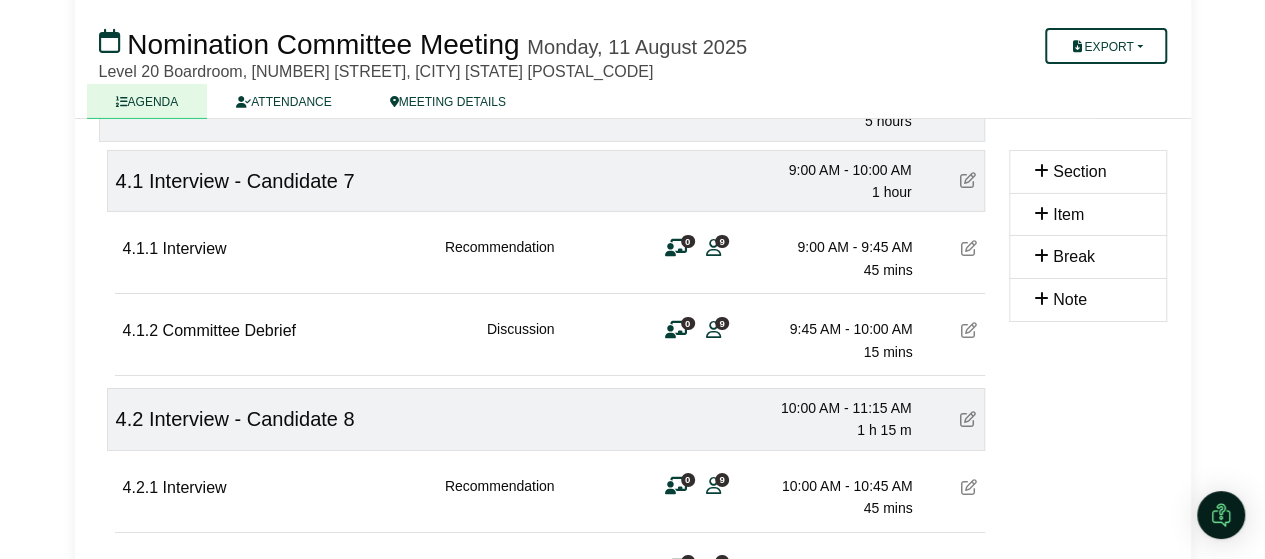 click at bounding box center (713, 247) 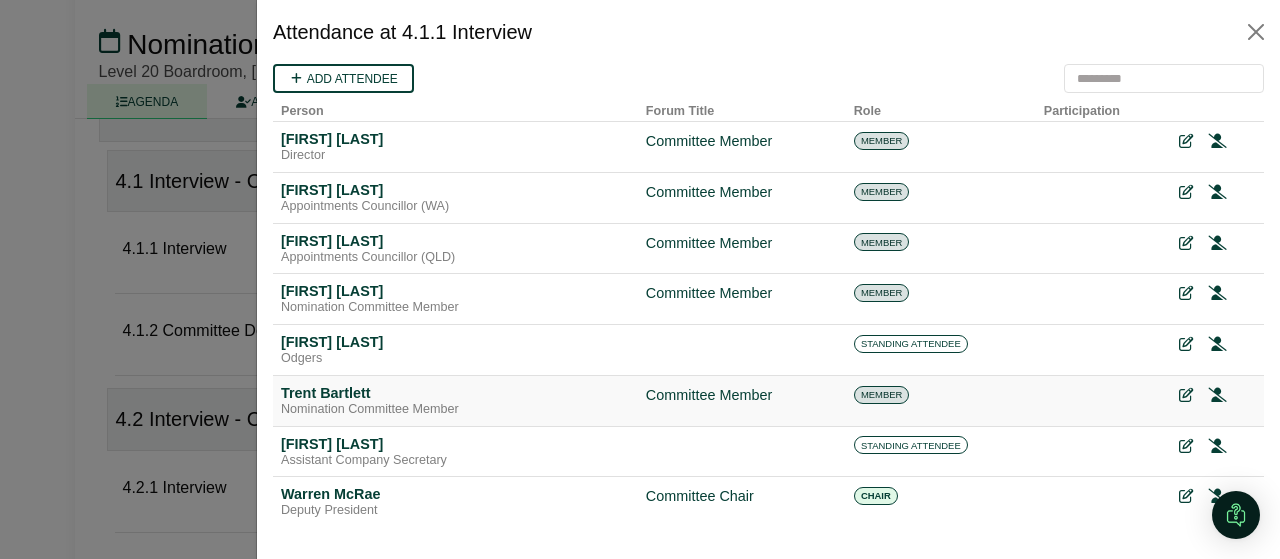 scroll, scrollTop: 0, scrollLeft: 0, axis: both 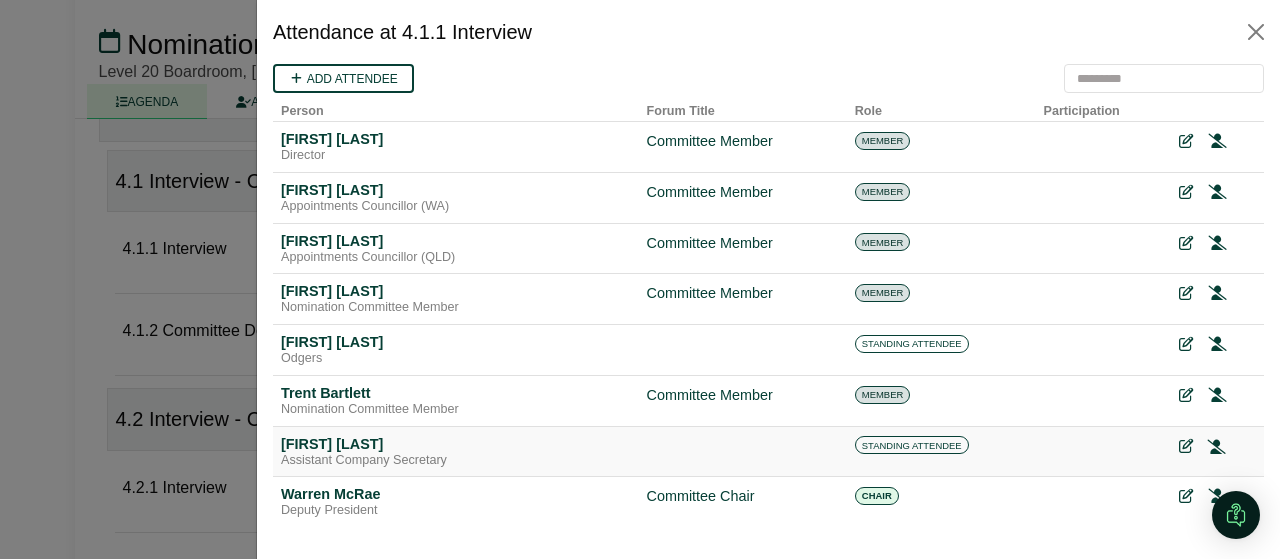 click at bounding box center [1217, 446] 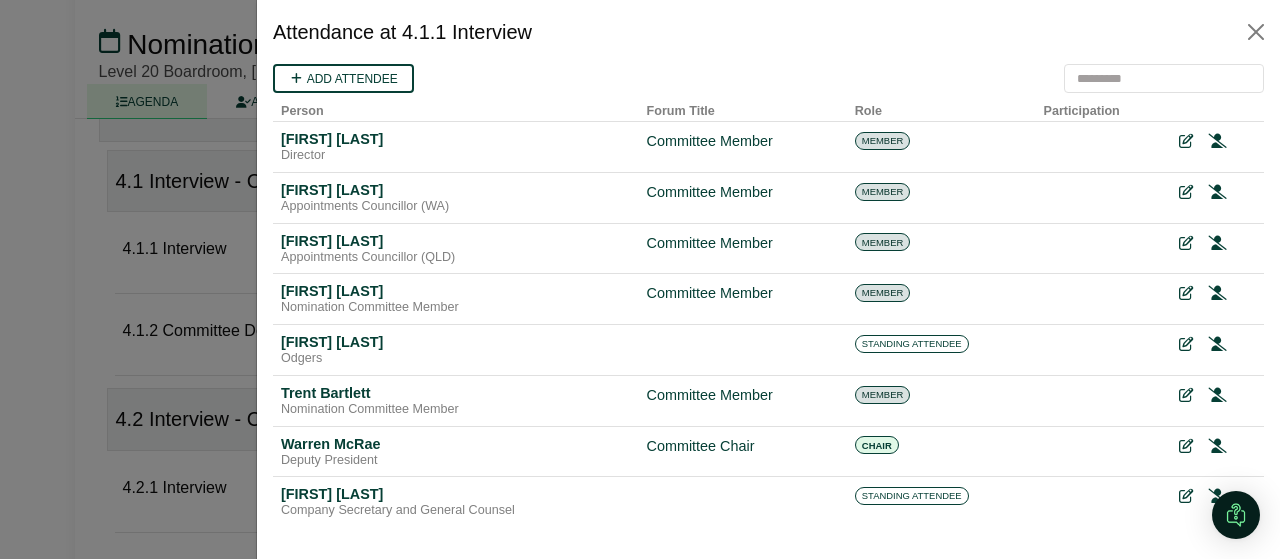 scroll, scrollTop: 0, scrollLeft: 0, axis: both 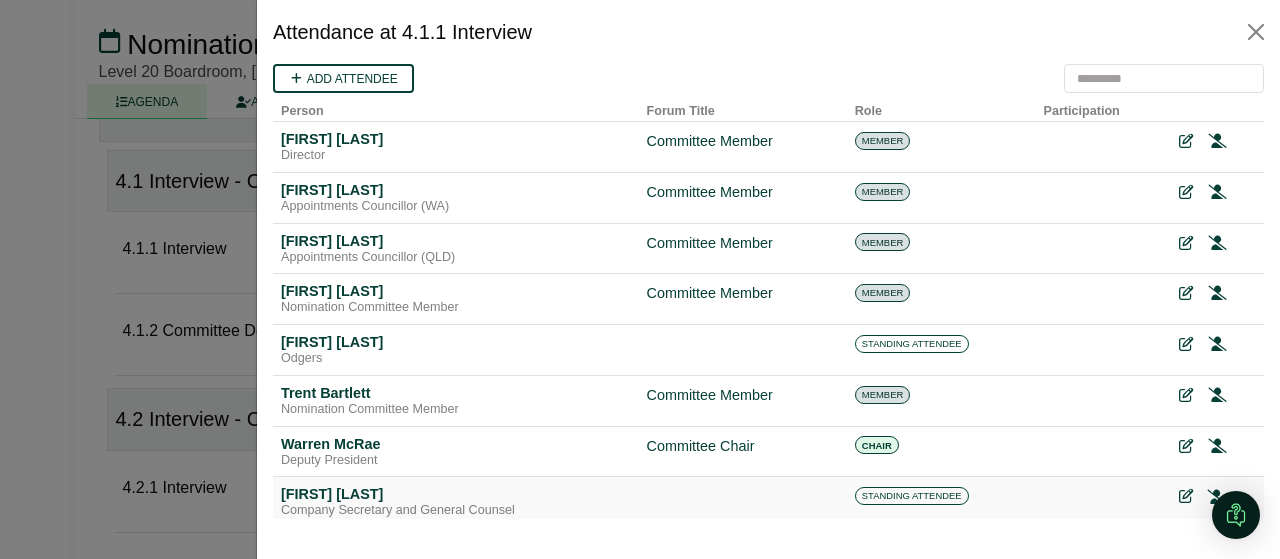 click at bounding box center (1217, 497) 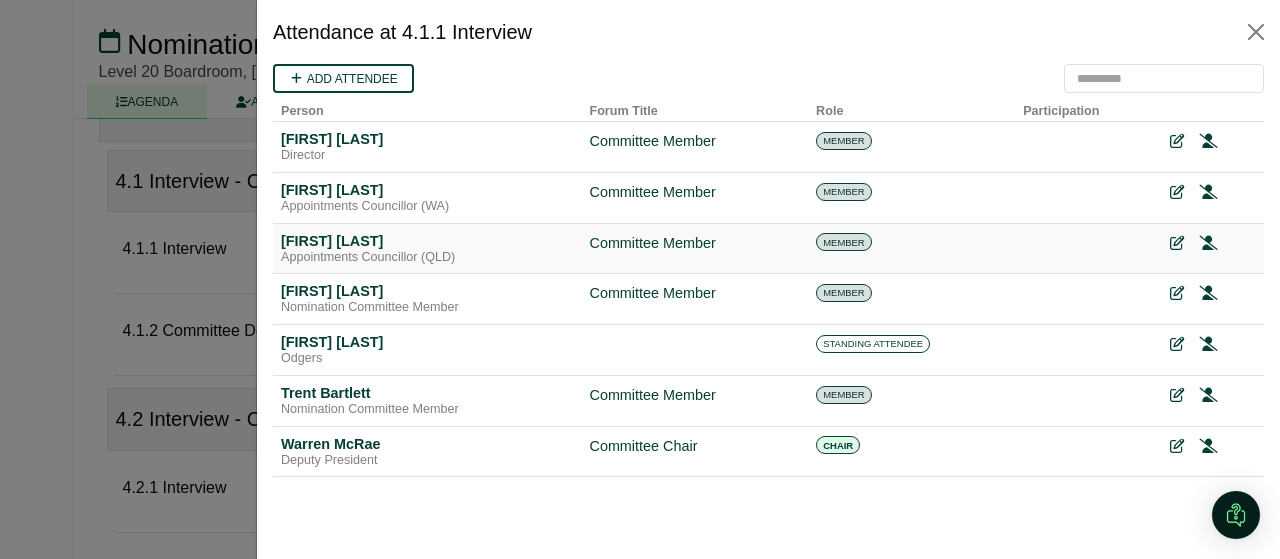 scroll, scrollTop: 0, scrollLeft: 0, axis: both 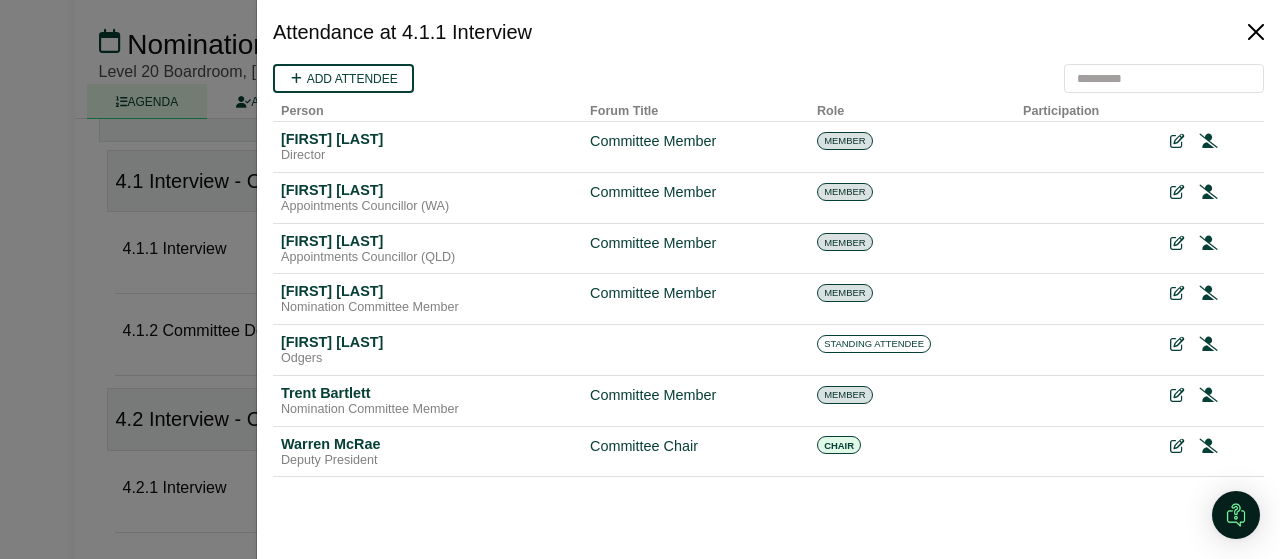 click at bounding box center [1256, 32] 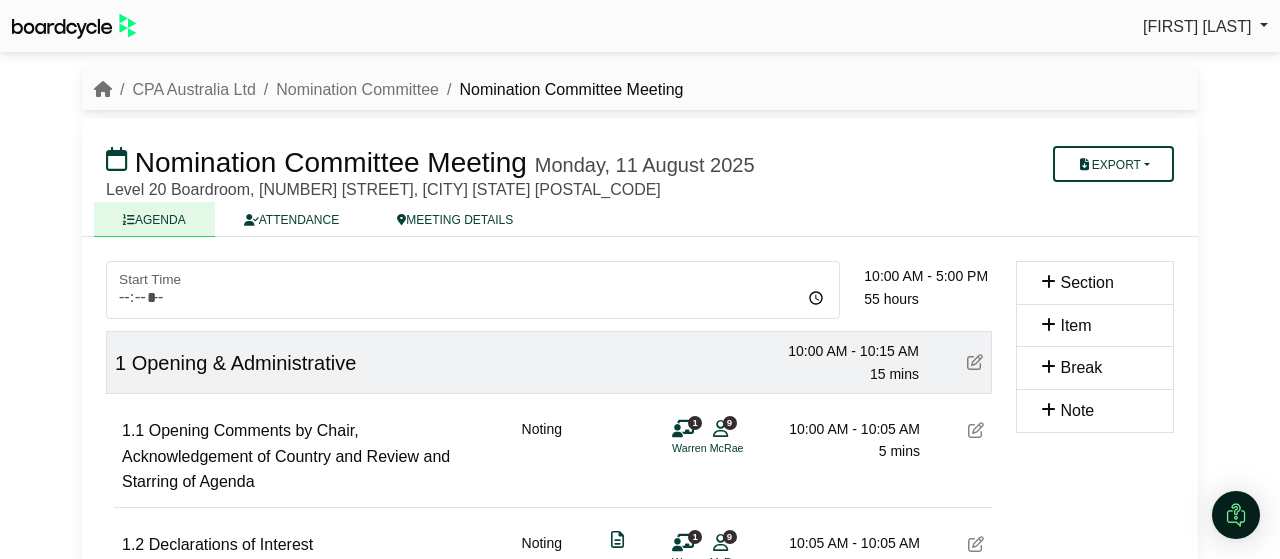 scroll, scrollTop: 3320, scrollLeft: 0, axis: vertical 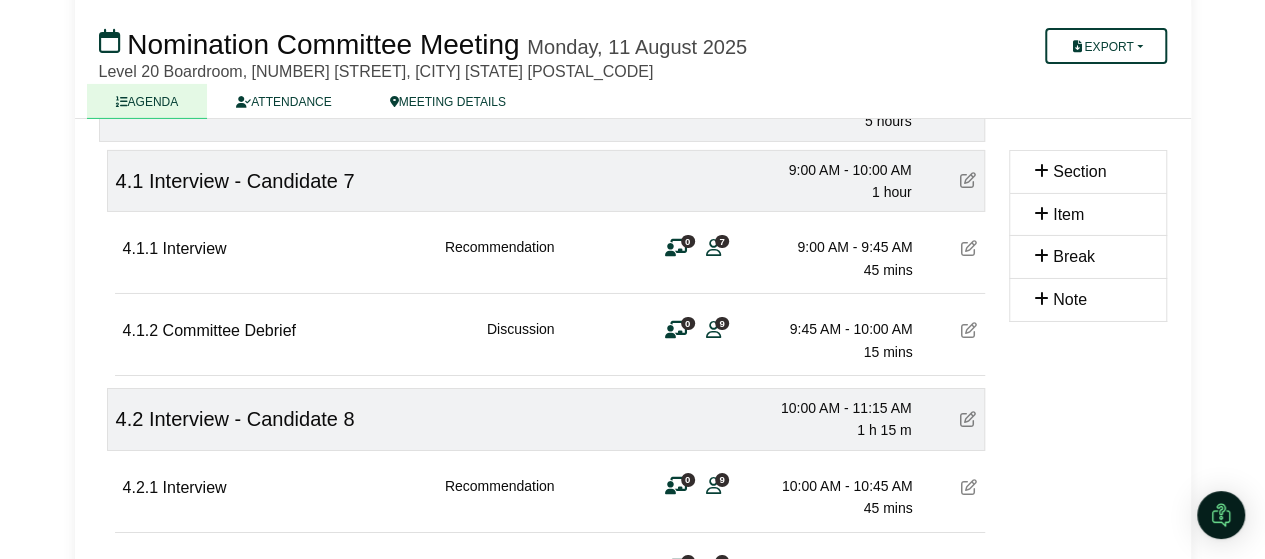 click on "0       9" at bounding box center [695, 329] 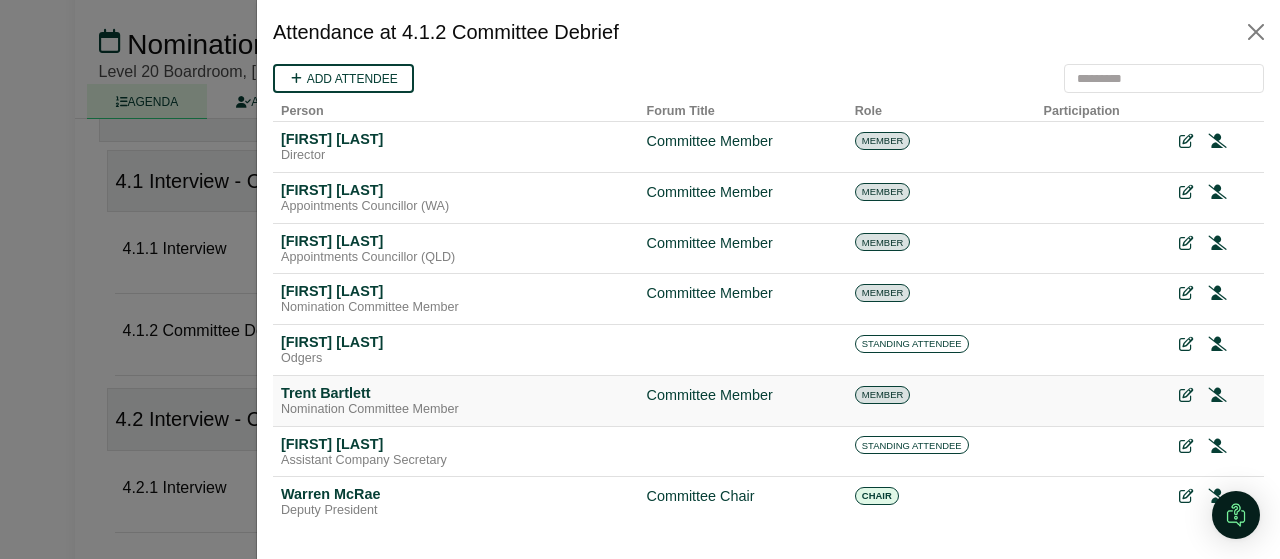 scroll, scrollTop: 72, scrollLeft: 0, axis: vertical 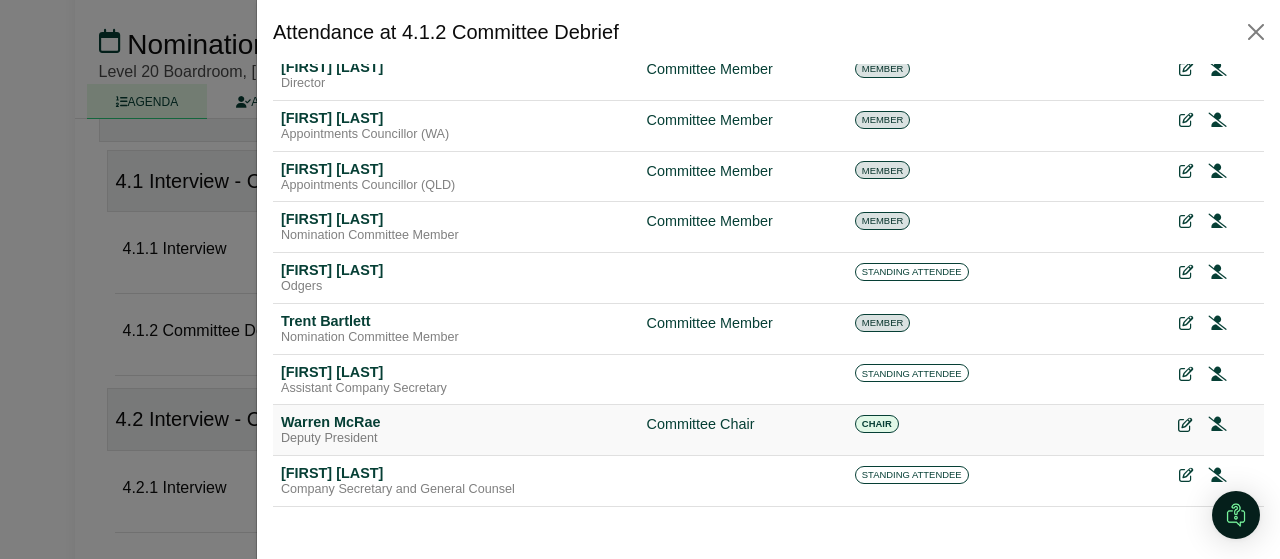click at bounding box center [1185, 425] 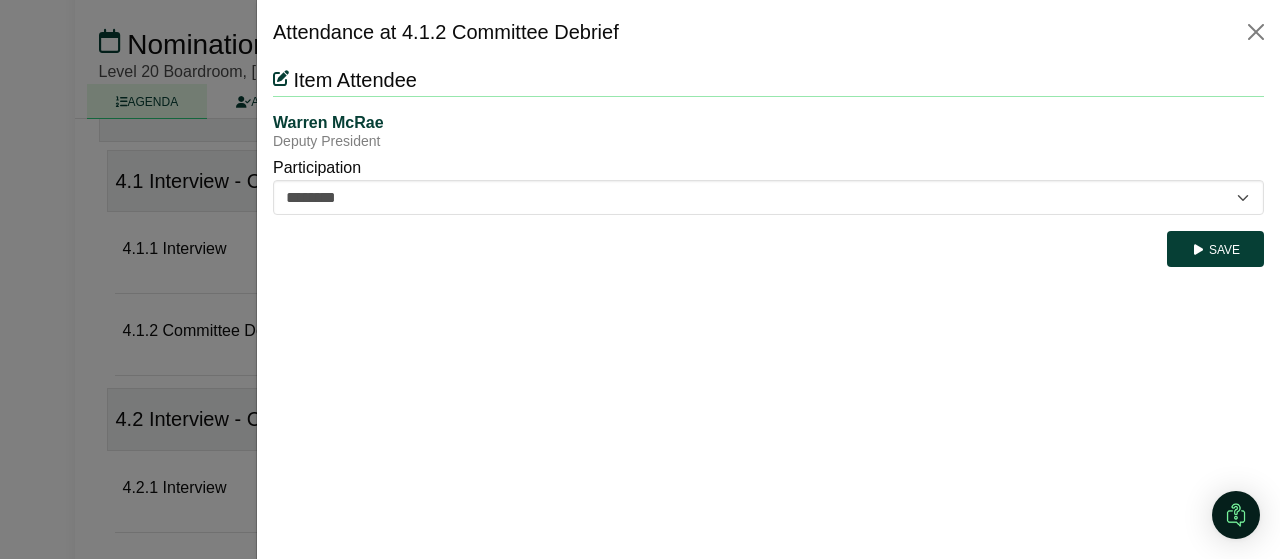 scroll, scrollTop: 0, scrollLeft: 0, axis: both 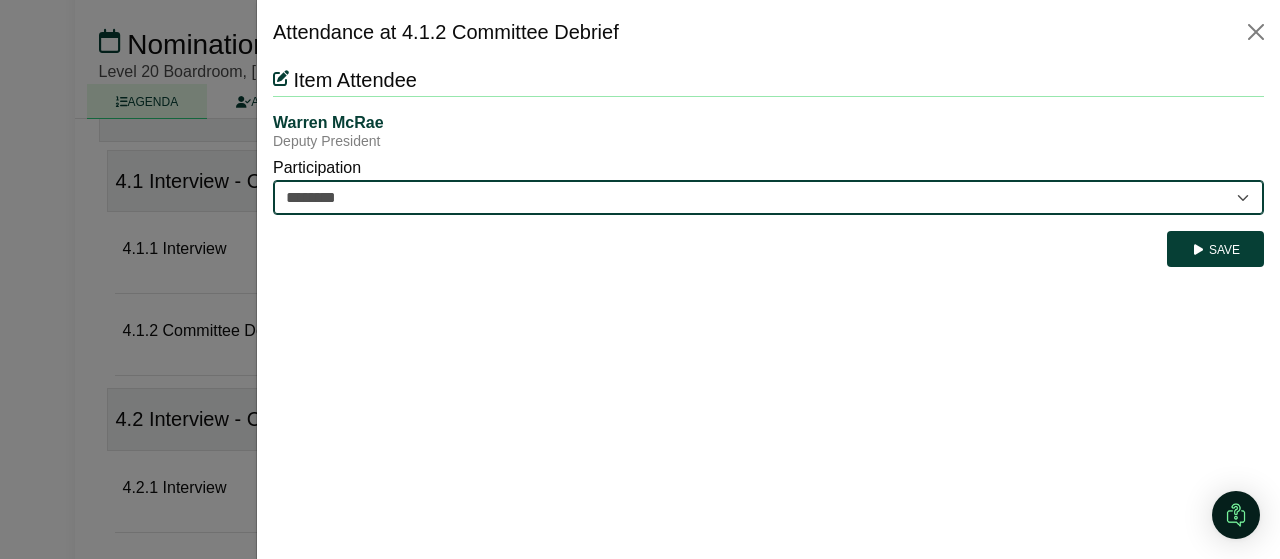 click on "*********
********" at bounding box center (768, 197) 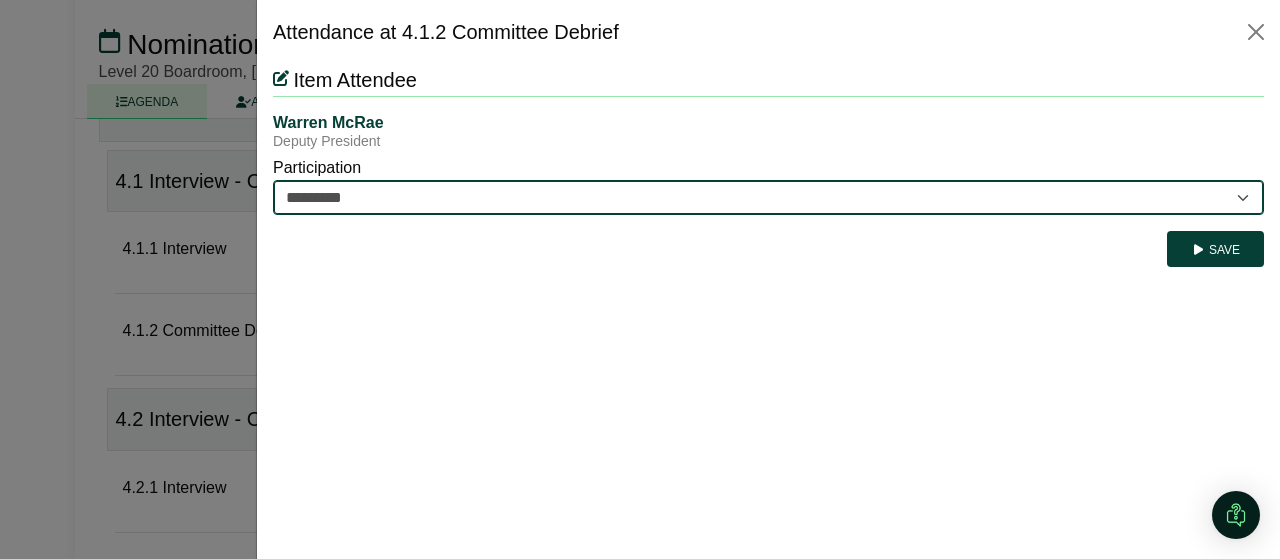 click on "*********
********" at bounding box center [768, 197] 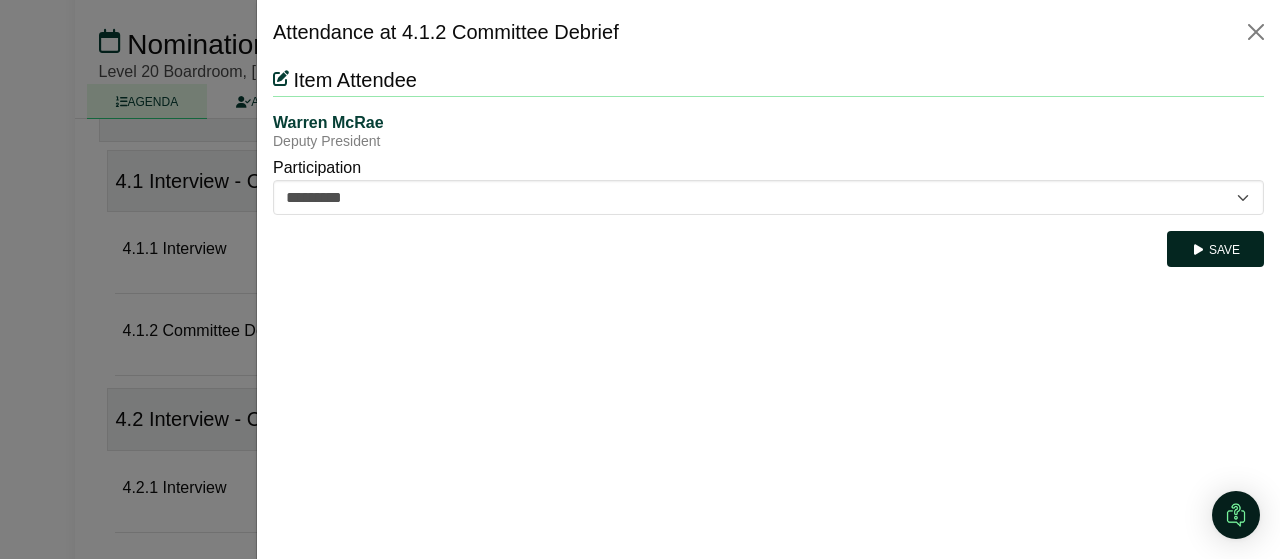 click on "Save" at bounding box center (1215, 249) 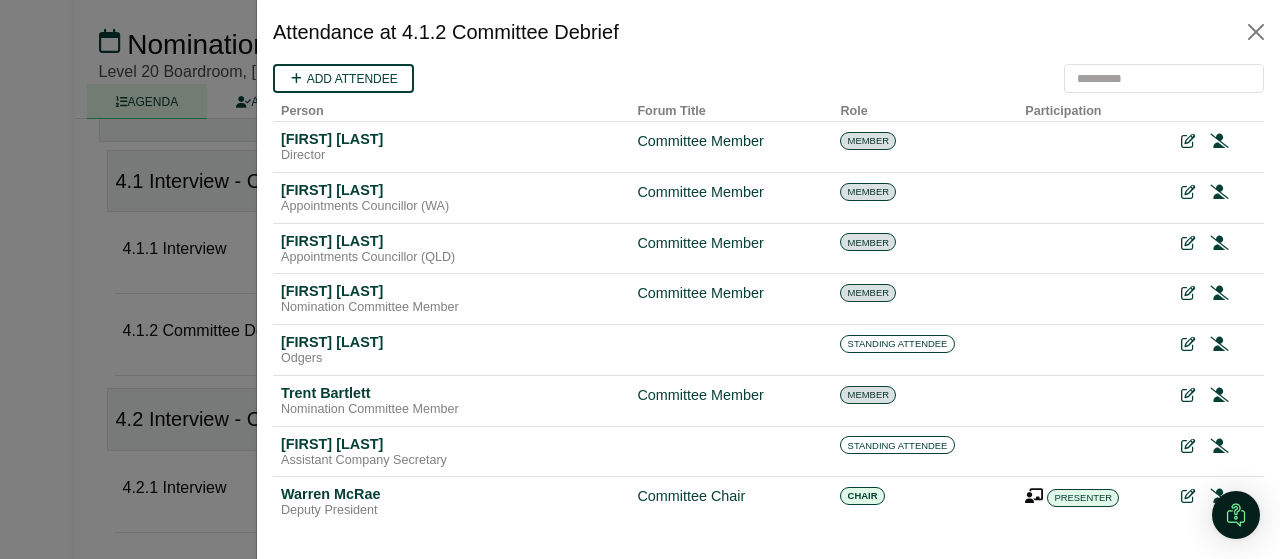 scroll, scrollTop: 72, scrollLeft: 0, axis: vertical 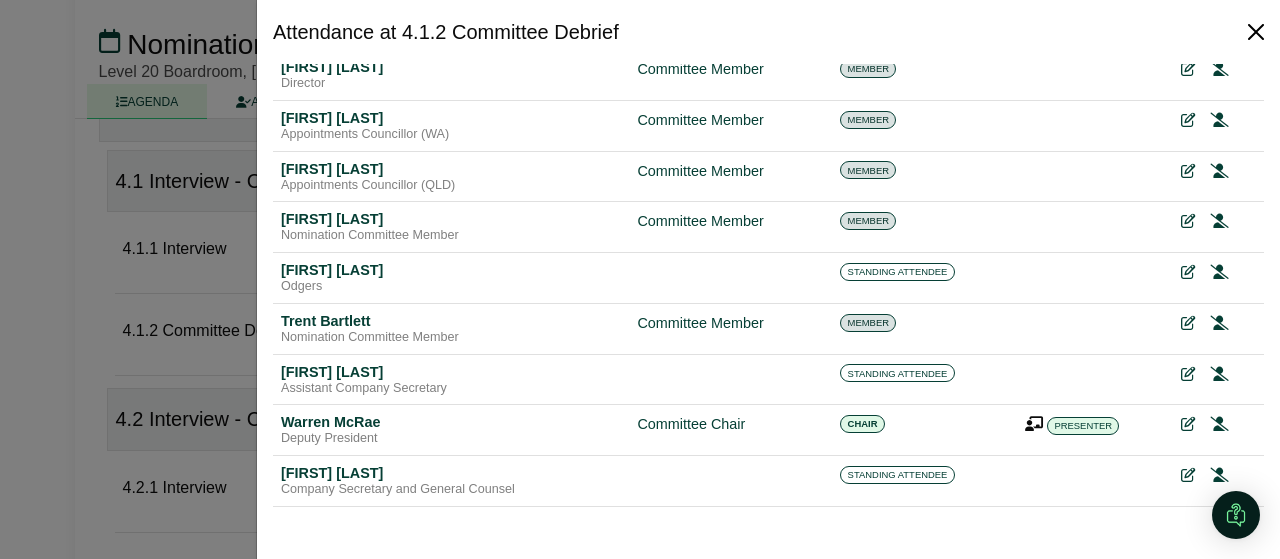 click at bounding box center (1256, 32) 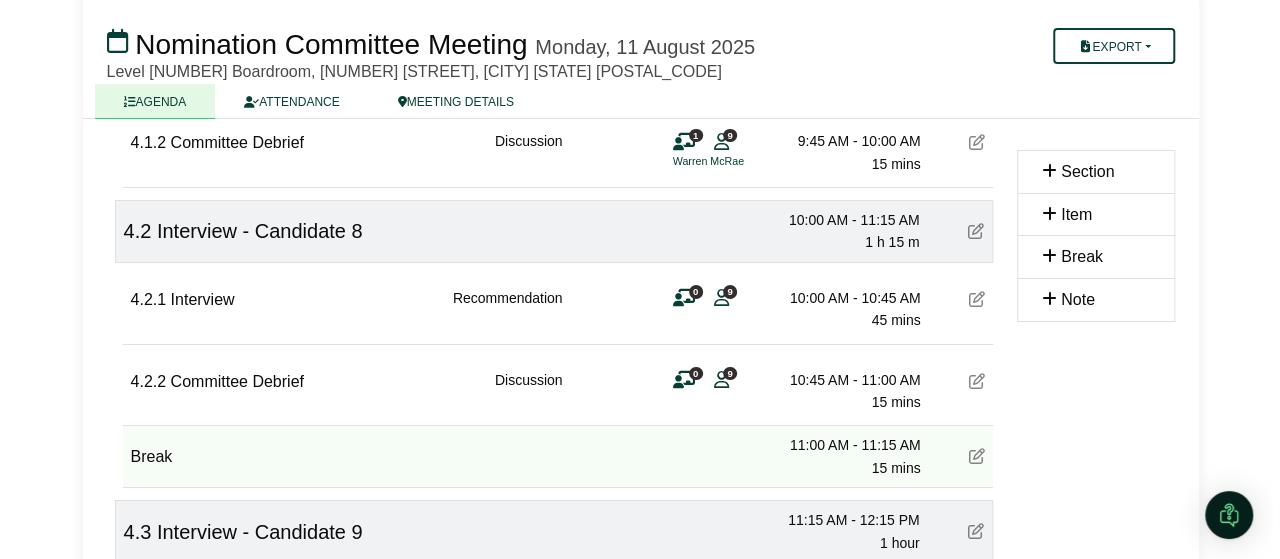 scroll, scrollTop: 3512, scrollLeft: 0, axis: vertical 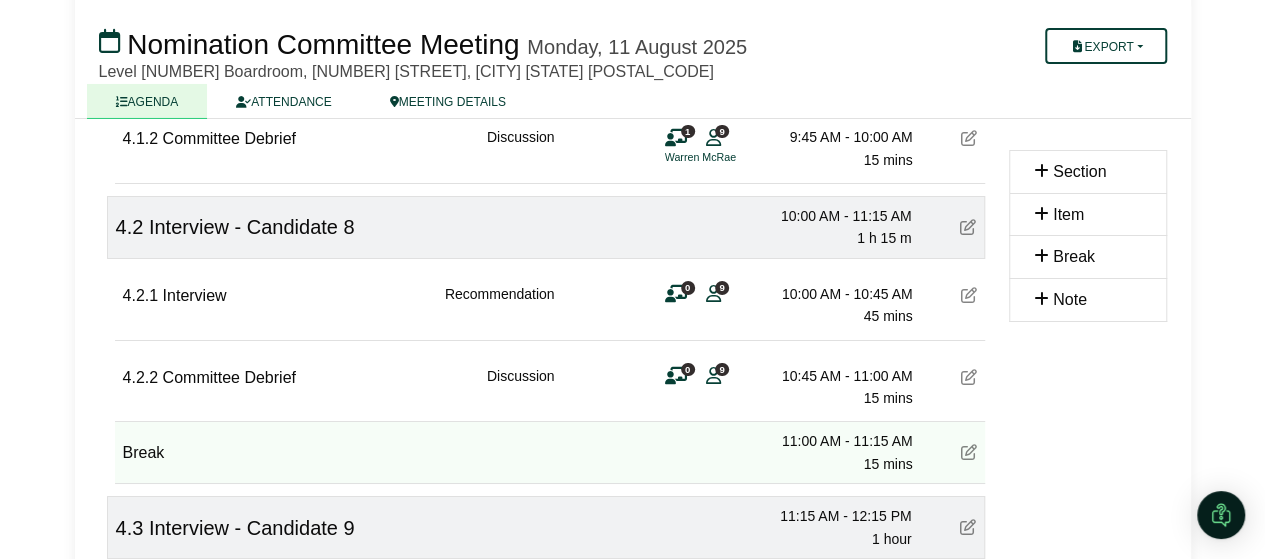 click at bounding box center [713, 293] 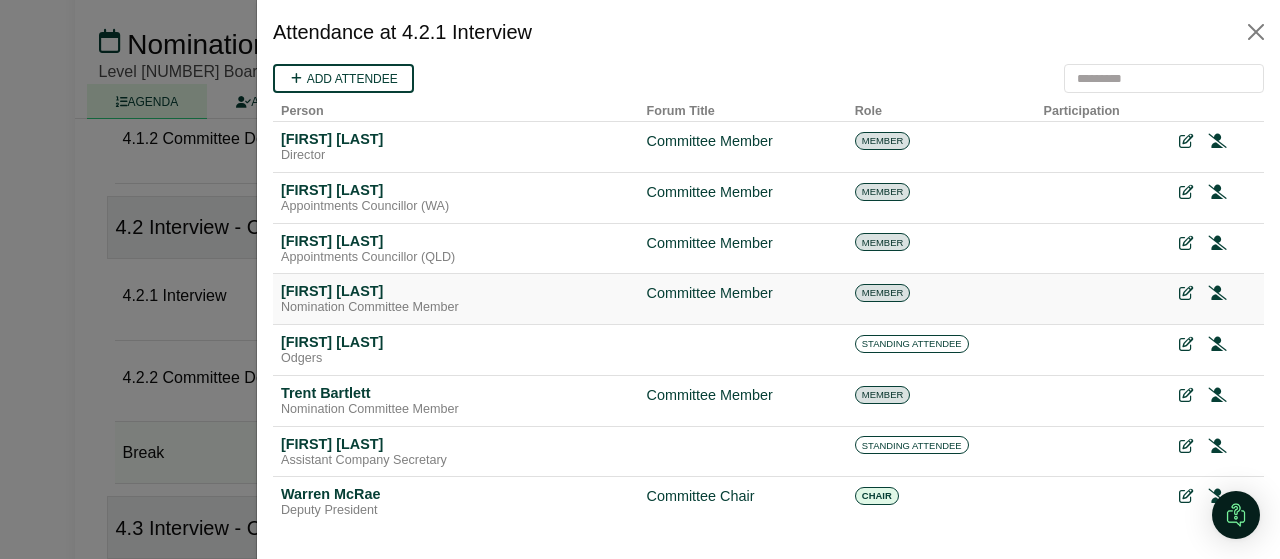 scroll, scrollTop: 72, scrollLeft: 0, axis: vertical 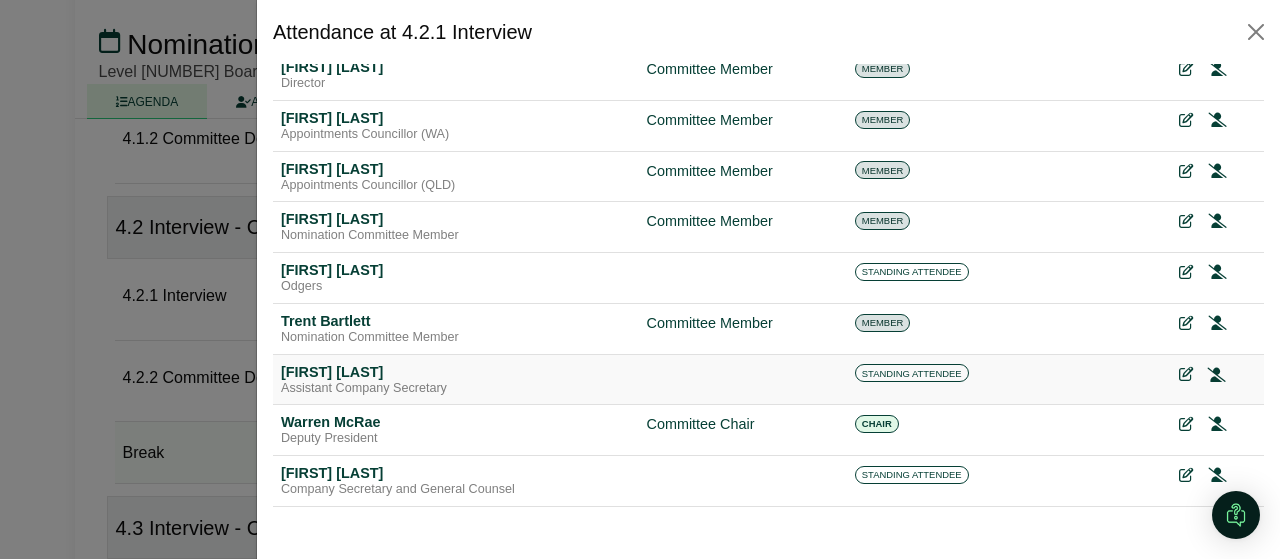 click at bounding box center (1217, 374) 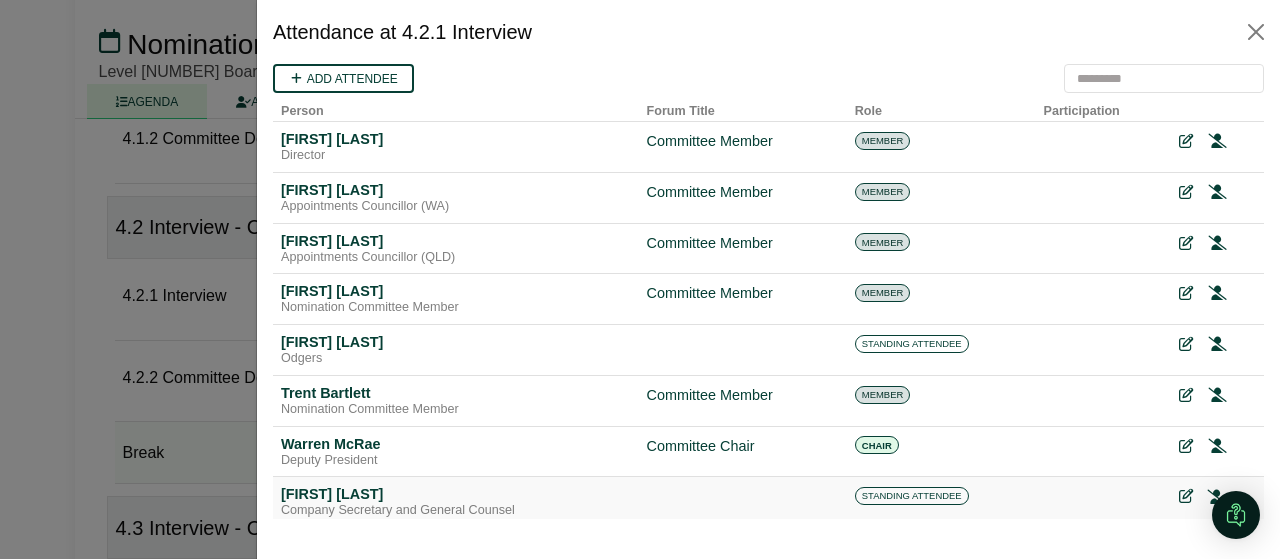 scroll, scrollTop: 0, scrollLeft: 0, axis: both 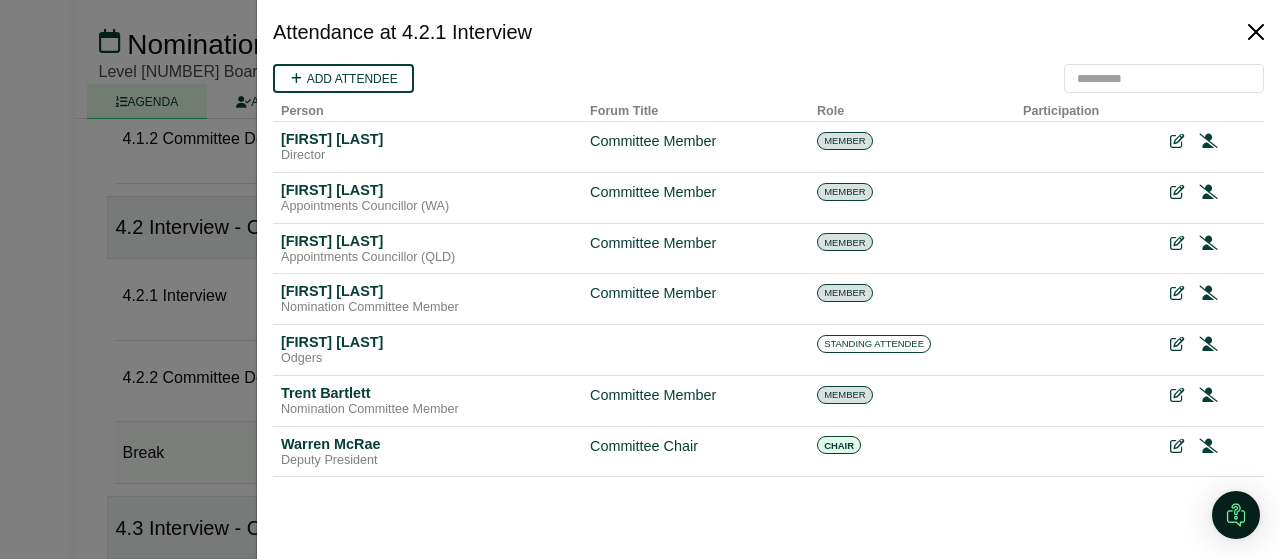 click at bounding box center [1256, 32] 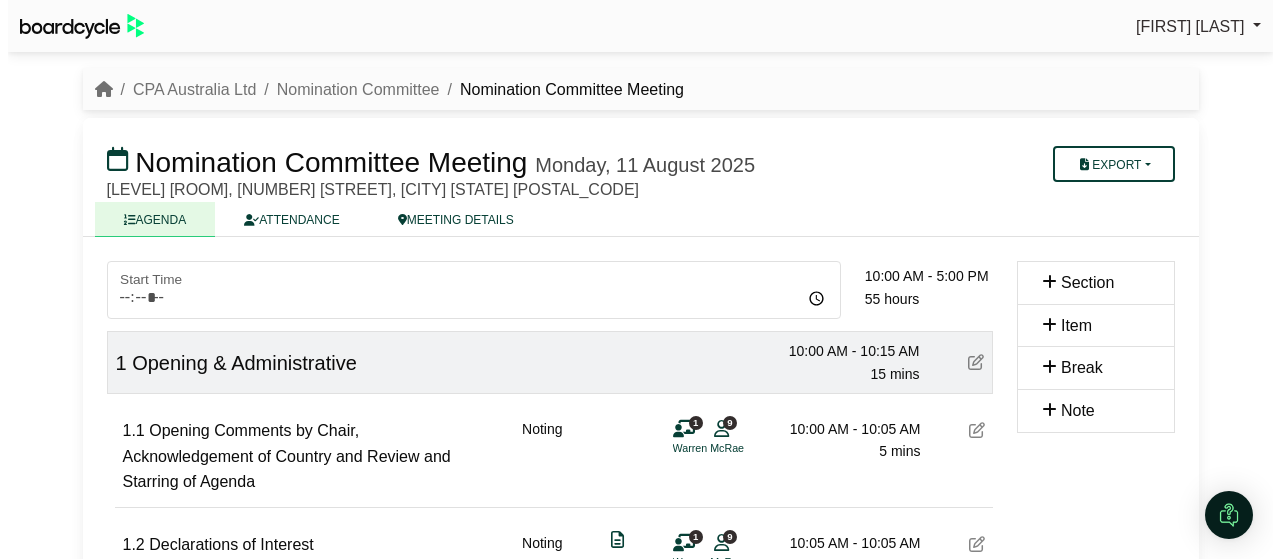 scroll, scrollTop: 3512, scrollLeft: 0, axis: vertical 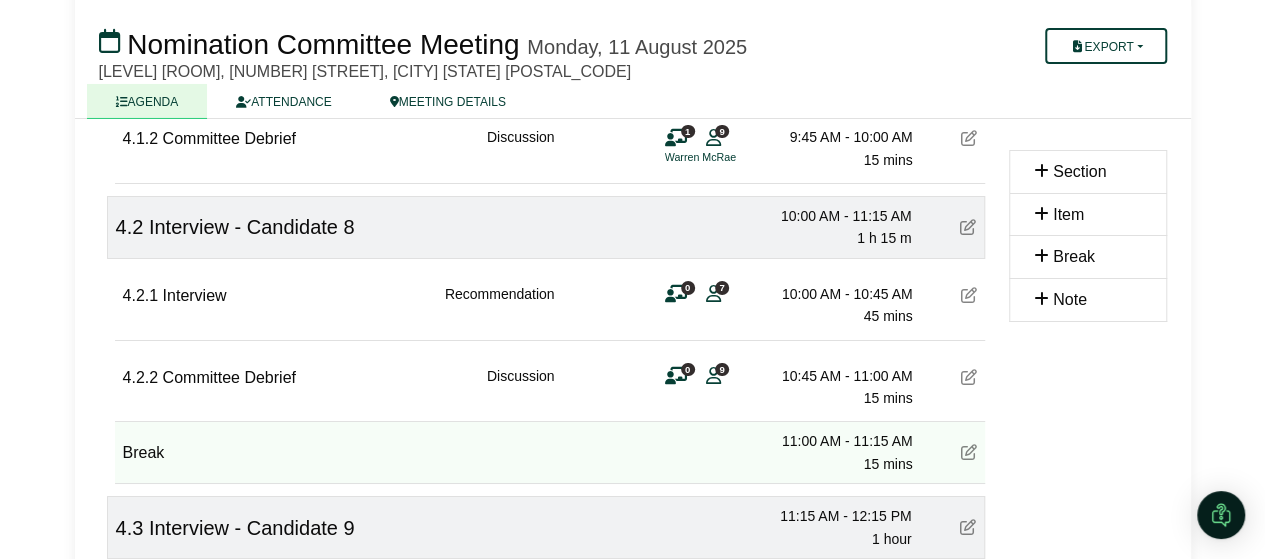 click on "0" at bounding box center (688, 369) 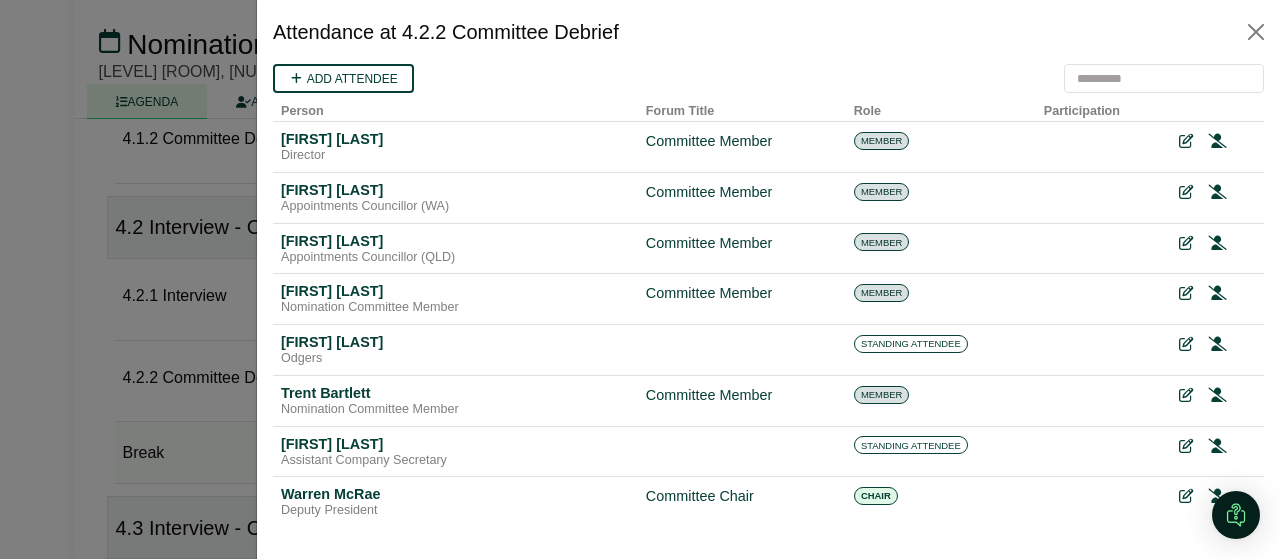 scroll, scrollTop: 0, scrollLeft: 0, axis: both 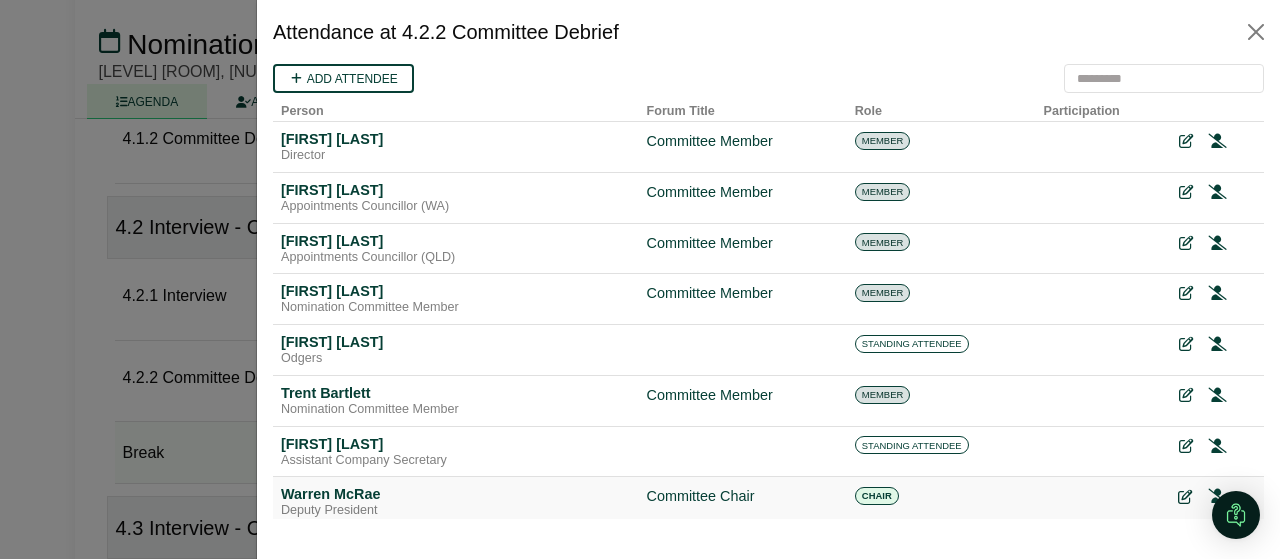 click at bounding box center (1185, 497) 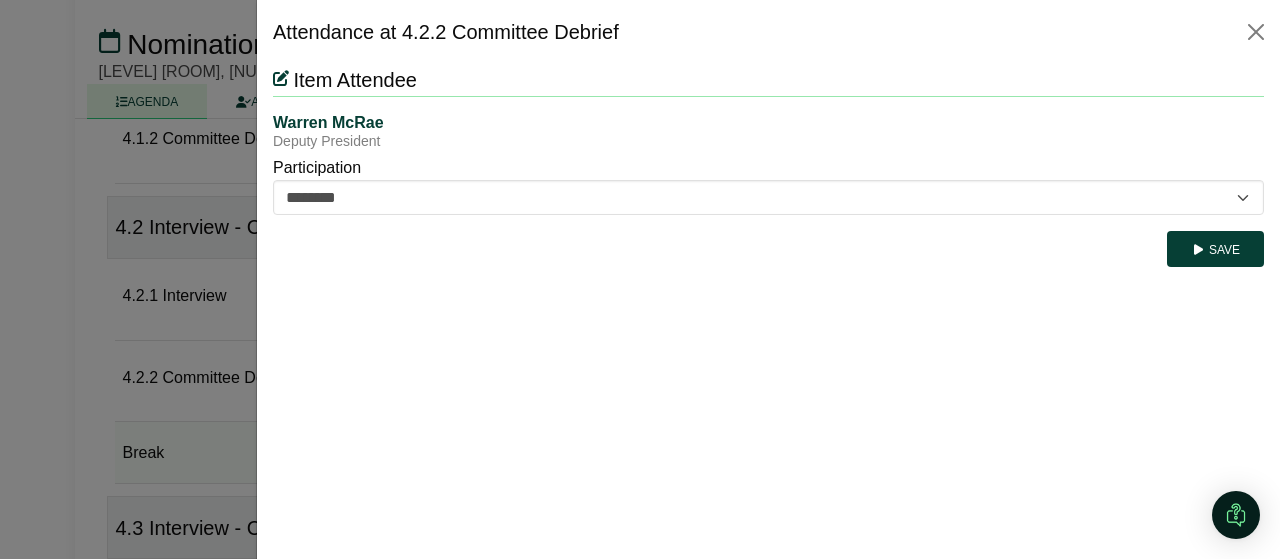 scroll, scrollTop: 0, scrollLeft: 0, axis: both 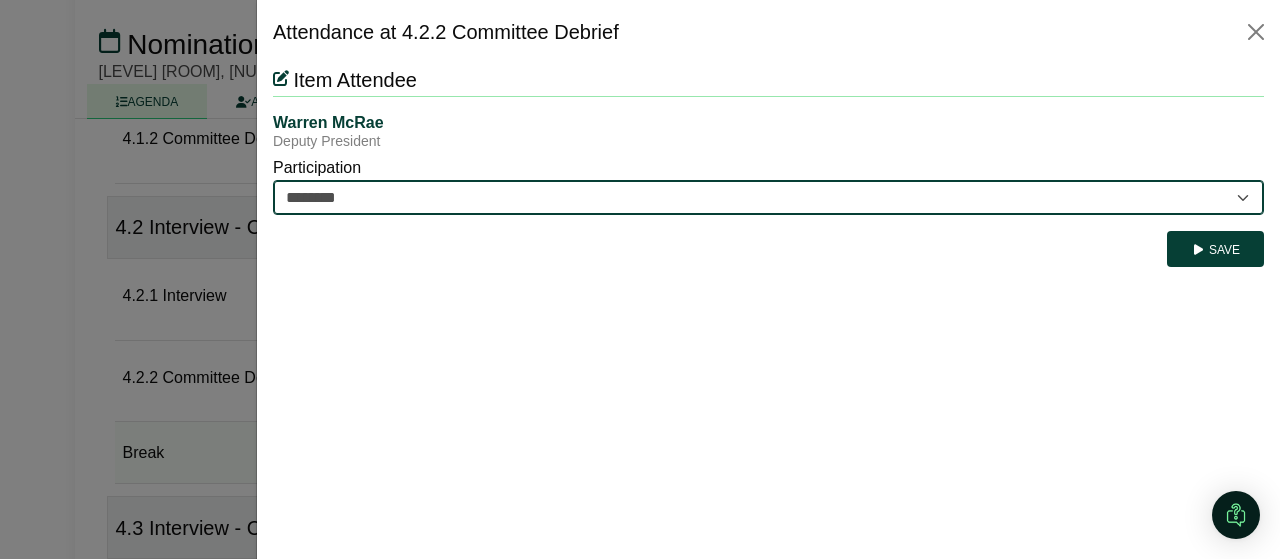 click on "*********
********" at bounding box center (768, 197) 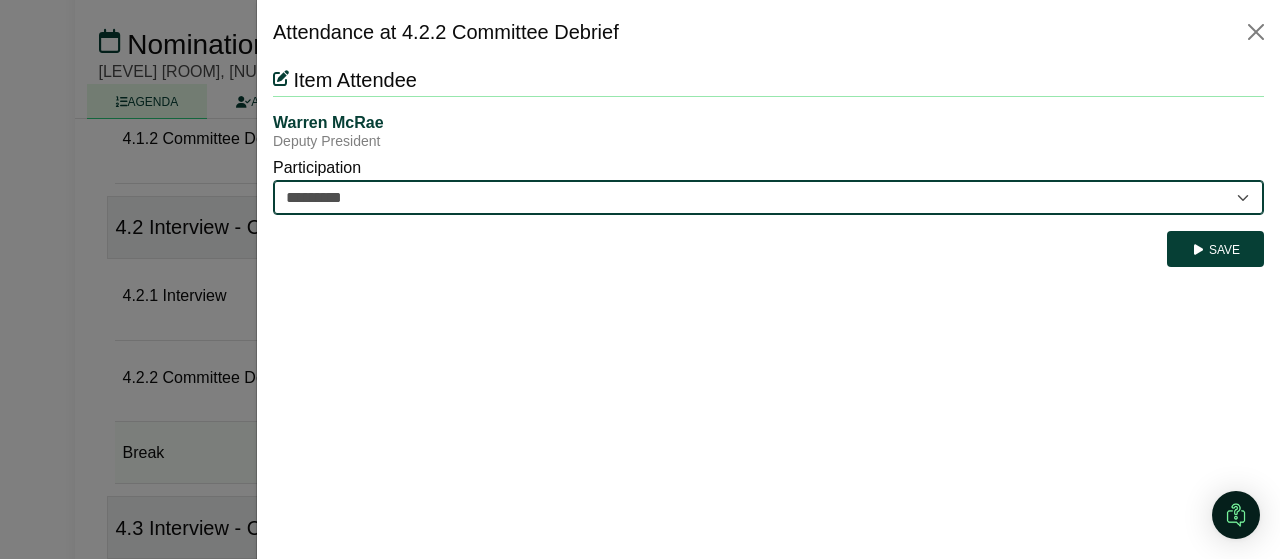 click on "*********
********" at bounding box center [768, 197] 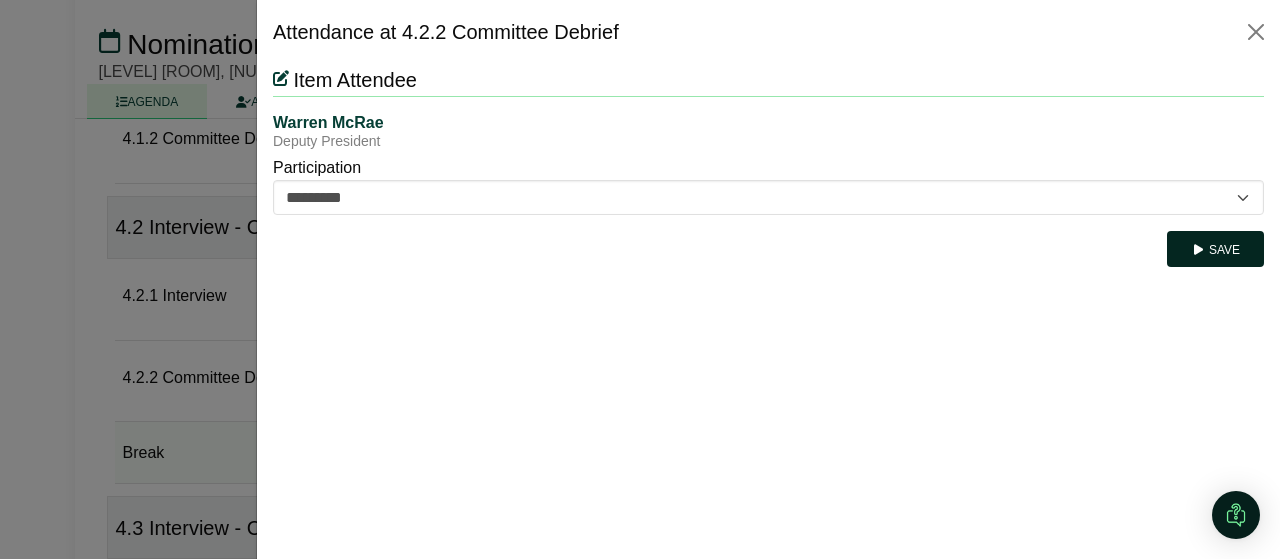 click on "Save" at bounding box center (1215, 249) 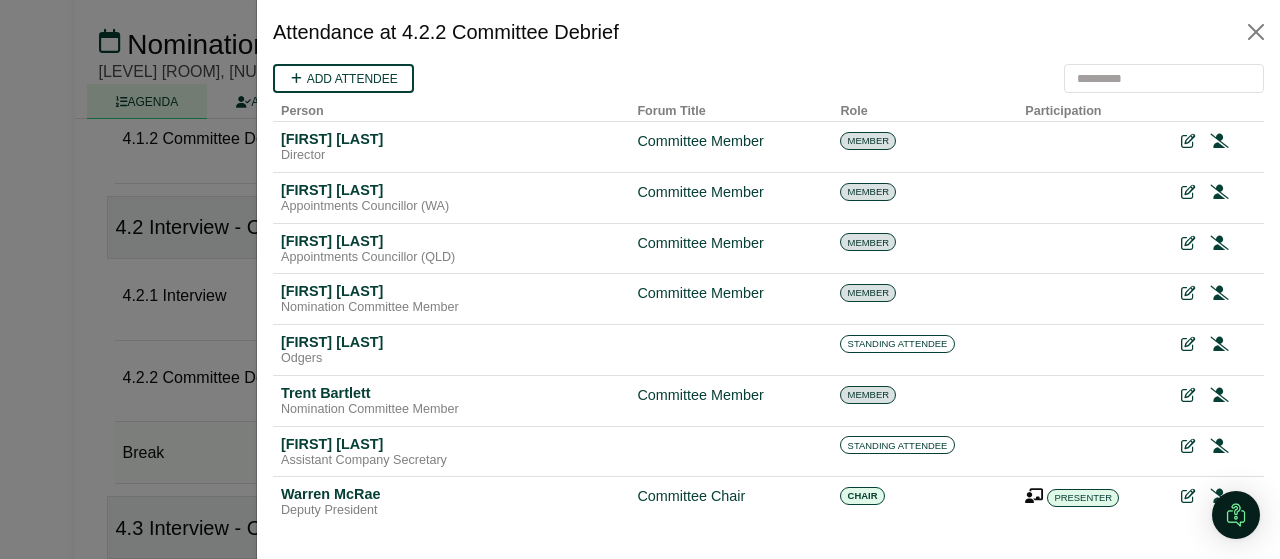 scroll, scrollTop: 72, scrollLeft: 0, axis: vertical 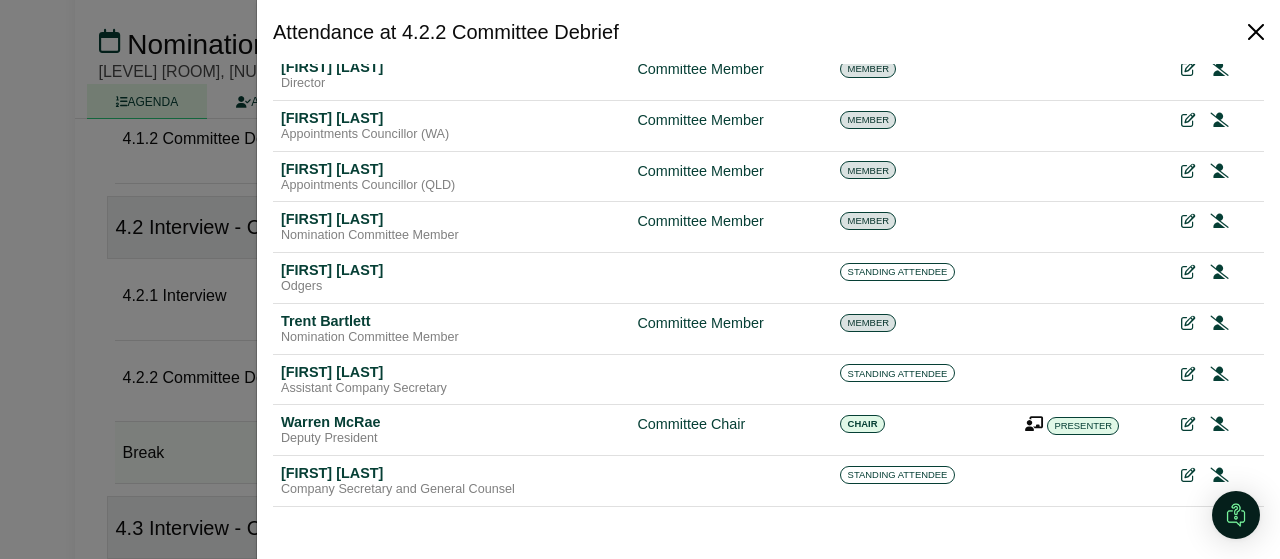 click at bounding box center [1256, 32] 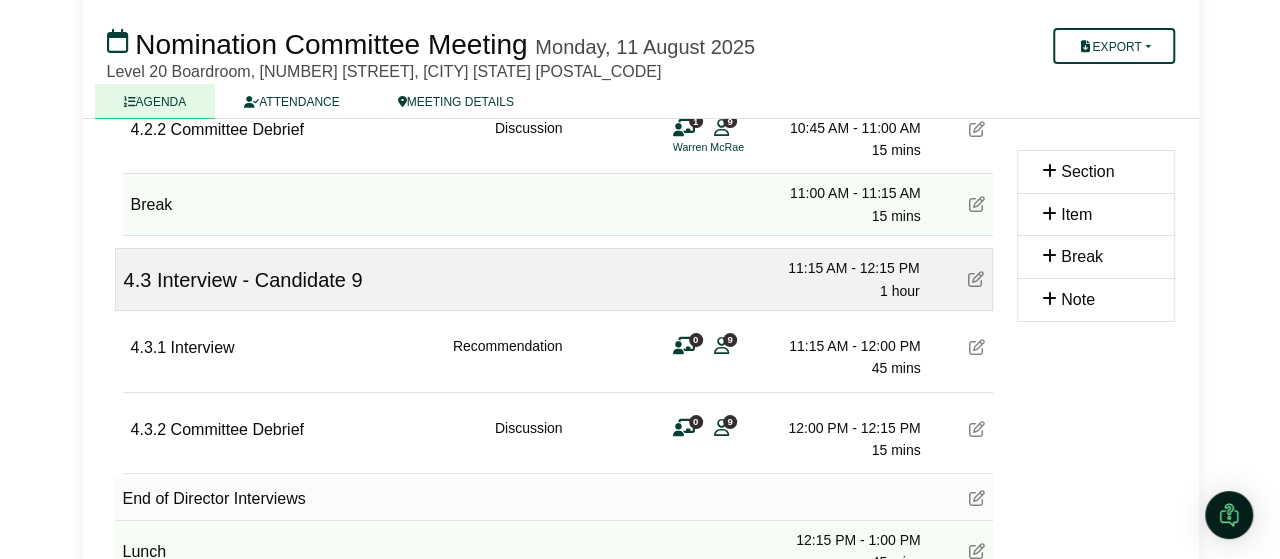 scroll, scrollTop: 3830, scrollLeft: 0, axis: vertical 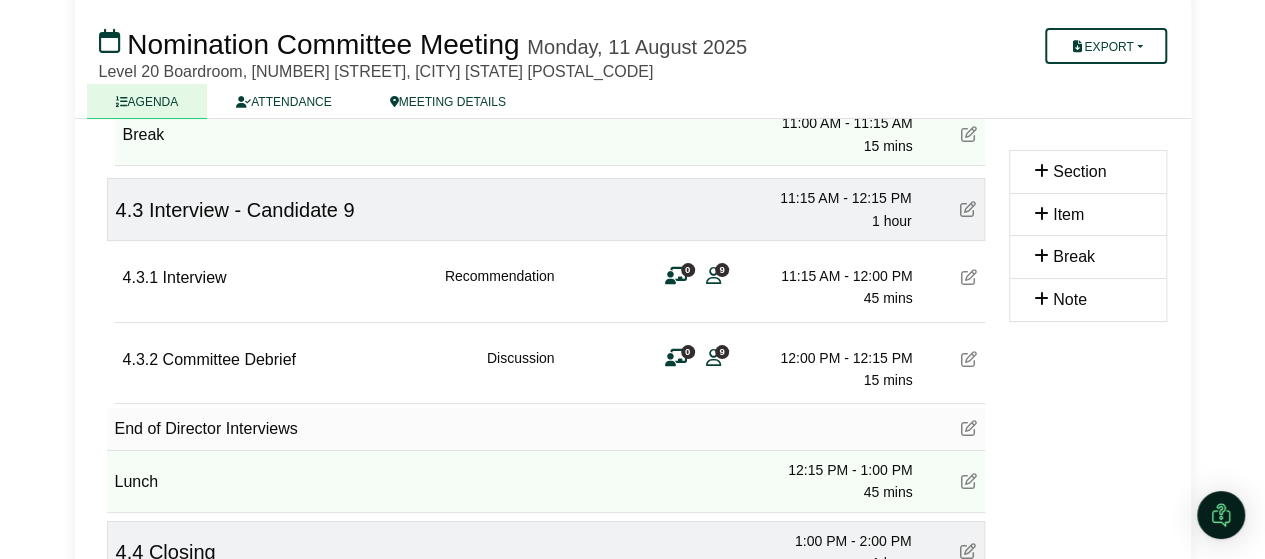 click on "9" at bounding box center (722, 269) 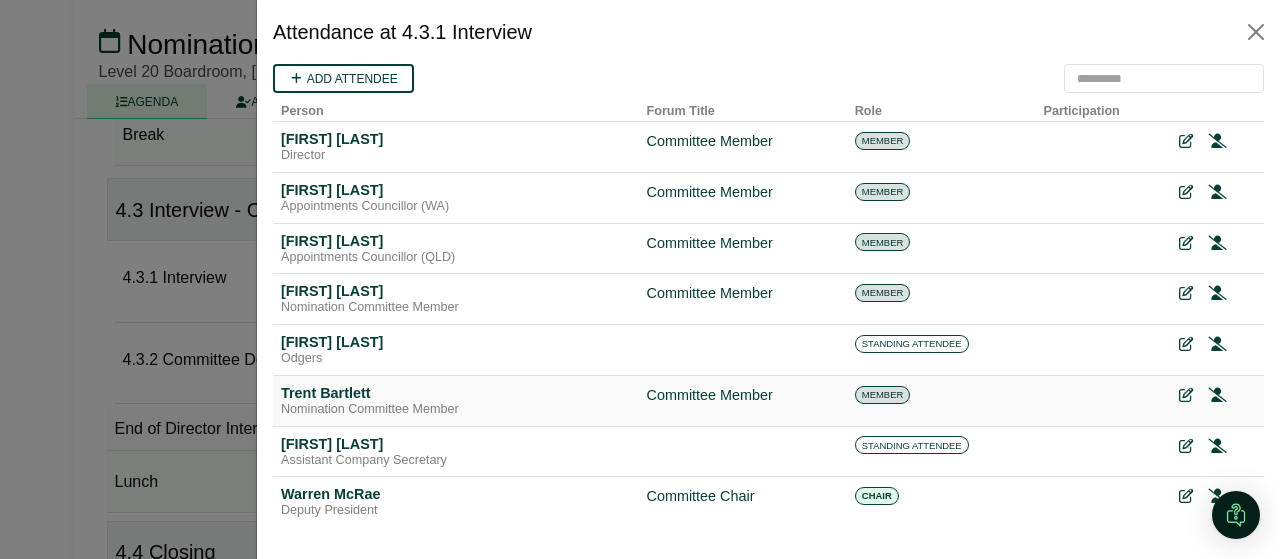 scroll, scrollTop: 72, scrollLeft: 0, axis: vertical 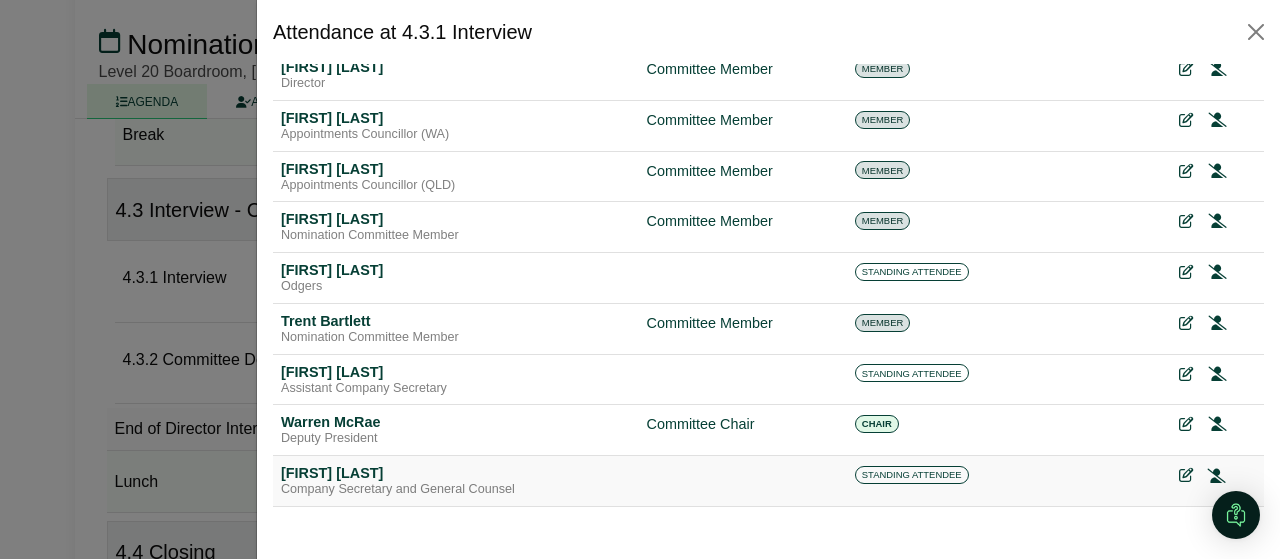click at bounding box center [1217, 476] 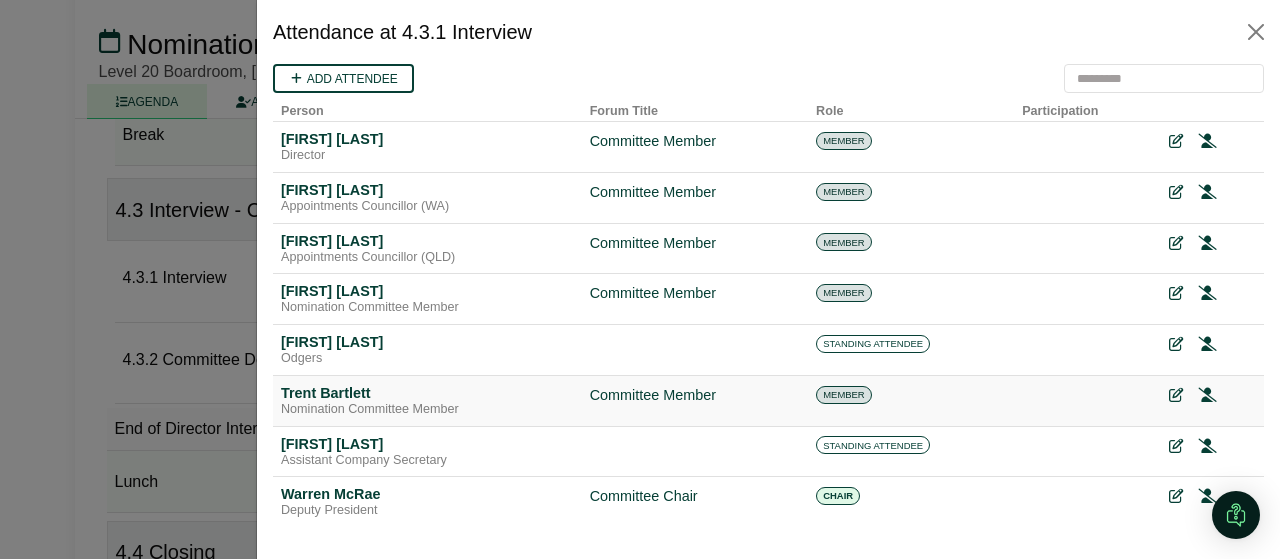 scroll, scrollTop: 0, scrollLeft: 0, axis: both 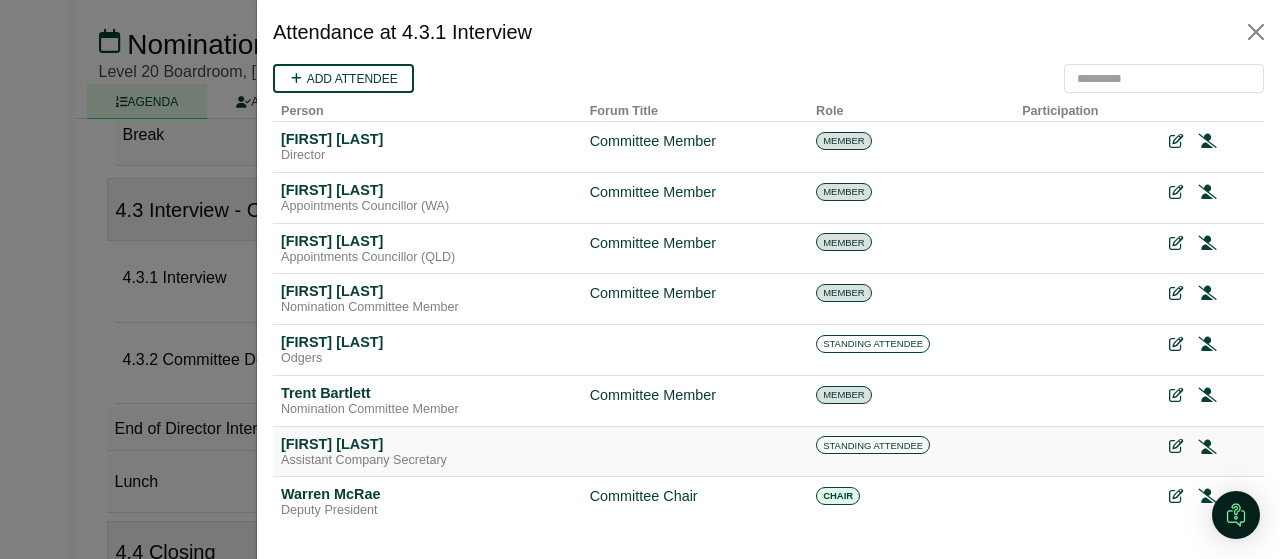click at bounding box center [1208, 446] 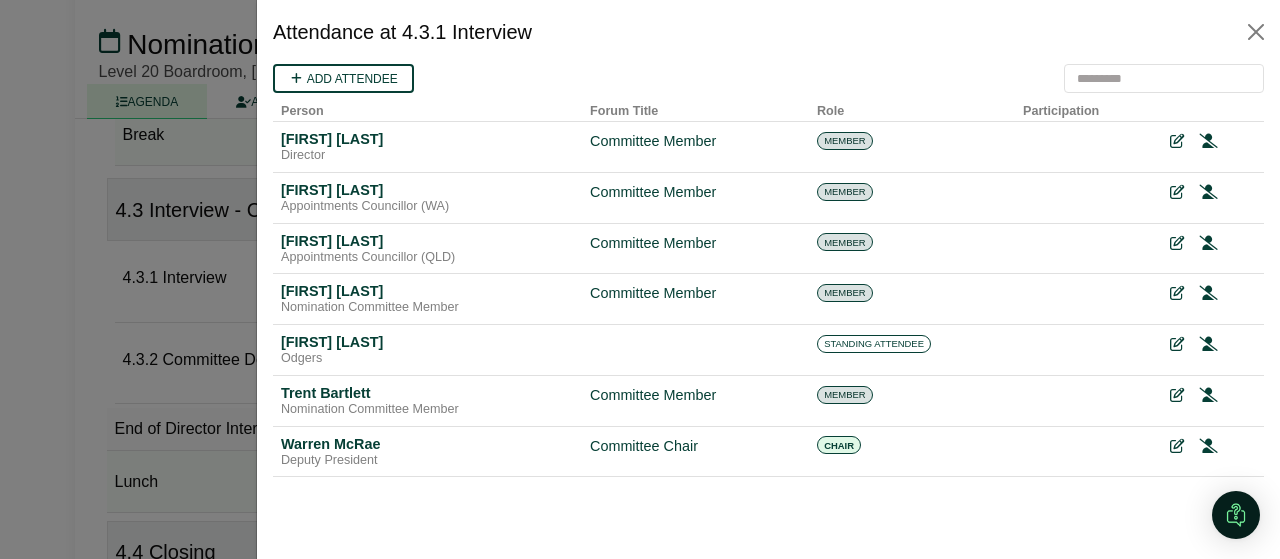 scroll, scrollTop: 0, scrollLeft: 0, axis: both 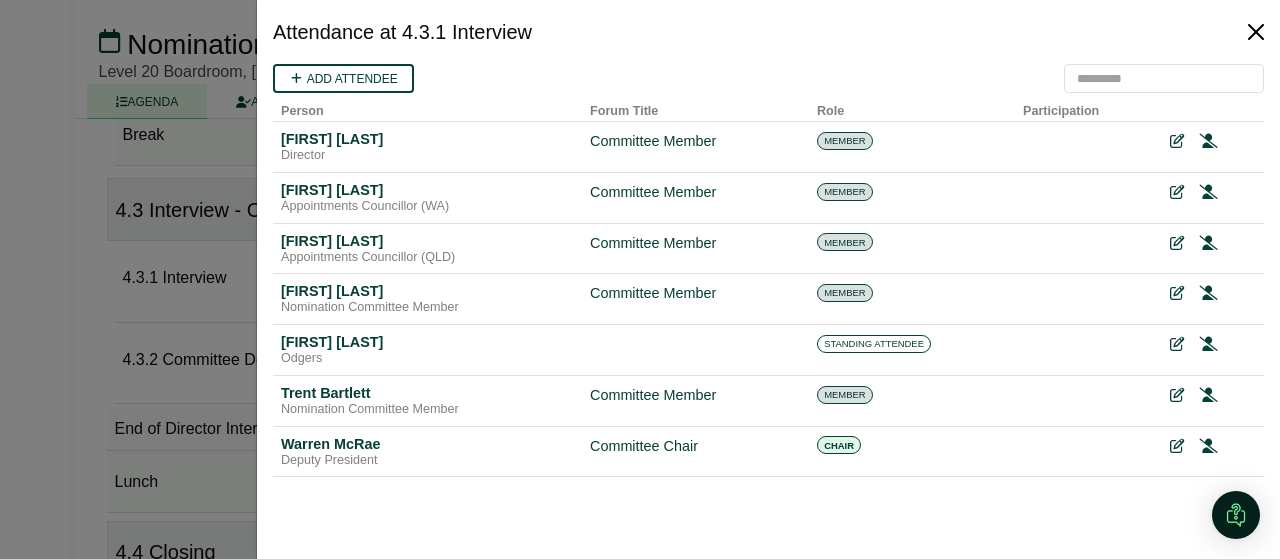 click at bounding box center (1256, 32) 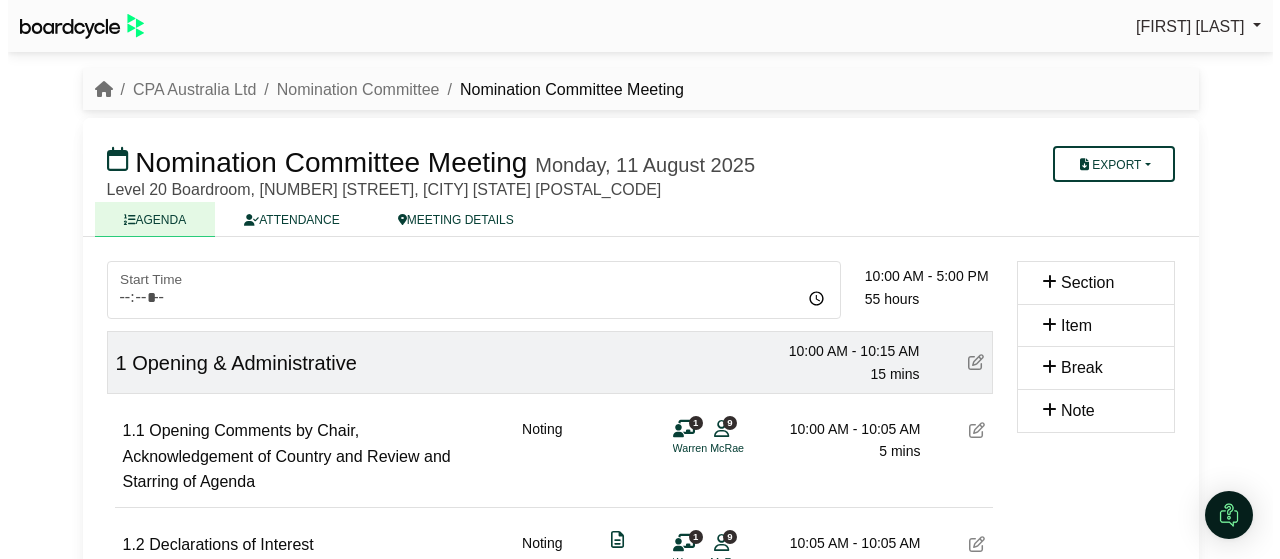 scroll, scrollTop: 3830, scrollLeft: 0, axis: vertical 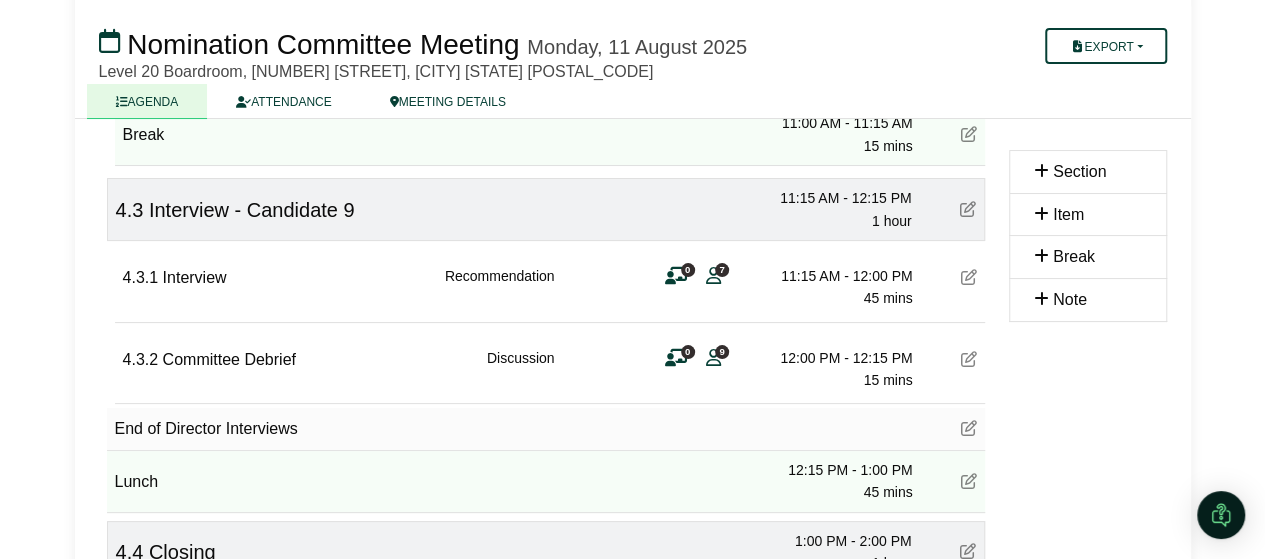 click at bounding box center [676, 358] 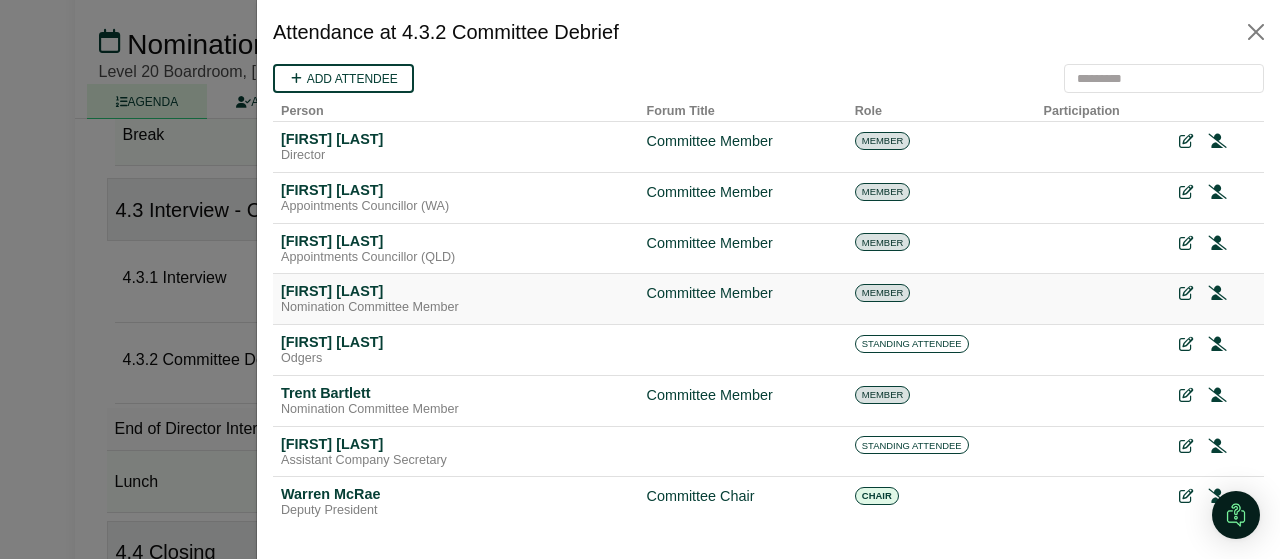 scroll, scrollTop: 72, scrollLeft: 0, axis: vertical 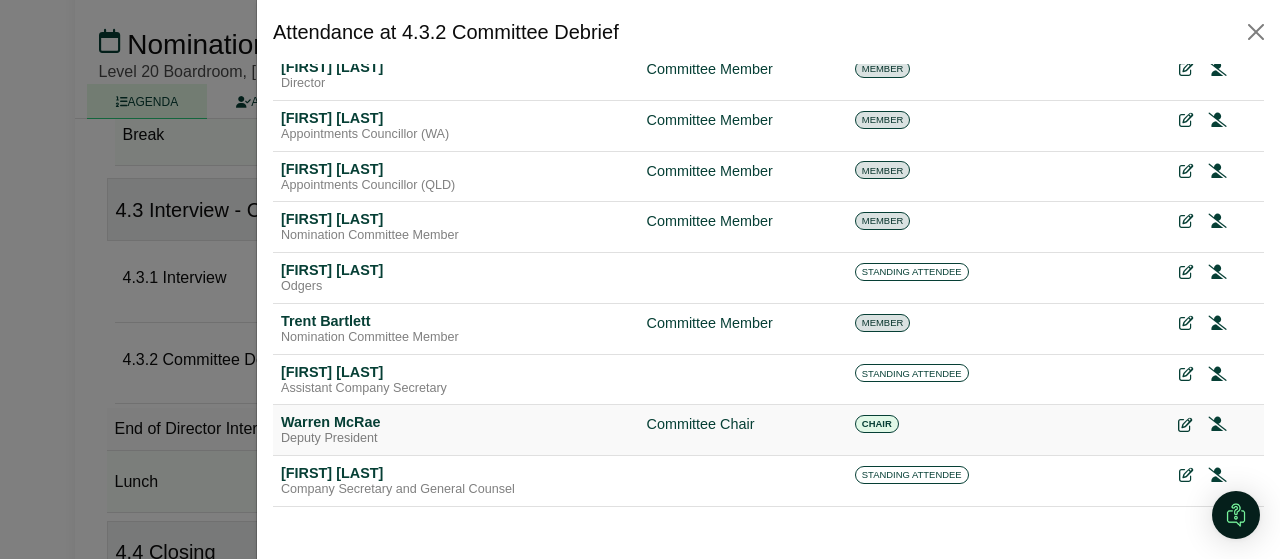 click at bounding box center [1185, 425] 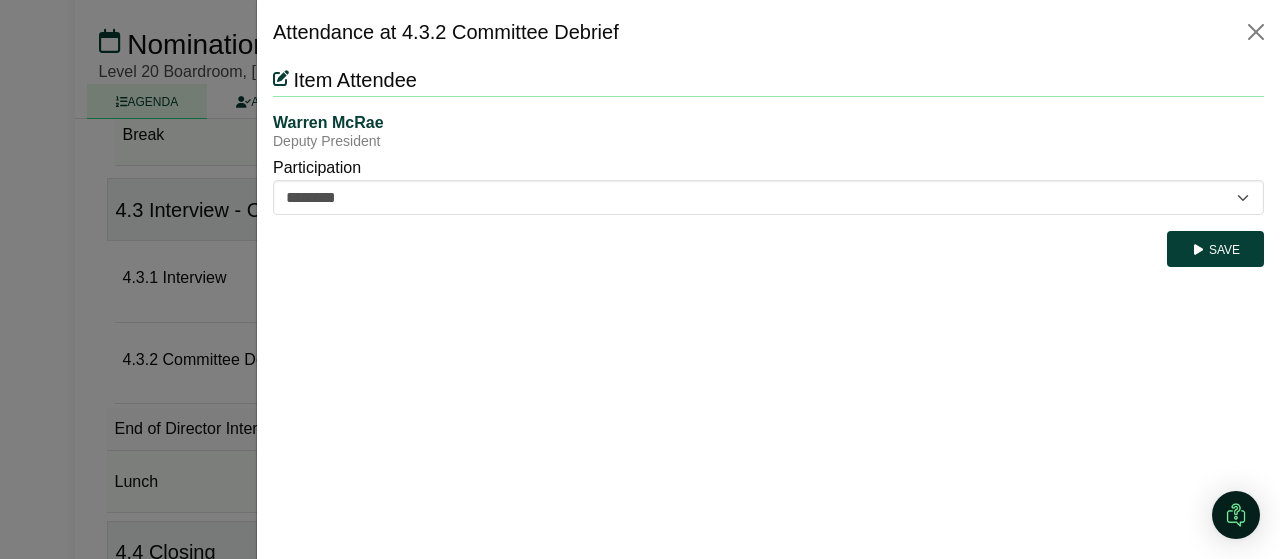 scroll, scrollTop: 0, scrollLeft: 0, axis: both 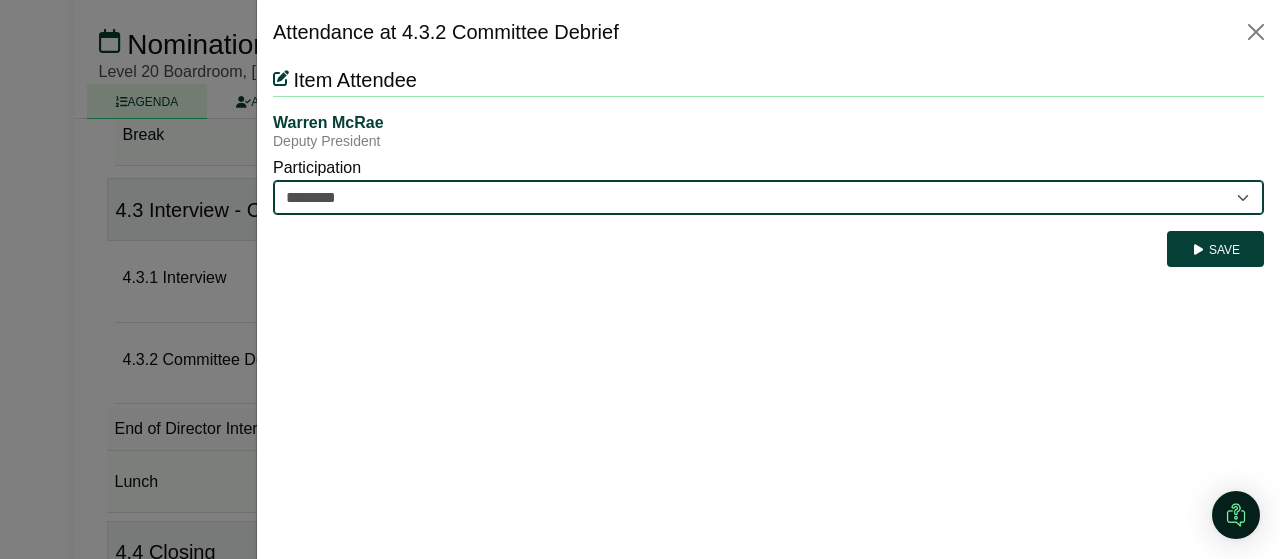 click on "*********
********" at bounding box center (768, 197) 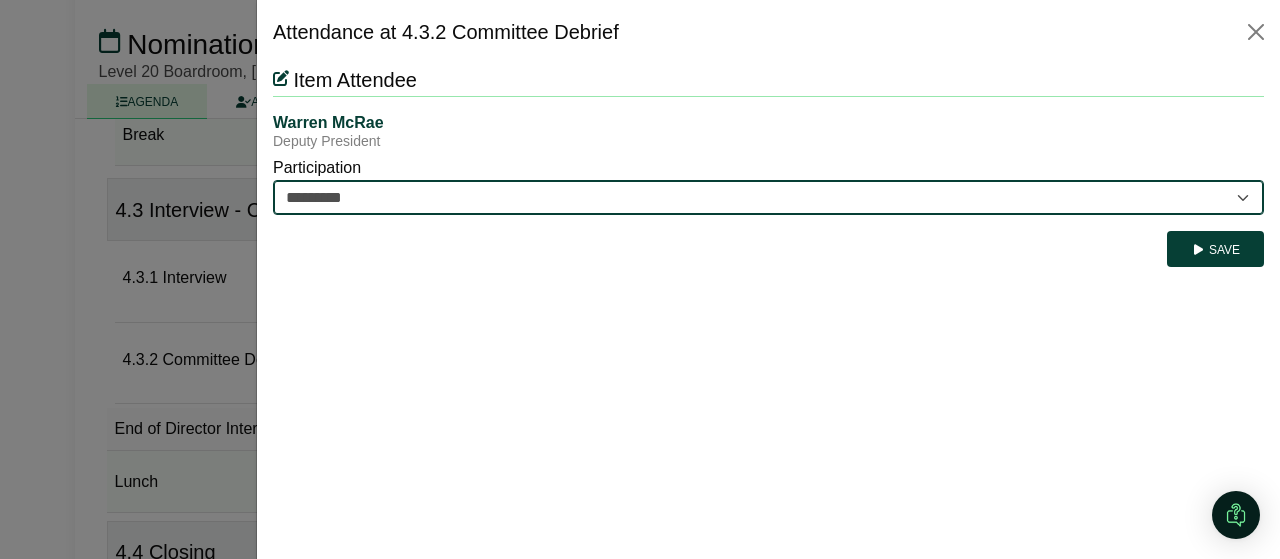 click on "*********
********" at bounding box center [768, 197] 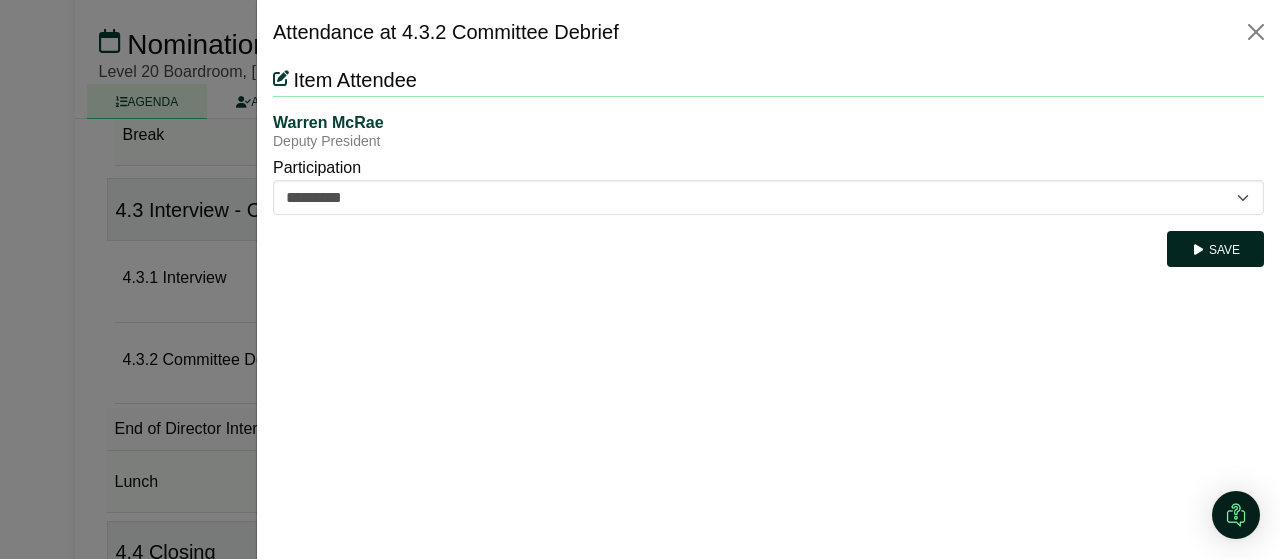 click on "Save" at bounding box center (1215, 249) 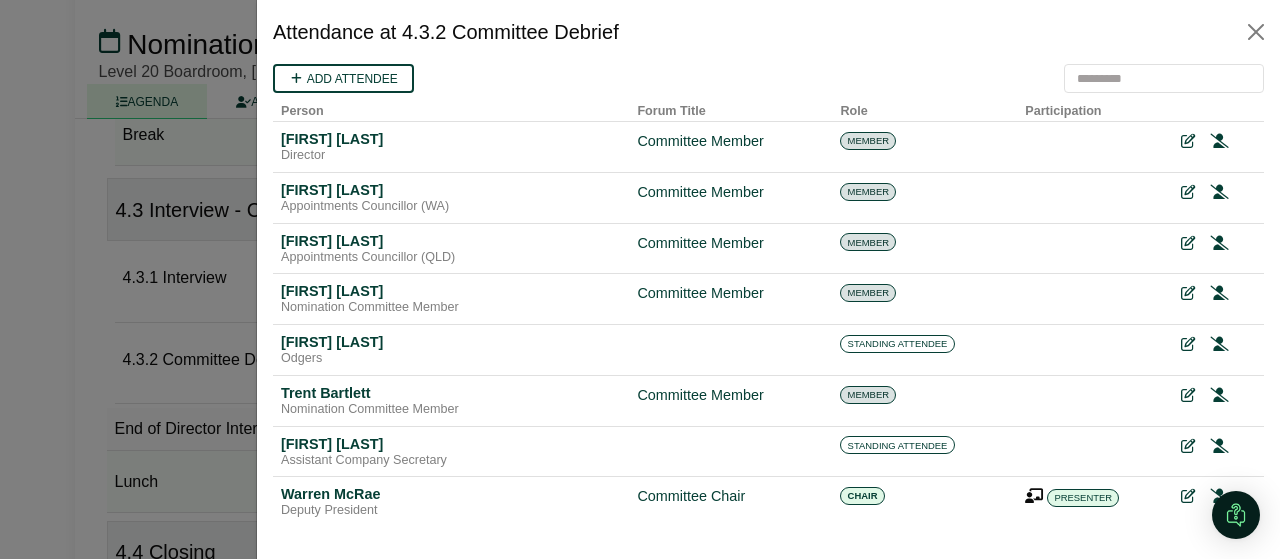 scroll, scrollTop: 0, scrollLeft: 0, axis: both 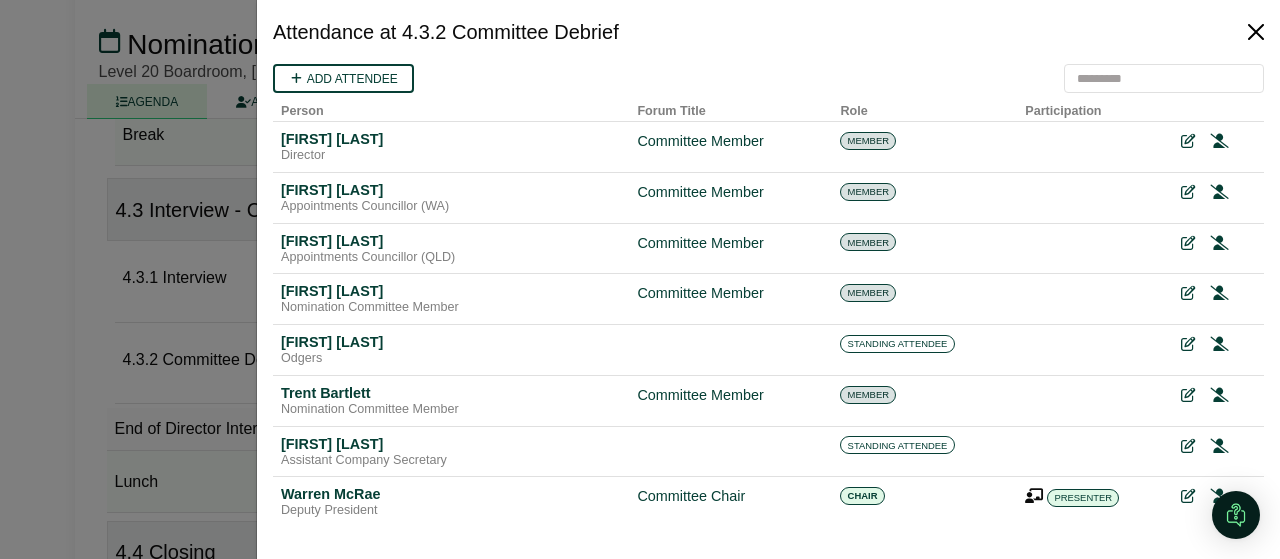 click at bounding box center (1256, 32) 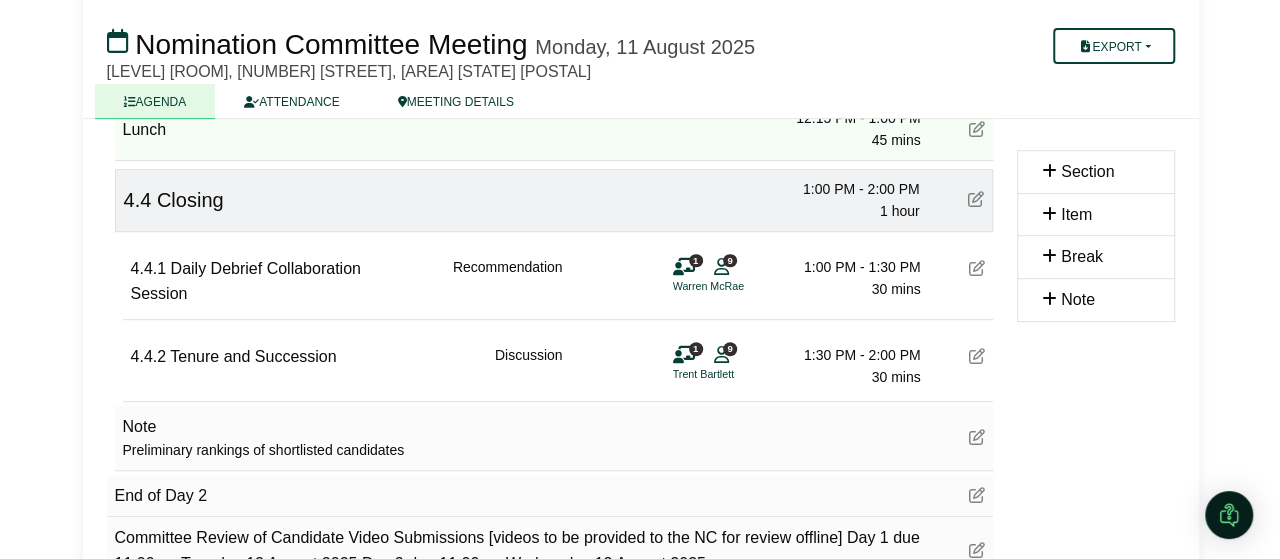 scroll, scrollTop: 4190, scrollLeft: 0, axis: vertical 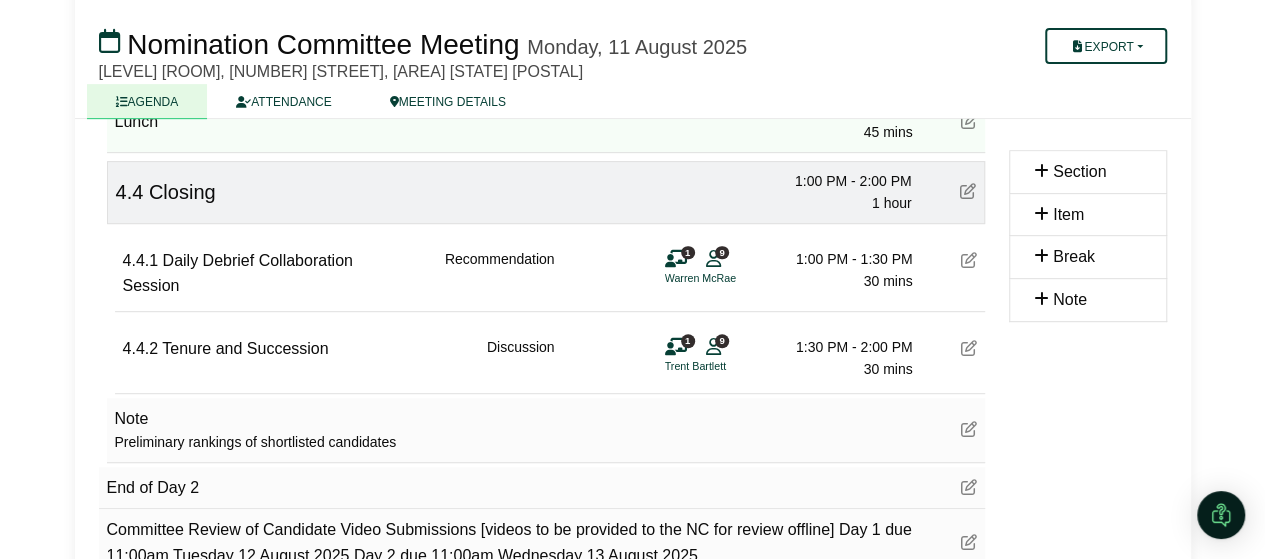click at bounding box center (713, 346) 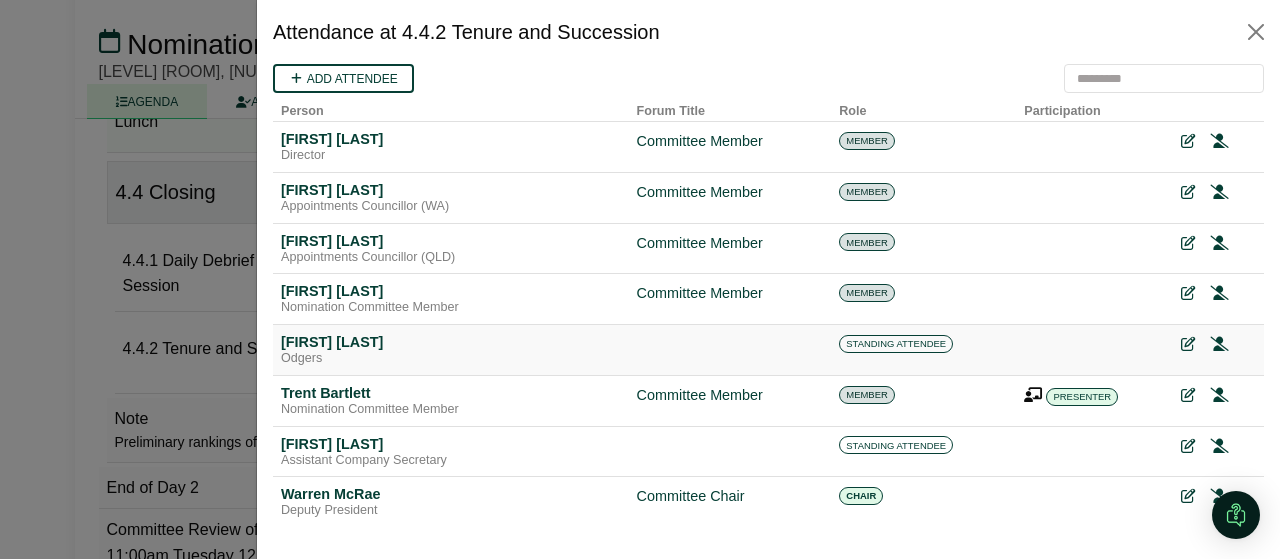 scroll, scrollTop: 0, scrollLeft: 0, axis: both 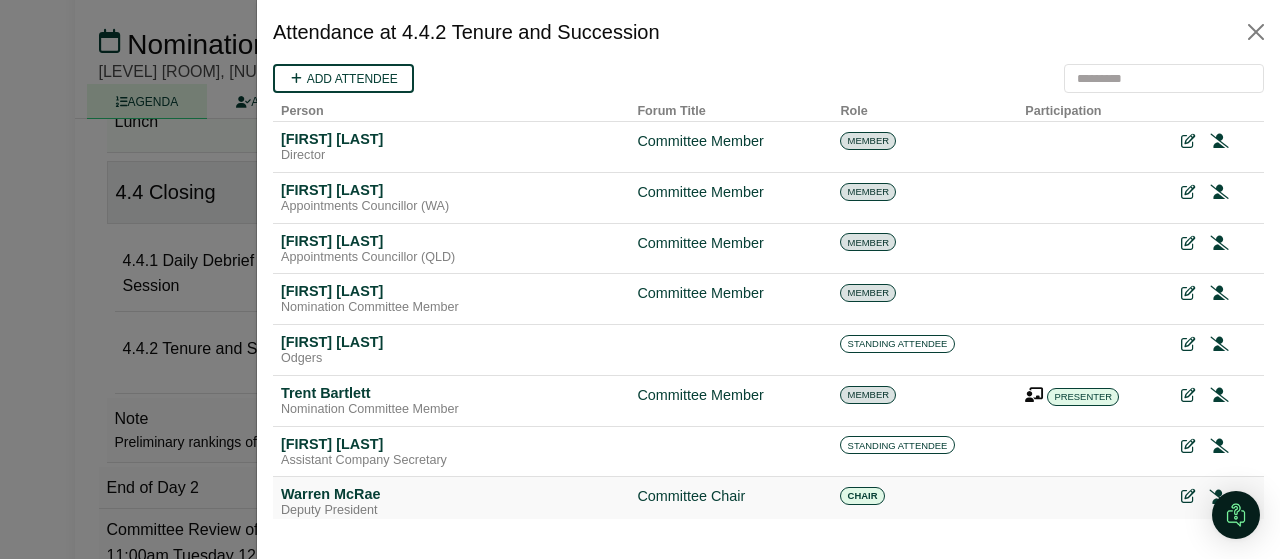 click at bounding box center (1219, 497) 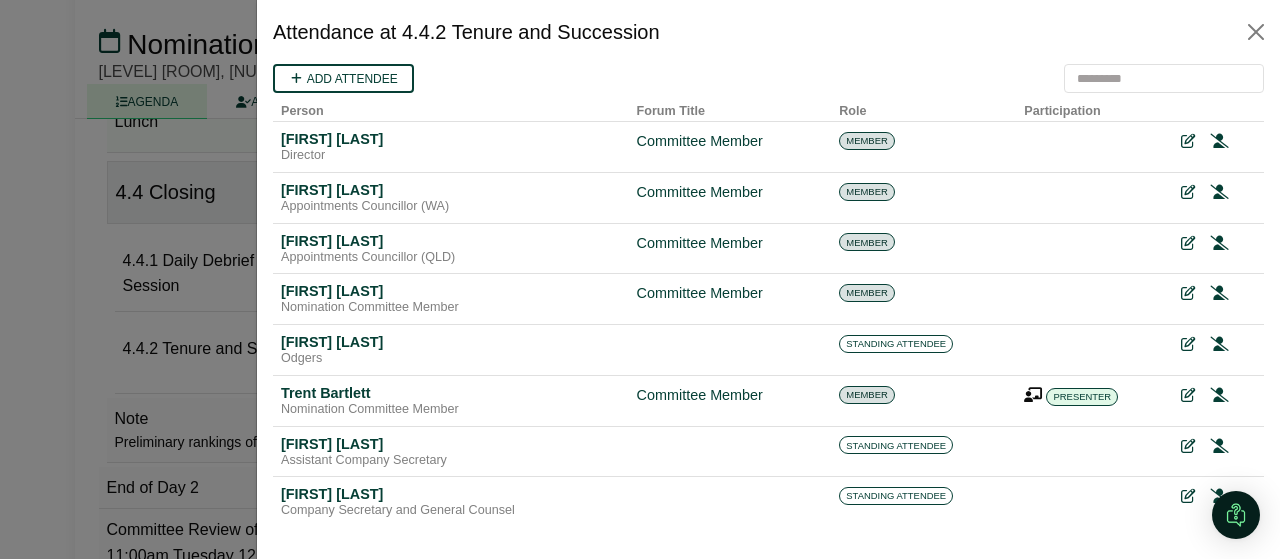scroll, scrollTop: 0, scrollLeft: 0, axis: both 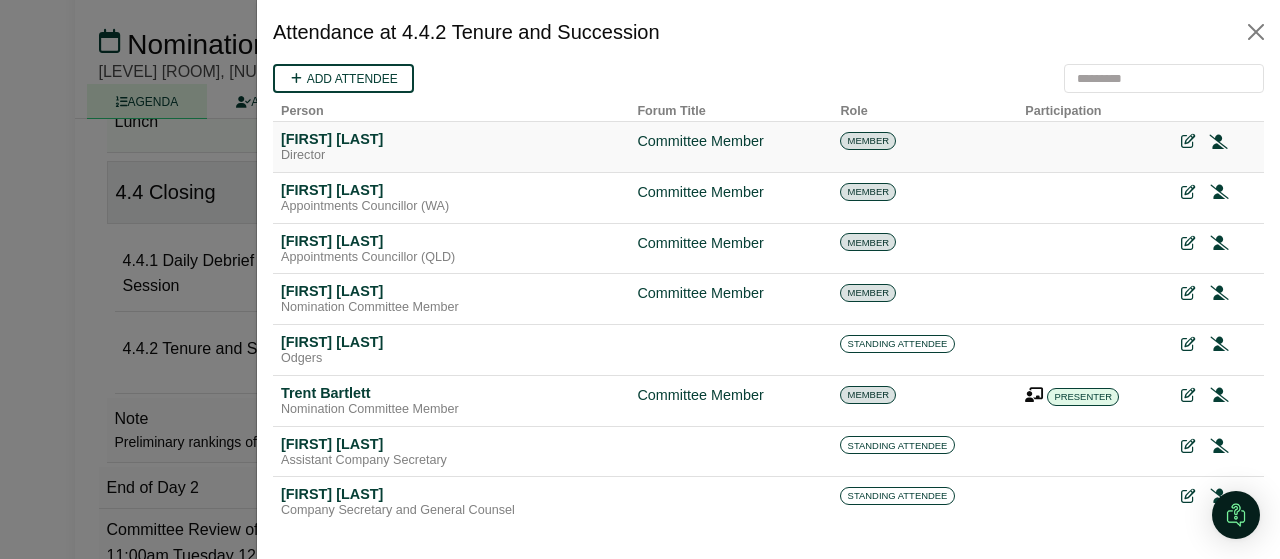 click at bounding box center [1219, 142] 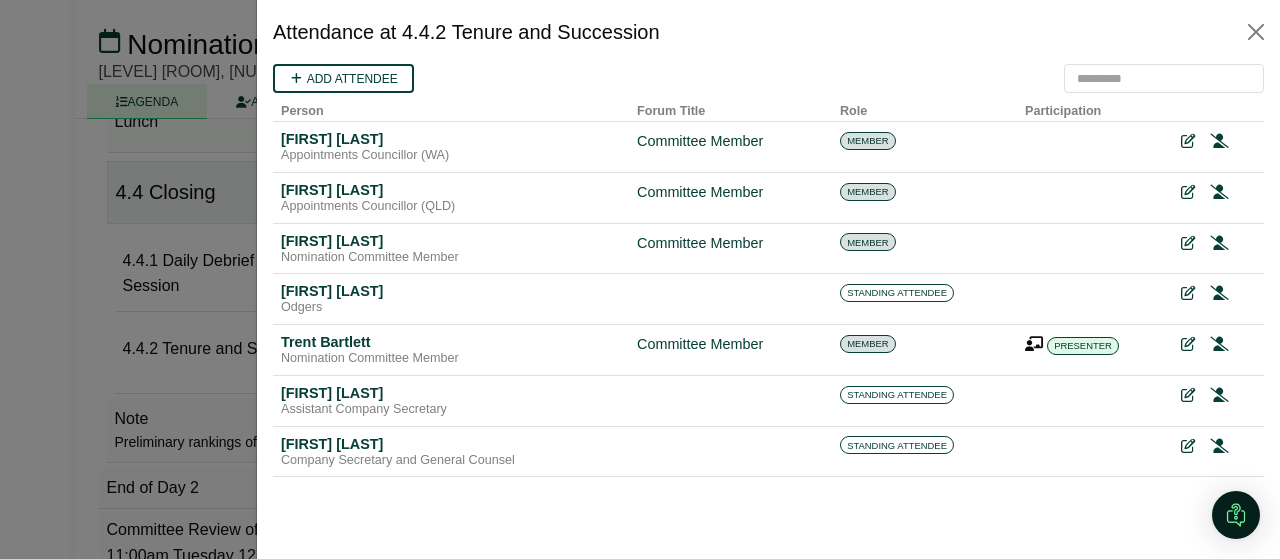 scroll, scrollTop: 0, scrollLeft: 0, axis: both 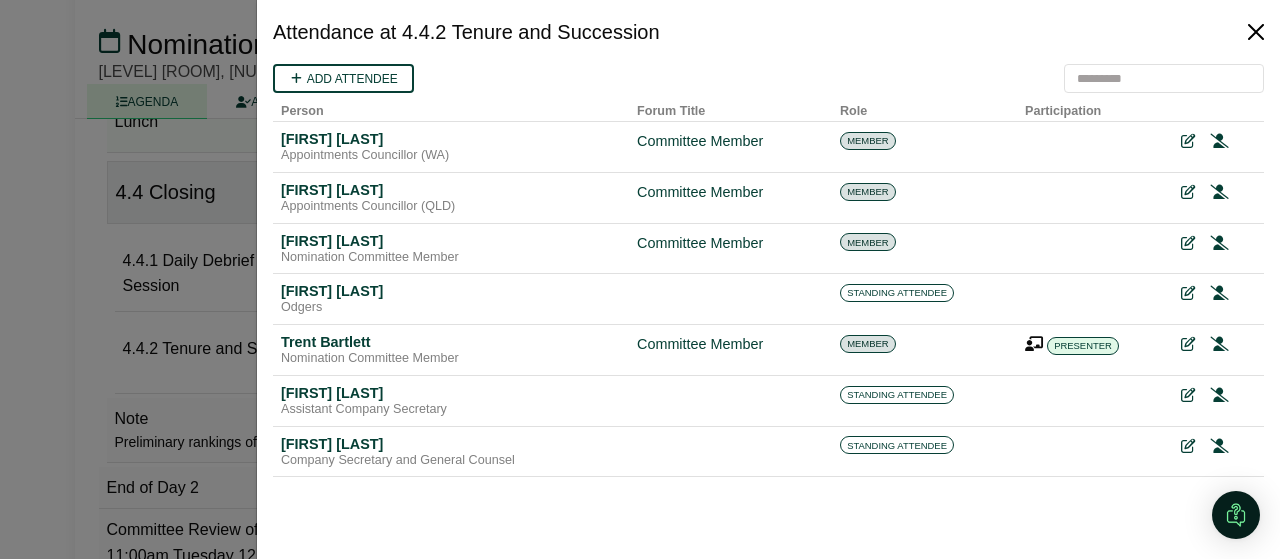 click at bounding box center (1256, 32) 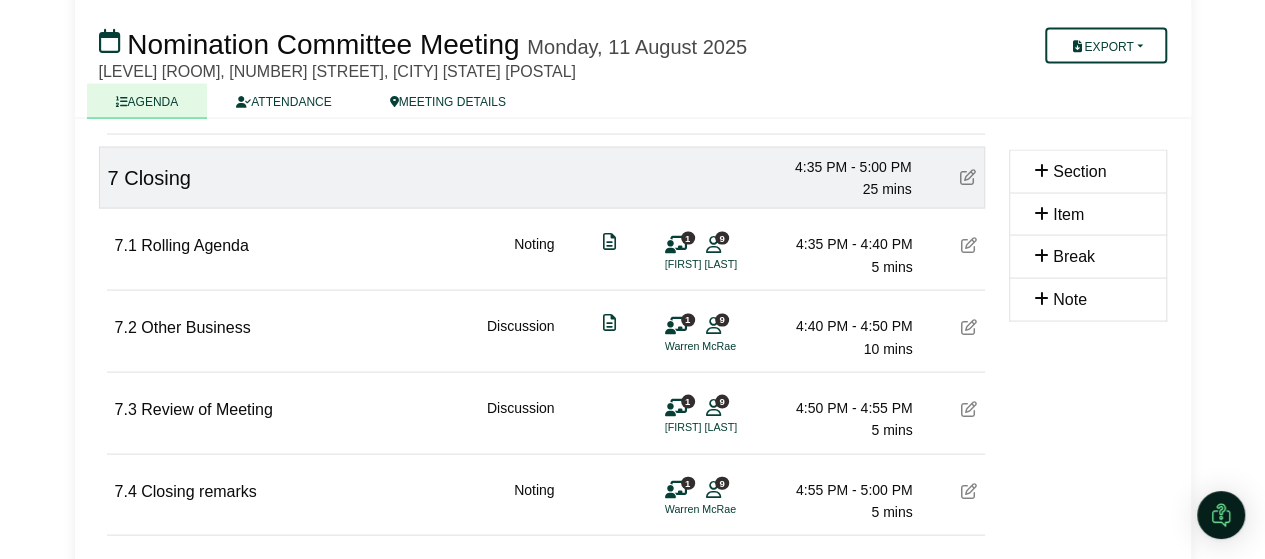 scroll, scrollTop: 5758, scrollLeft: 0, axis: vertical 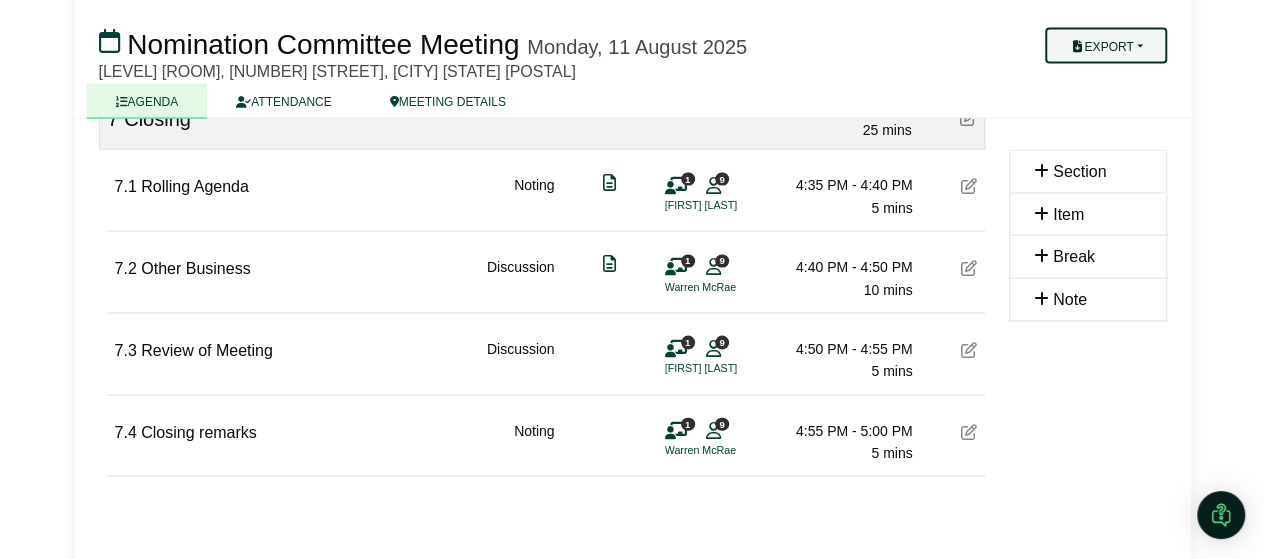 click on "Export" at bounding box center (1105, 46) 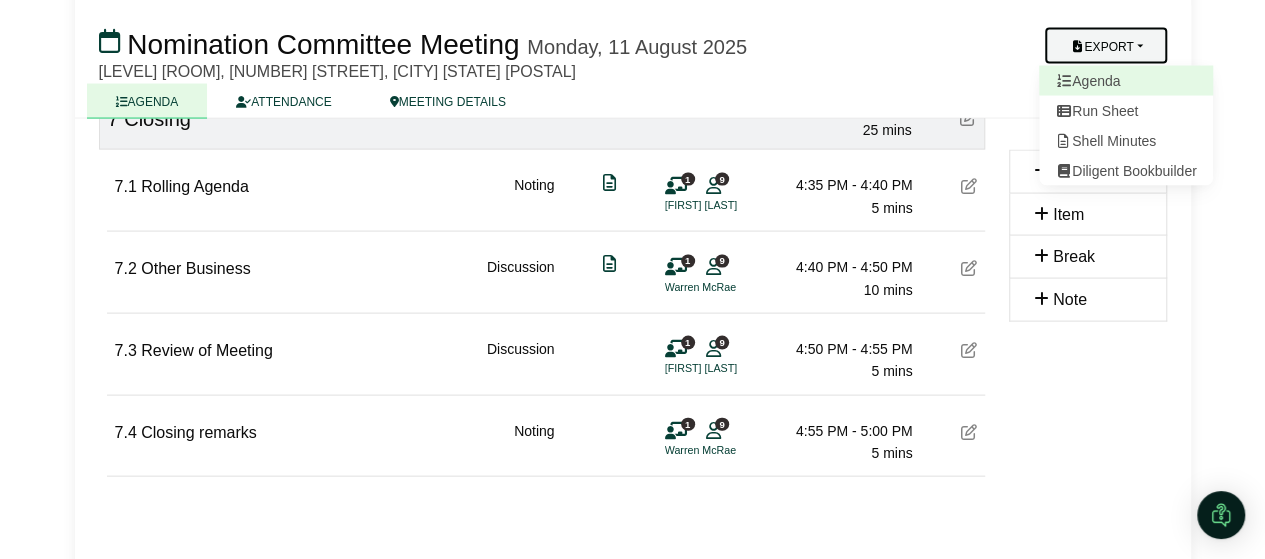 click on "Agenda" at bounding box center [1126, 81] 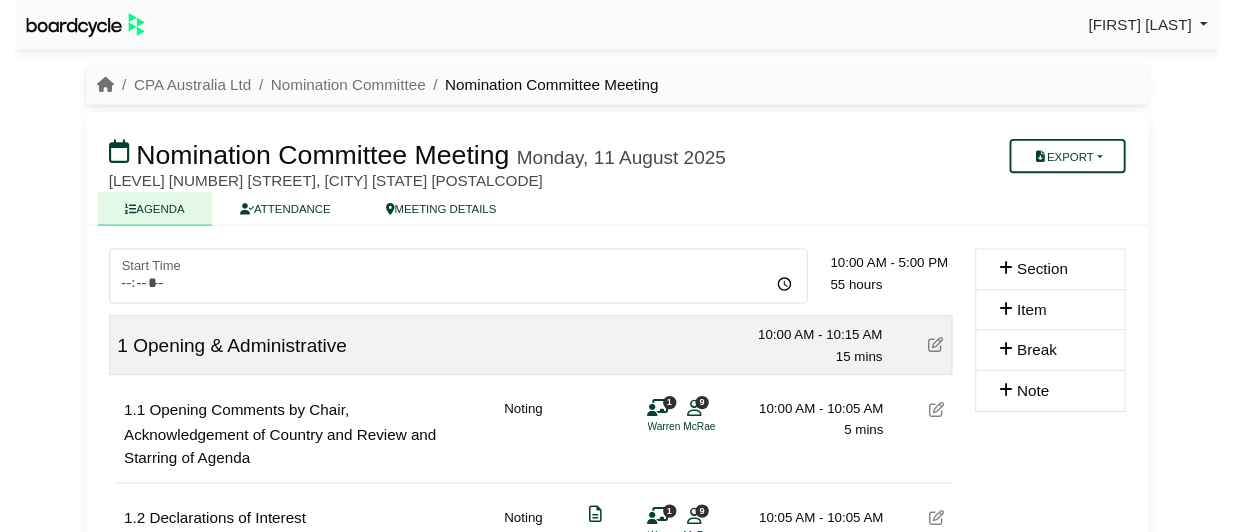 scroll, scrollTop: 0, scrollLeft: 0, axis: both 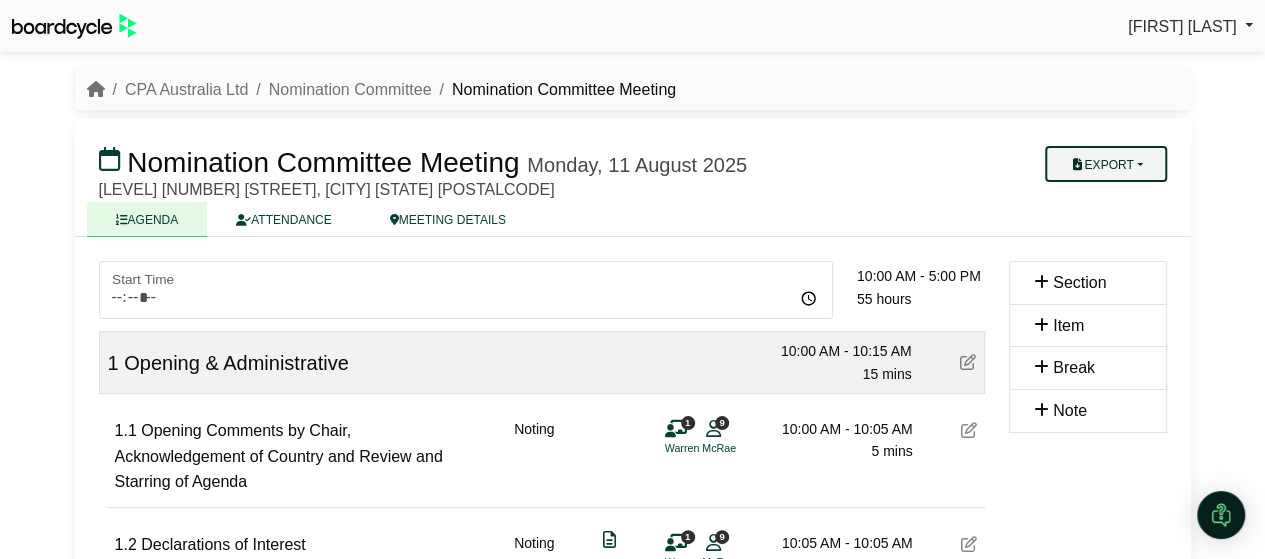 click on "Export" at bounding box center [1105, 164] 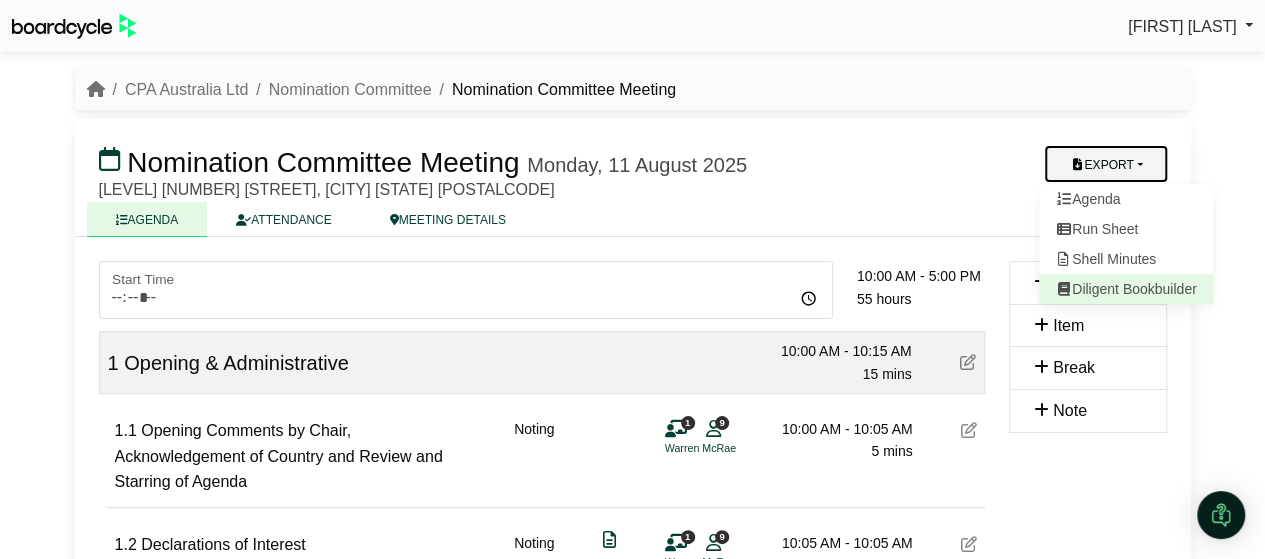 click on "Diligent Bookbuilder" at bounding box center (1126, 289) 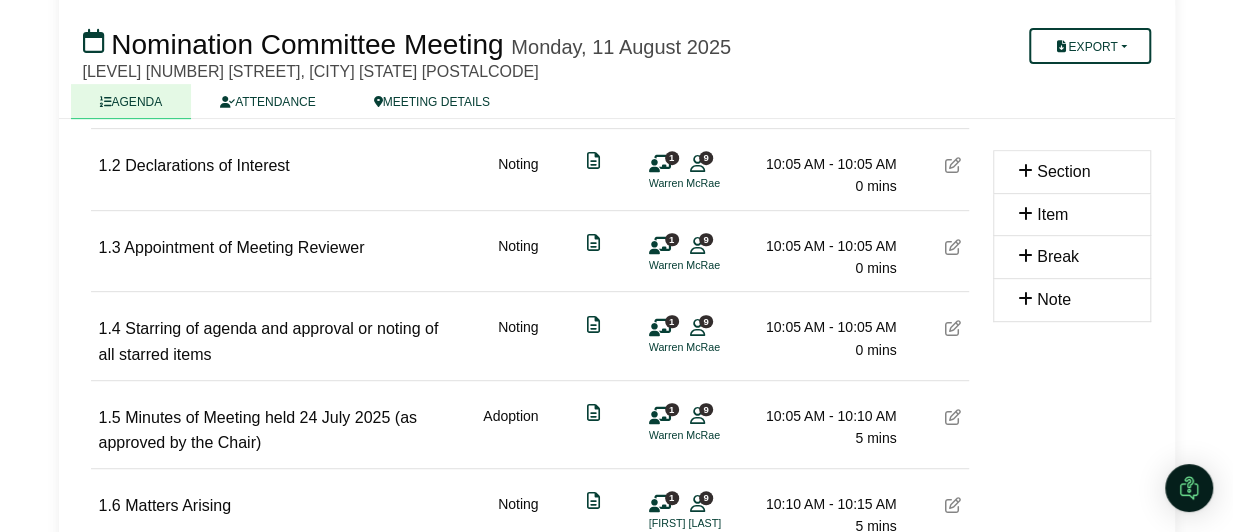 scroll, scrollTop: 380, scrollLeft: 0, axis: vertical 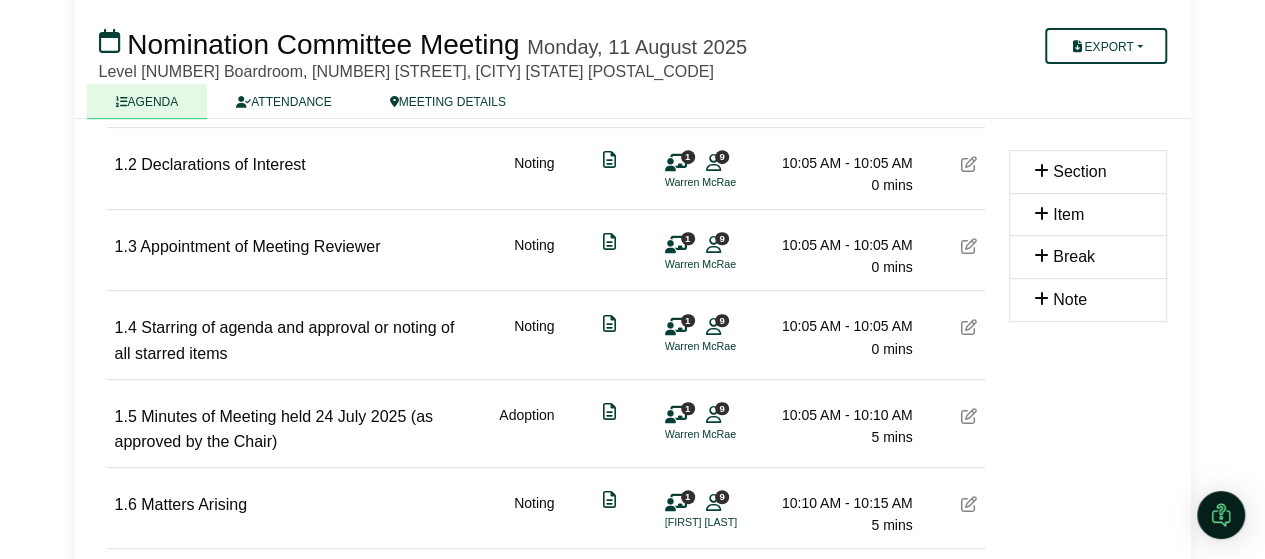 type 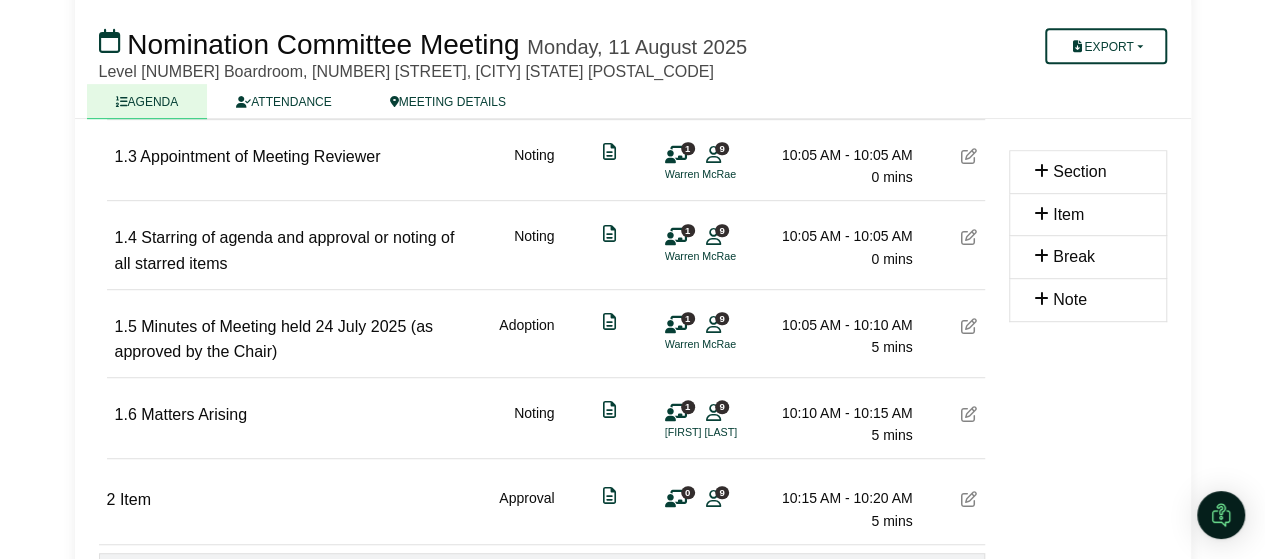 scroll, scrollTop: 490, scrollLeft: 0, axis: vertical 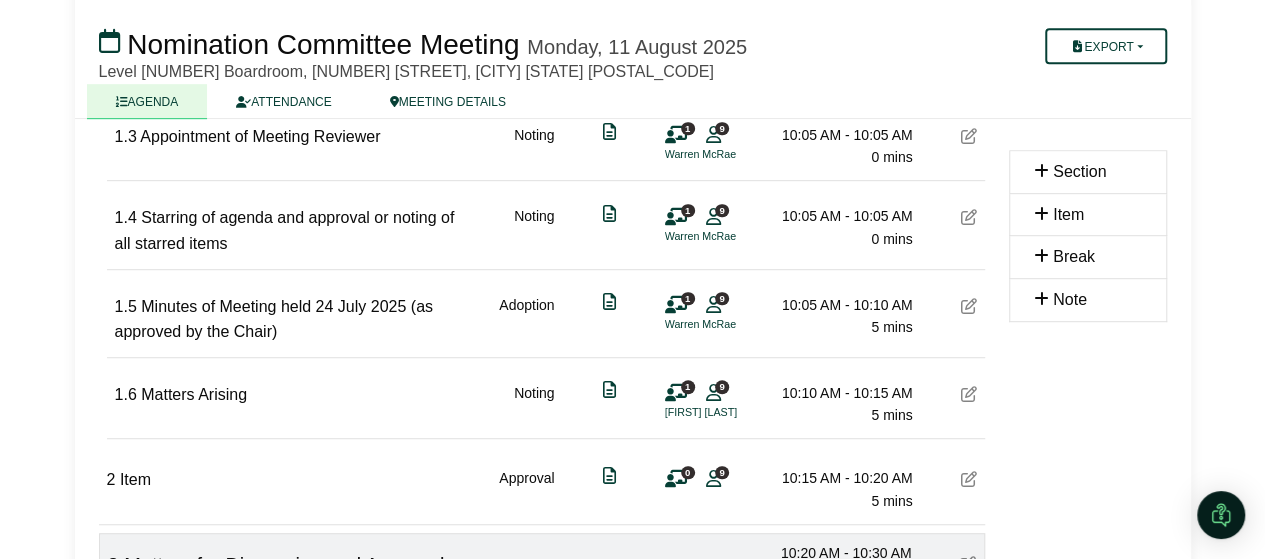 type 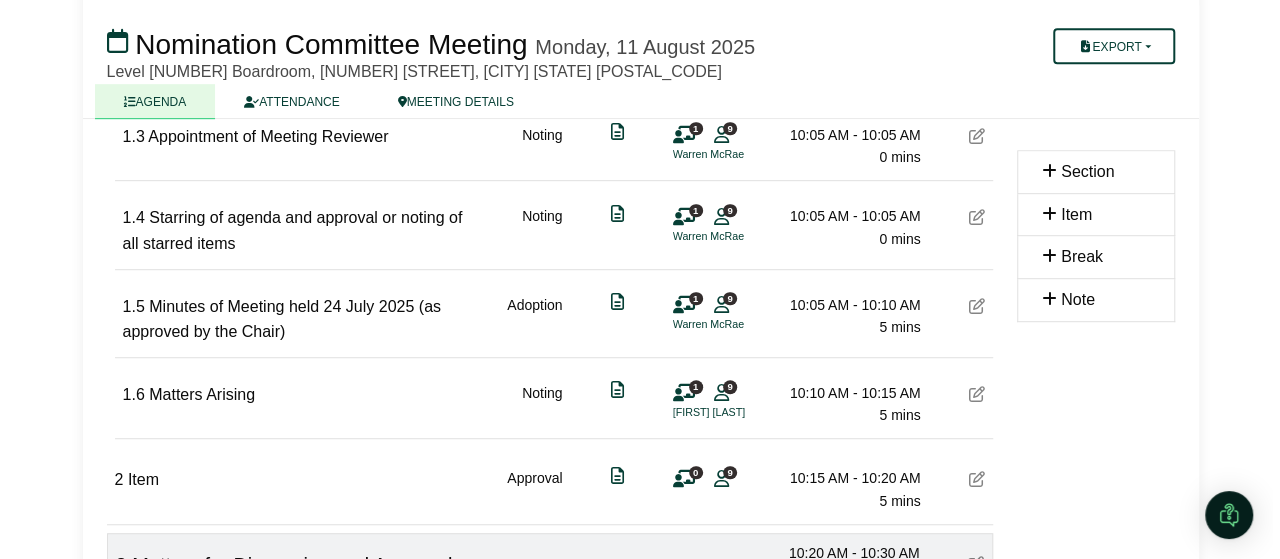 scroll, scrollTop: 520, scrollLeft: 0, axis: vertical 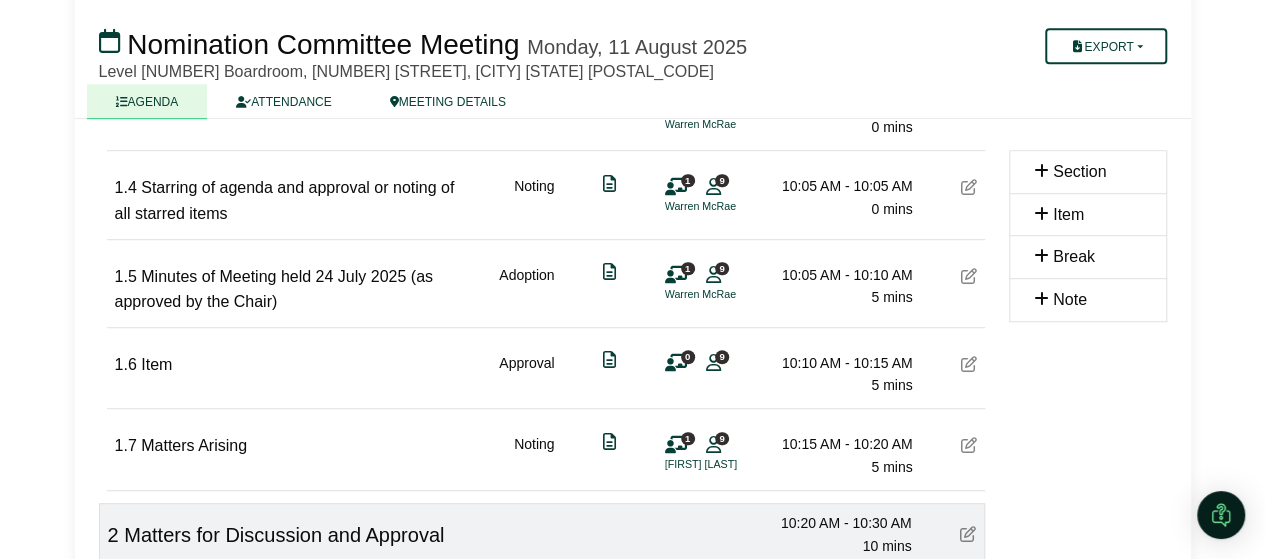 click at bounding box center (969, 364) 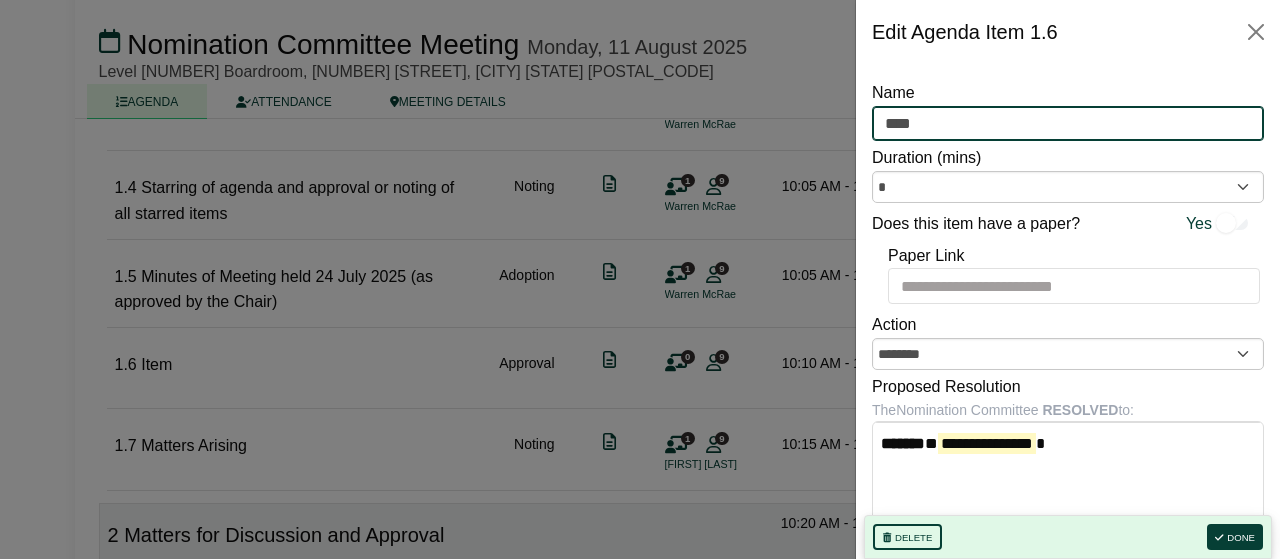 drag, startPoint x: 1011, startPoint y: 111, endPoint x: 626, endPoint y: 97, distance: 385.25446 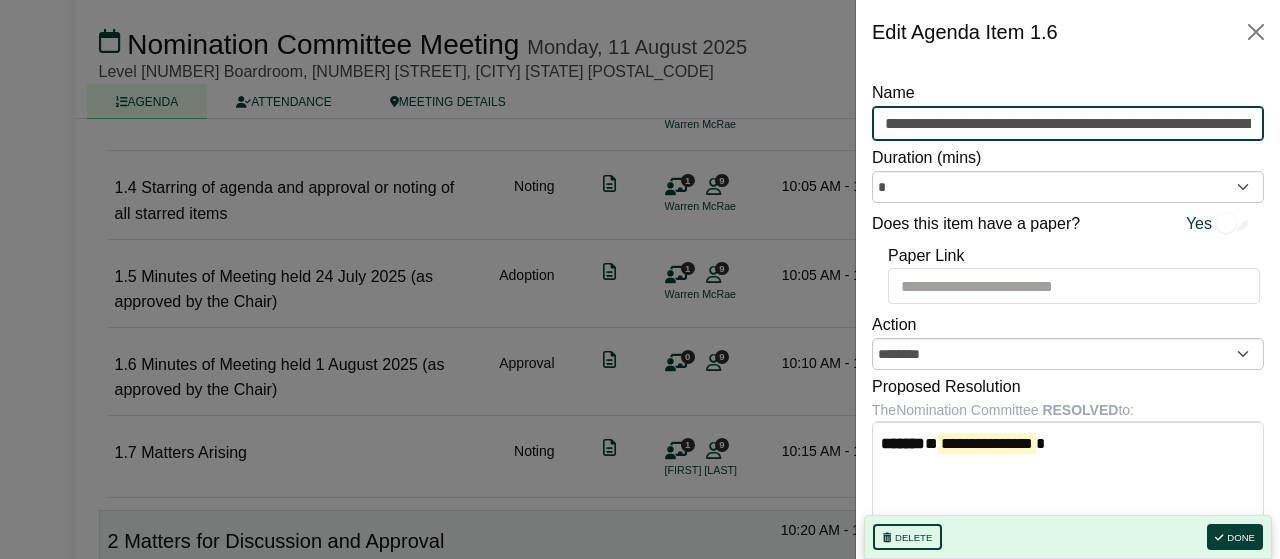 scroll, scrollTop: 0, scrollLeft: 118, axis: horizontal 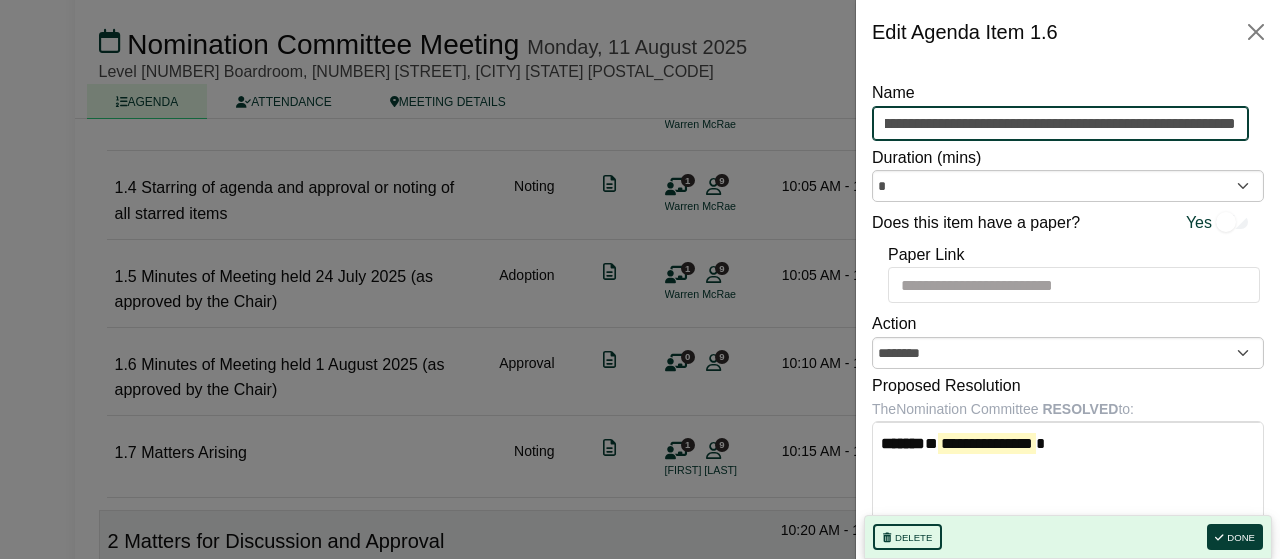 type on "**********" 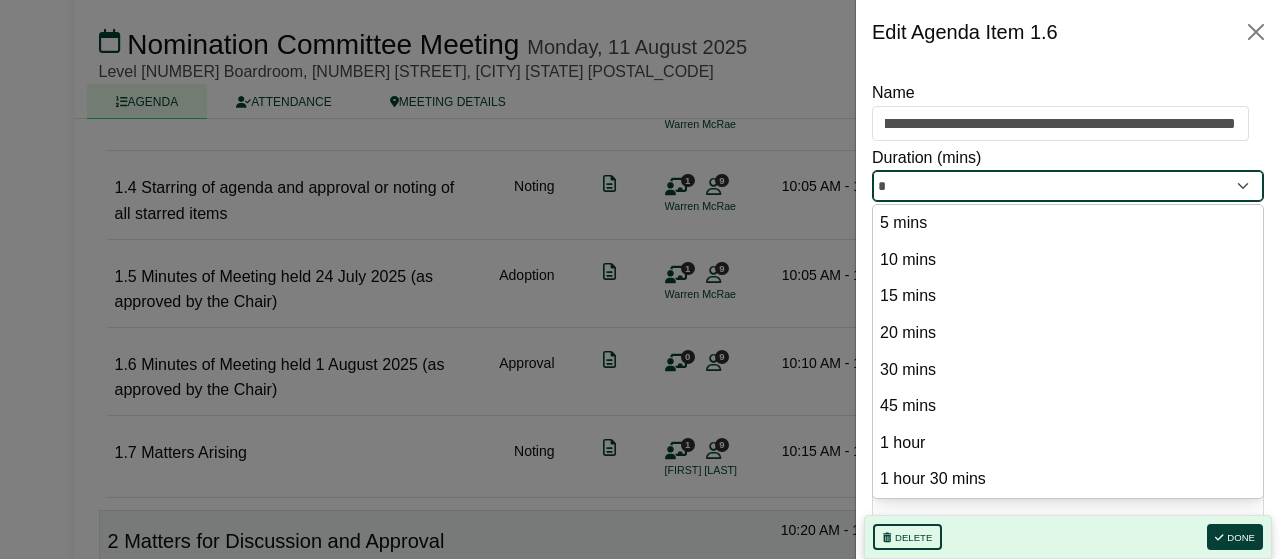 scroll, scrollTop: 0, scrollLeft: 0, axis: both 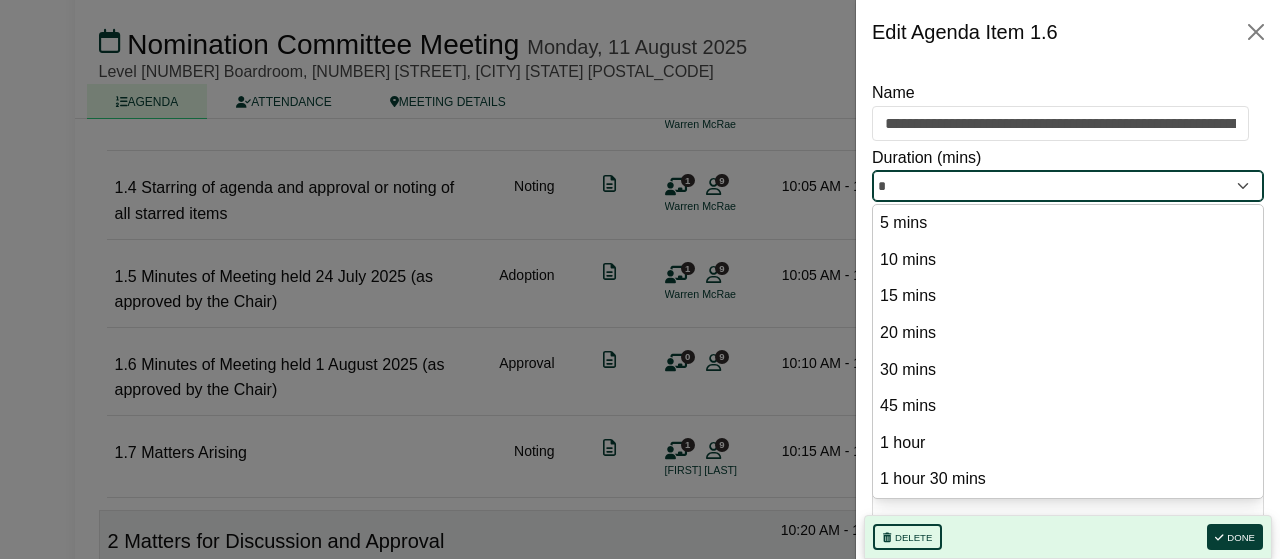 drag, startPoint x: 892, startPoint y: 198, endPoint x: 815, endPoint y: 179, distance: 79.30952 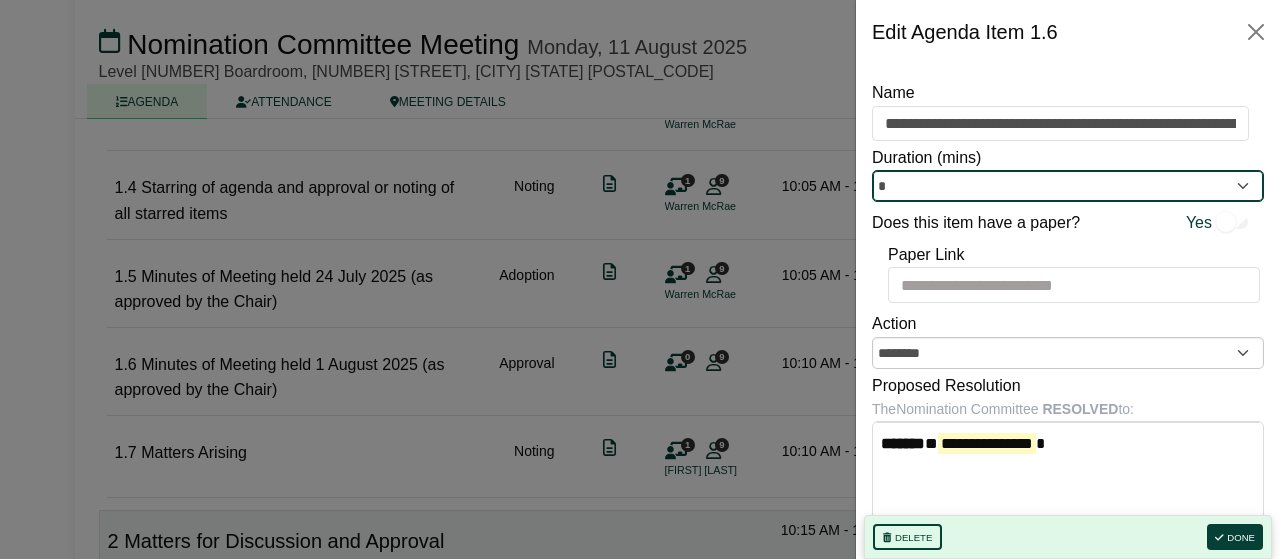 type on "*" 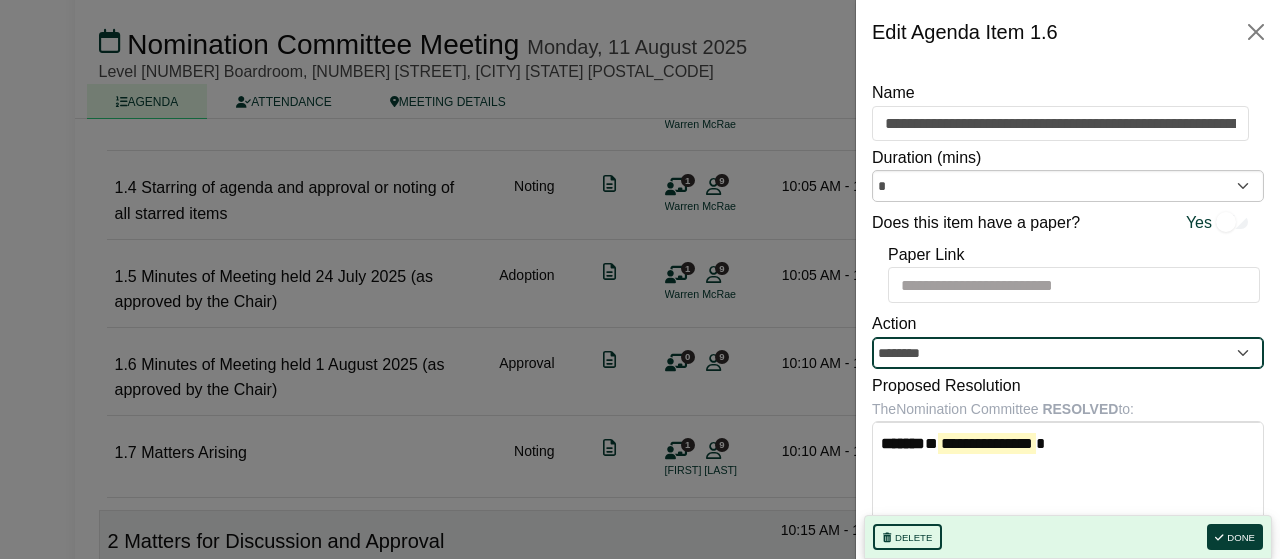 click on "********" at bounding box center (1068, 353) 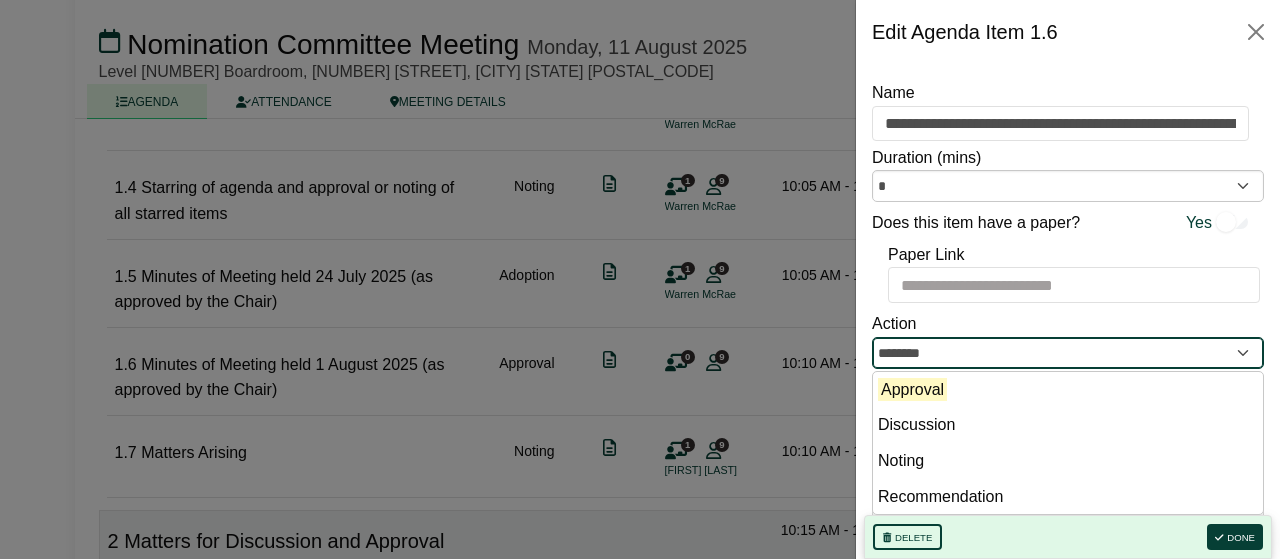 drag, startPoint x: 1088, startPoint y: 353, endPoint x: 780, endPoint y: 317, distance: 310.09677 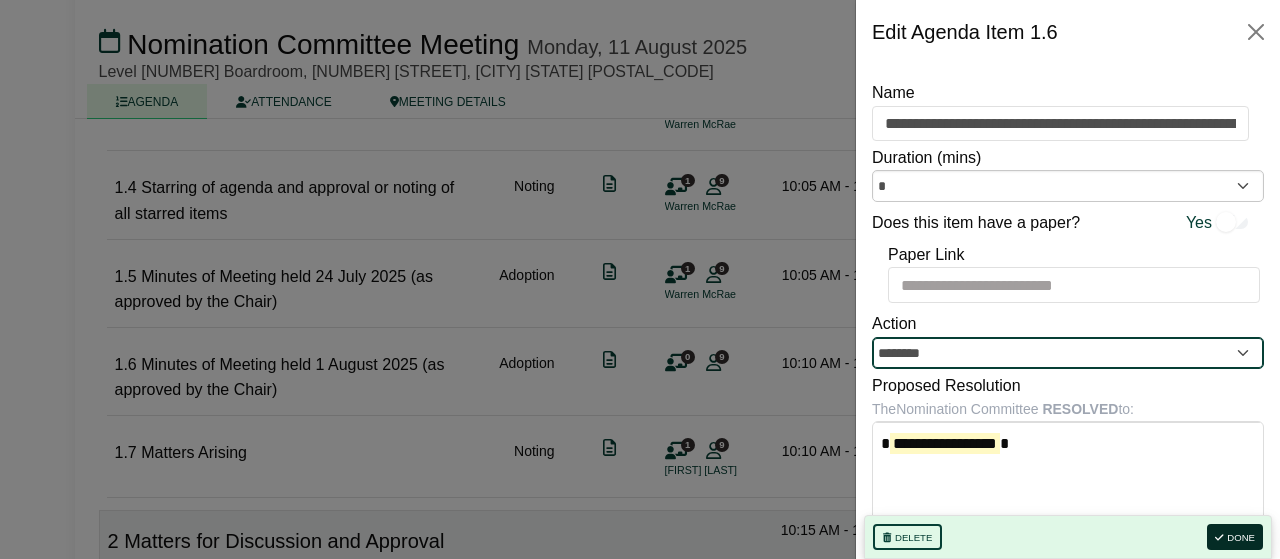 type on "********" 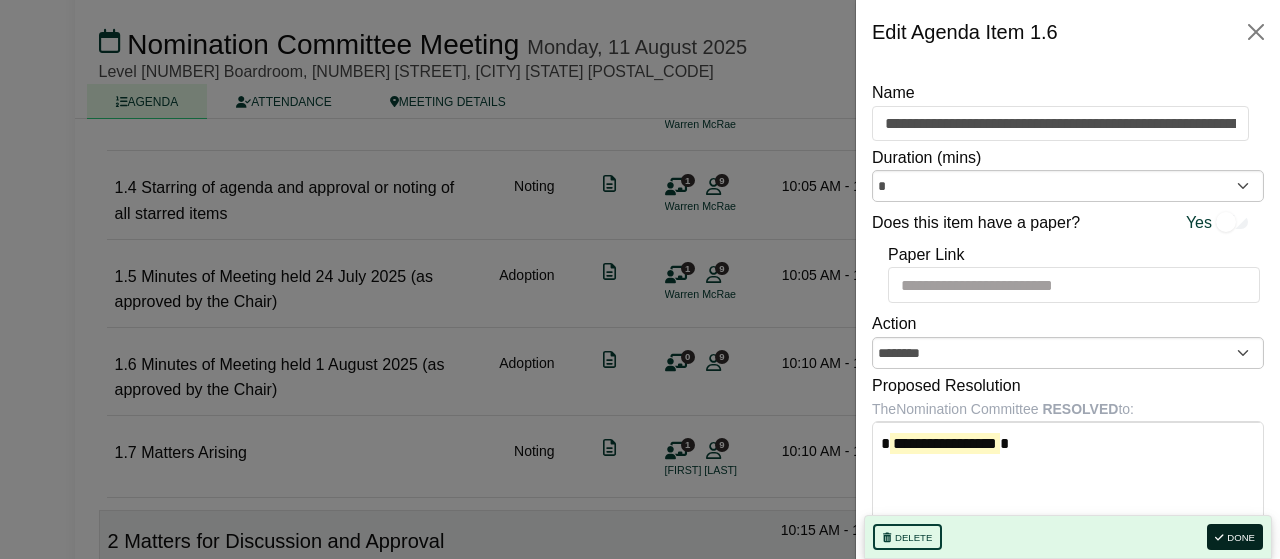click on "Done" at bounding box center (1235, 537) 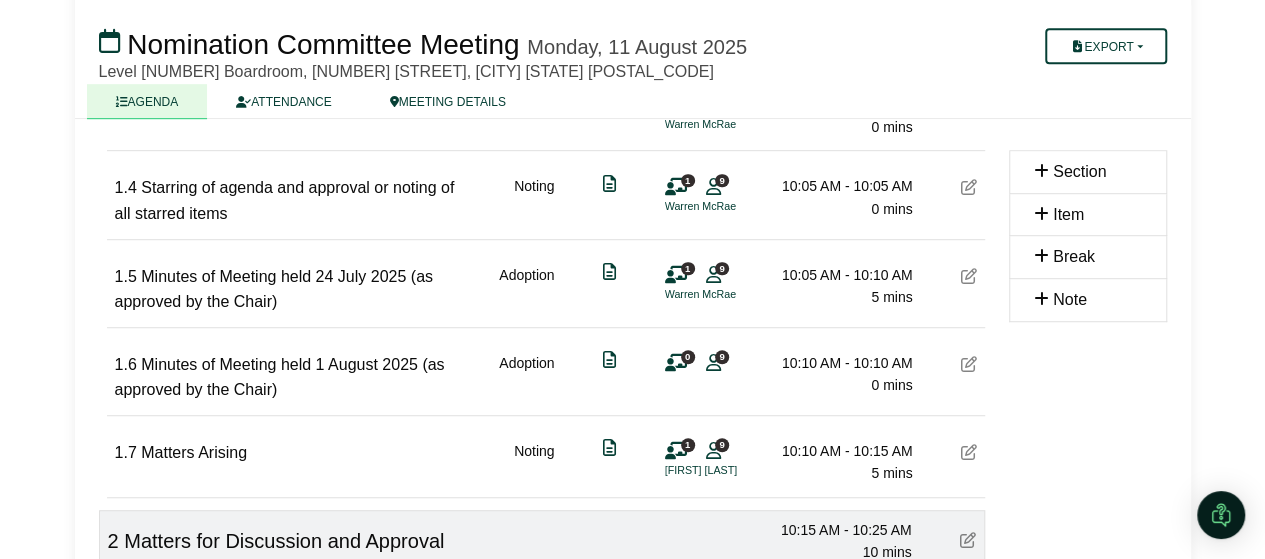 click at bounding box center [676, 363] 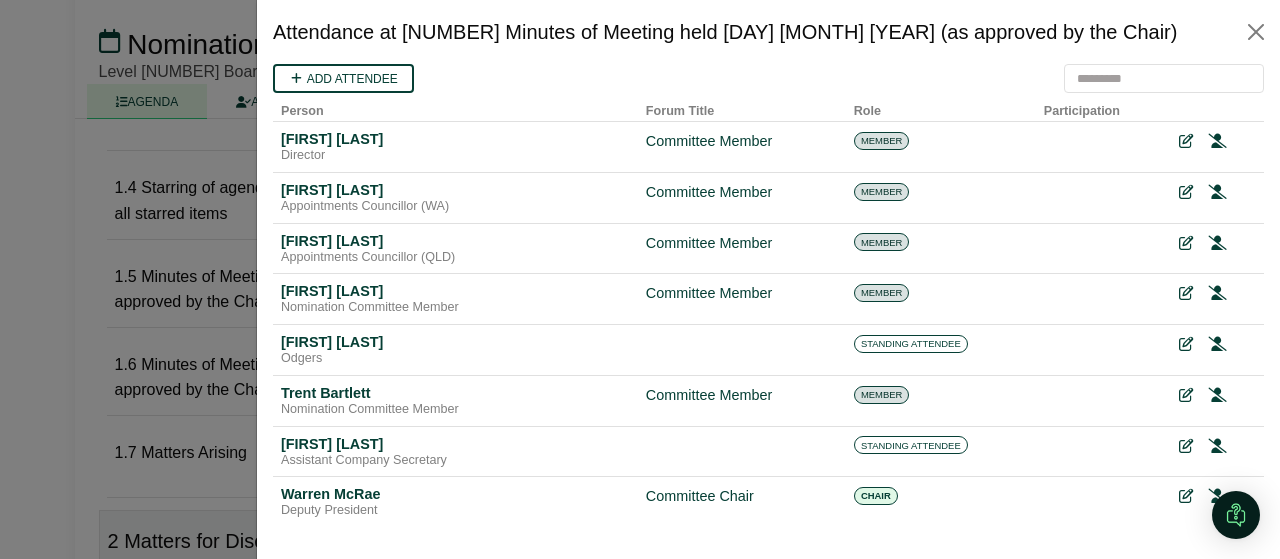 scroll, scrollTop: 0, scrollLeft: 0, axis: both 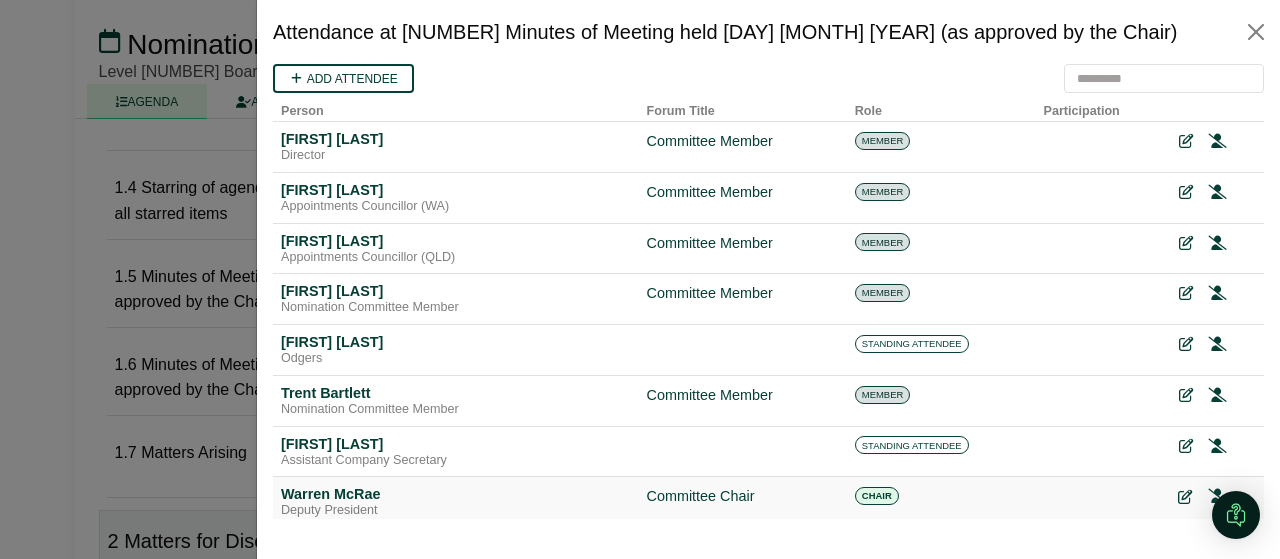click at bounding box center [1185, 497] 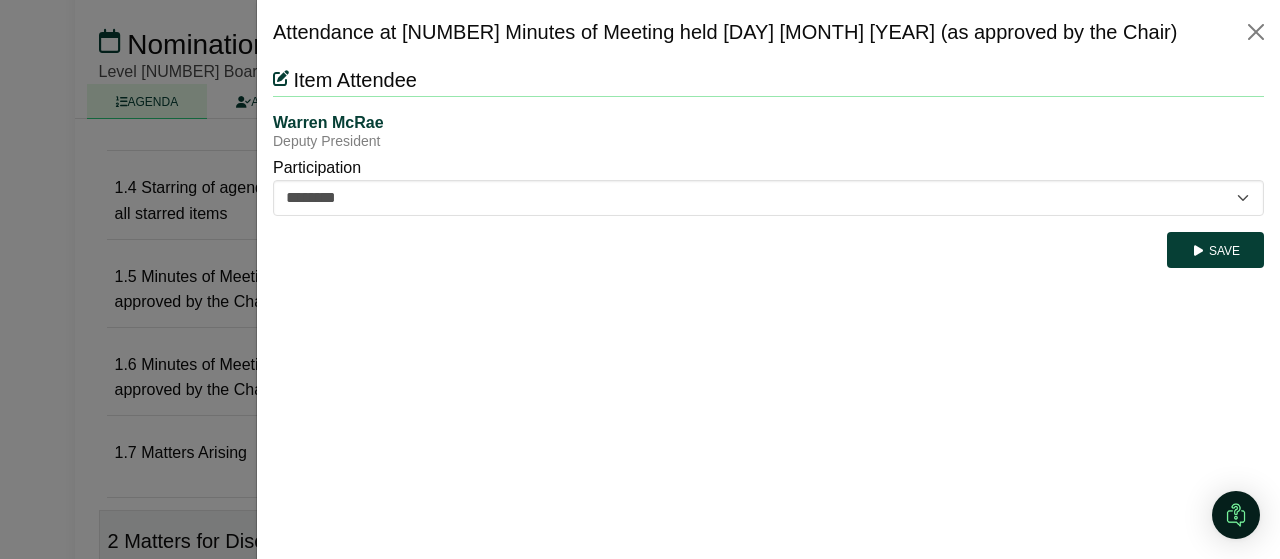 scroll, scrollTop: 0, scrollLeft: 0, axis: both 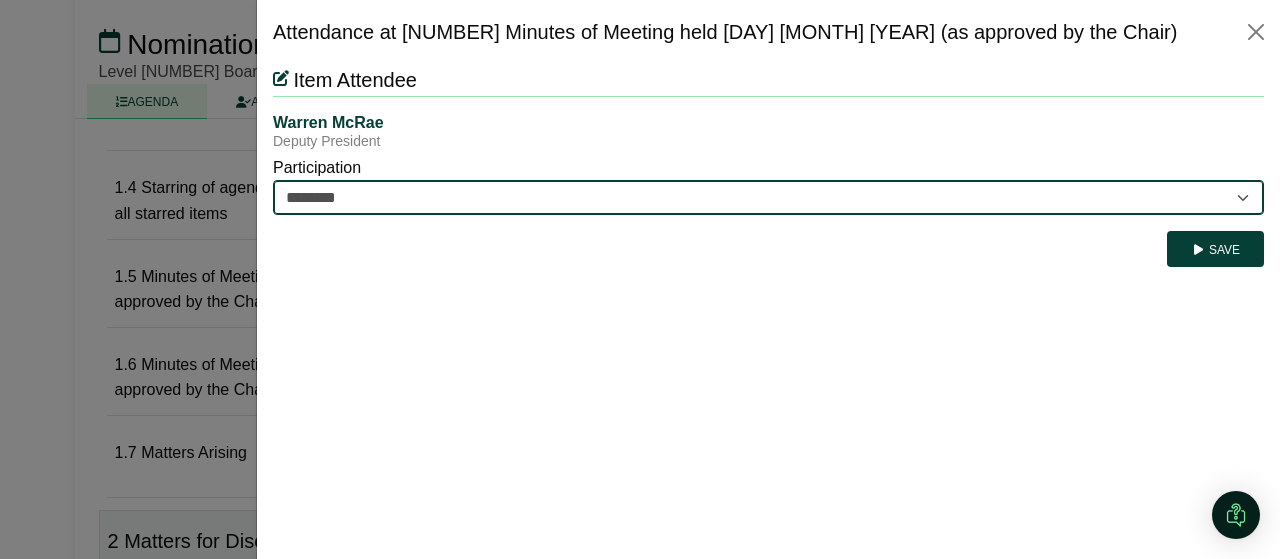 click on "*********
********" at bounding box center [768, 197] 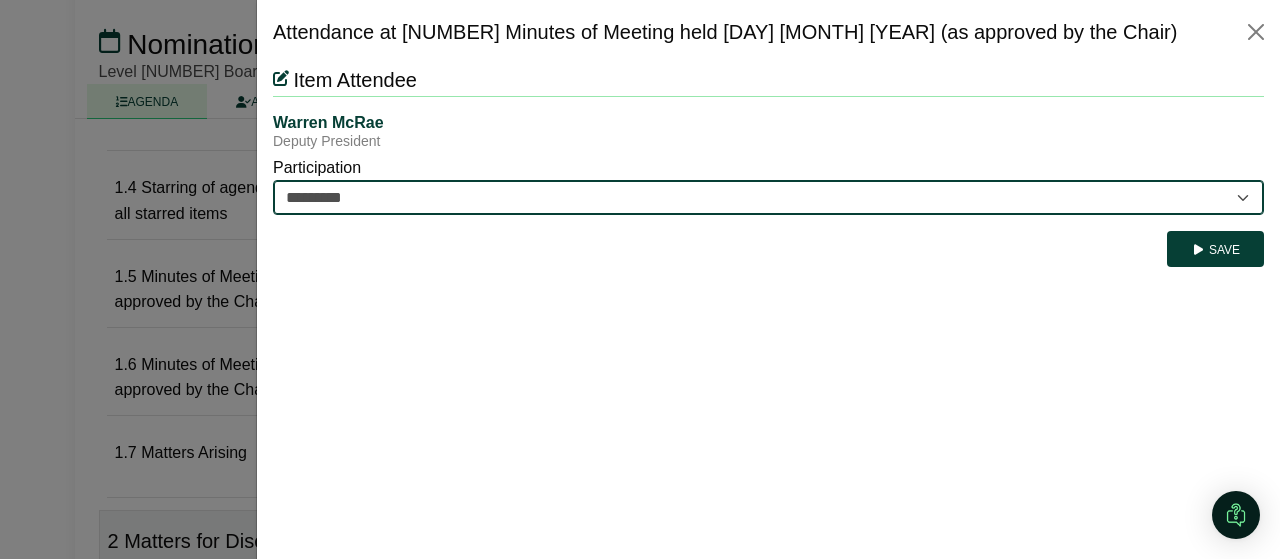 click on "*********
********" at bounding box center (768, 197) 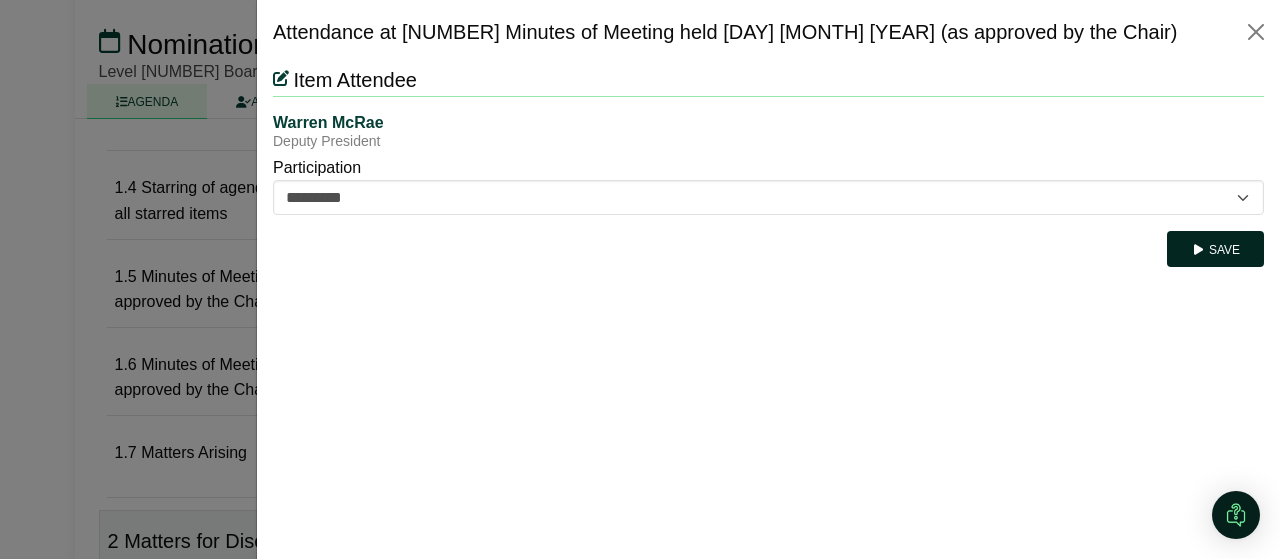 click at bounding box center (1198, 250) 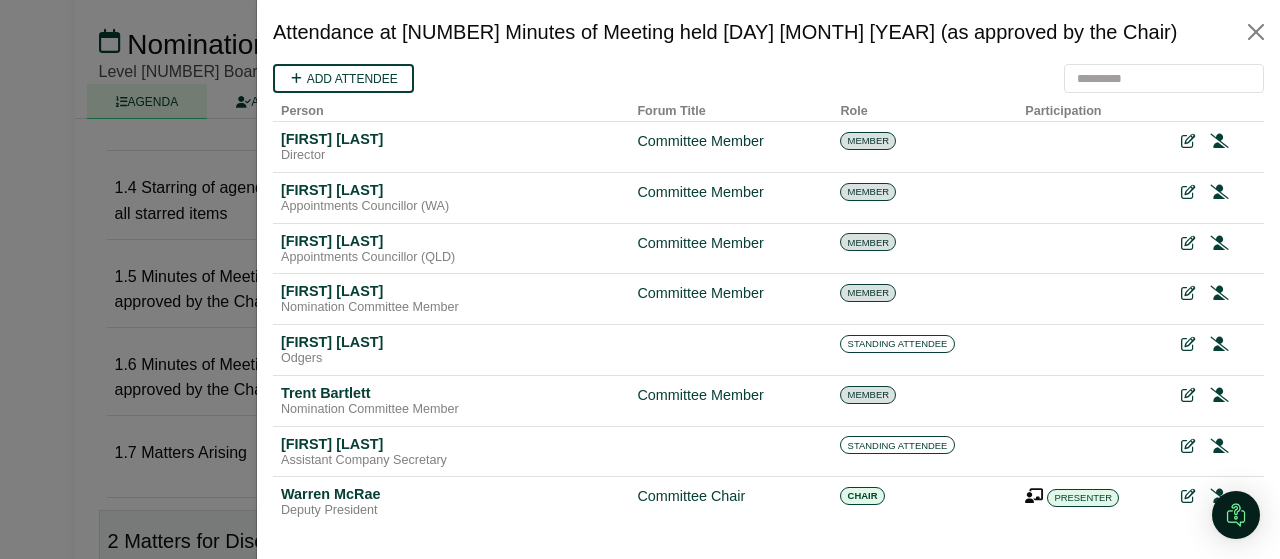scroll, scrollTop: 0, scrollLeft: 0, axis: both 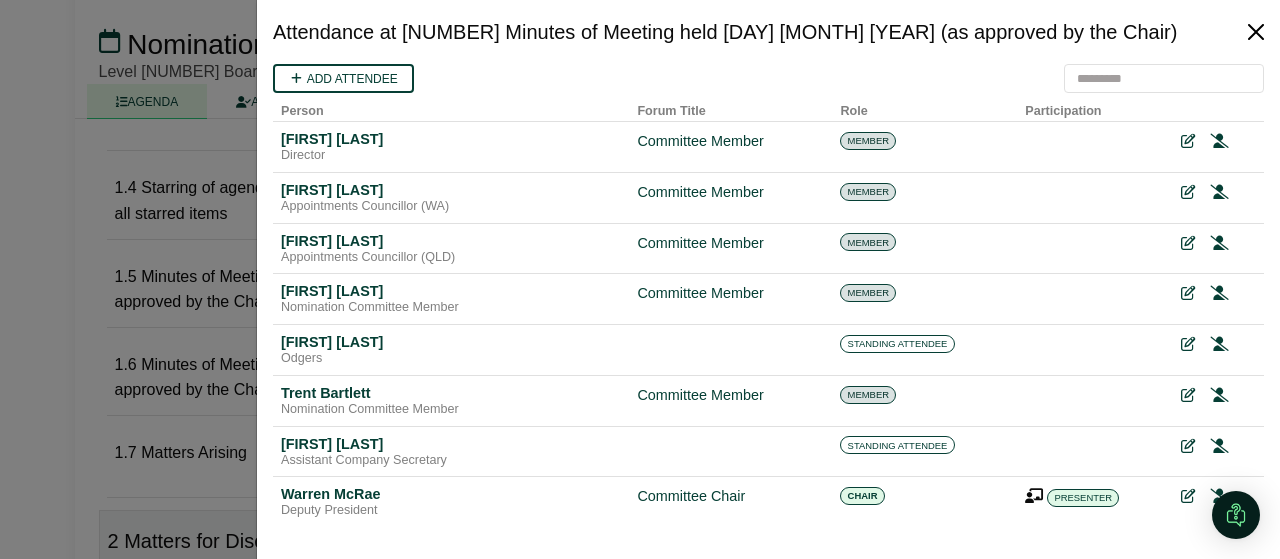 click at bounding box center (1256, 32) 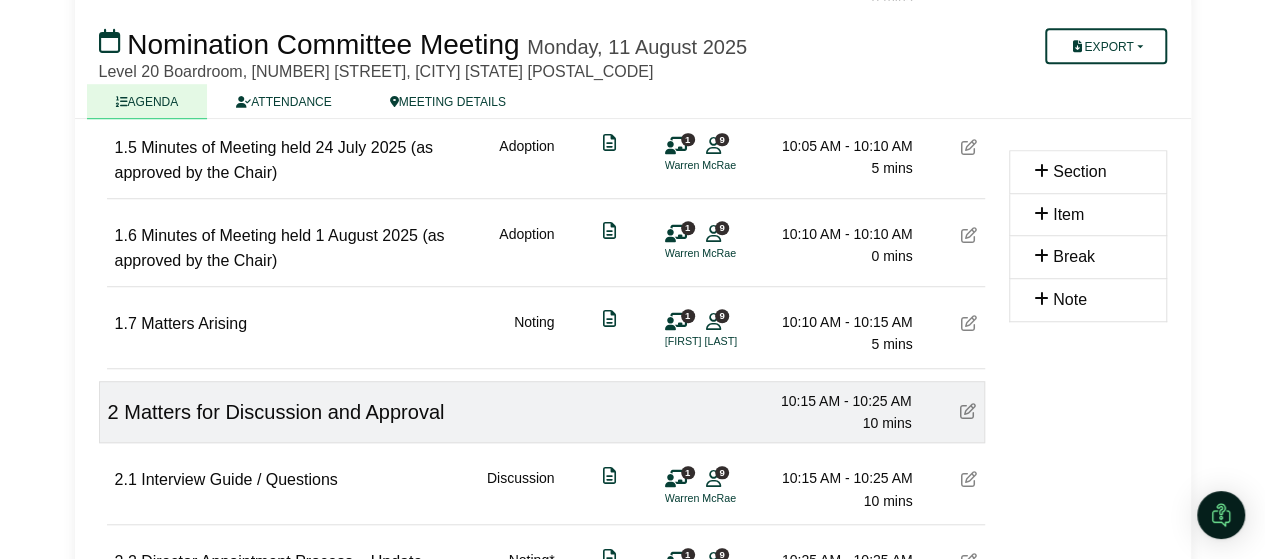 scroll, scrollTop: 650, scrollLeft: 0, axis: vertical 